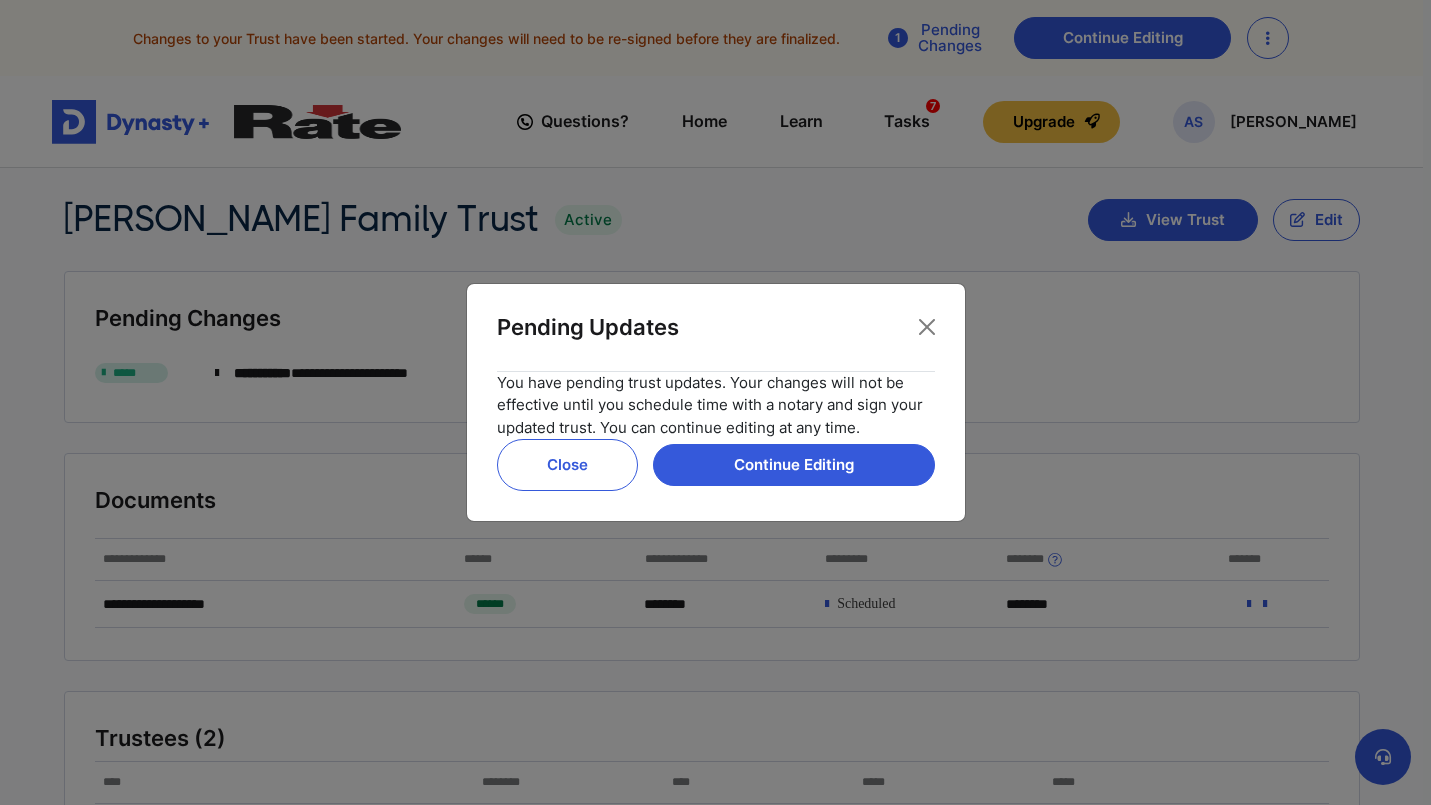 scroll, scrollTop: 0, scrollLeft: 0, axis: both 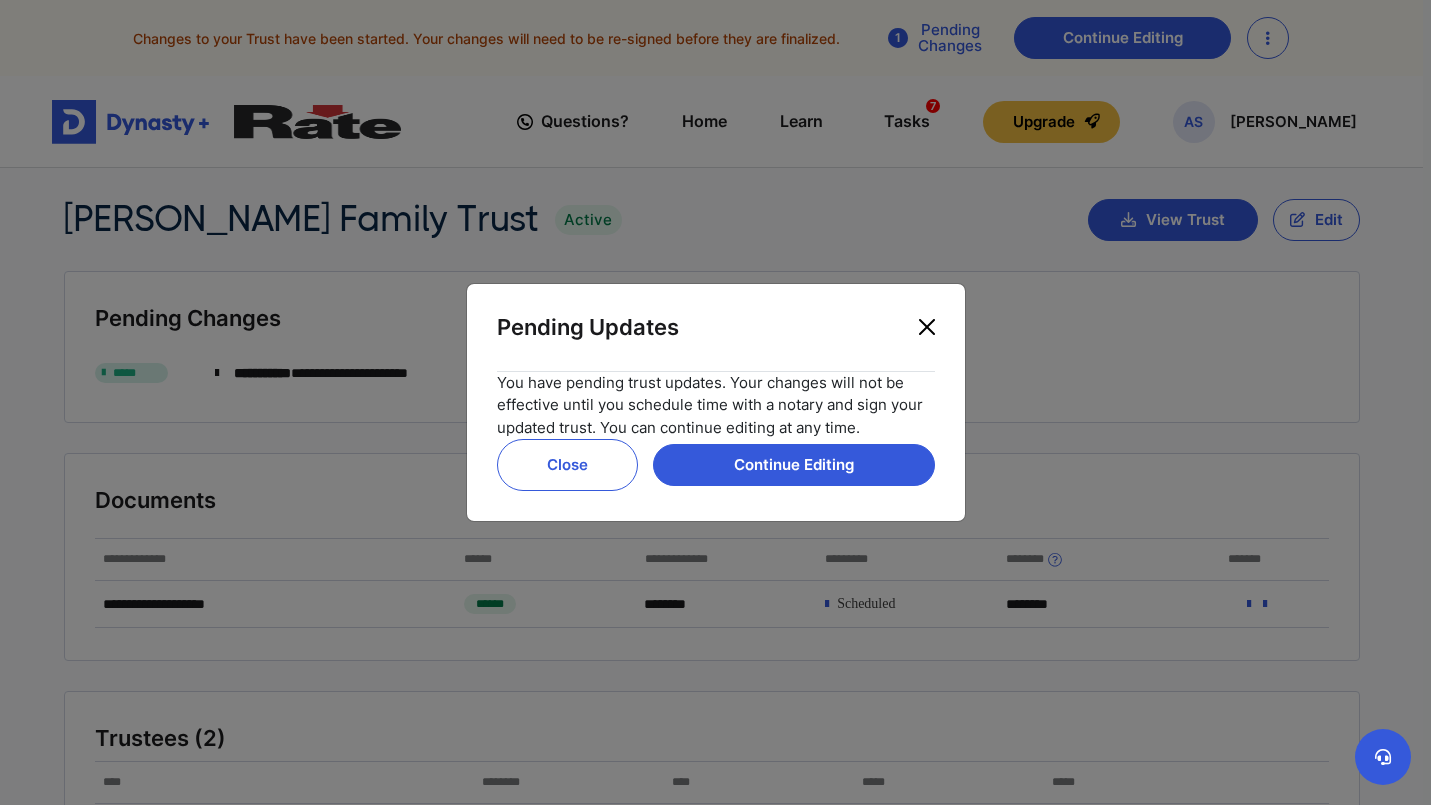 click at bounding box center (927, 327) 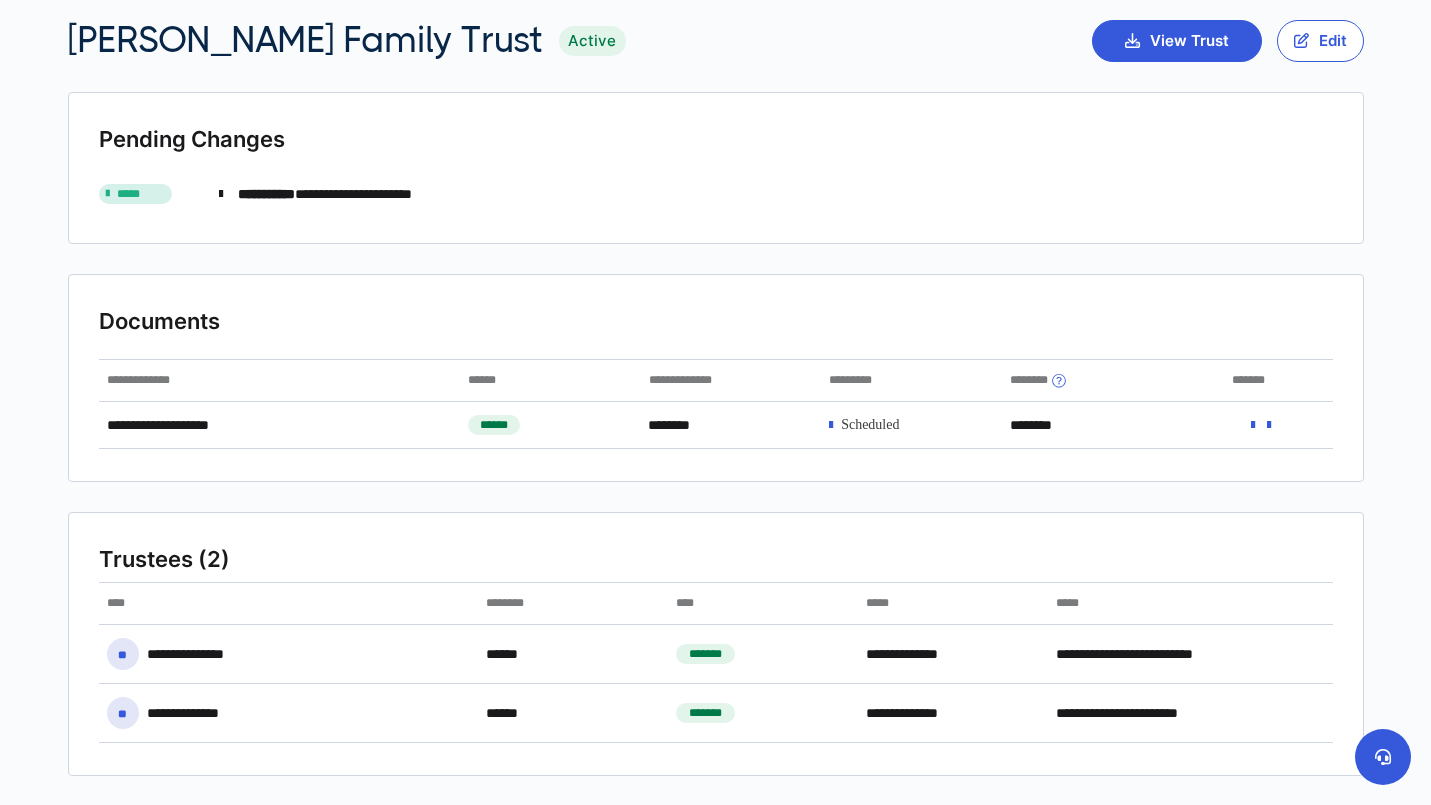 scroll, scrollTop: 0, scrollLeft: 0, axis: both 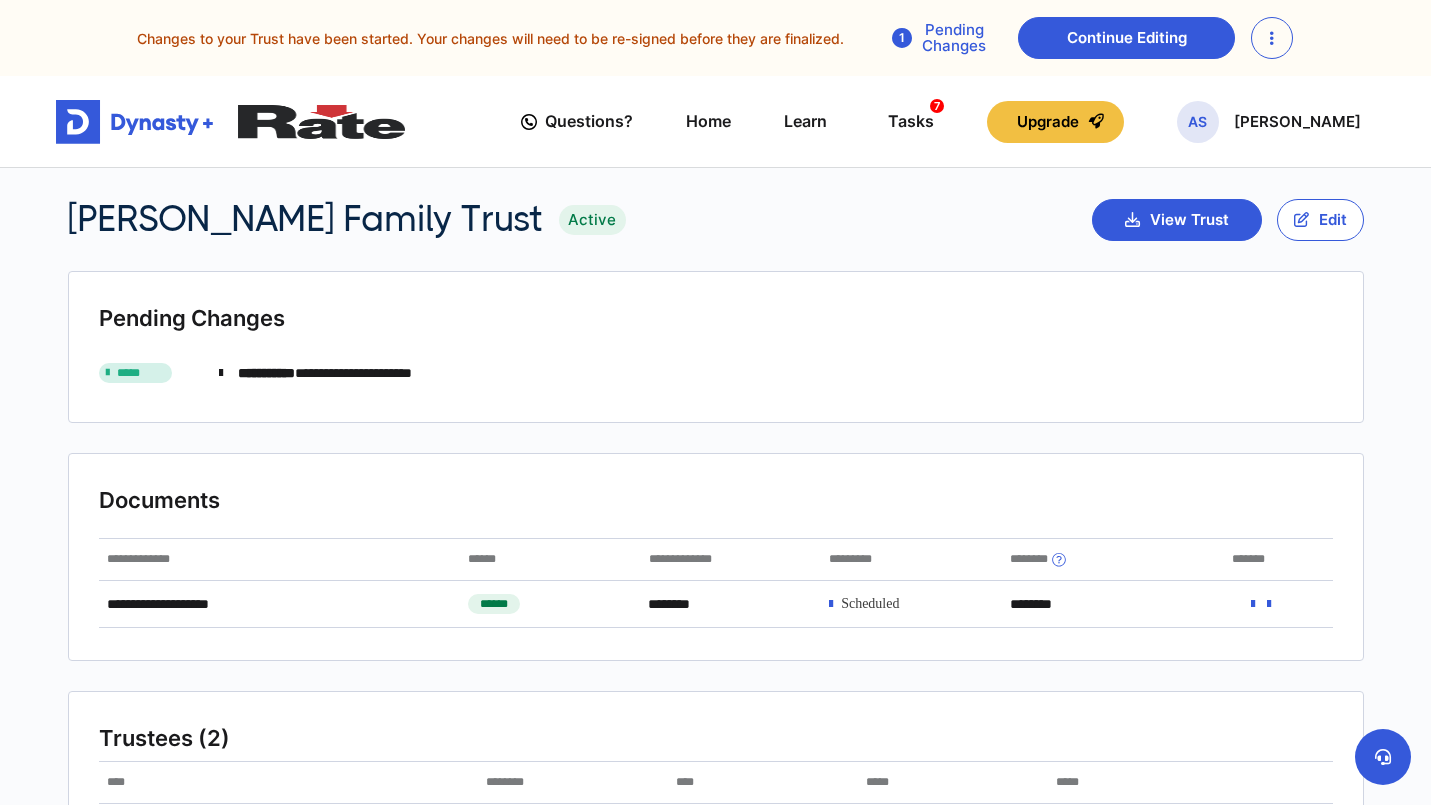 click on "Questions? Home Learn Tasks 7 Upgrade AS Alyson Sweeney 7 AS" at bounding box center (715, 122) 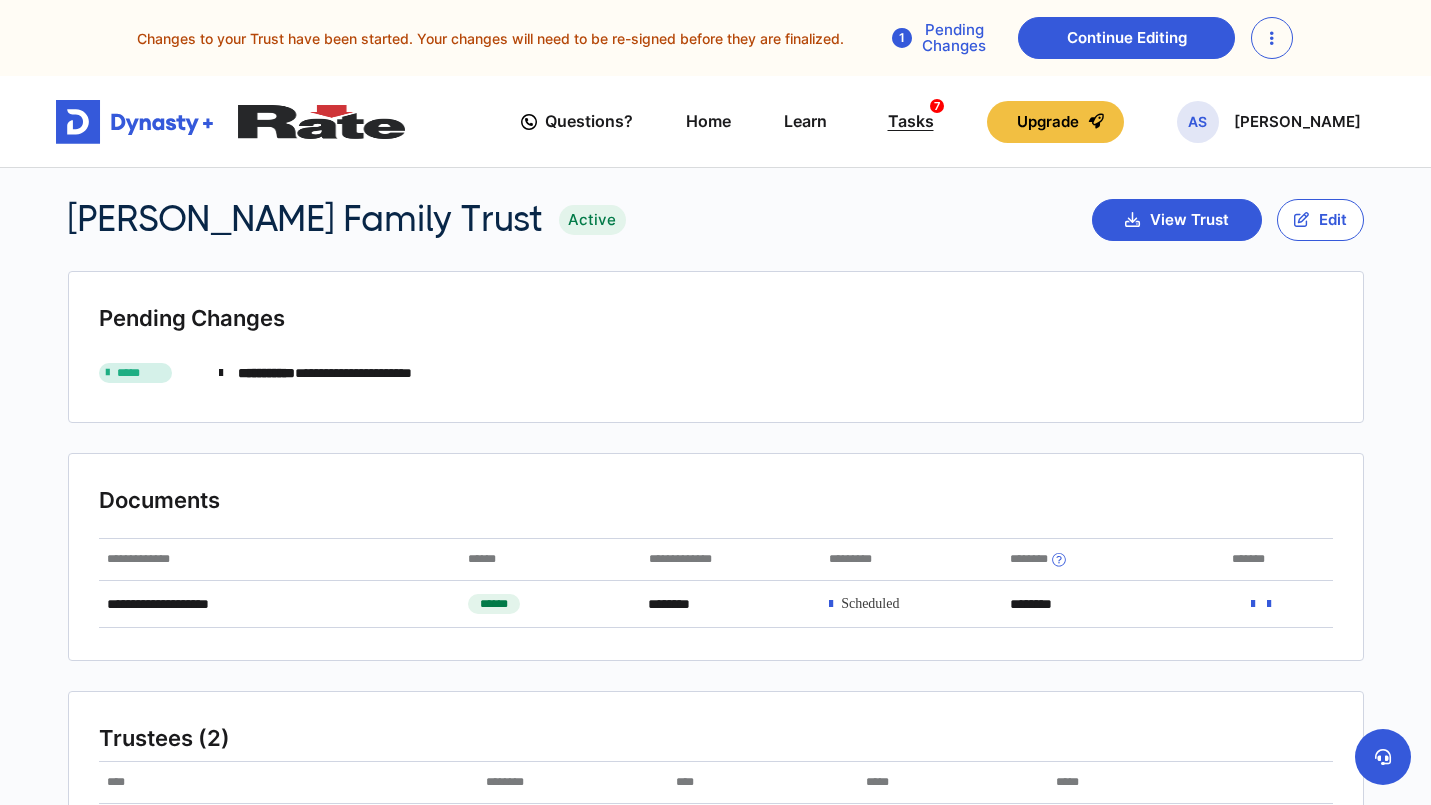 click on "Tasks 7" at bounding box center (911, 121) 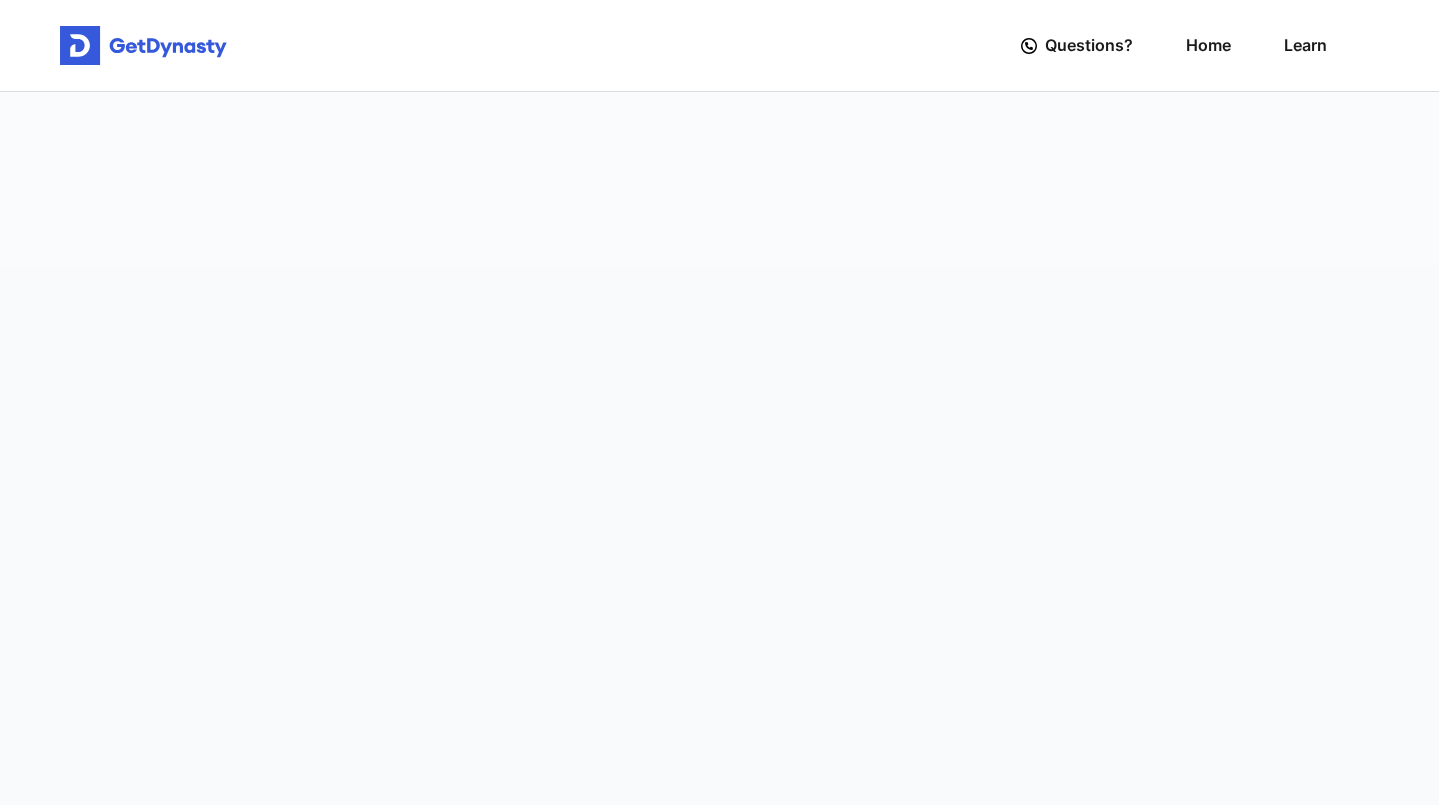scroll, scrollTop: 0, scrollLeft: 0, axis: both 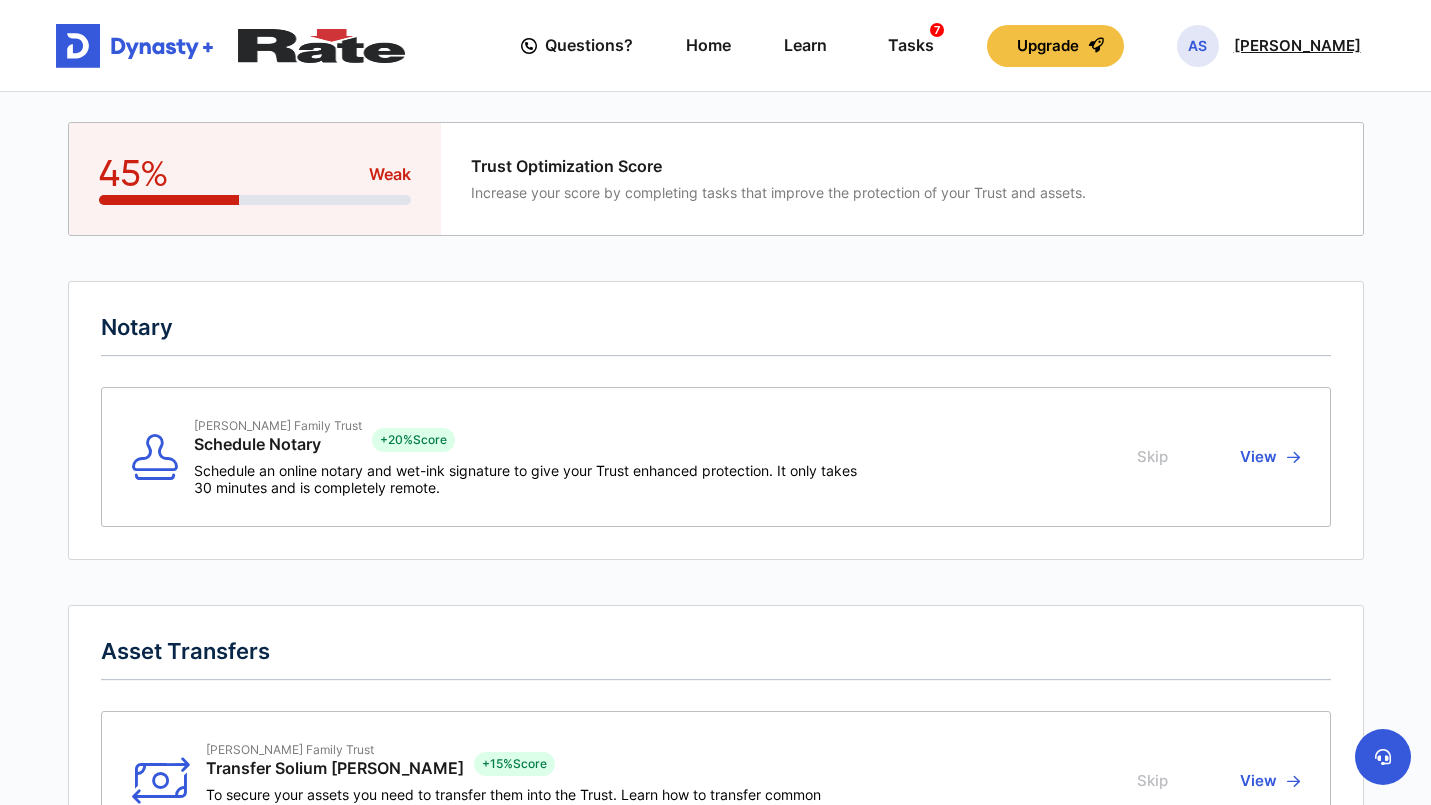 click on "Alyson Sweeney" at bounding box center (1297, 46) 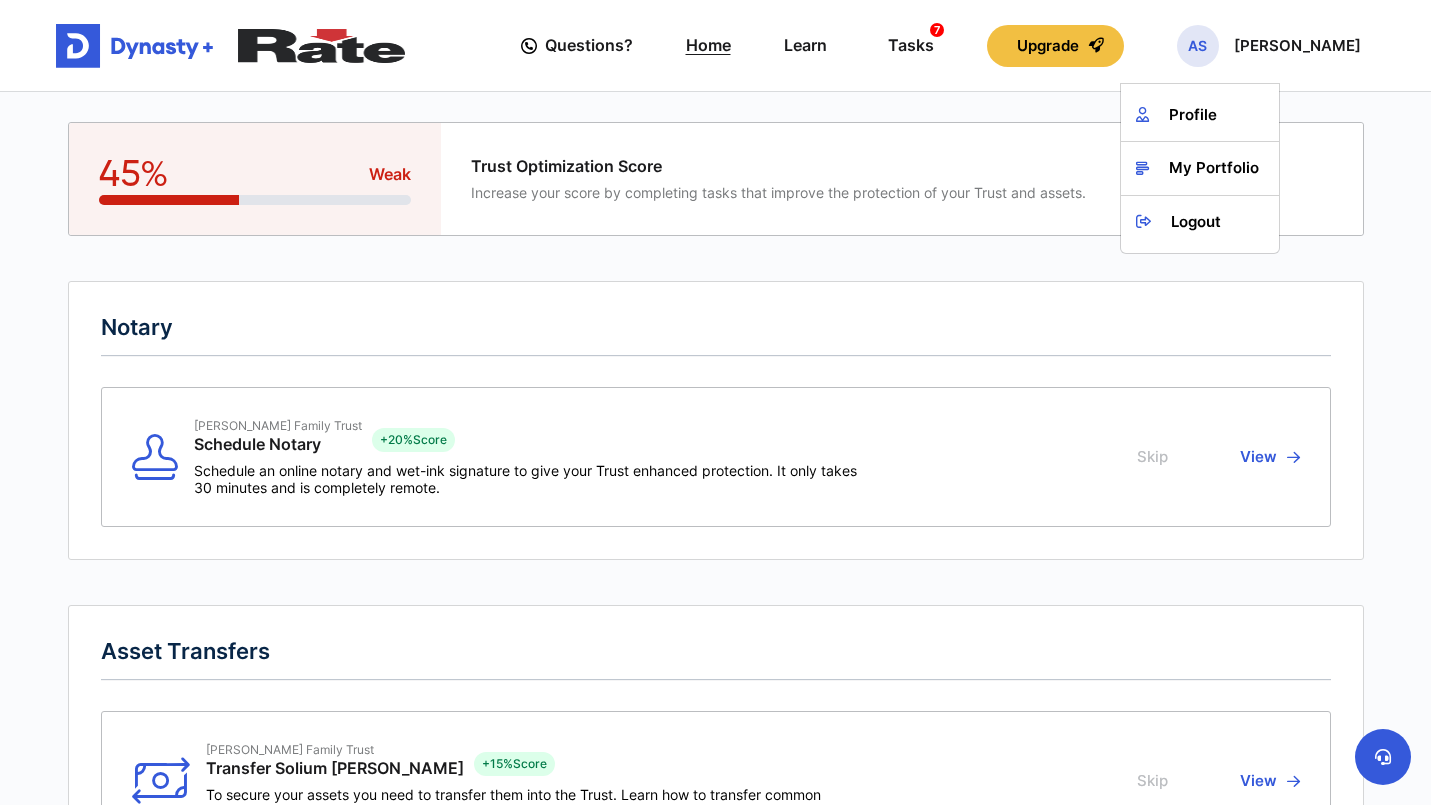click on "Home" at bounding box center [708, 45] 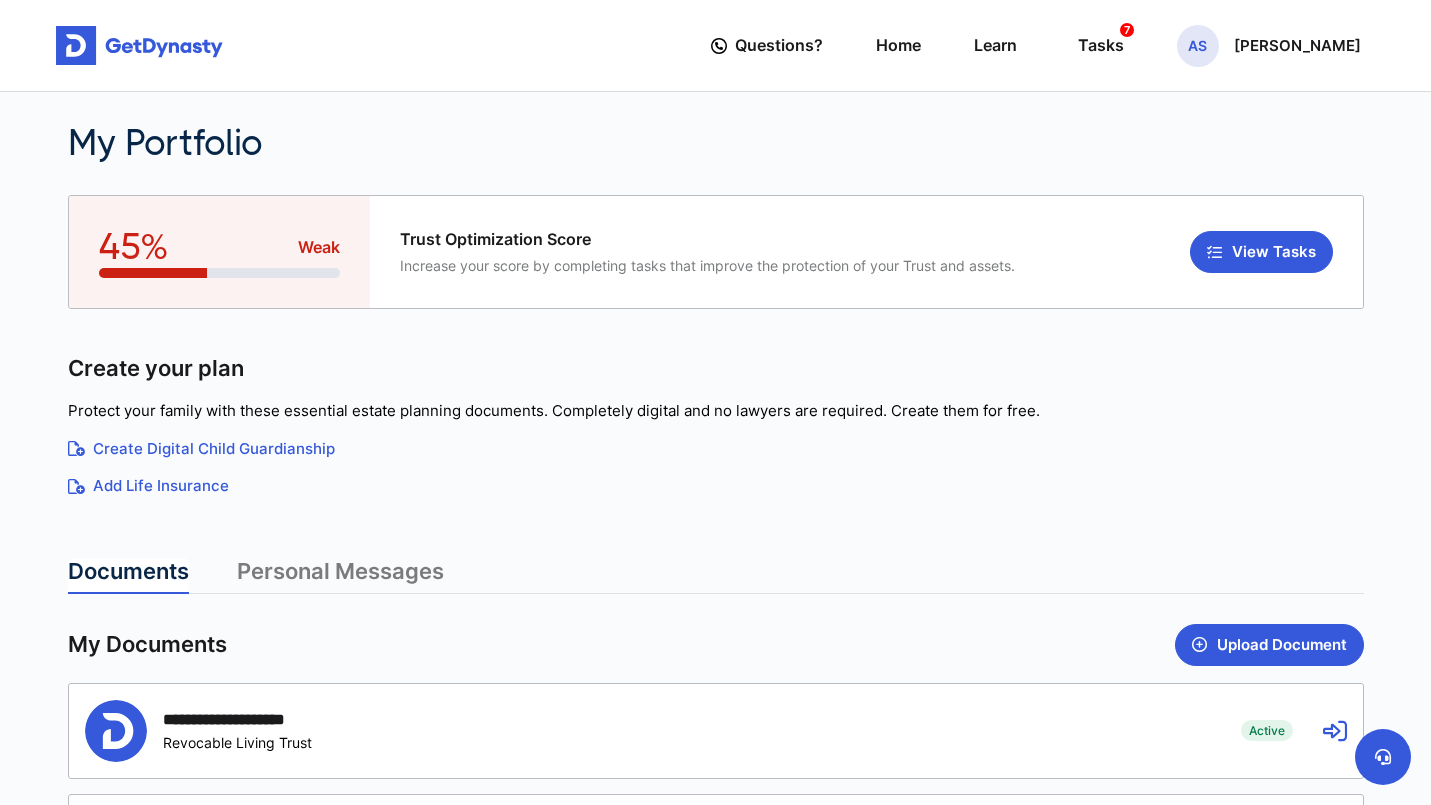 scroll, scrollTop: 17, scrollLeft: 0, axis: vertical 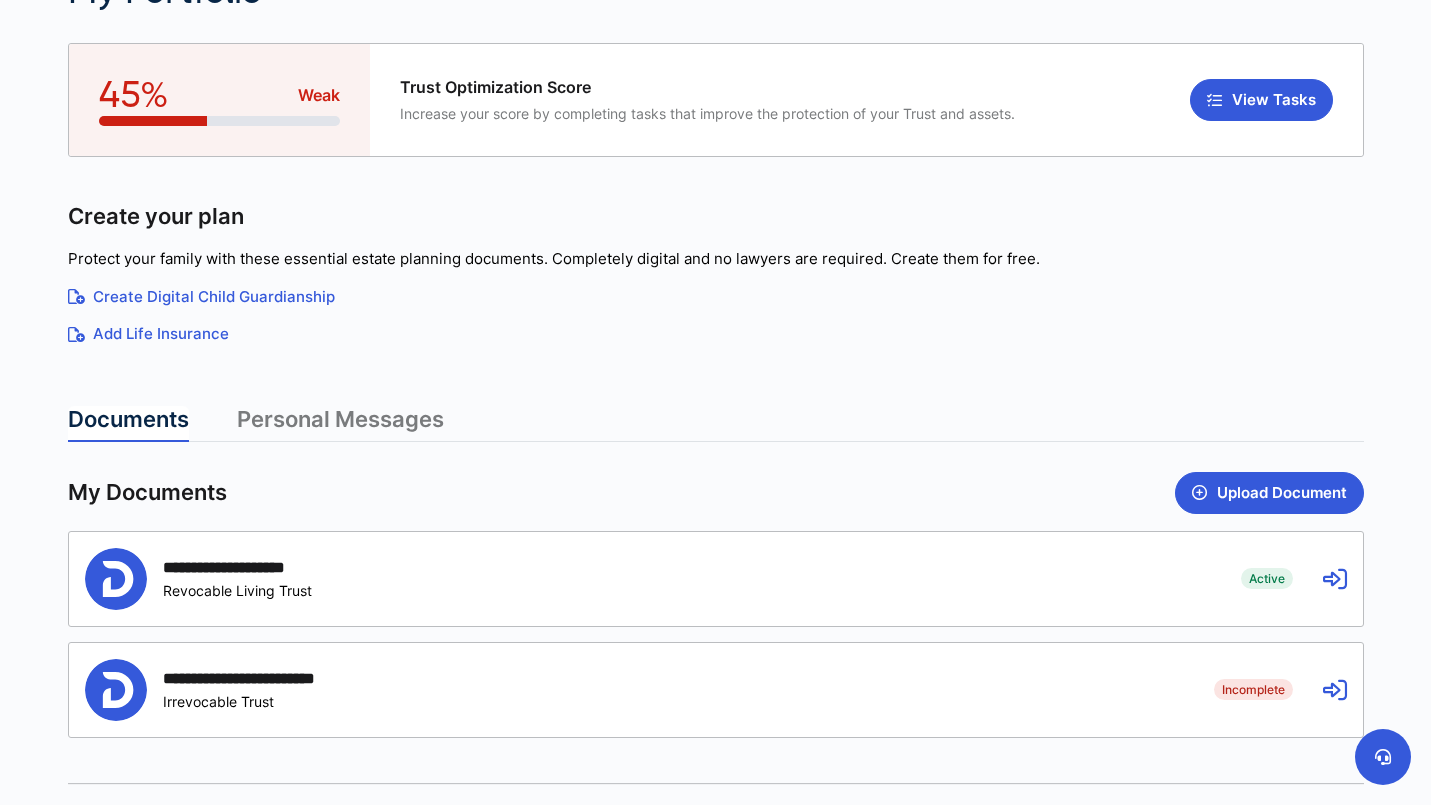 click on "**********" at bounding box center (716, 579) 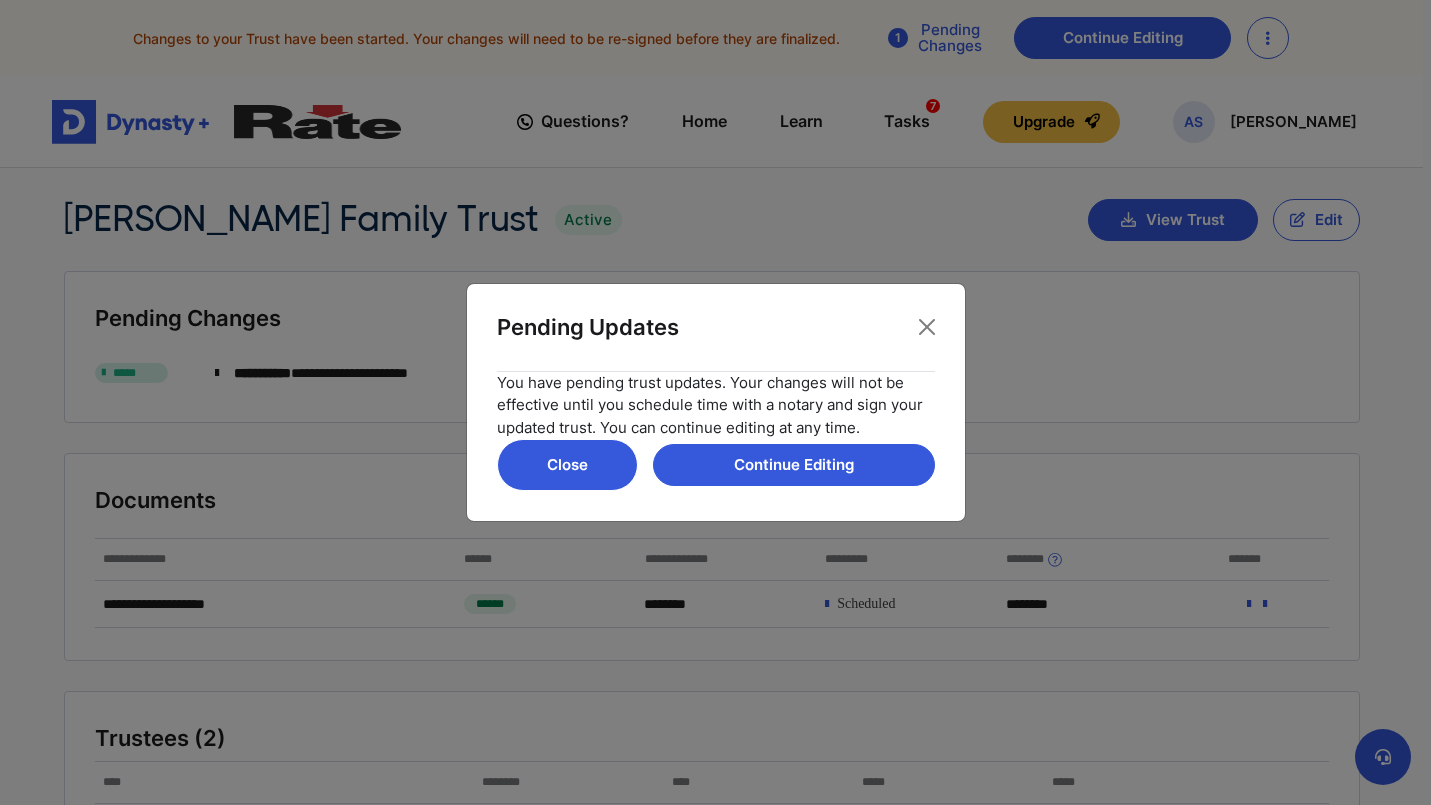 click on "Close" at bounding box center [567, 465] 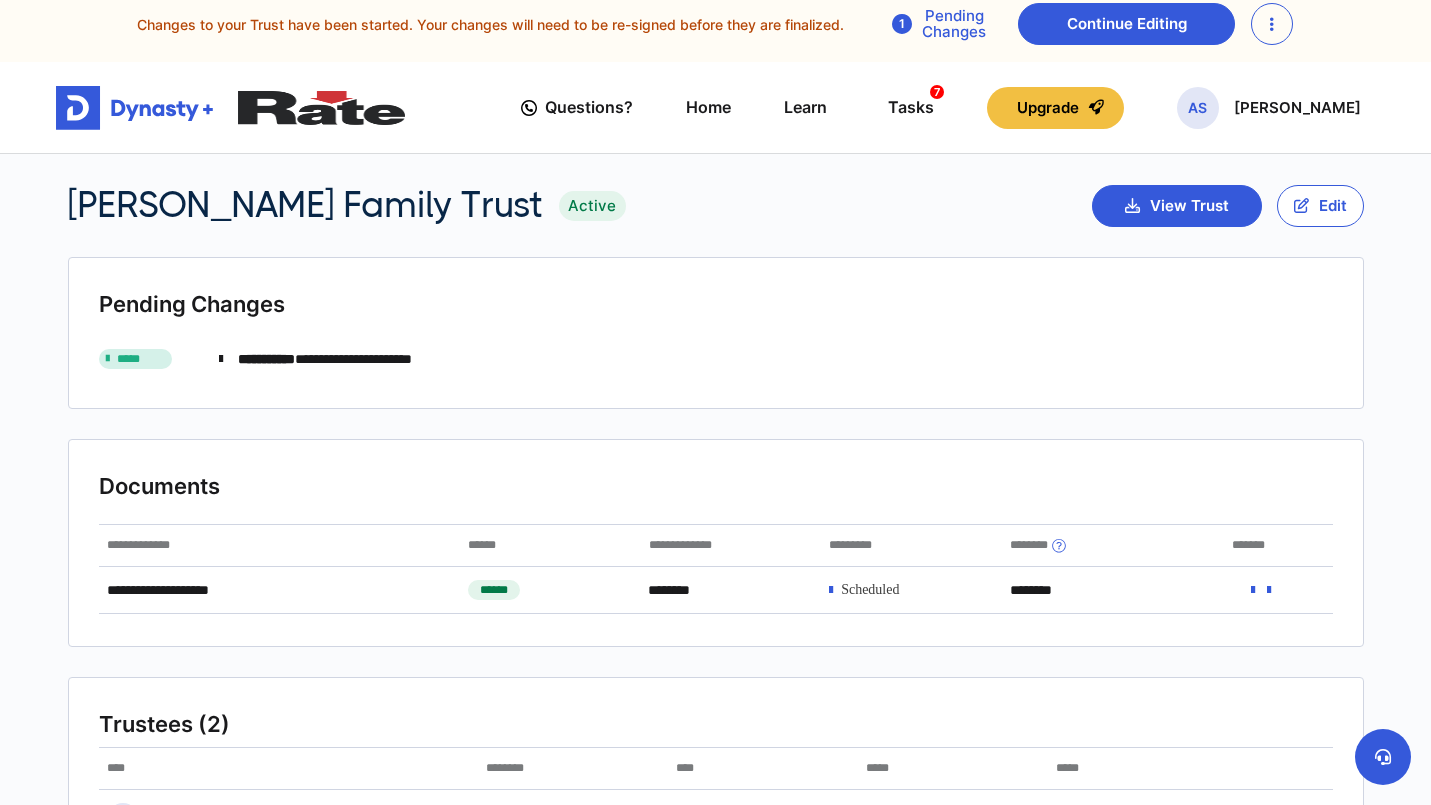 scroll, scrollTop: 0, scrollLeft: 0, axis: both 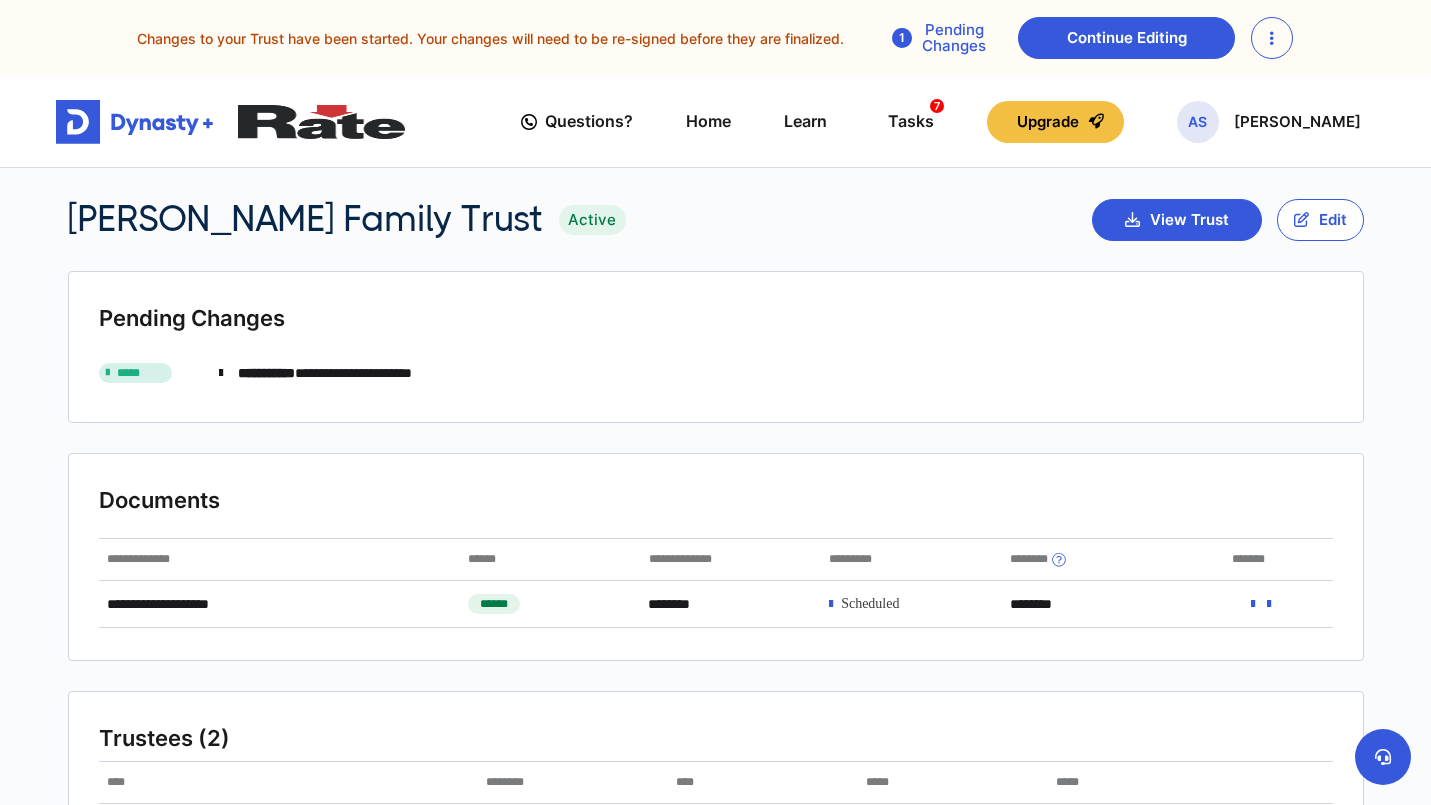 click at bounding box center (902, 38) 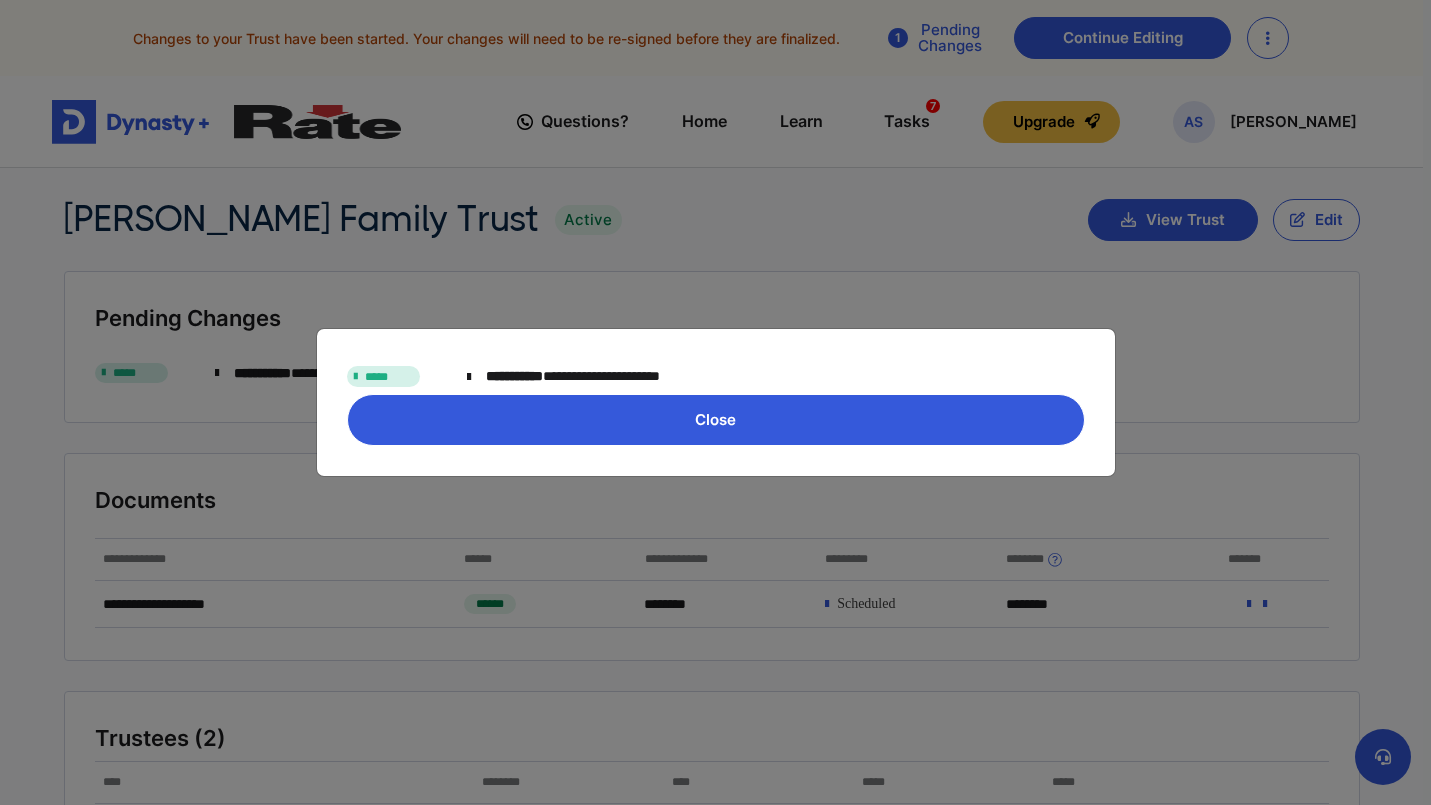 click on "Close" at bounding box center [716, 420] 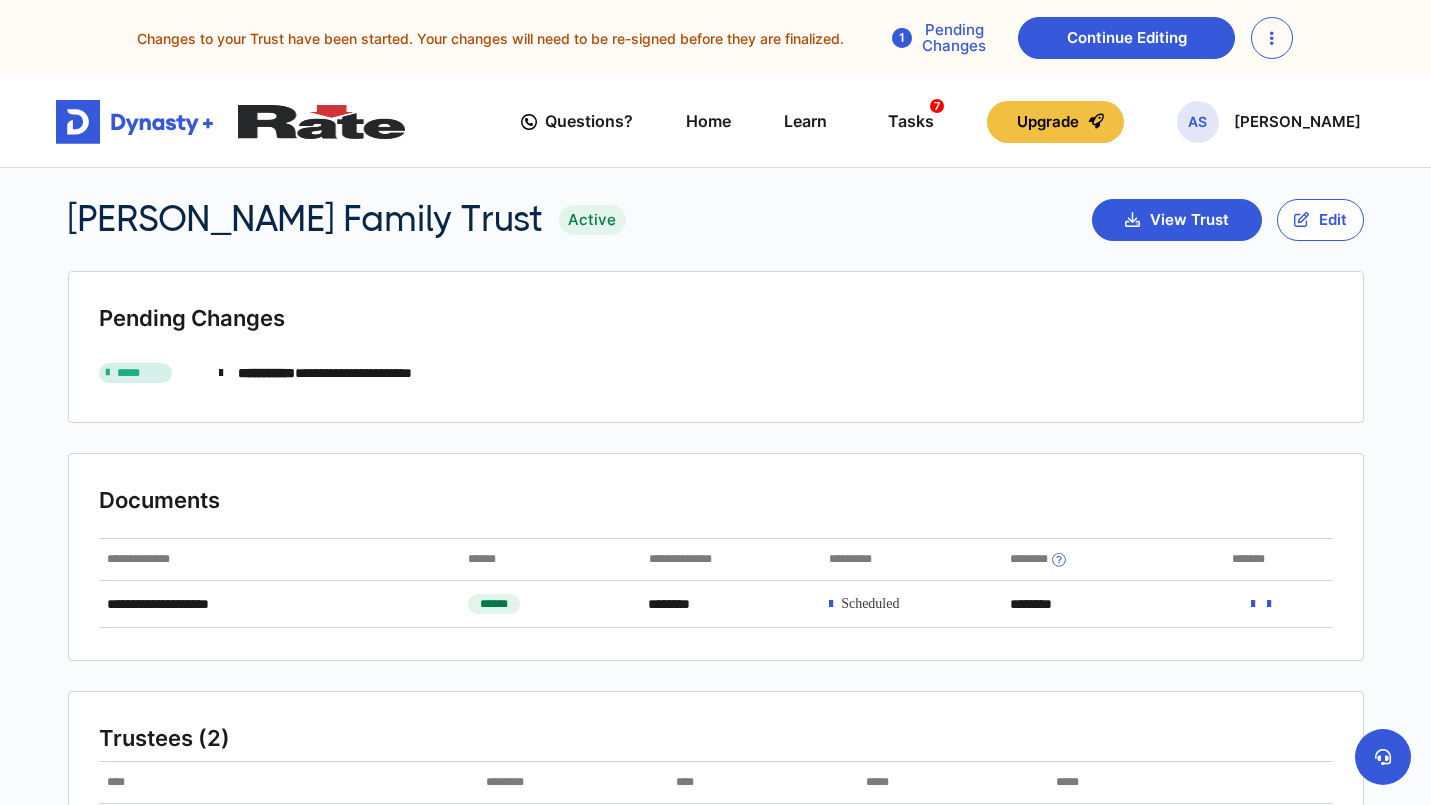 click at bounding box center (1272, 38) 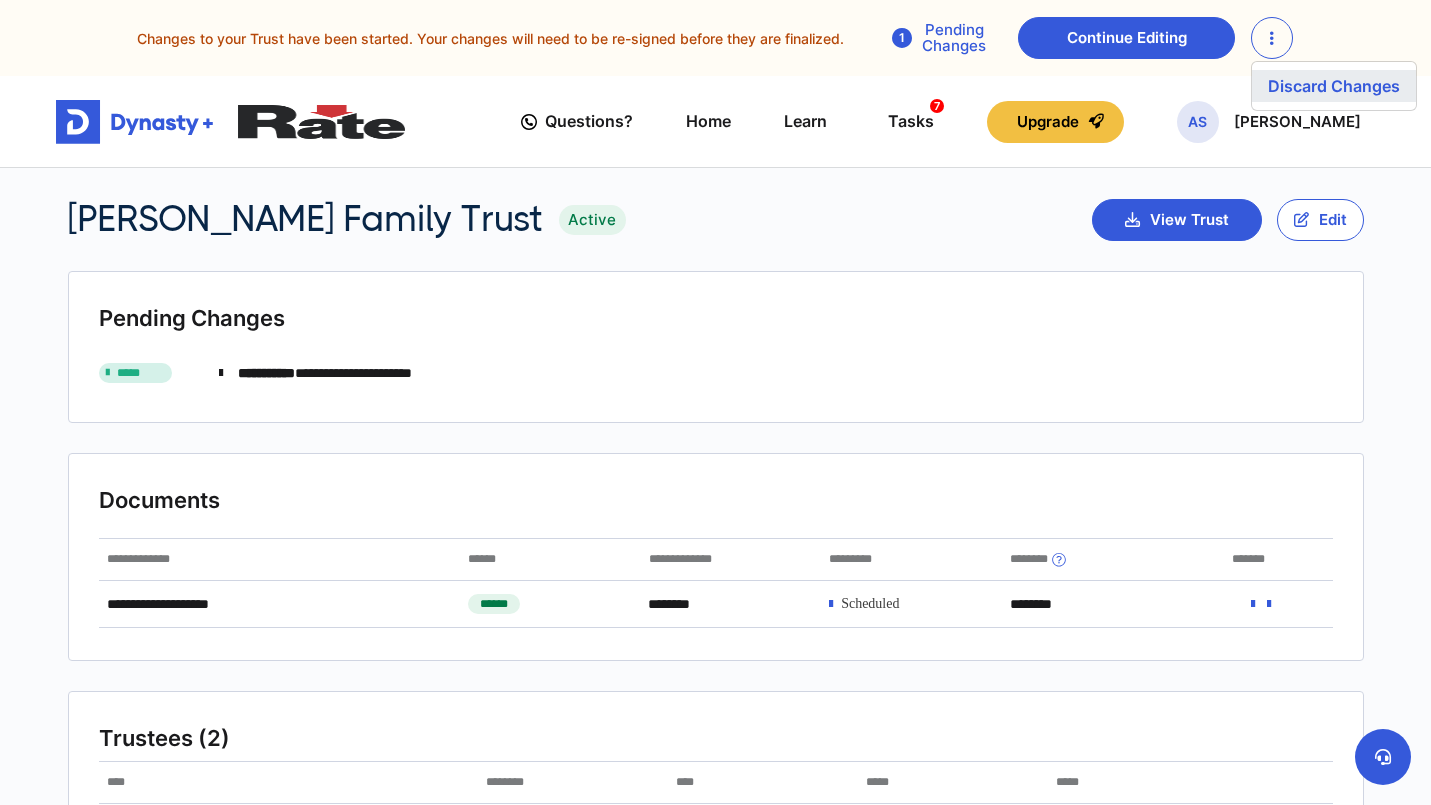 click on "Discard Changes" at bounding box center [1334, 86] 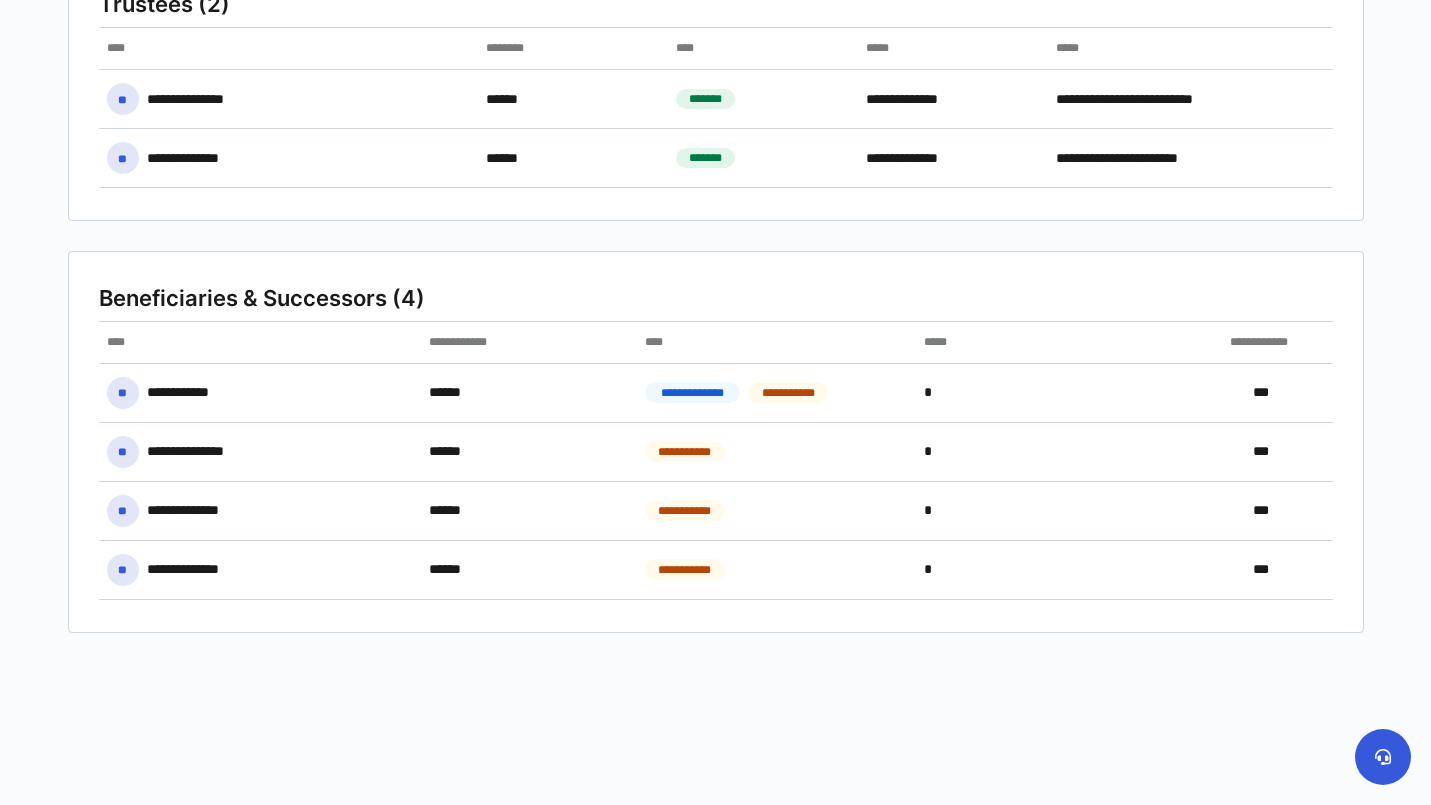 scroll, scrollTop: 0, scrollLeft: 0, axis: both 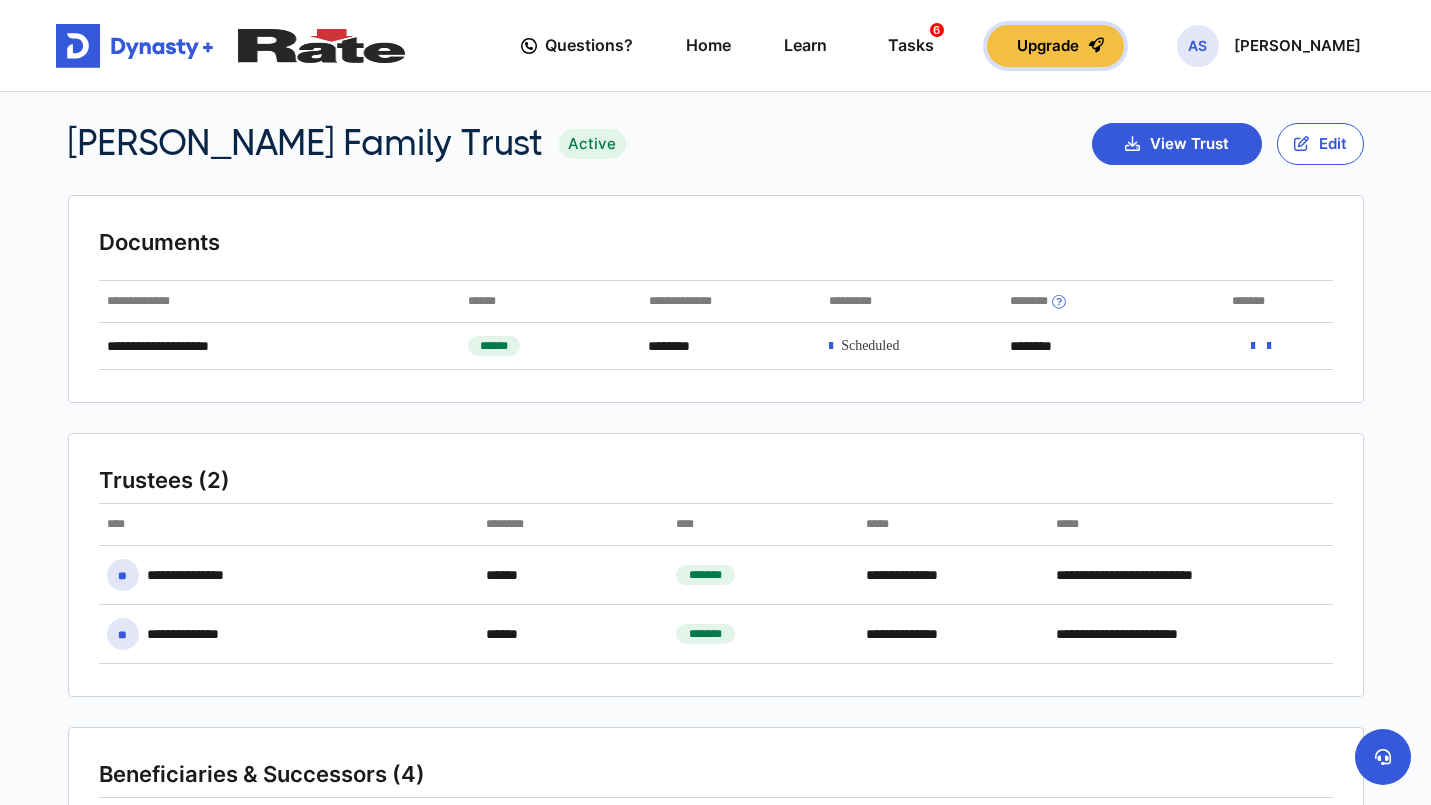 click on "Upgrade" at bounding box center (1055, 46) 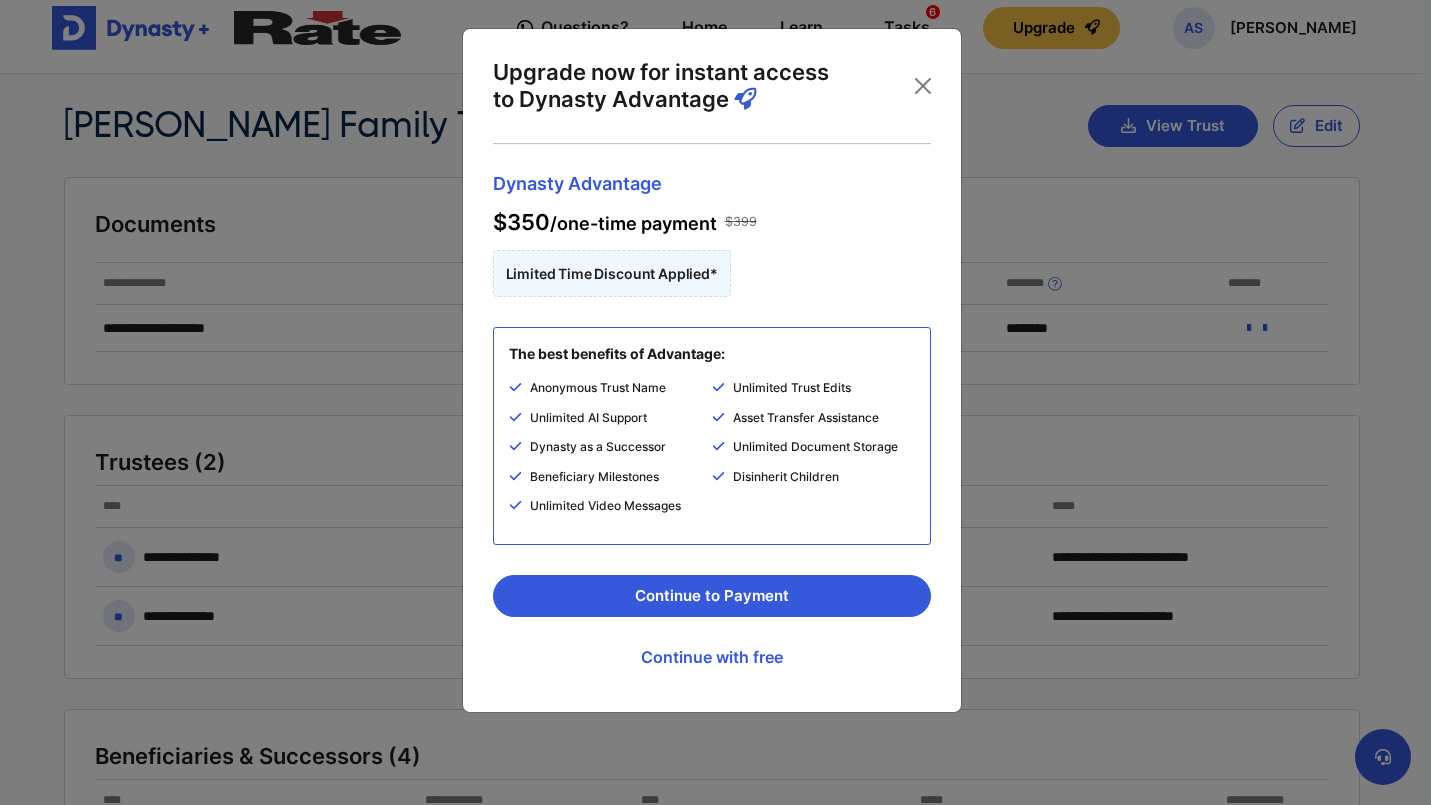 scroll, scrollTop: 0, scrollLeft: 0, axis: both 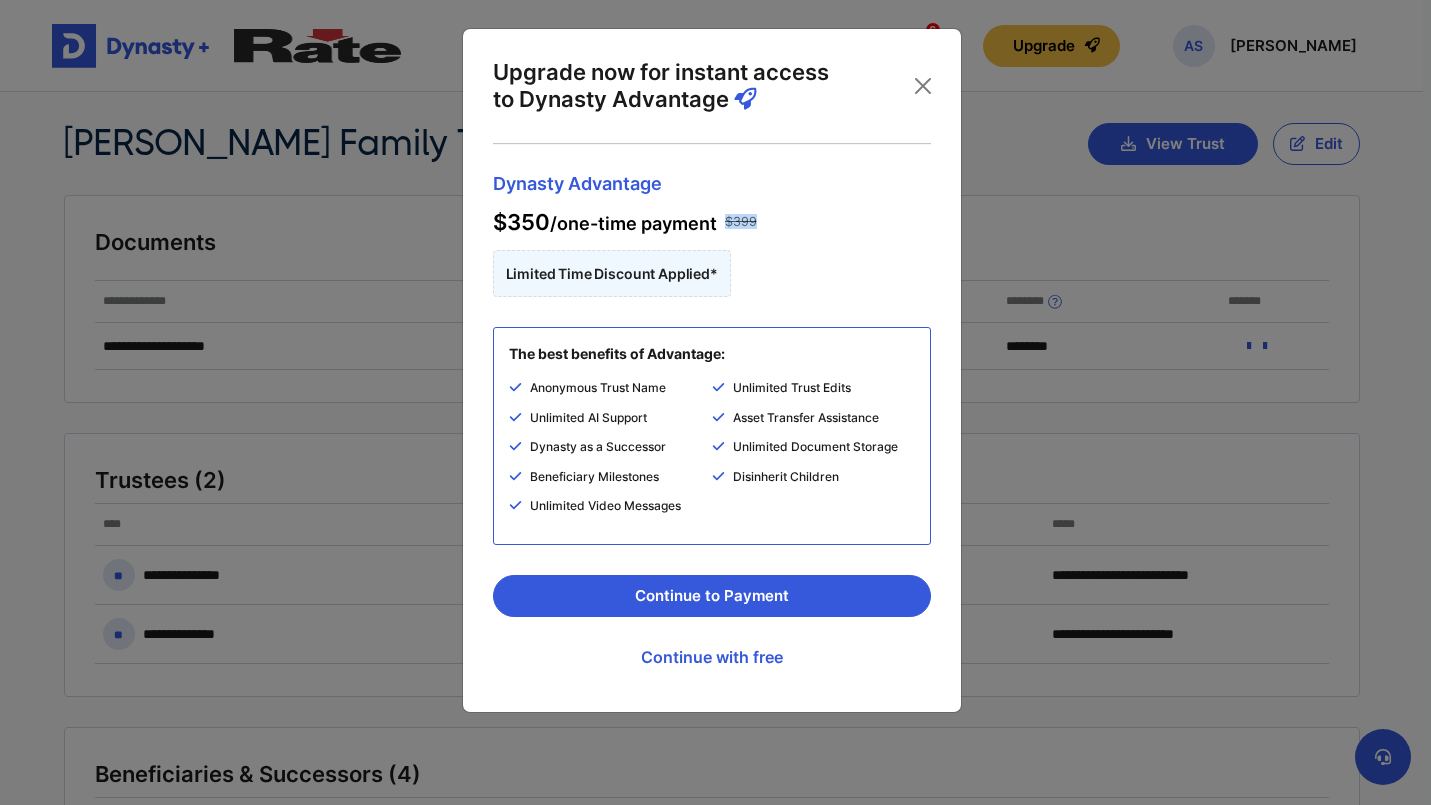 drag, startPoint x: 722, startPoint y: 217, endPoint x: 764, endPoint y: 218, distance: 42.0119 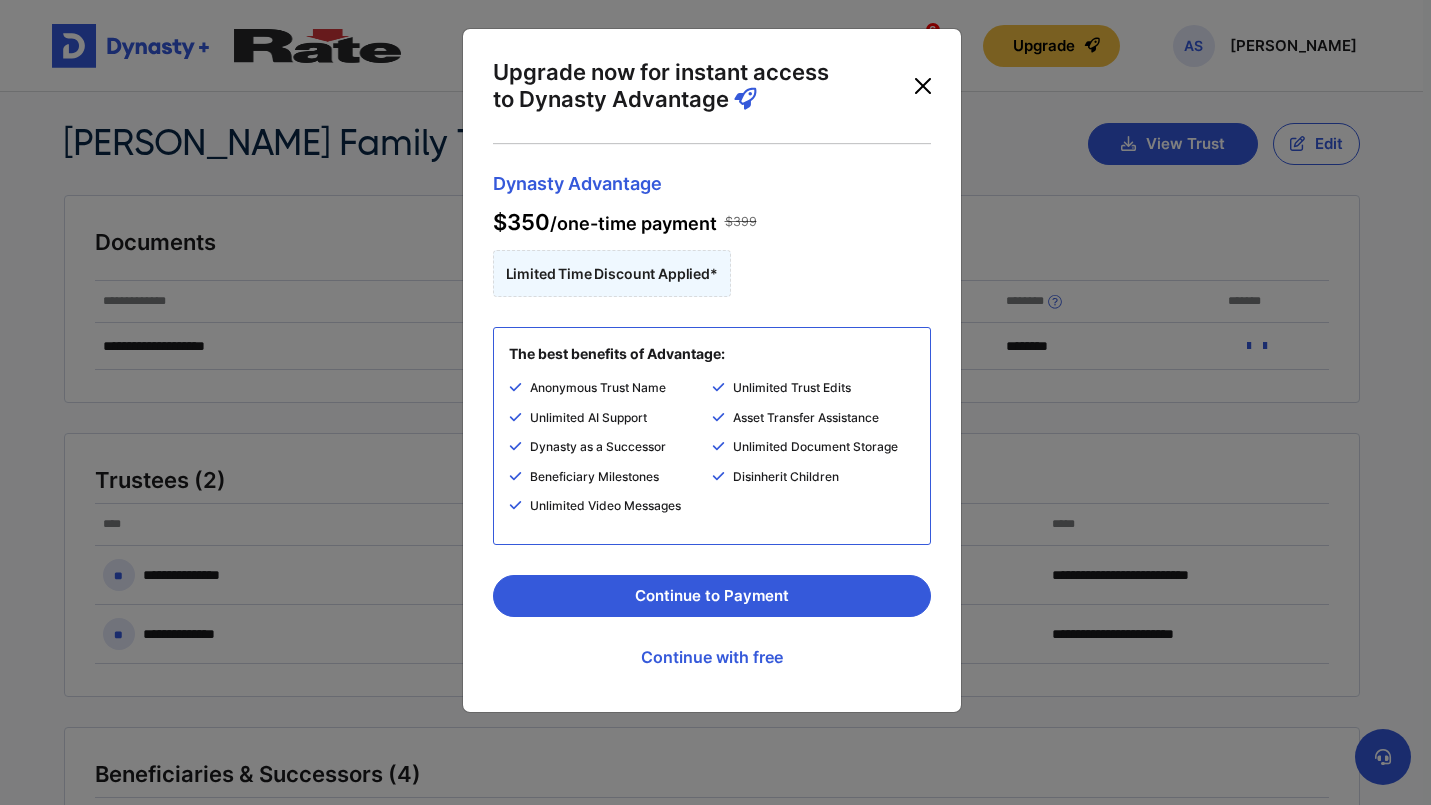 click at bounding box center [923, 86] 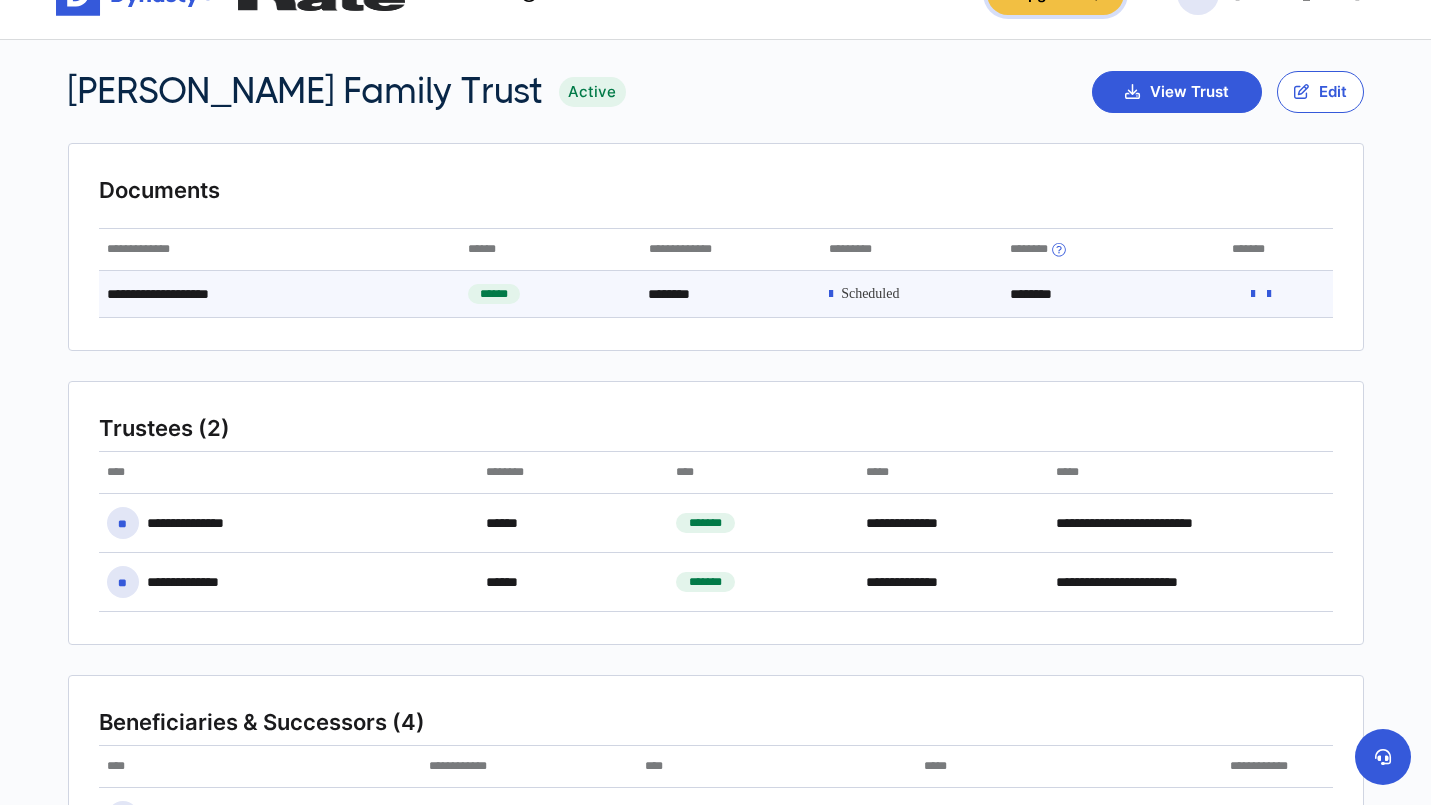 scroll, scrollTop: 0, scrollLeft: 0, axis: both 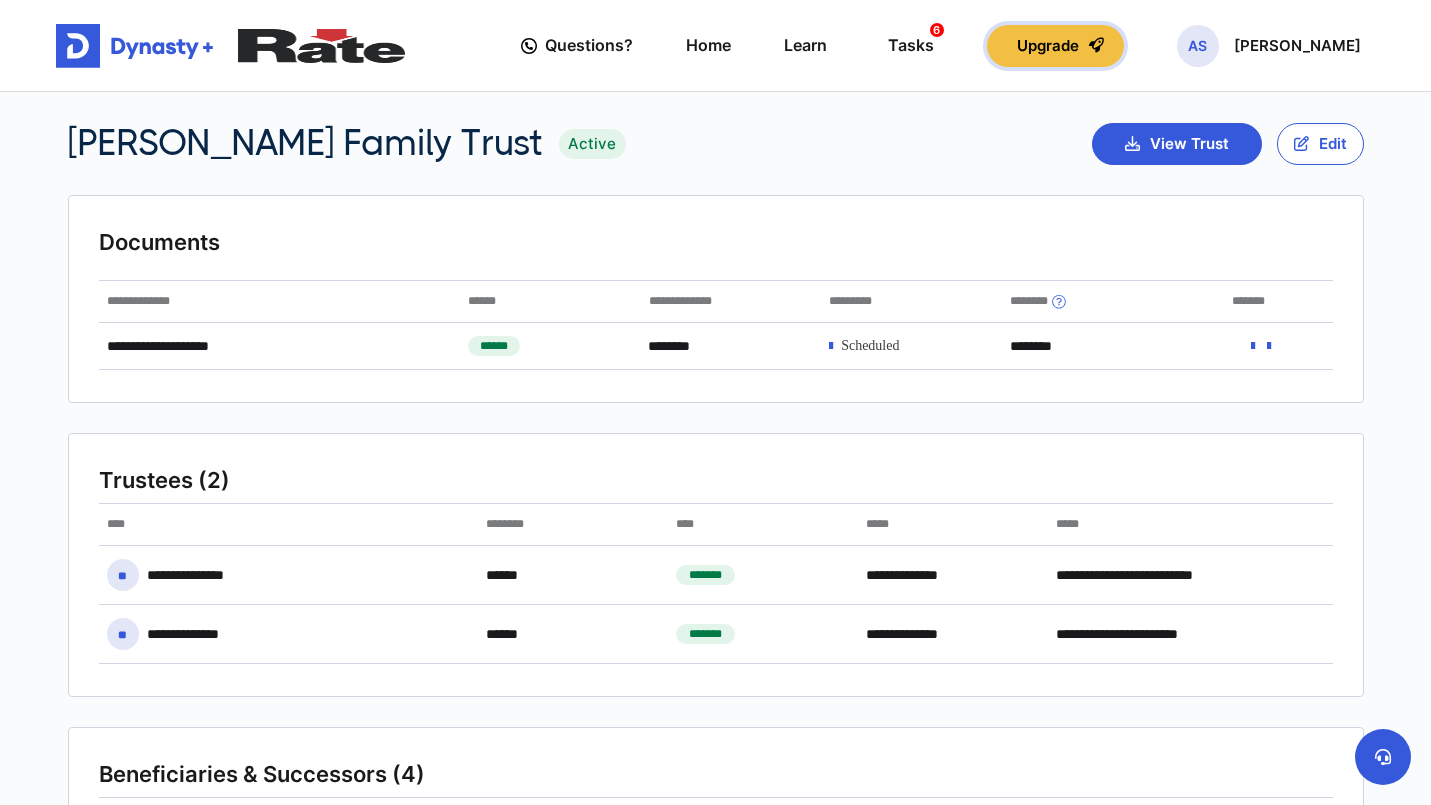 click on "Upgrade" at bounding box center [1055, 46] 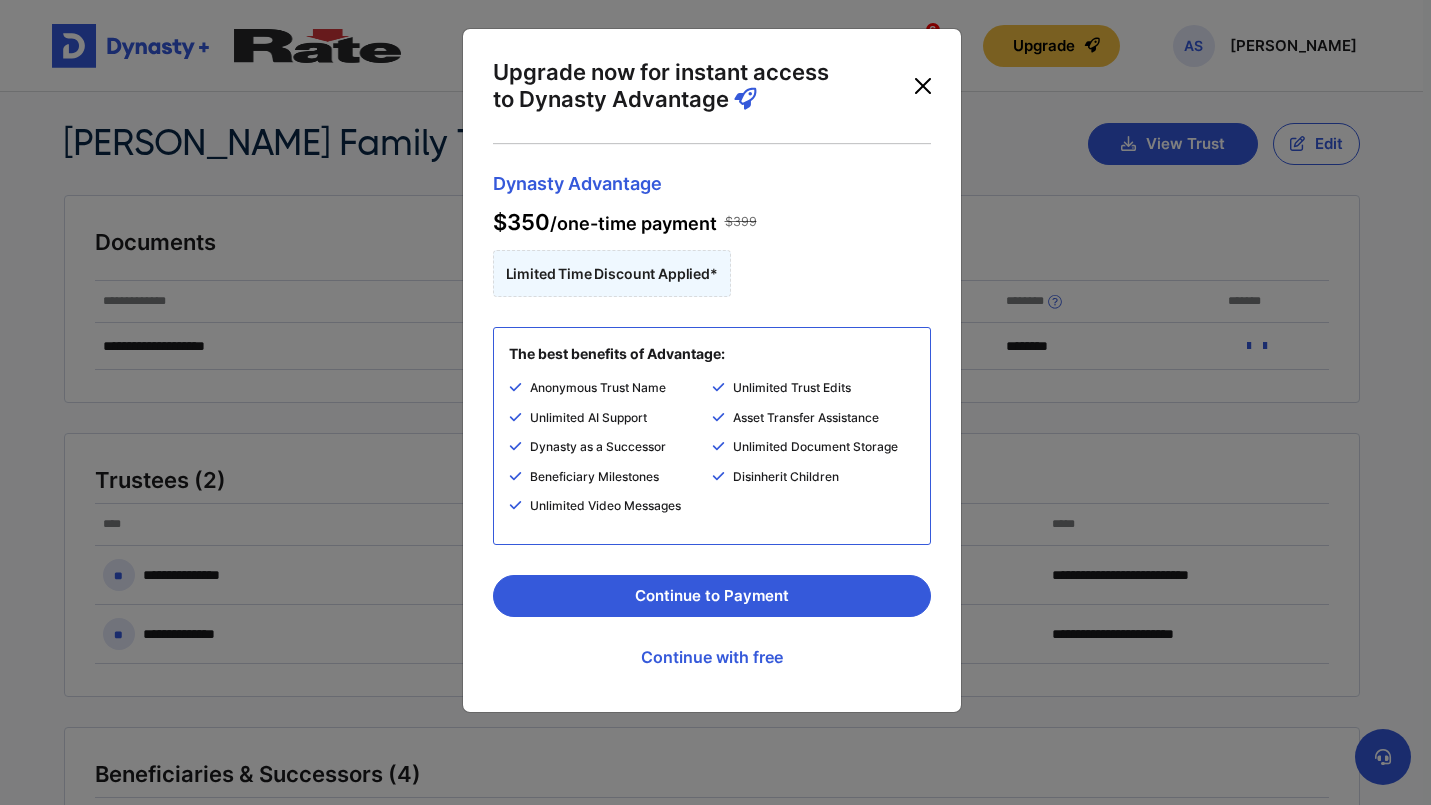 click at bounding box center [923, 86] 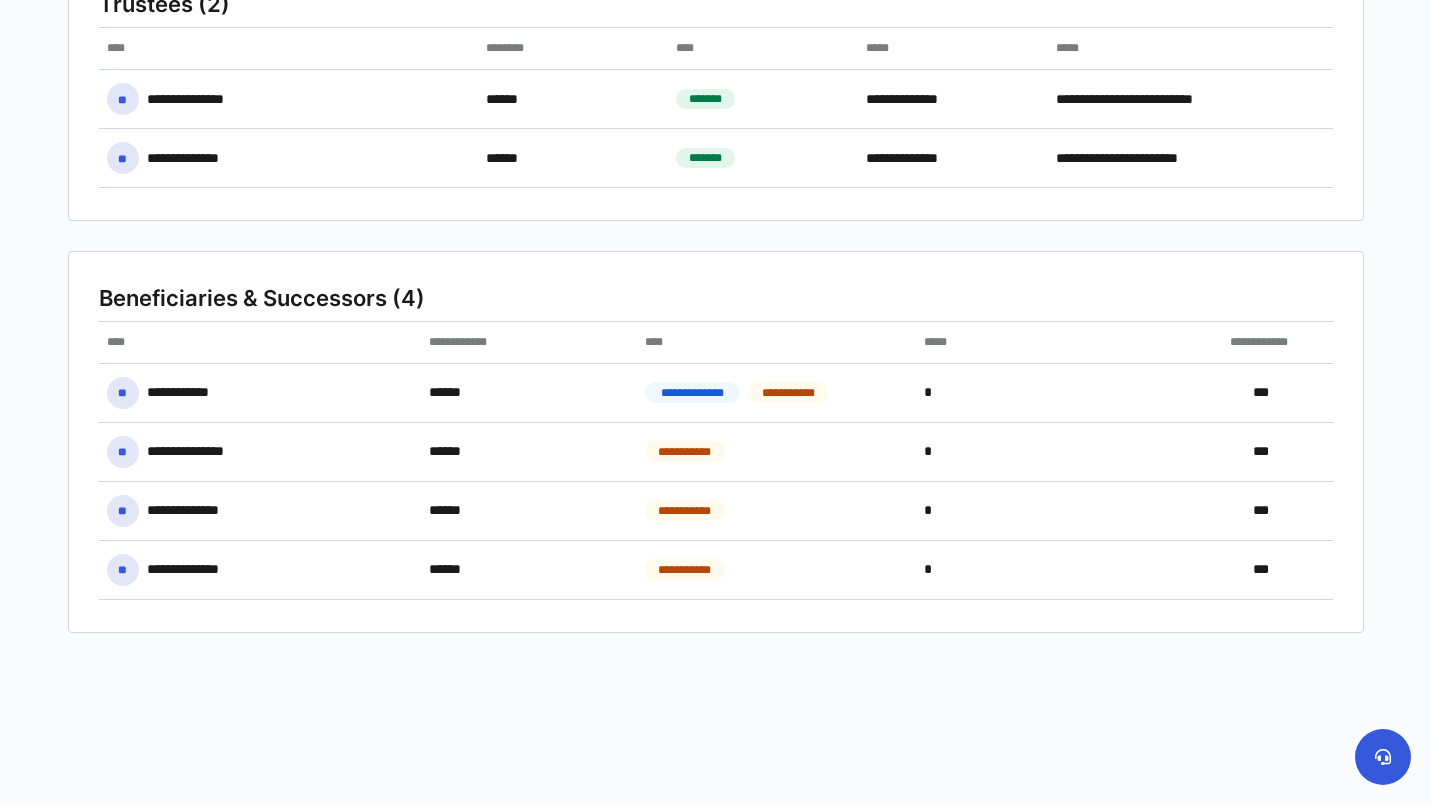 scroll, scrollTop: 0, scrollLeft: 0, axis: both 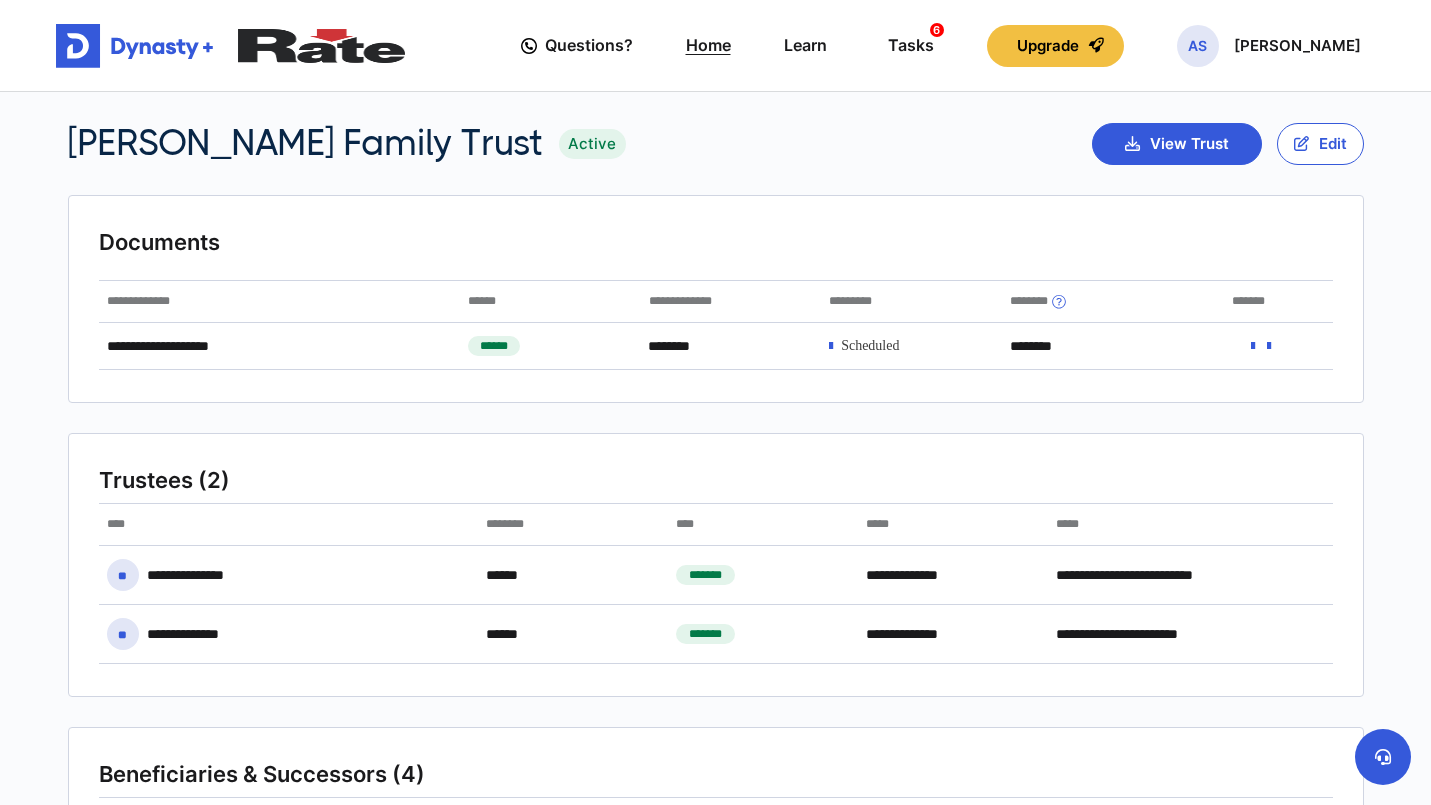 click on "Home" at bounding box center [708, 45] 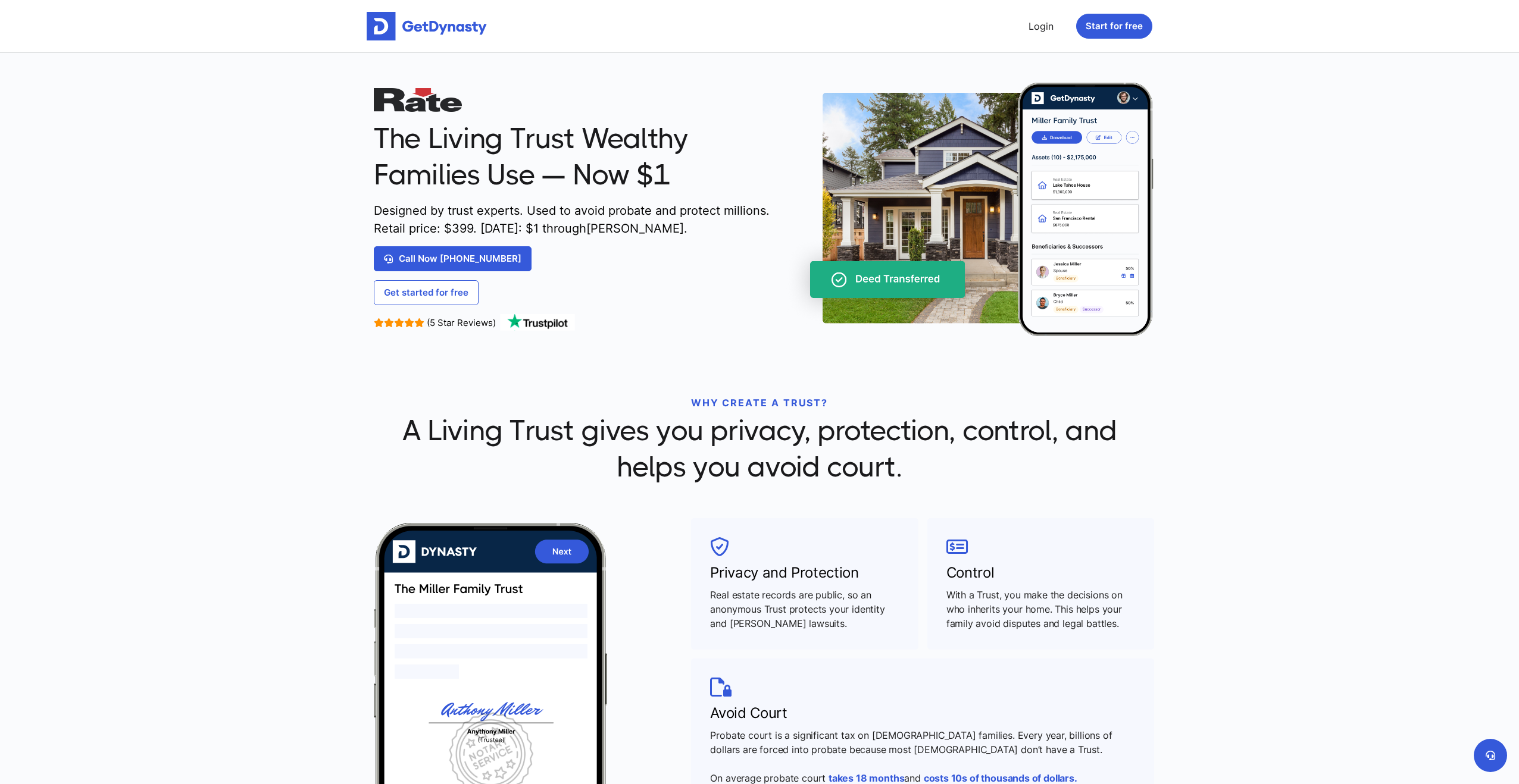 scroll, scrollTop: 0, scrollLeft: 0, axis: both 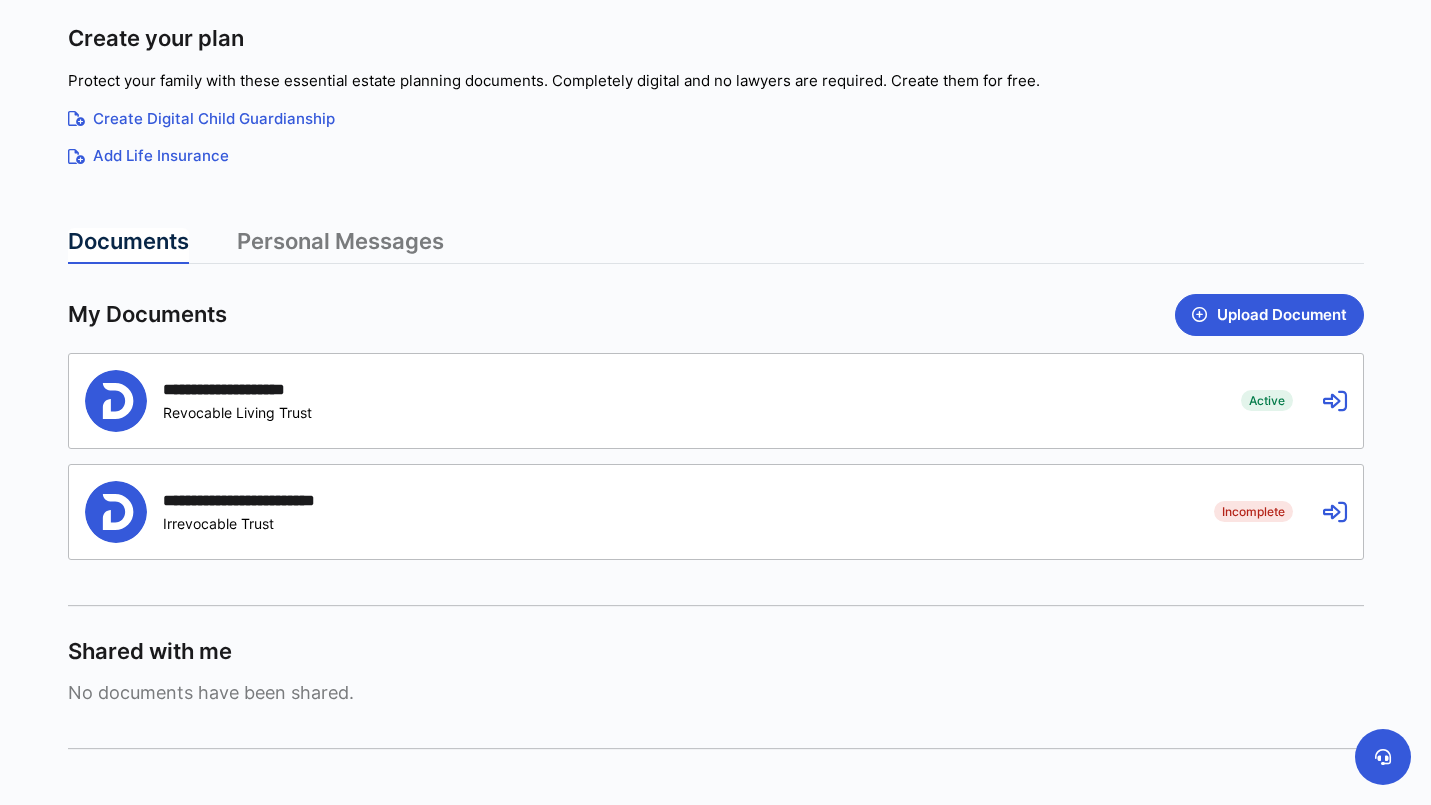 click at bounding box center (1335, 401) 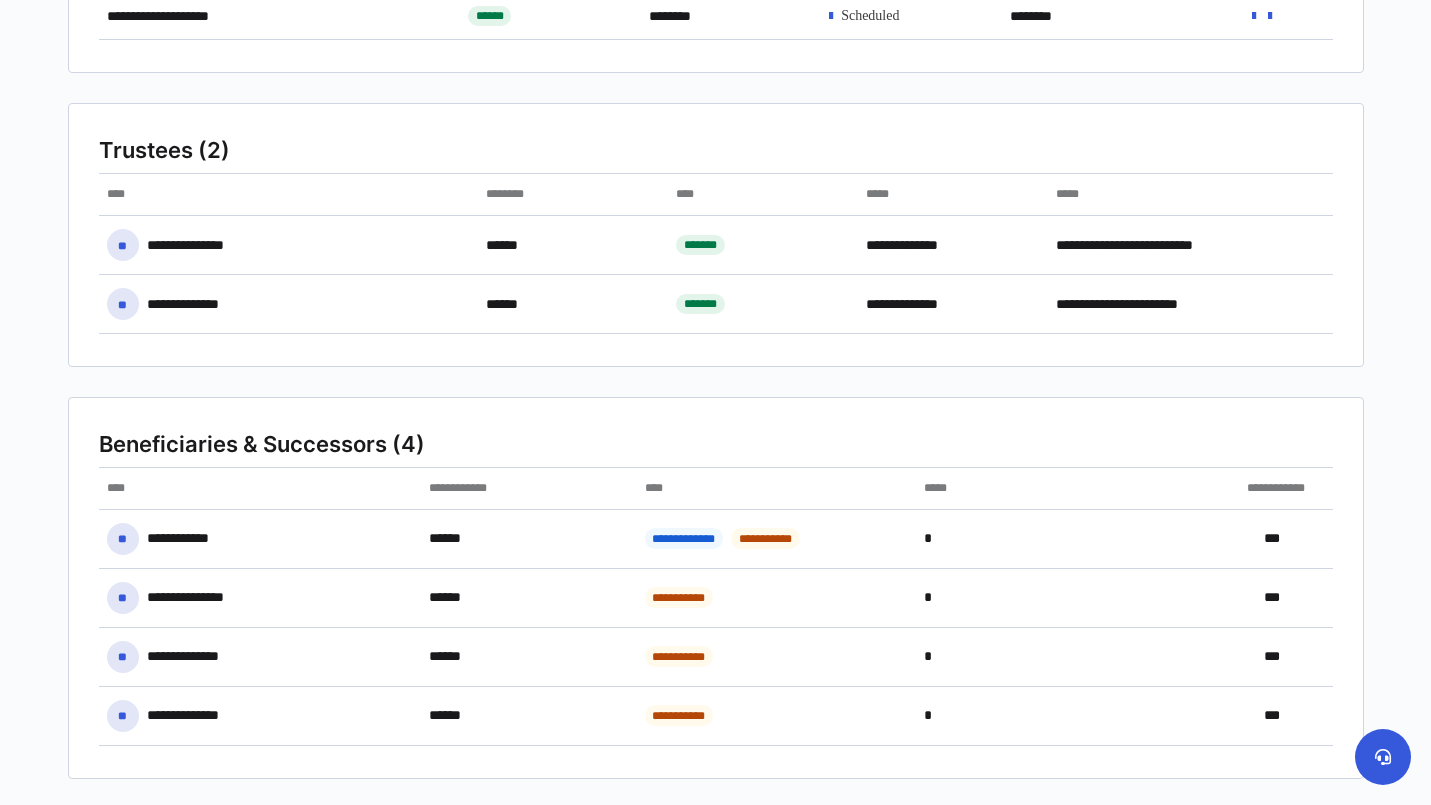 scroll, scrollTop: 0, scrollLeft: 0, axis: both 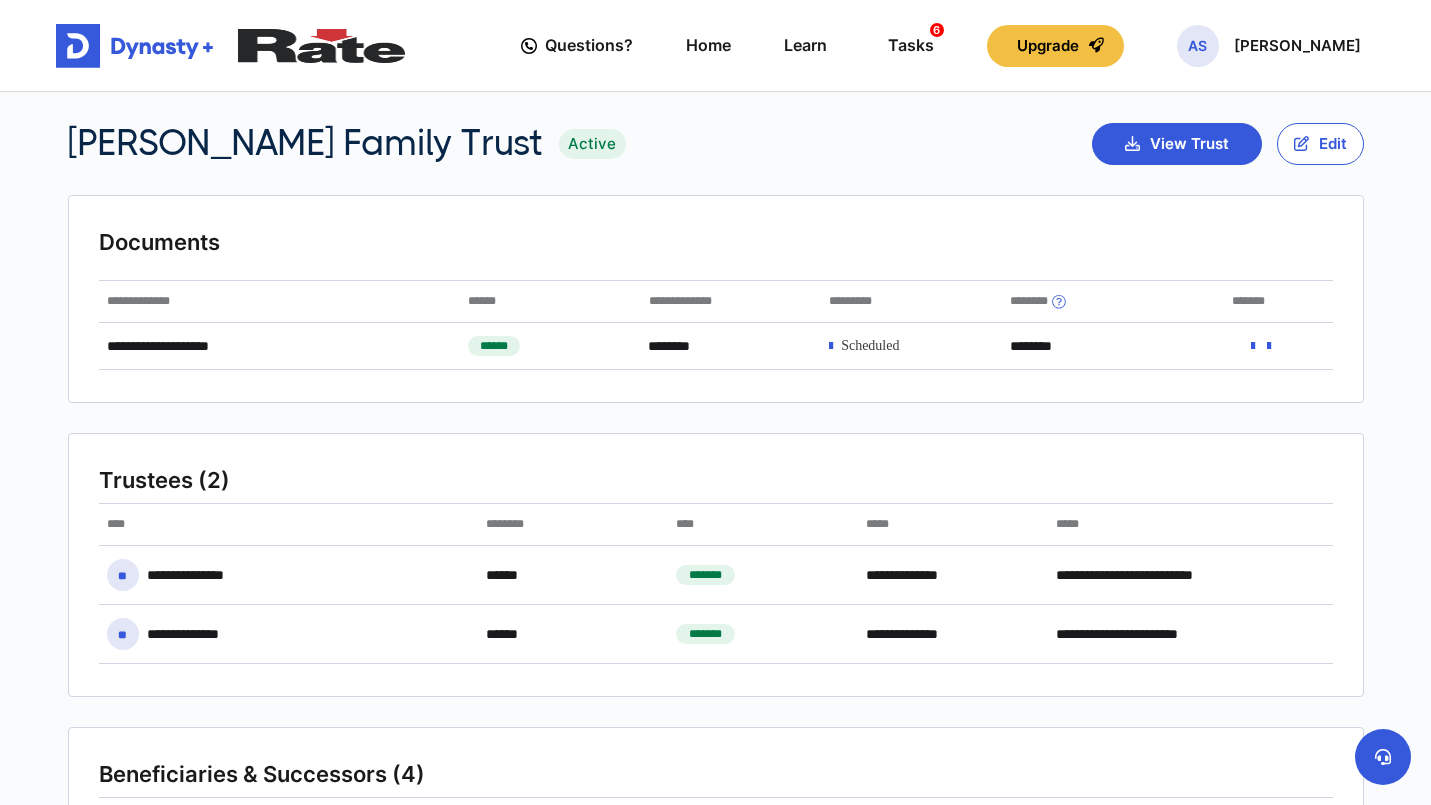 click on "*********" at bounding box center [911, 301] 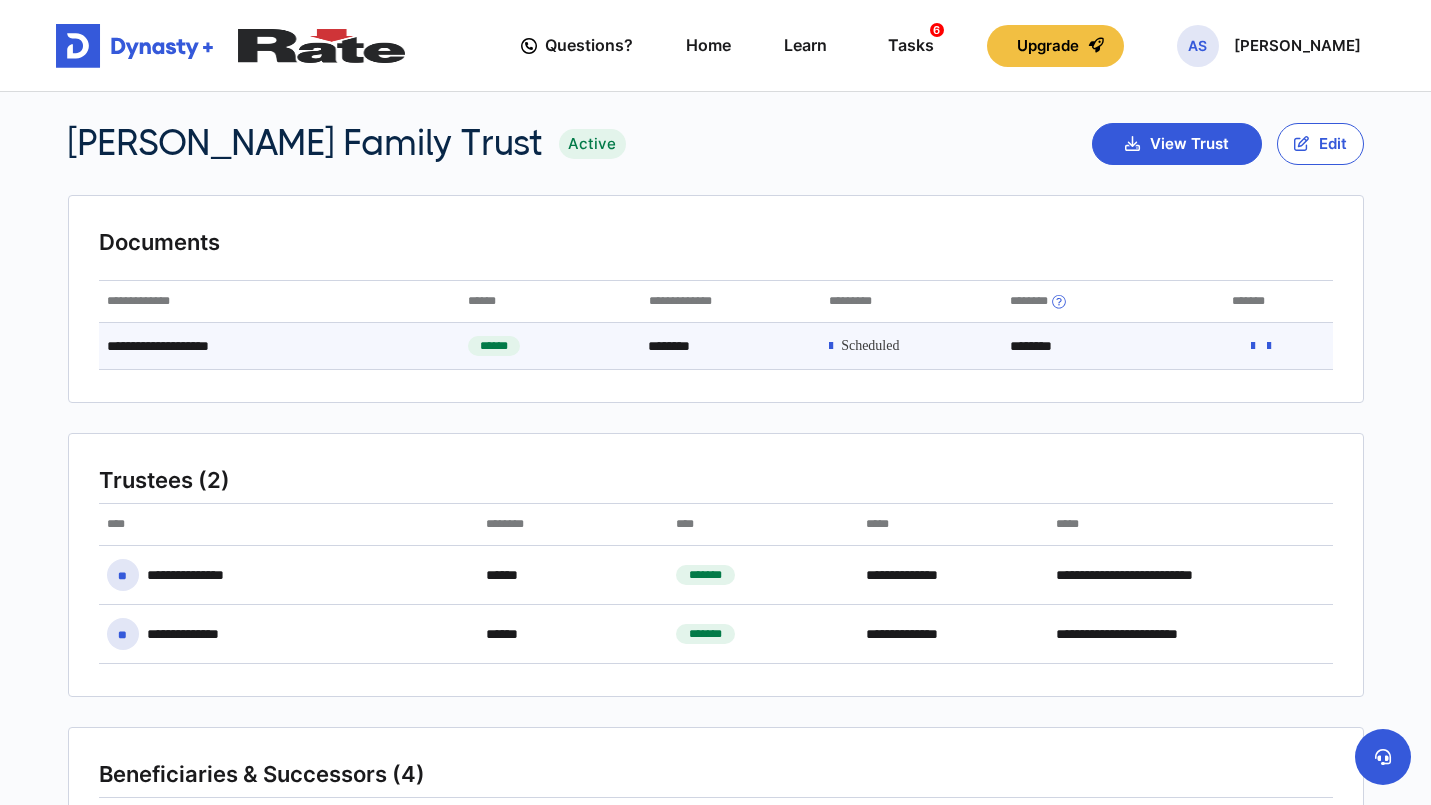 click at bounding box center [1253, 346] 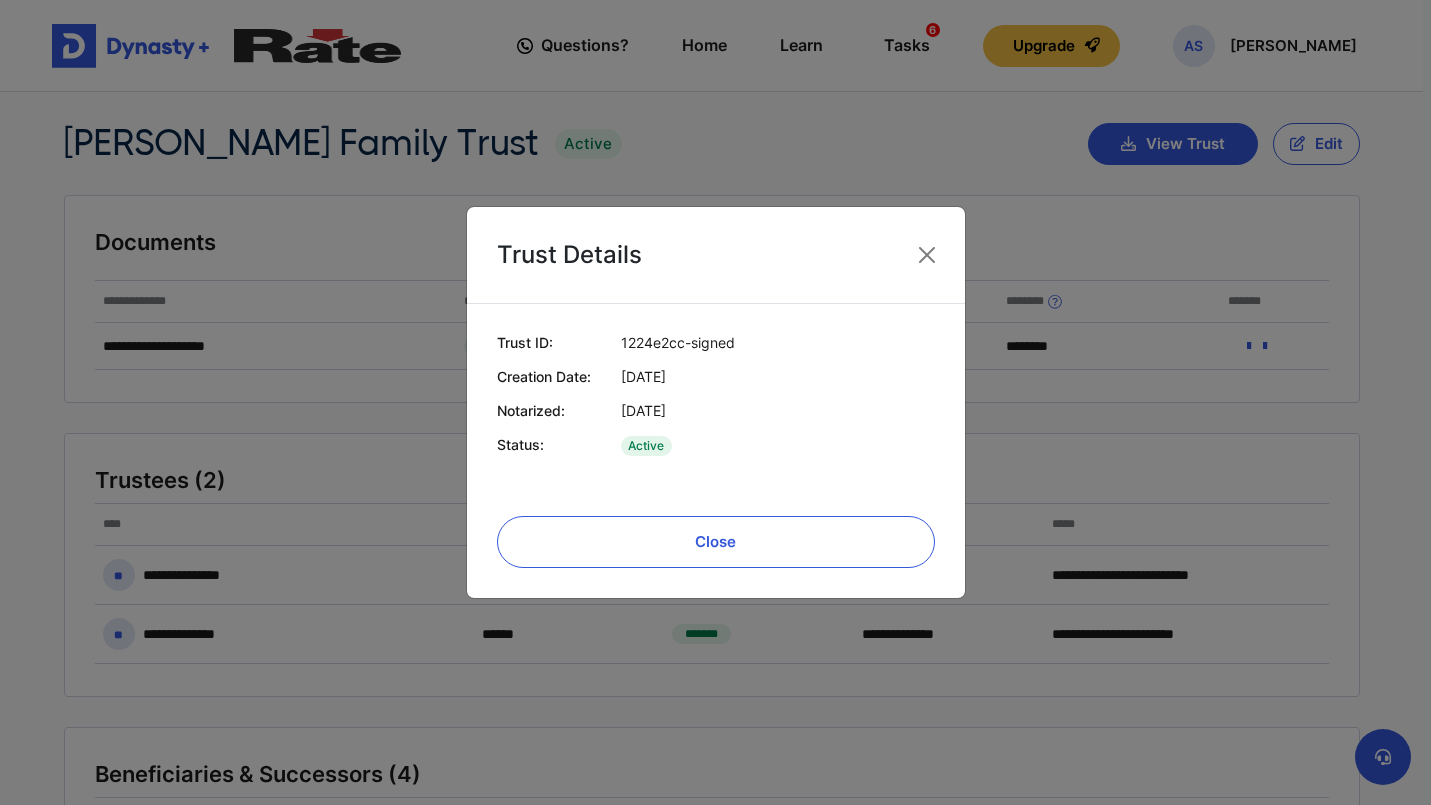 click on "Trust Details" at bounding box center (716, 255) 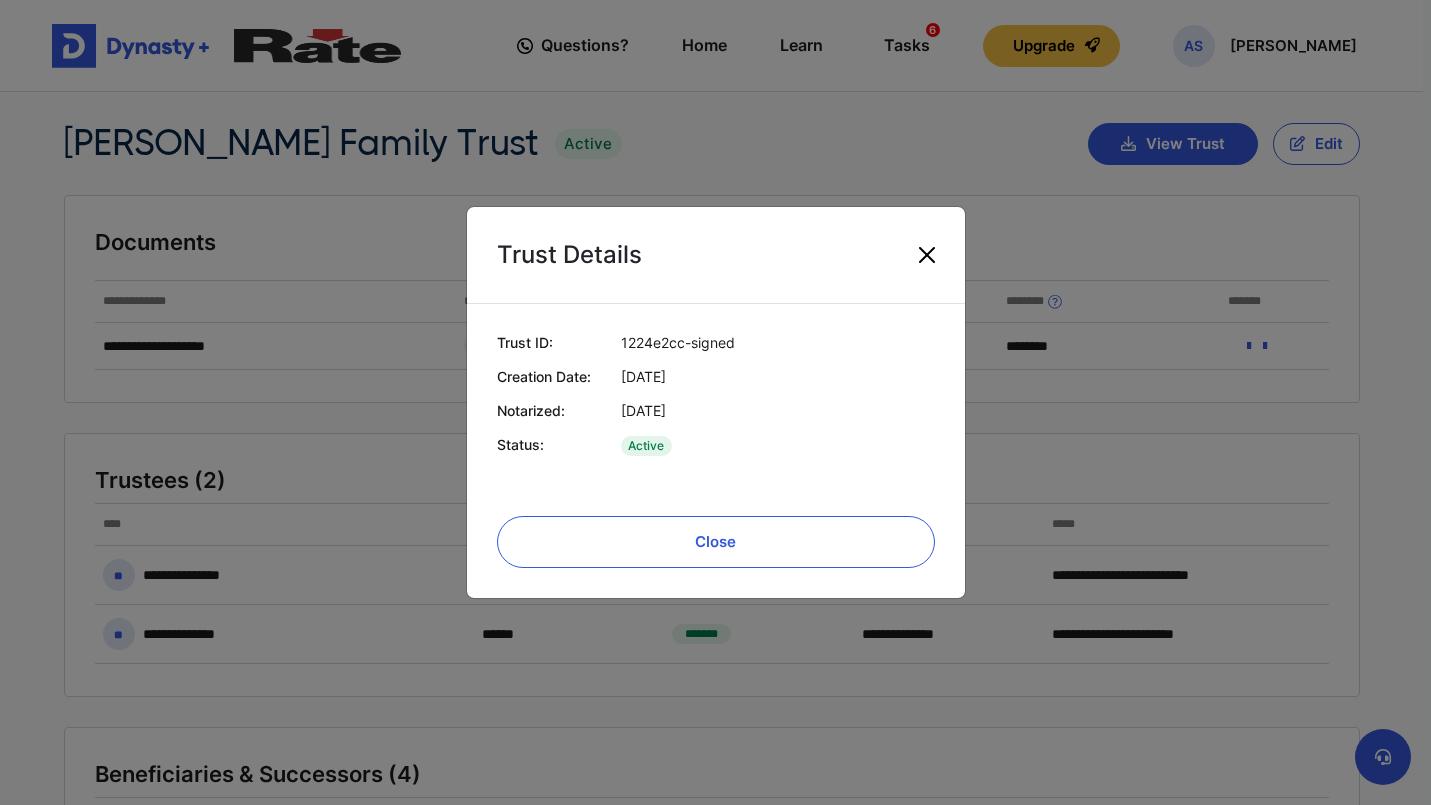 click at bounding box center (927, 255) 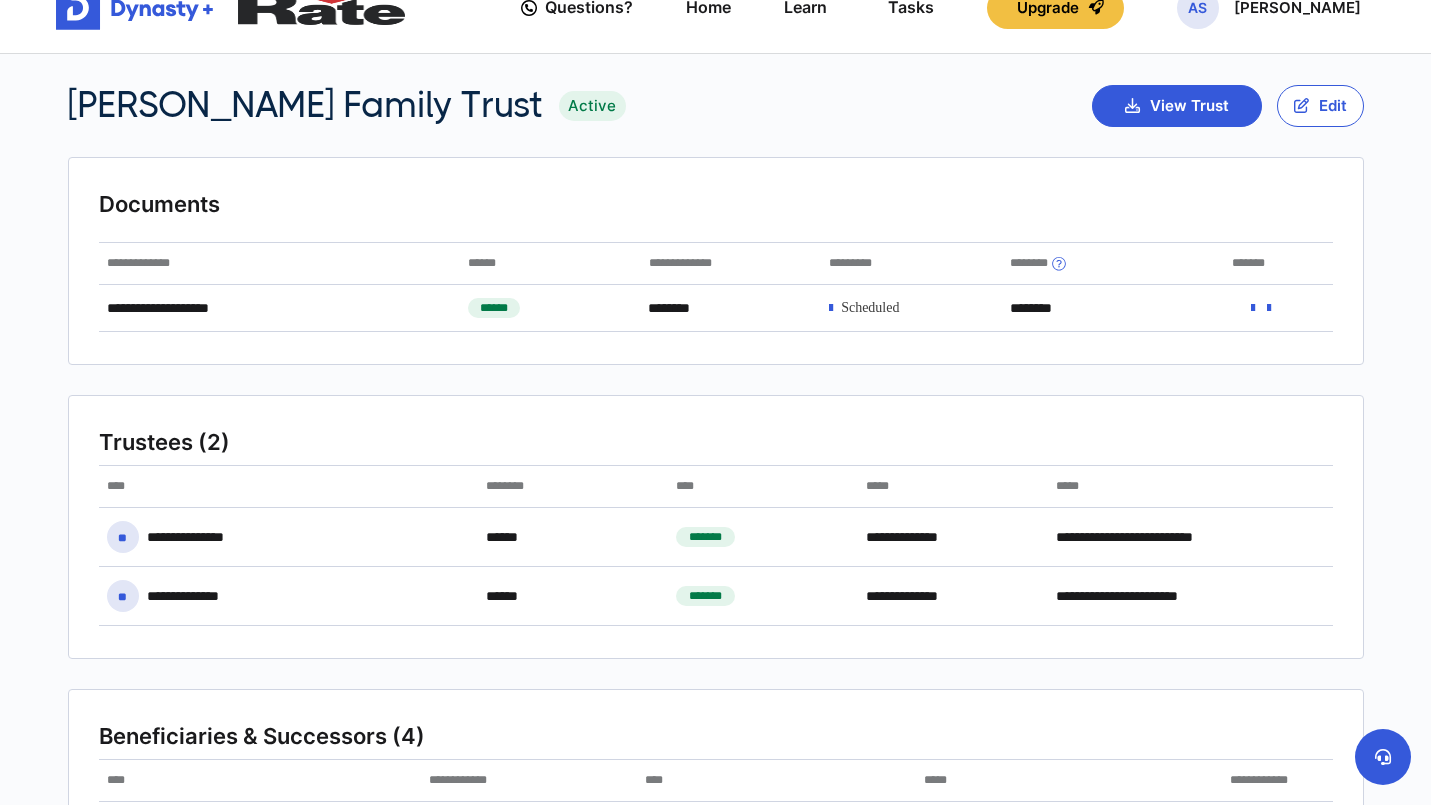 scroll, scrollTop: 0, scrollLeft: 0, axis: both 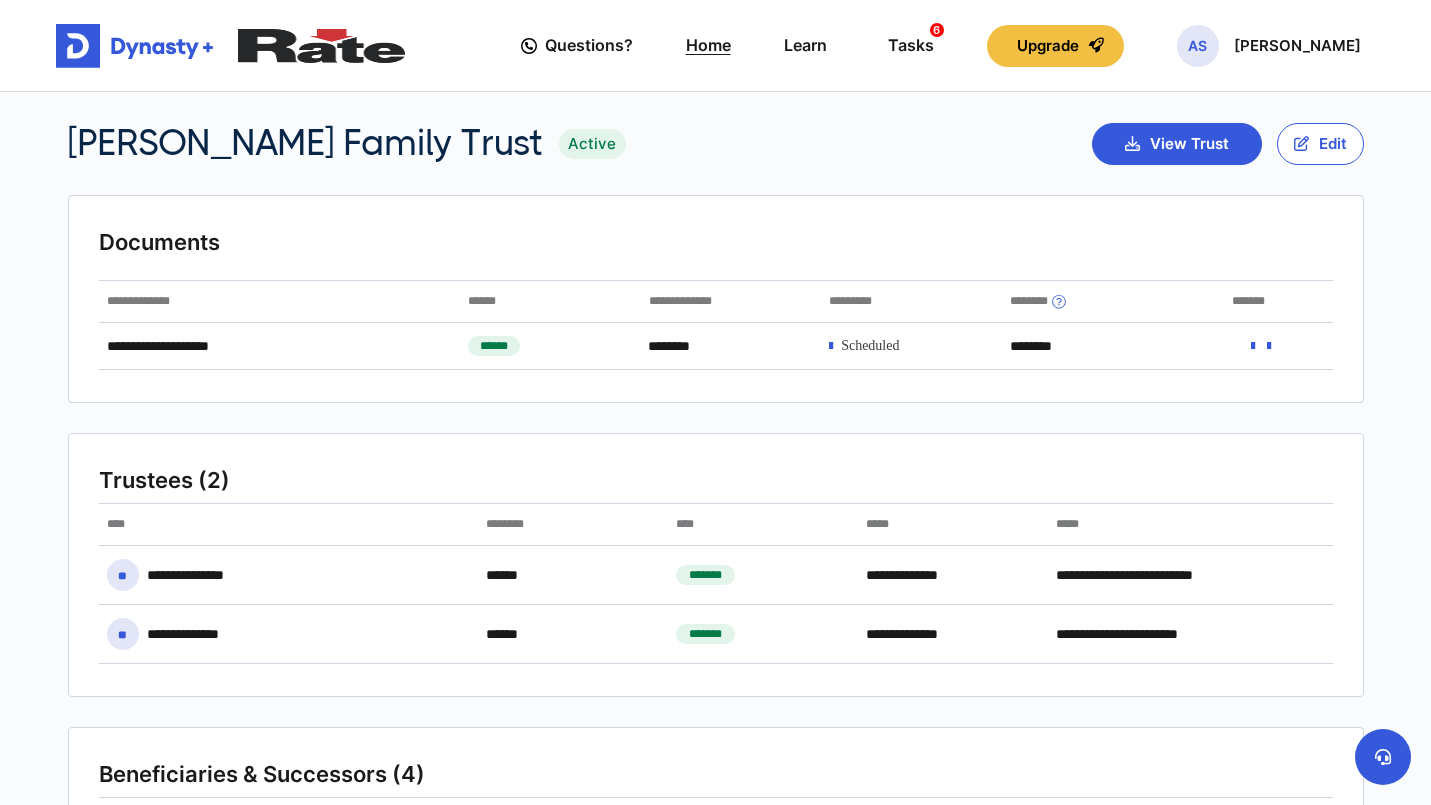 click on "Home" at bounding box center (708, 45) 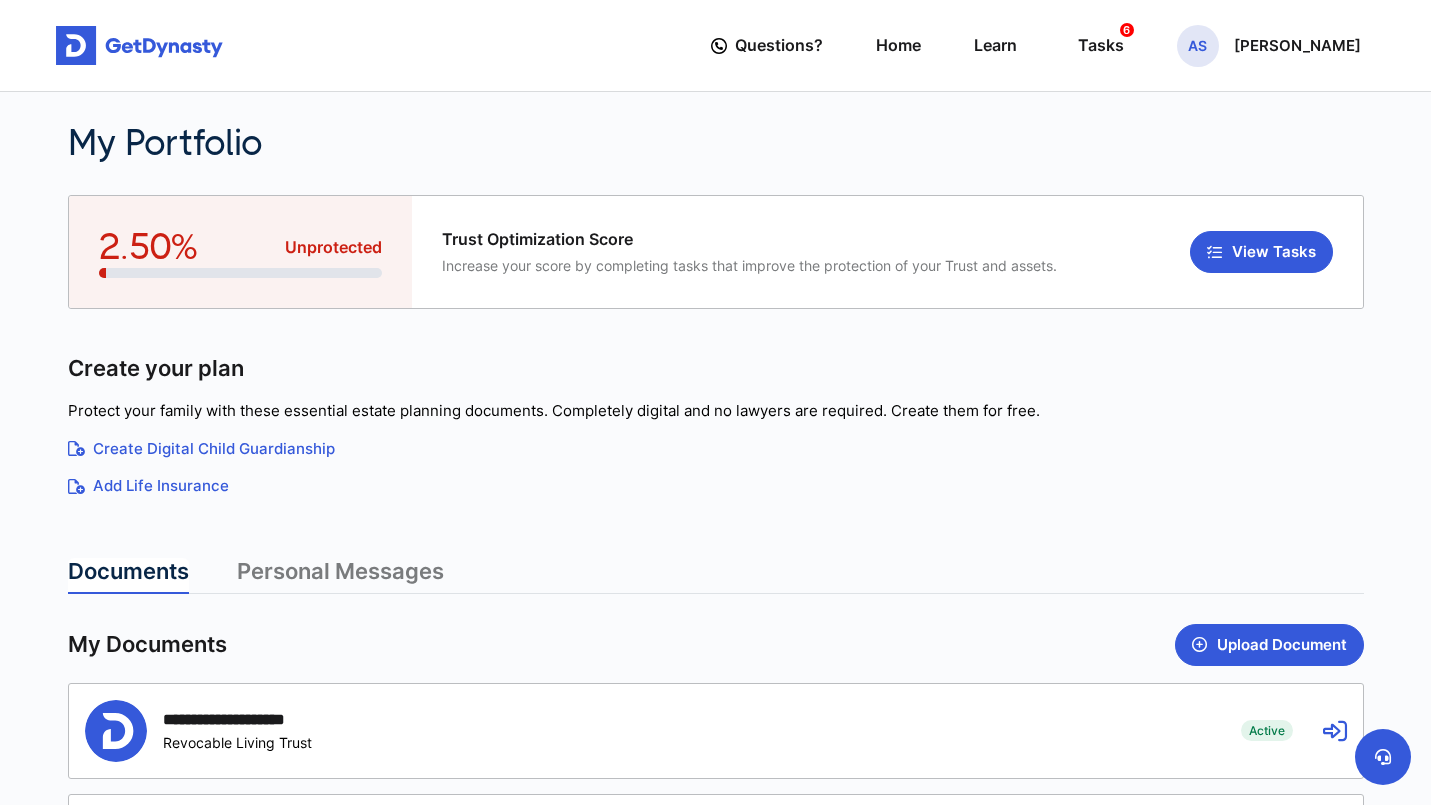 scroll, scrollTop: 0, scrollLeft: 0, axis: both 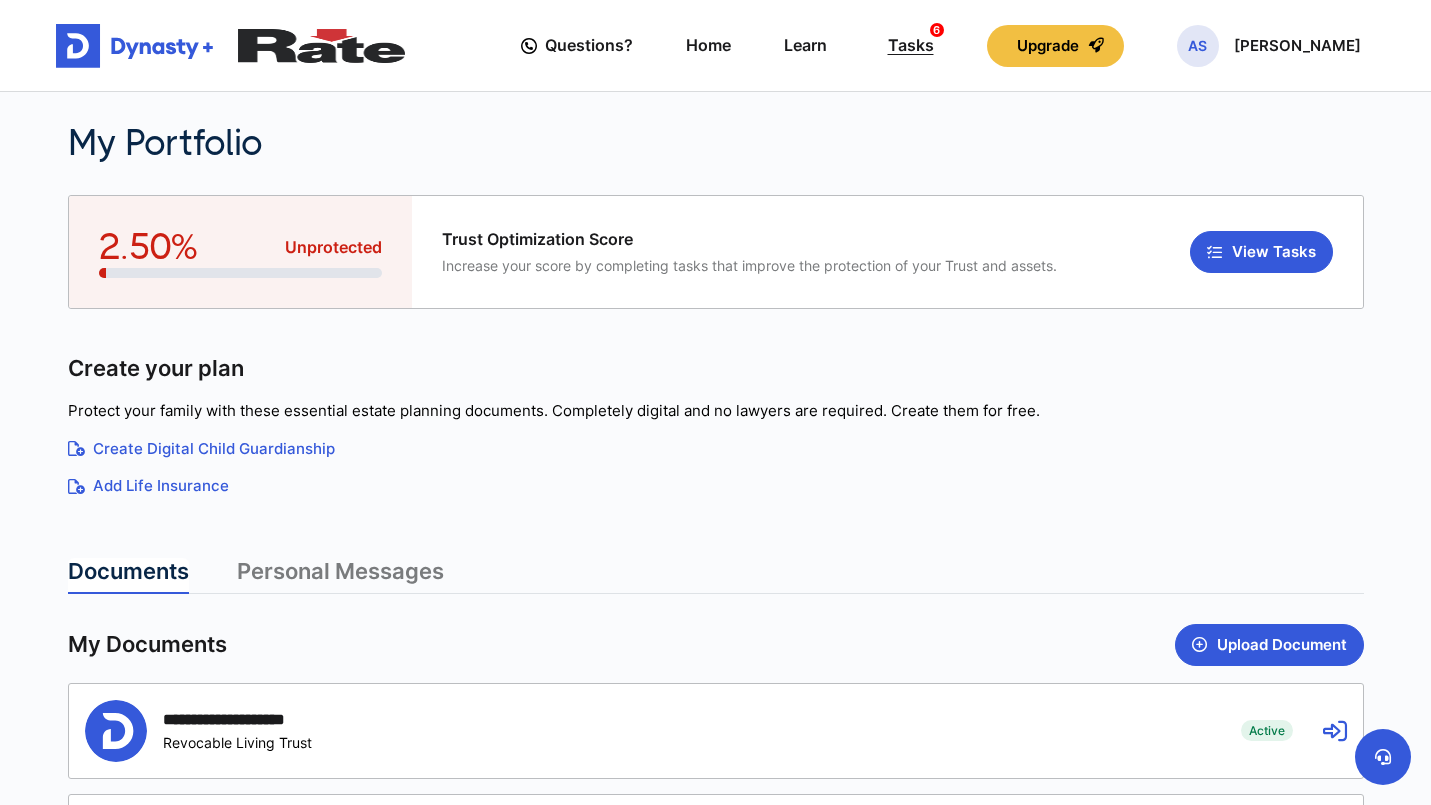 click on "Tasks 6" at bounding box center [911, 45] 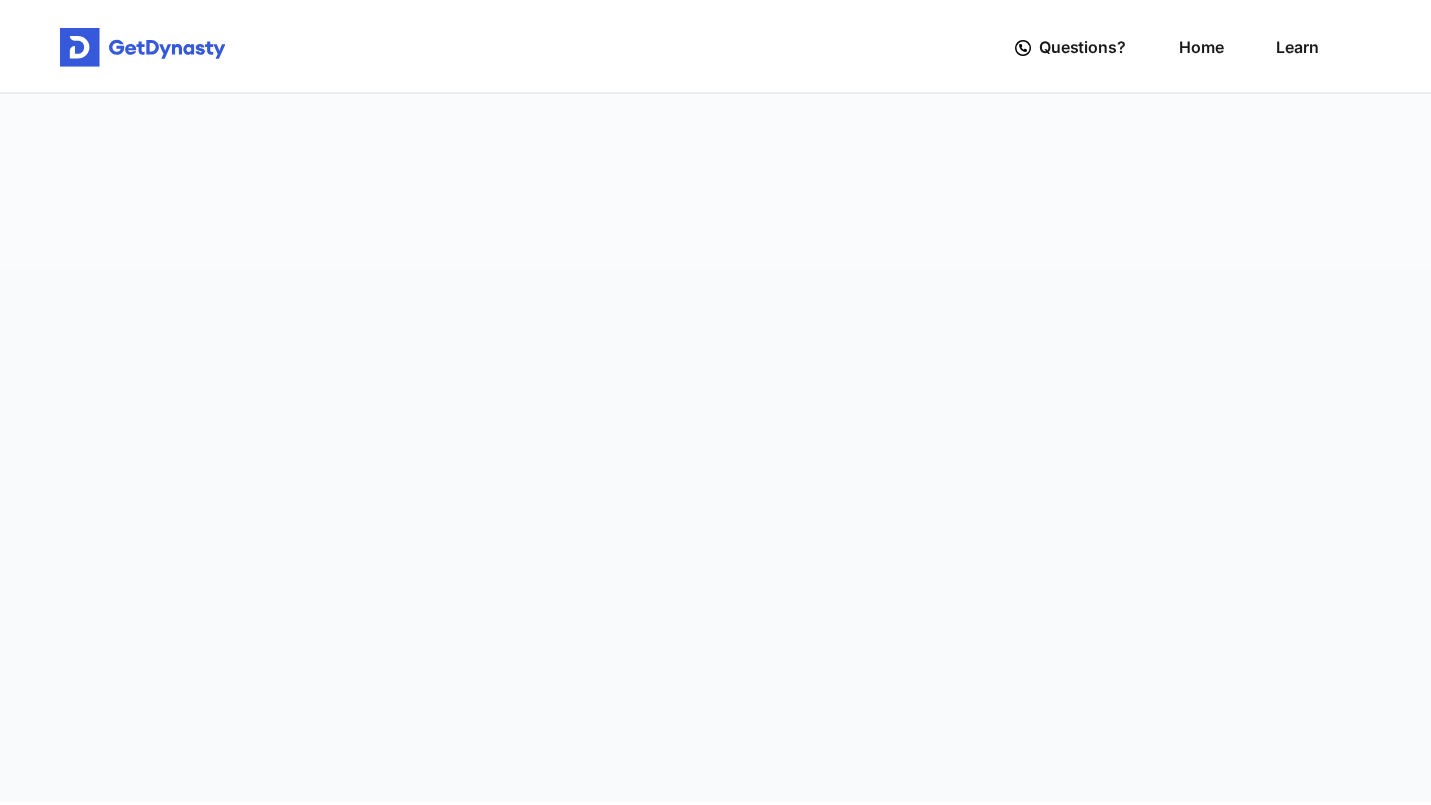 scroll, scrollTop: 0, scrollLeft: 0, axis: both 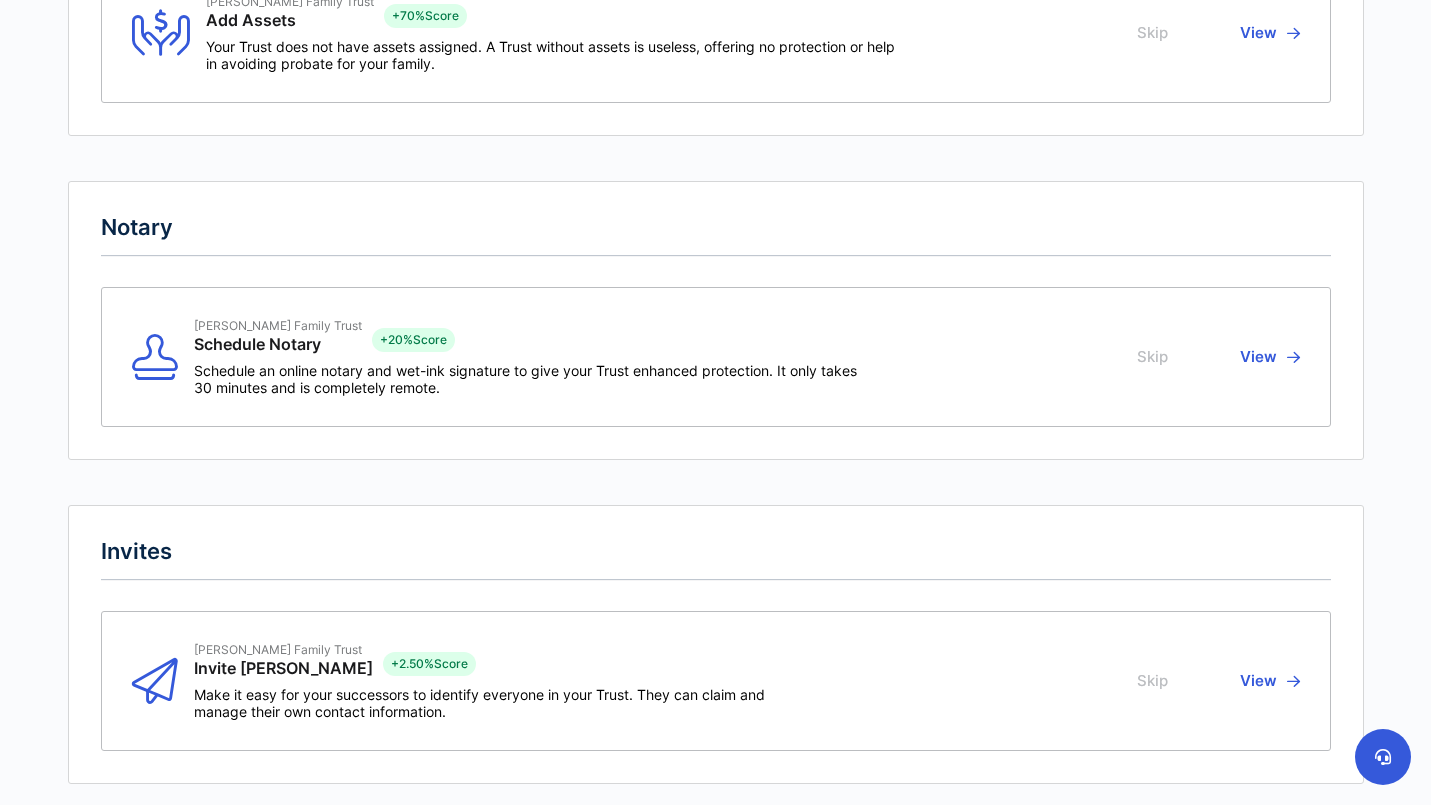 click on "Sweeney Family Trust Schedule Notary + 20%  Score" at bounding box center [535, 340] 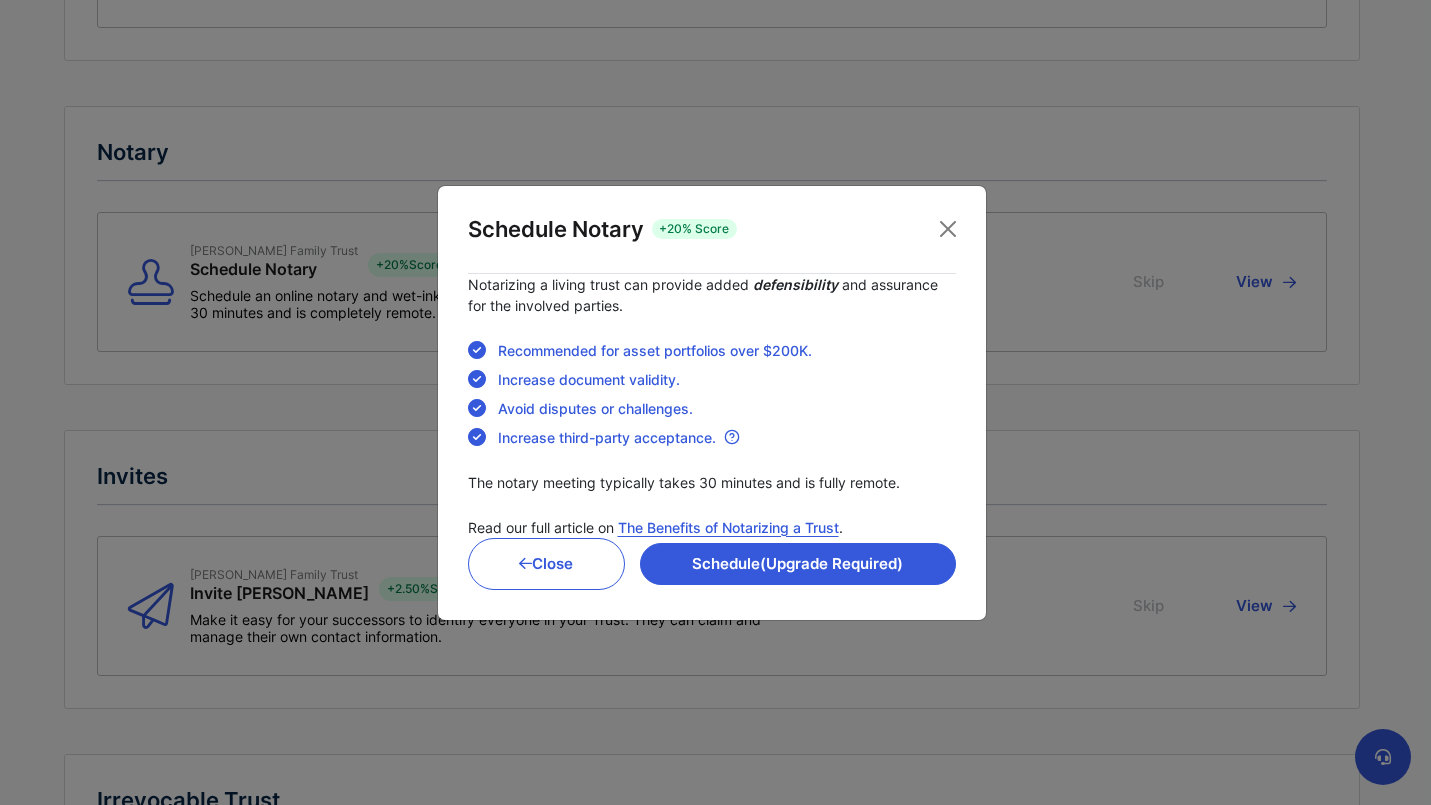 scroll, scrollTop: 509, scrollLeft: 0, axis: vertical 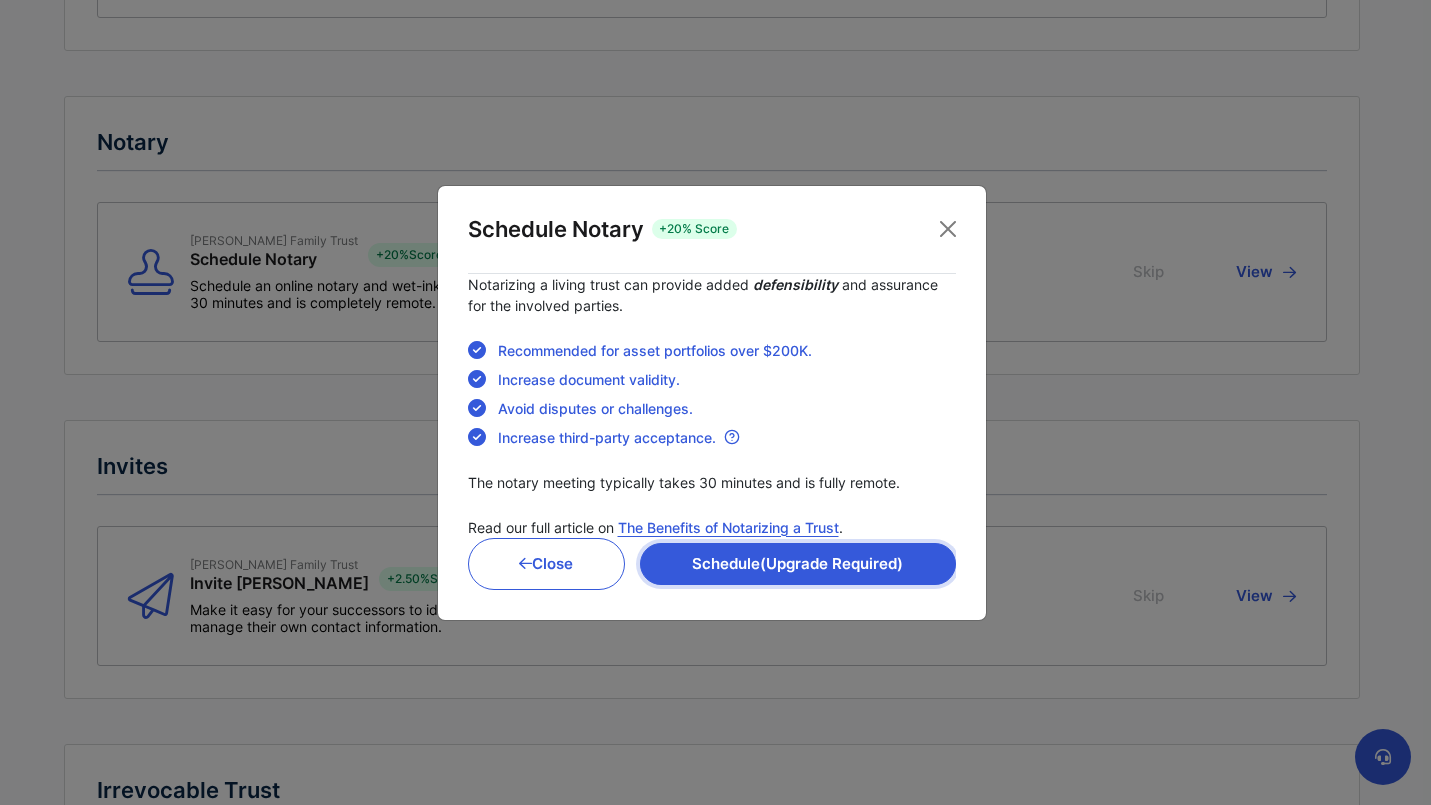 click on "Schedule  (Upgrade Required)" at bounding box center [797, 564] 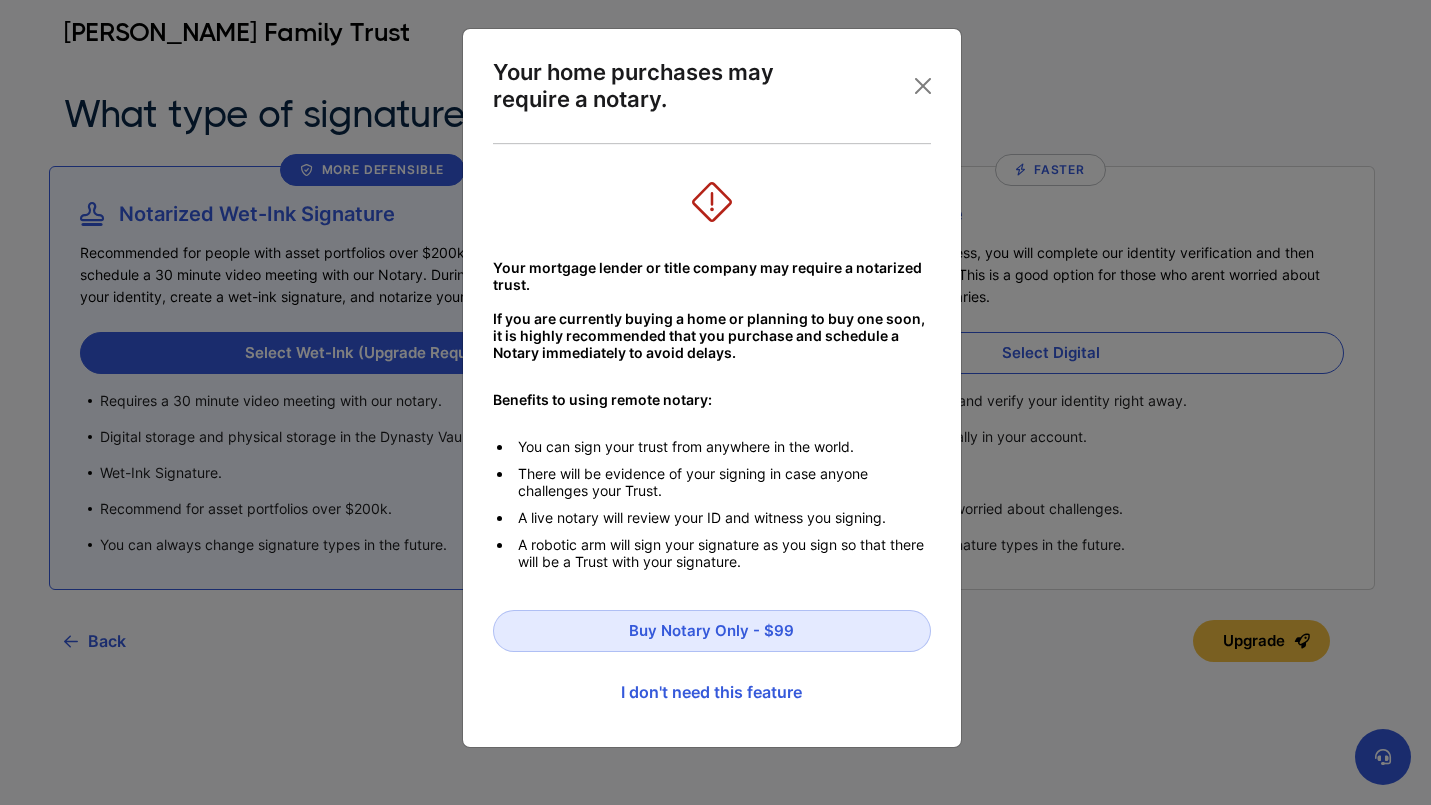scroll, scrollTop: 0, scrollLeft: 0, axis: both 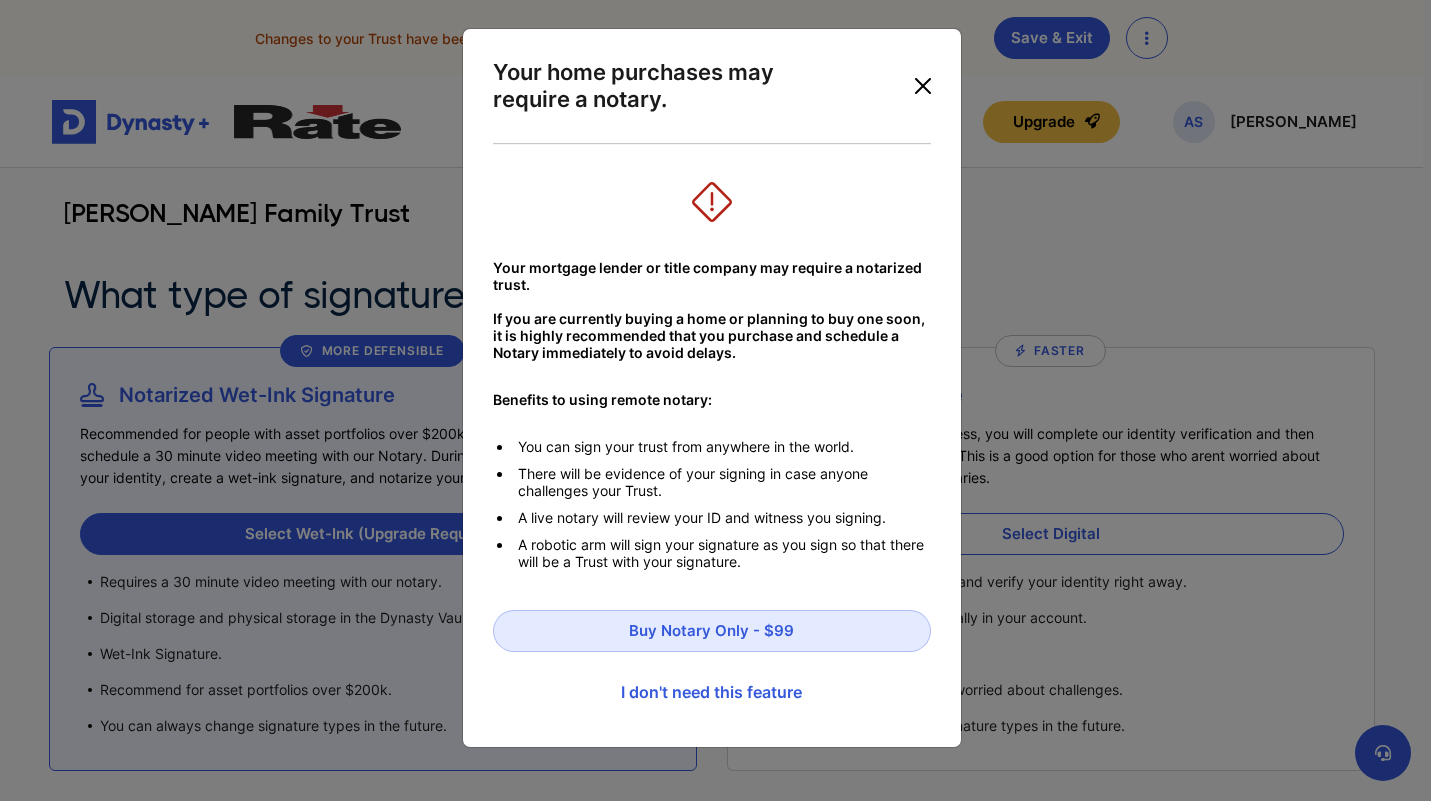 click at bounding box center [923, 86] 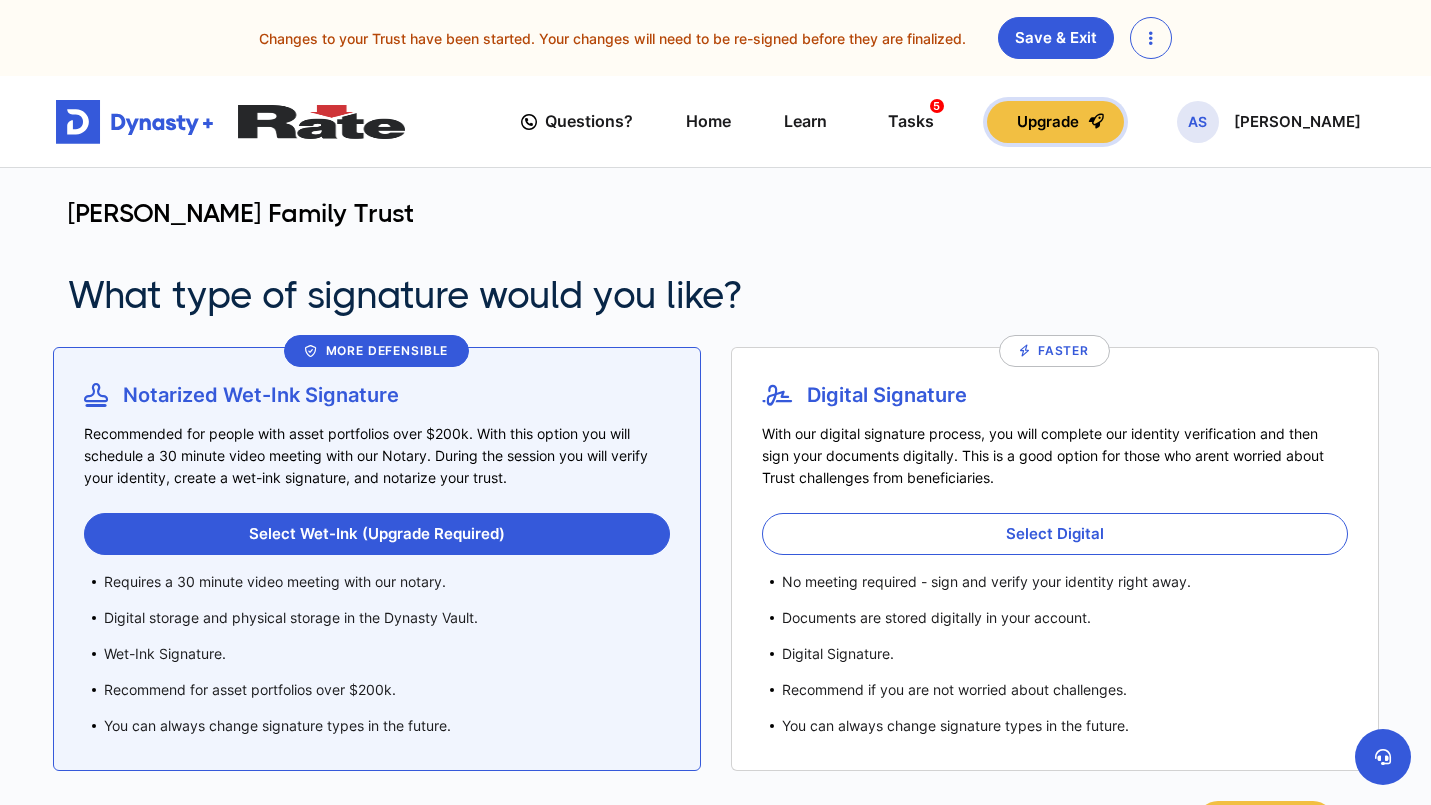 click on "Upgrade" at bounding box center [1055, 122] 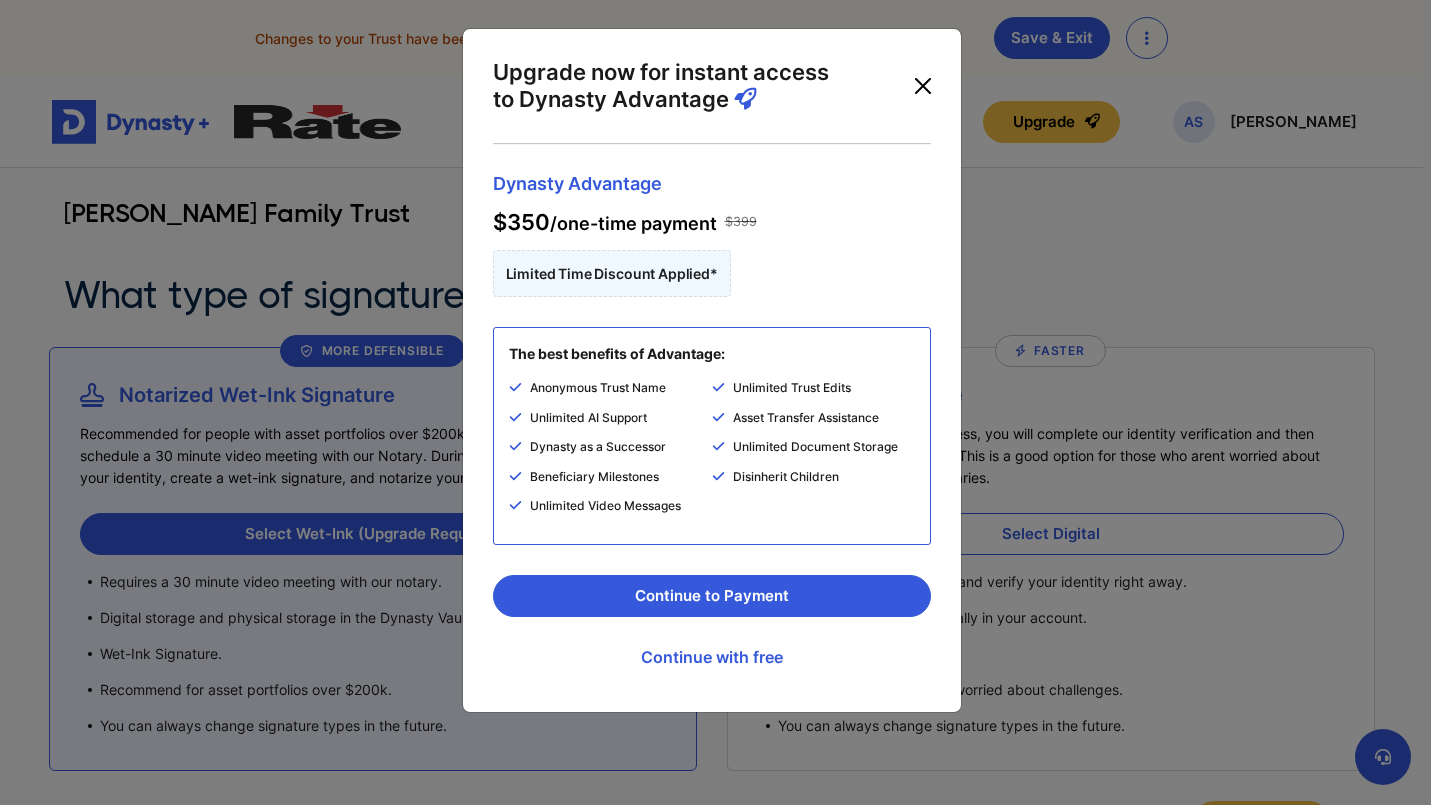click at bounding box center (923, 86) 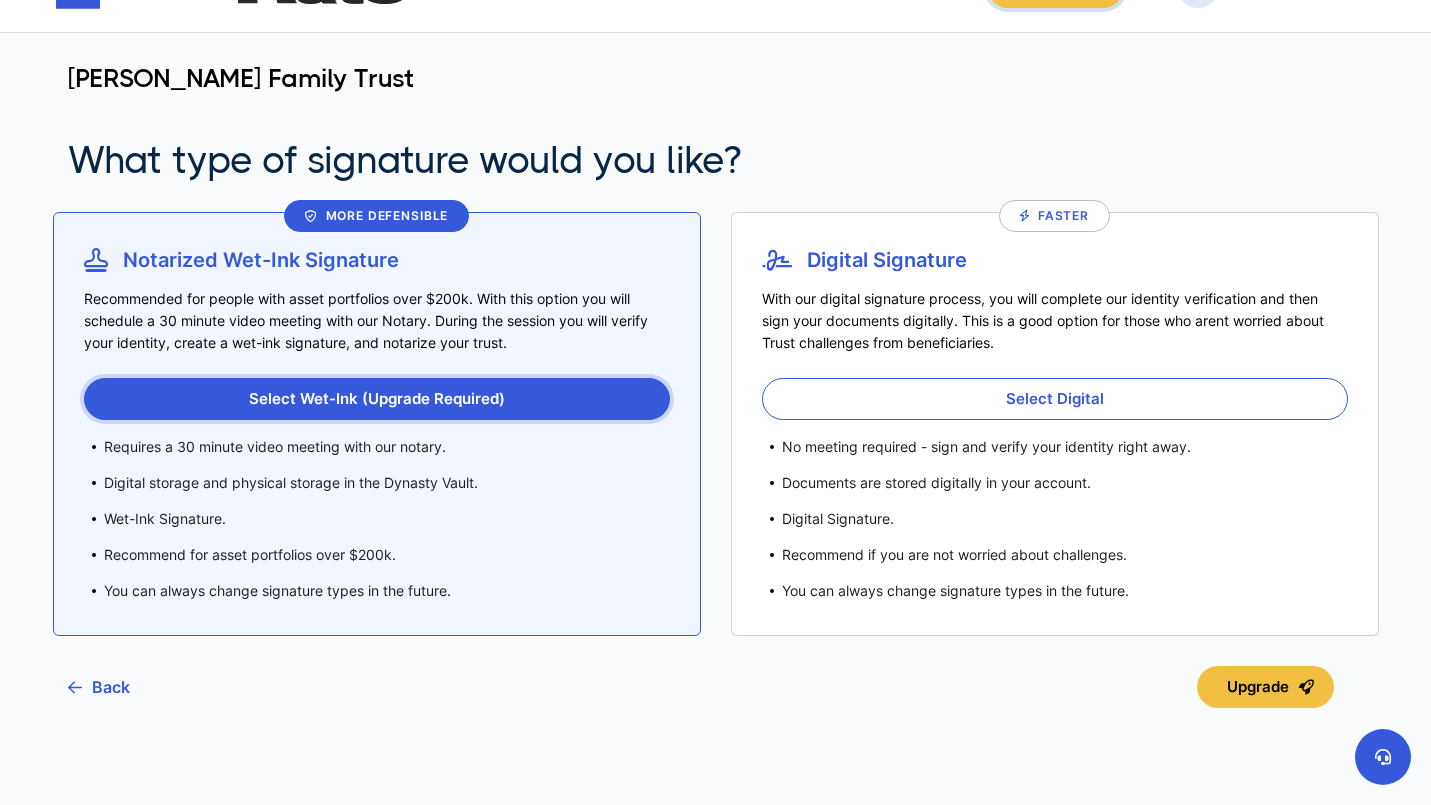 scroll, scrollTop: 133, scrollLeft: 0, axis: vertical 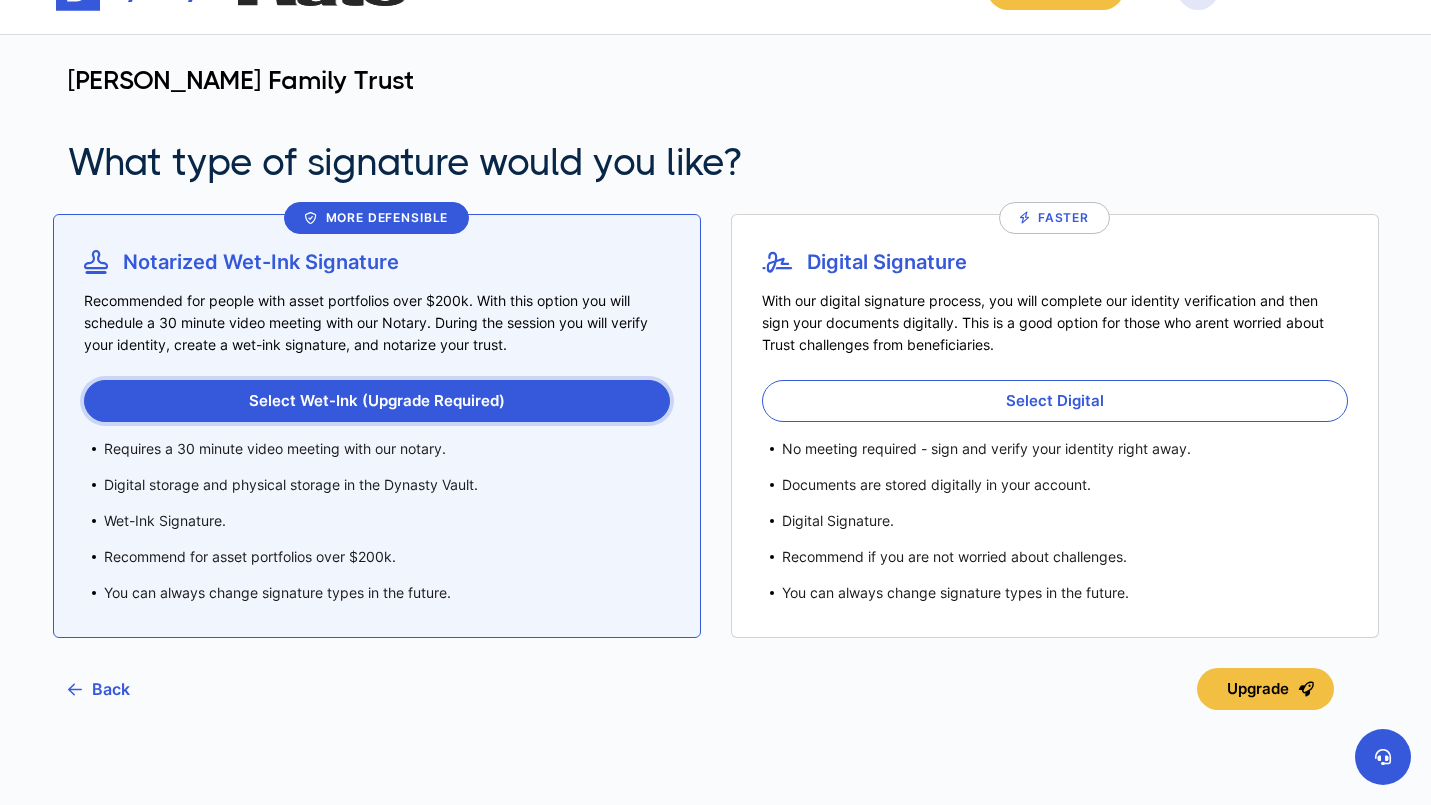 click on "Select Wet-Ink (Upgrade Required)" at bounding box center (377, 401) 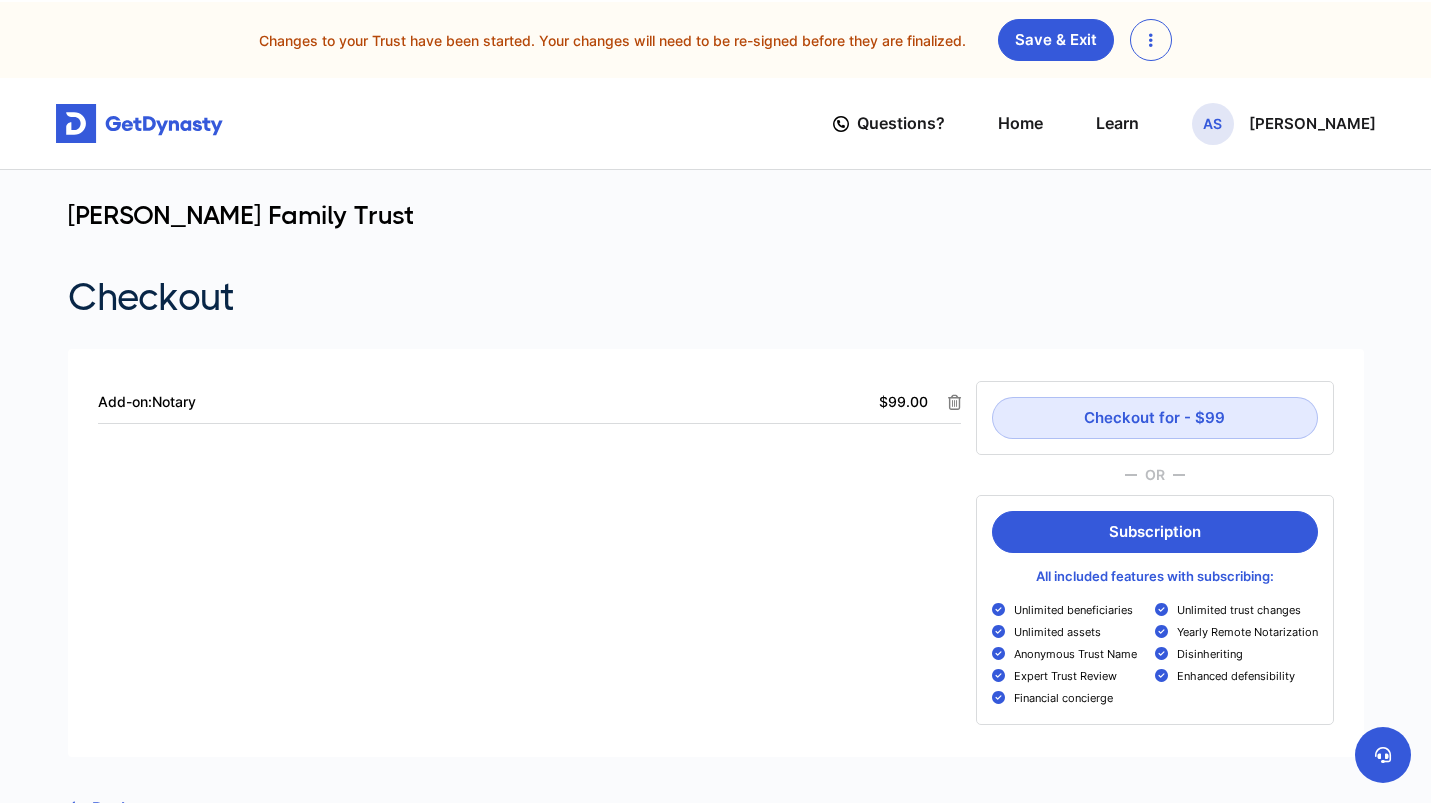 scroll, scrollTop: 0, scrollLeft: 0, axis: both 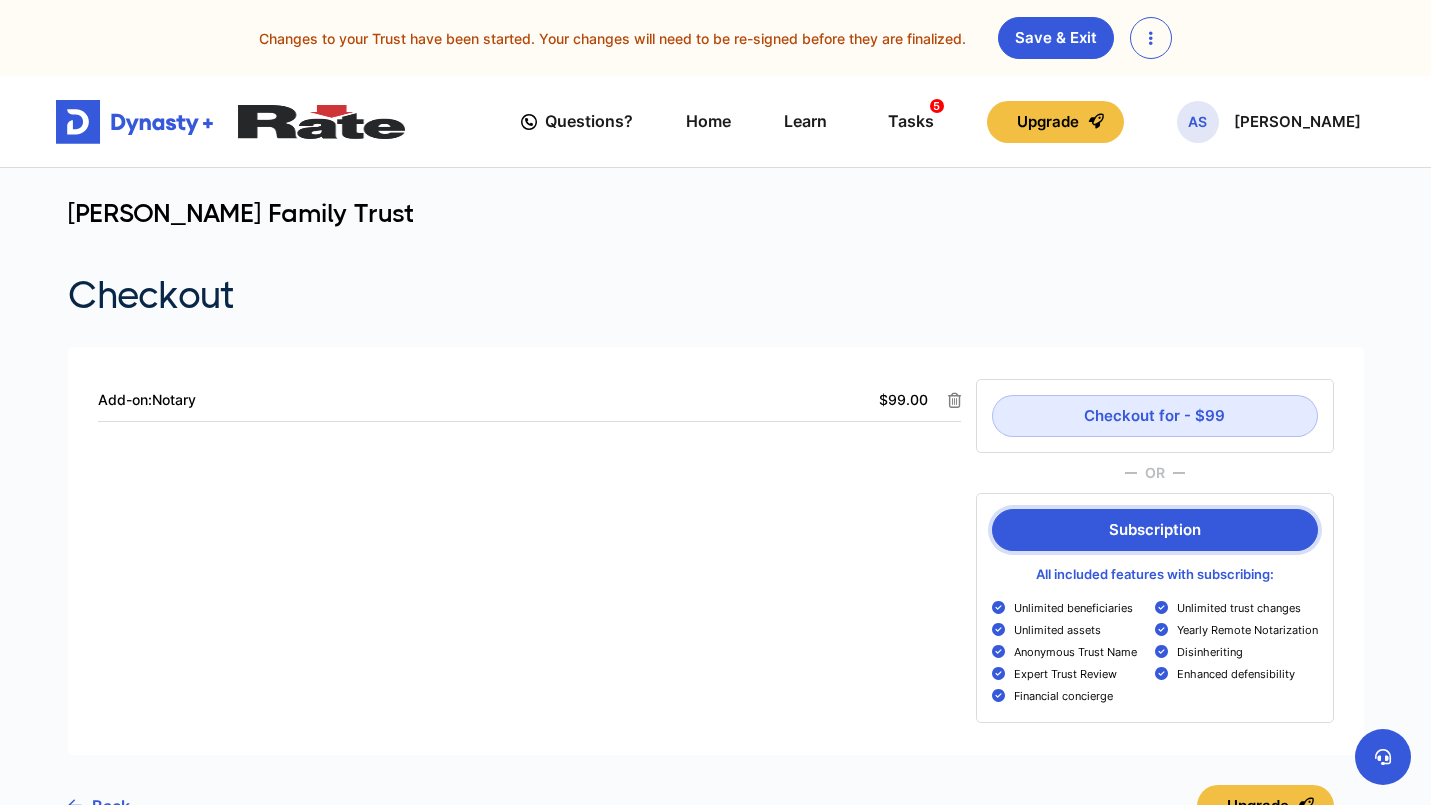 click on "Subscription" at bounding box center [1155, 530] 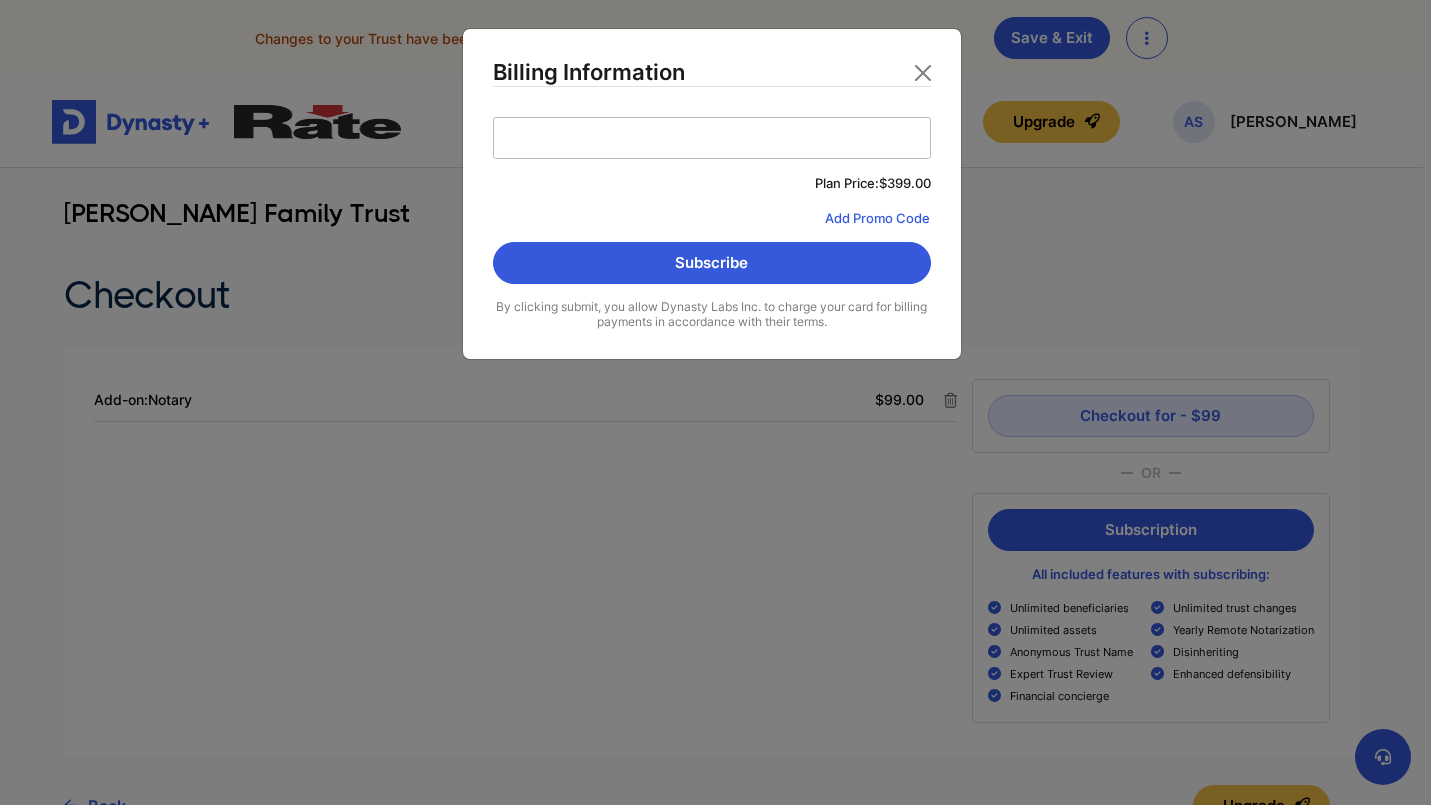 click on "Billing Information Plan Price:  $399.00 Add Promo Code Subscribe By clicking submit, you allow Dynasty Labs Inc. to charge your card for billing payments in accordance with their terms." at bounding box center (715, 402) 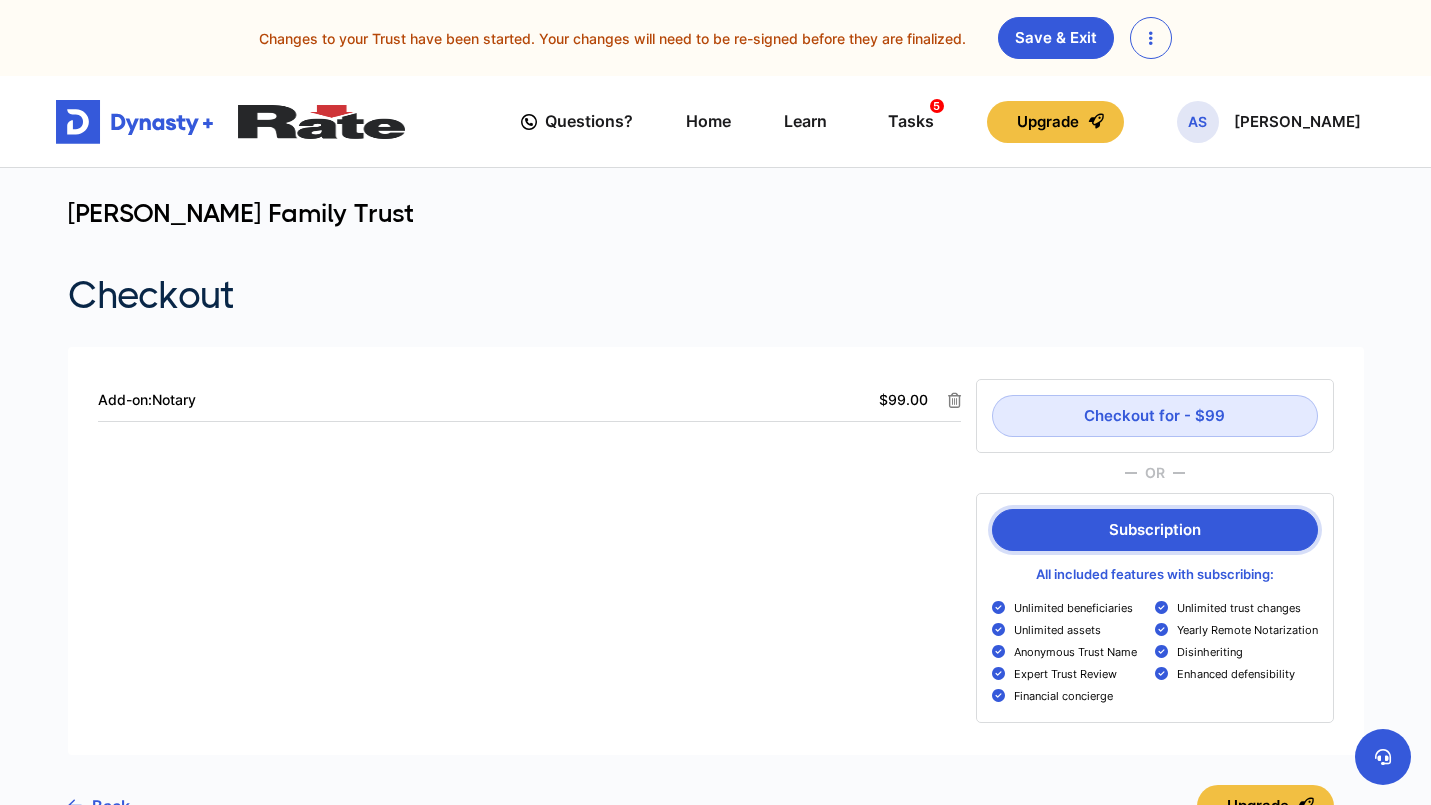 click on "Subscription" at bounding box center [1155, 530] 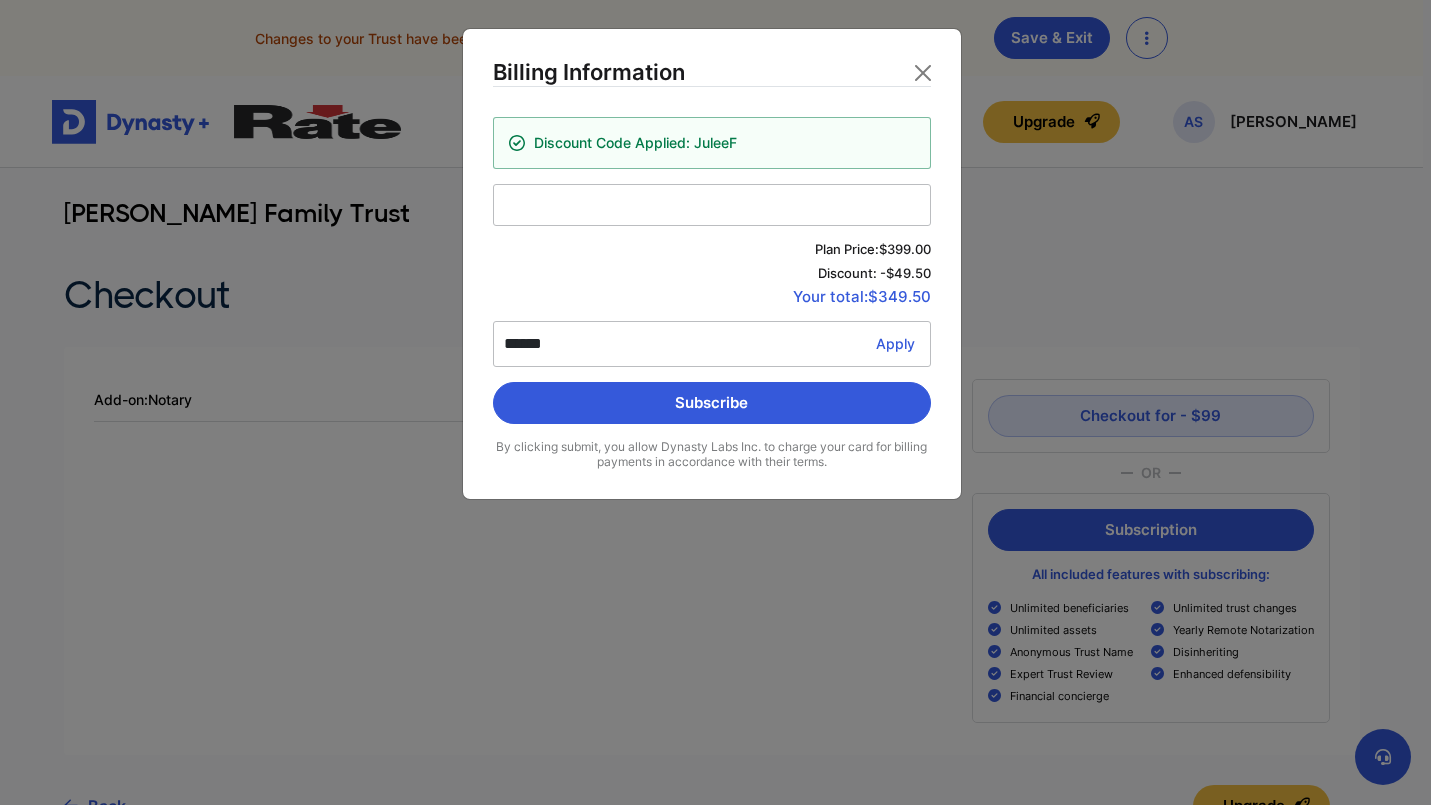 click at bounding box center [712, 205] 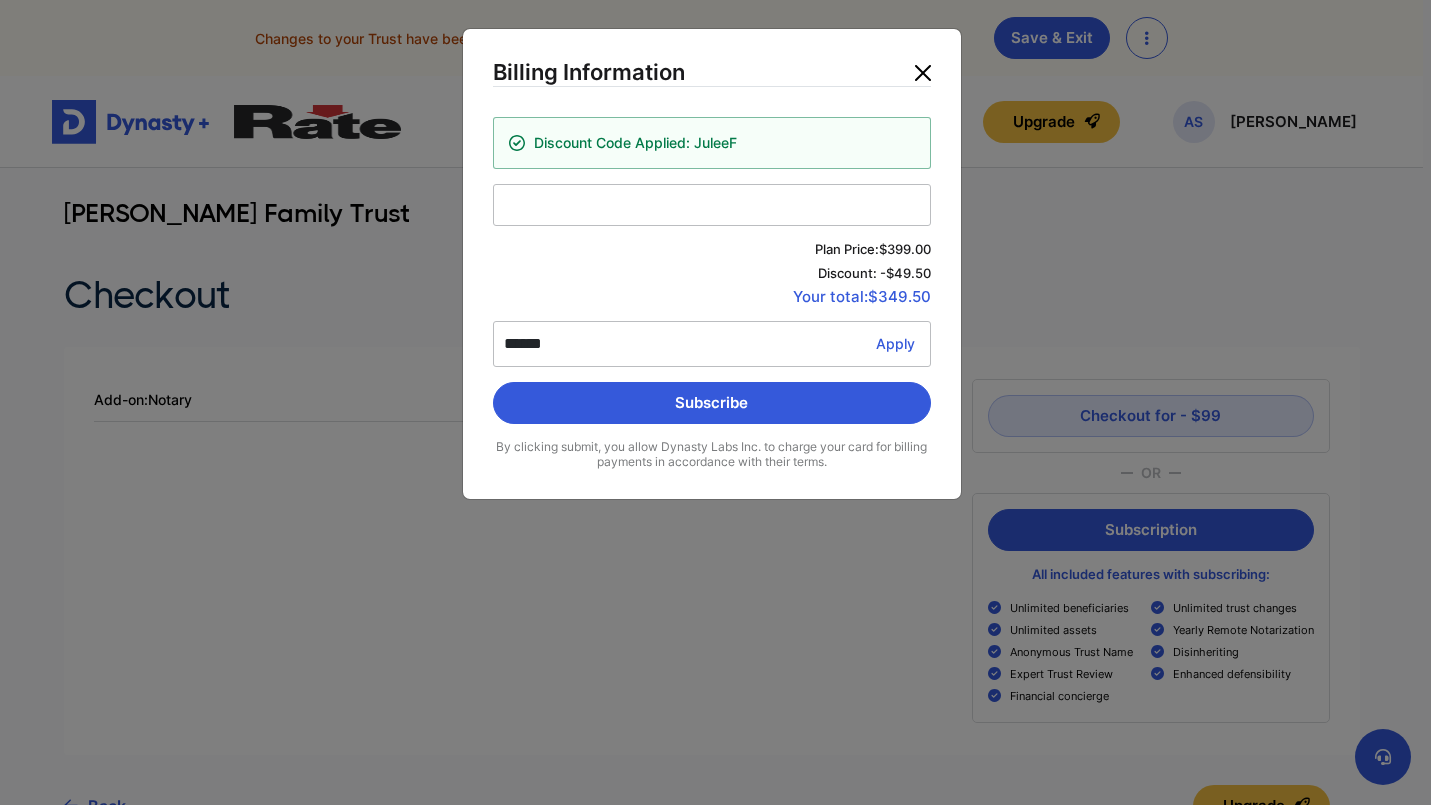 click at bounding box center (923, 73) 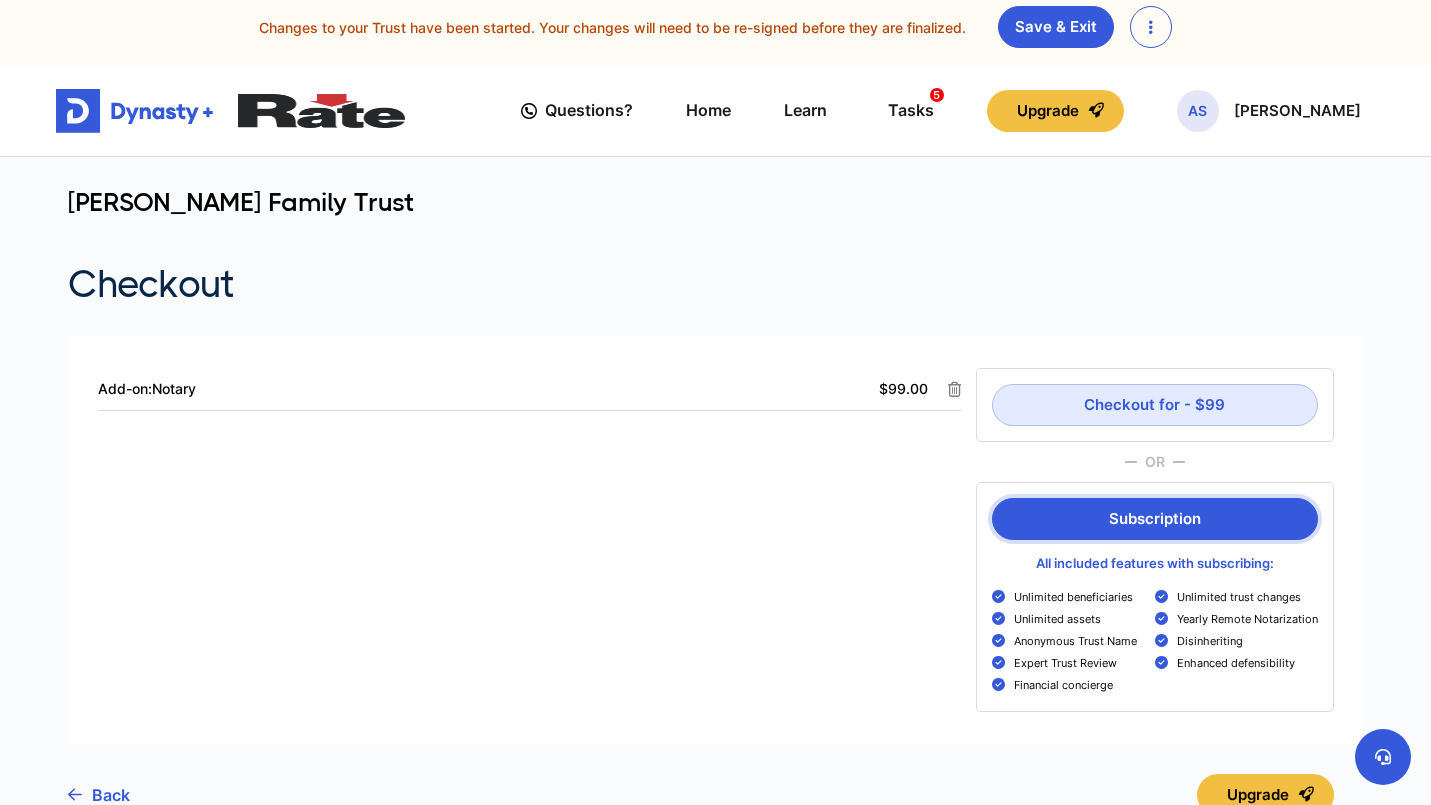 scroll, scrollTop: 16, scrollLeft: 0, axis: vertical 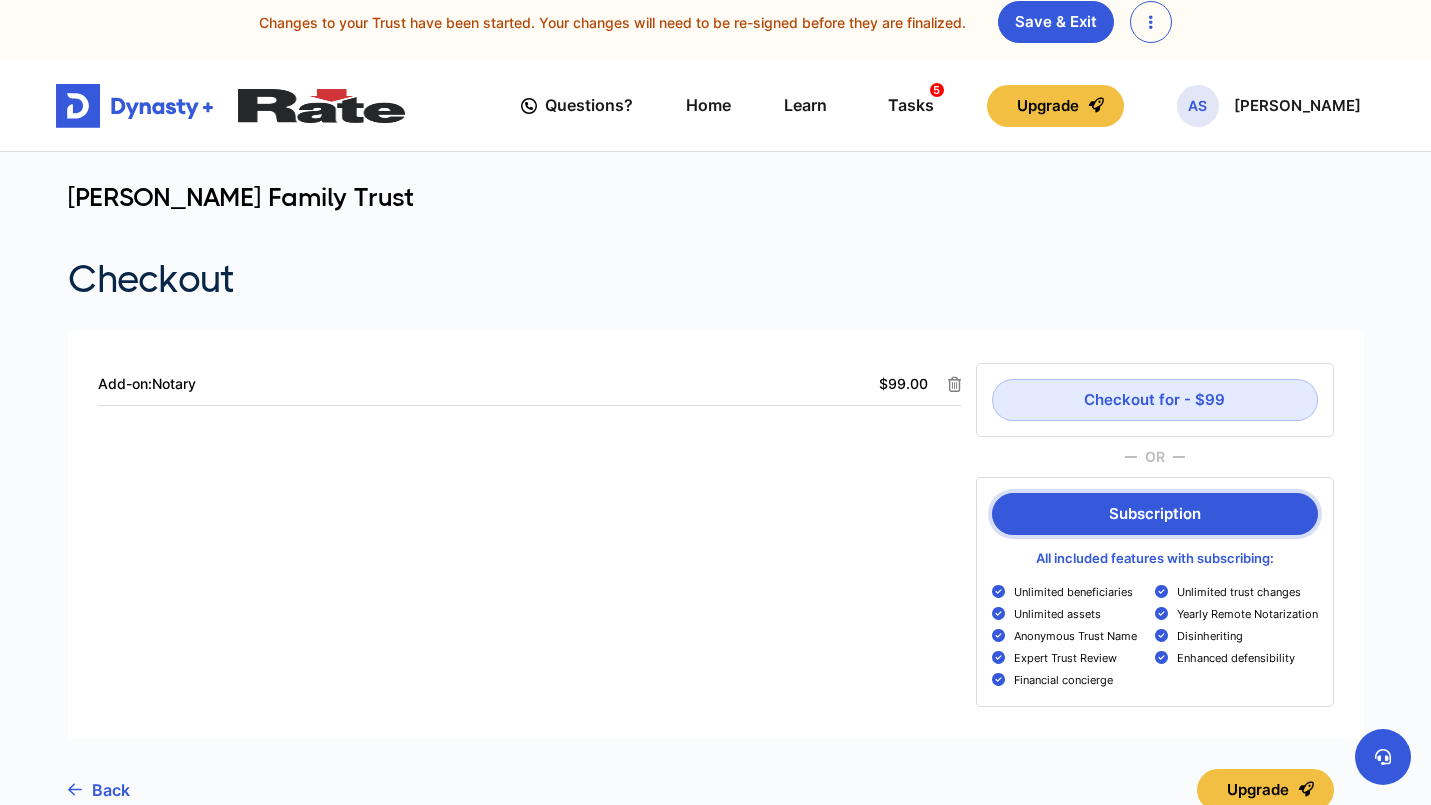 click on "Subscription" at bounding box center [1155, 514] 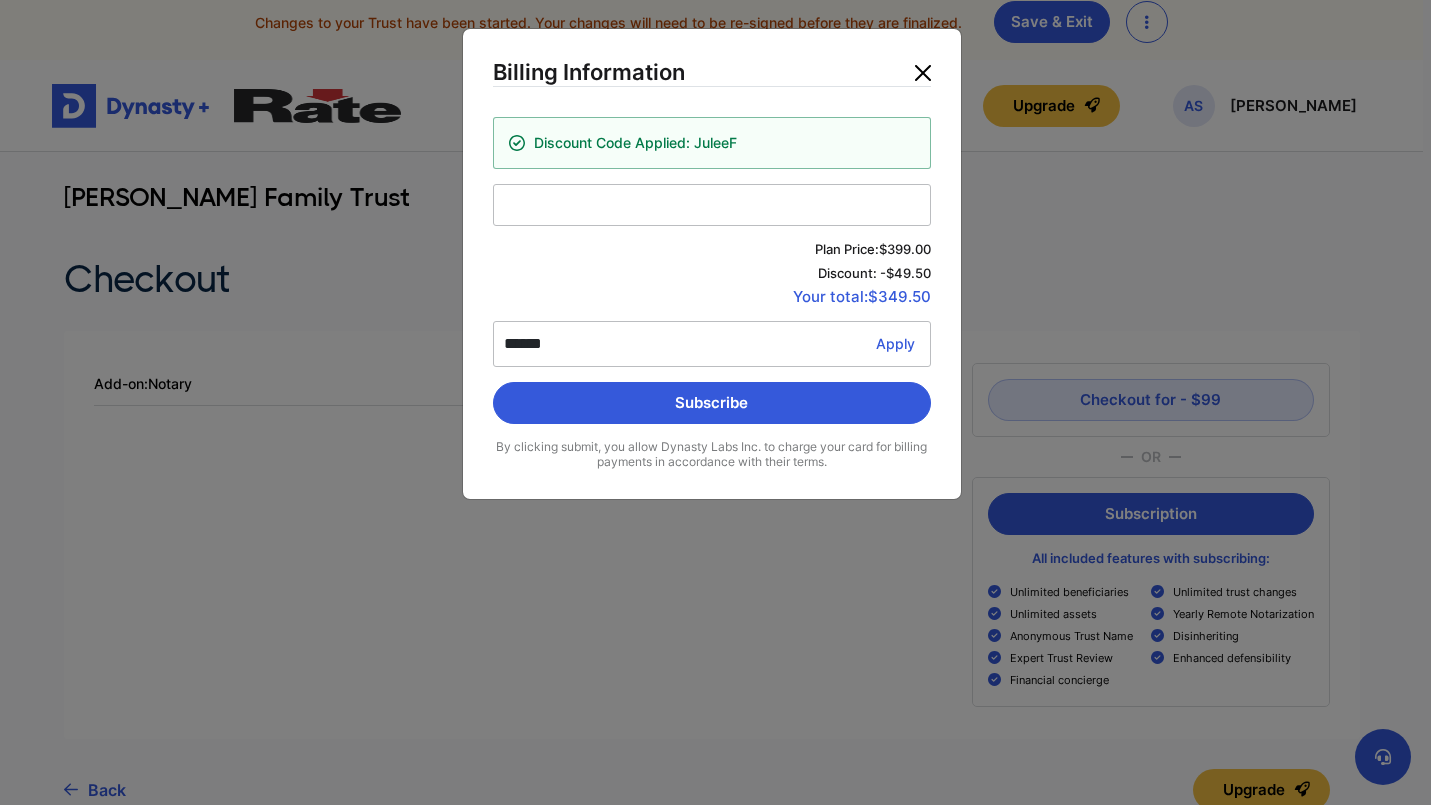 click at bounding box center (923, 73) 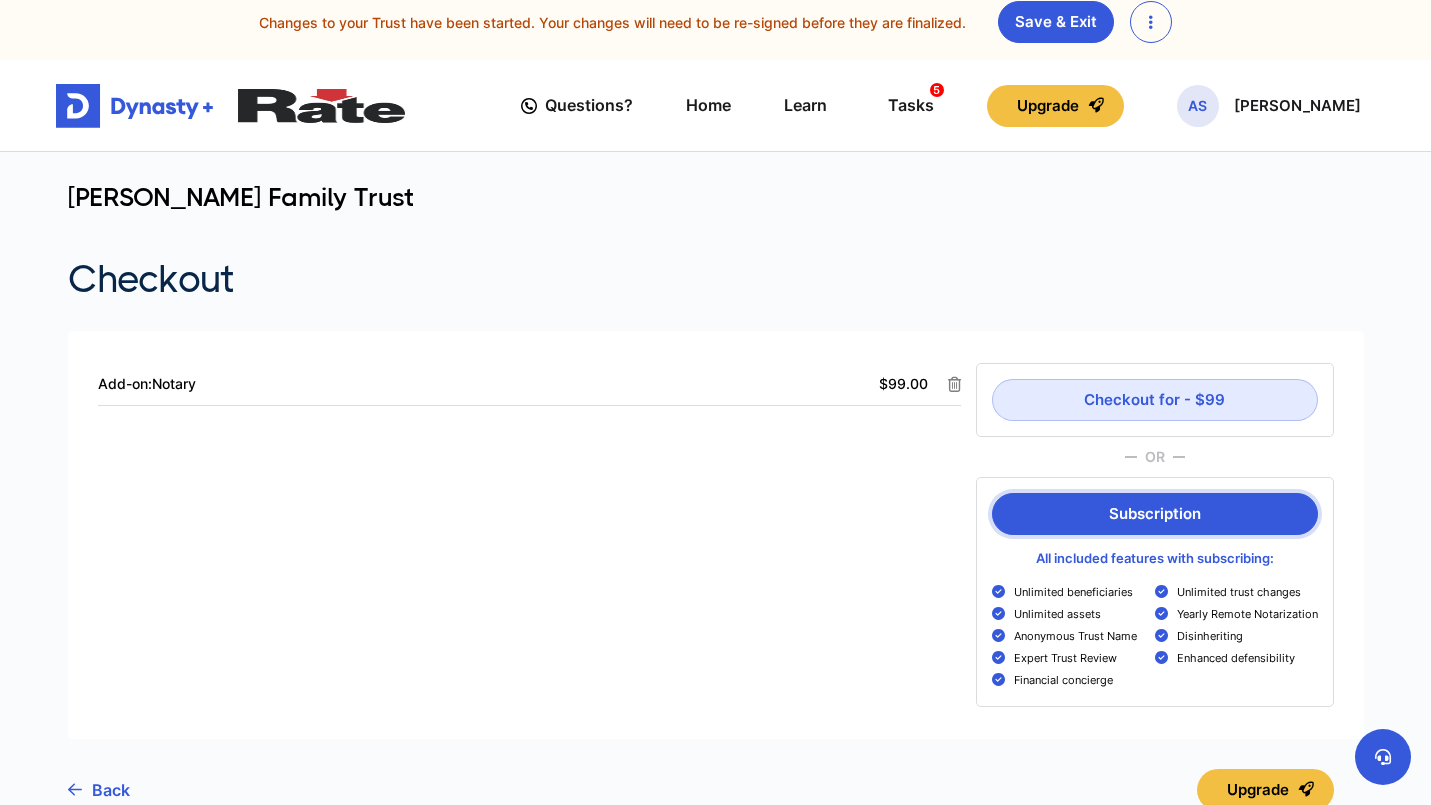 click on "Subscription" at bounding box center [1155, 514] 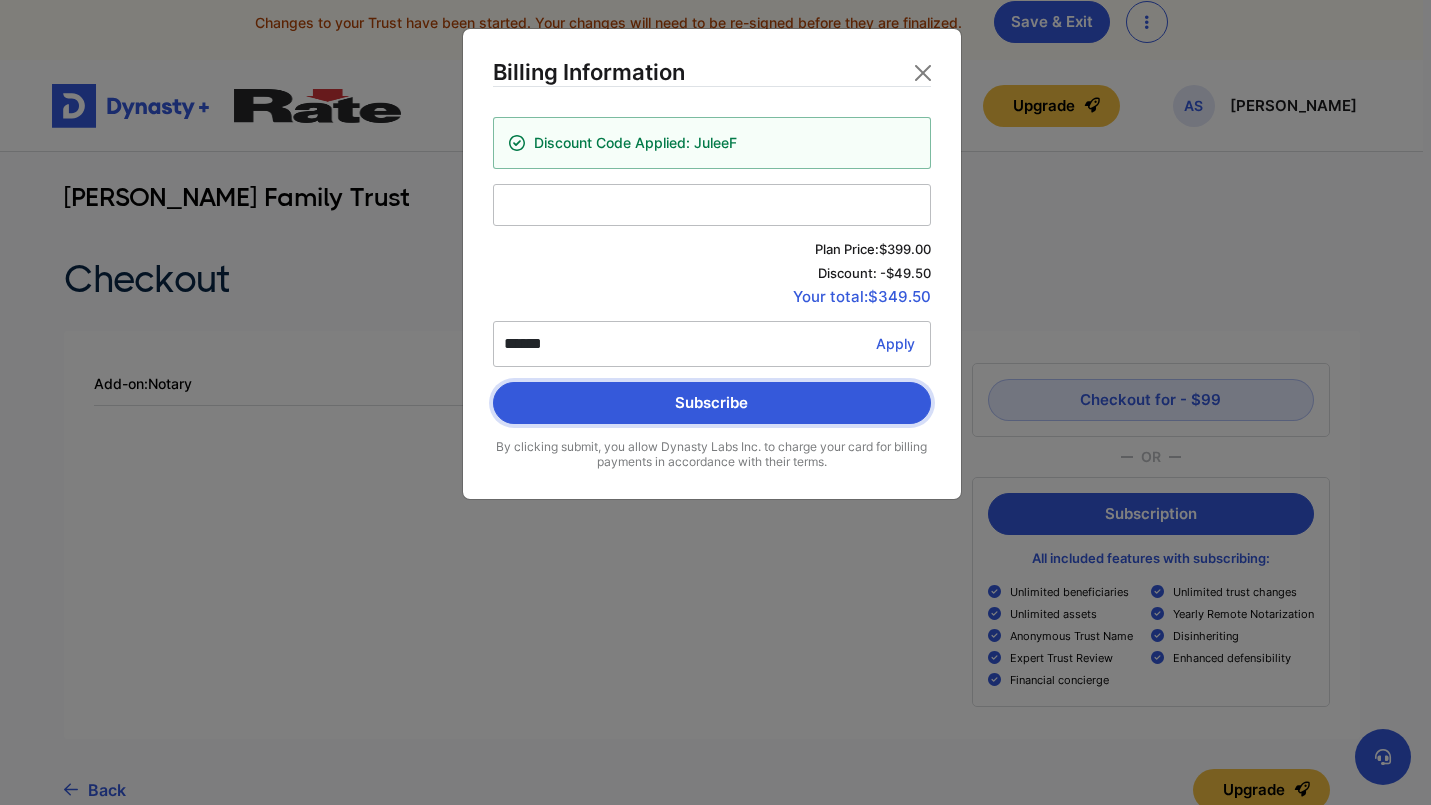 click on "Subscribe" at bounding box center (712, 403) 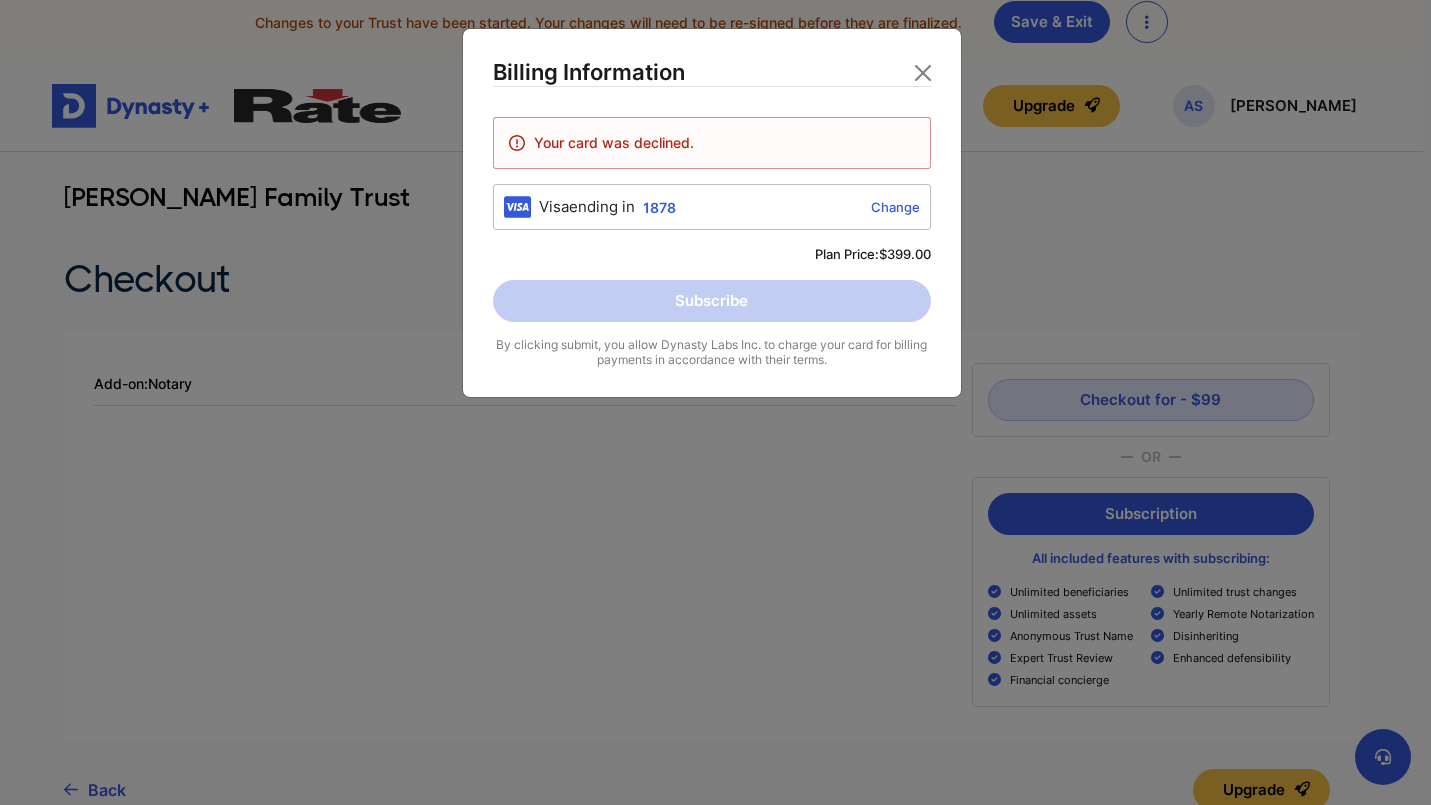 click on "Change" at bounding box center (802, 207) 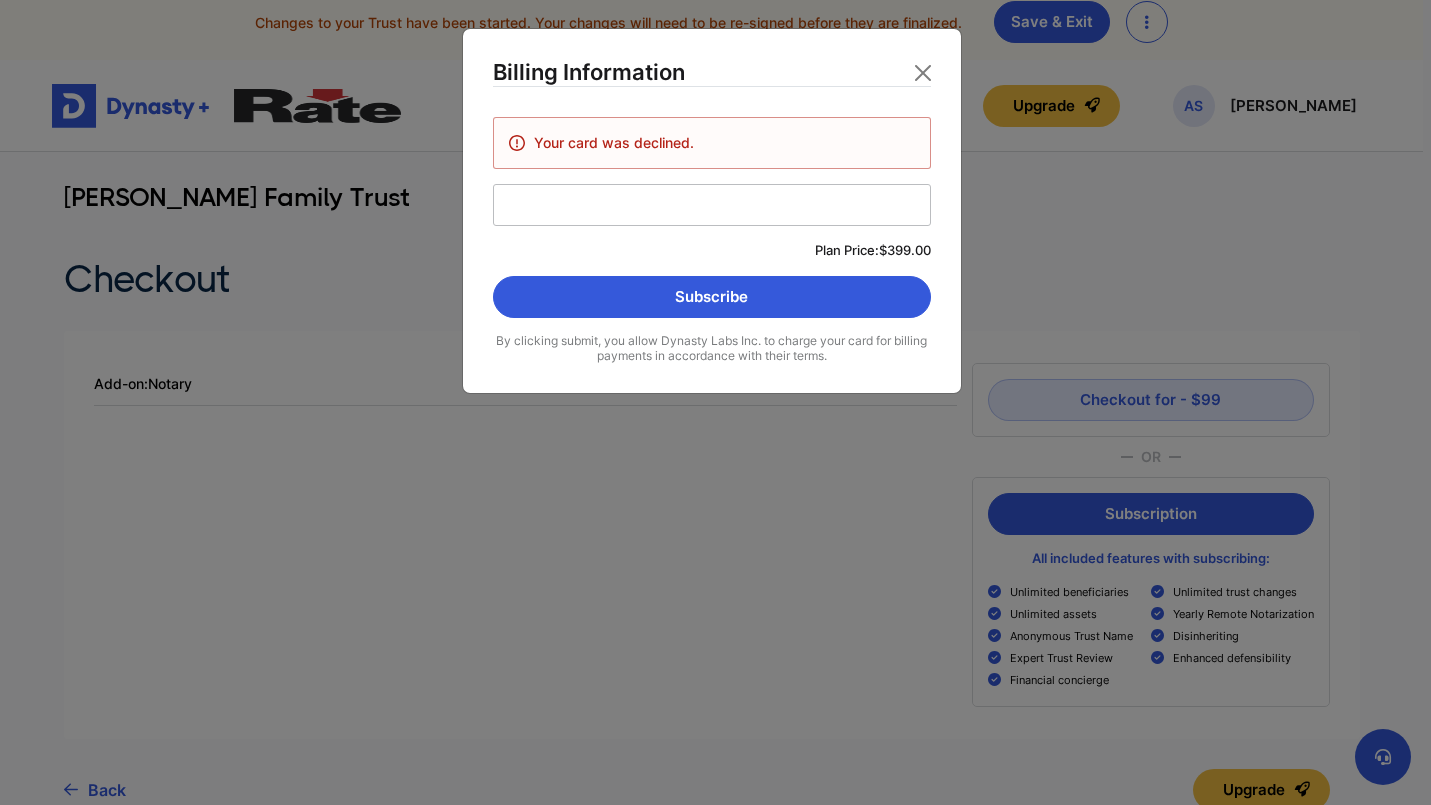 click on "Plan Price:  $399.00" at bounding box center [712, 251] 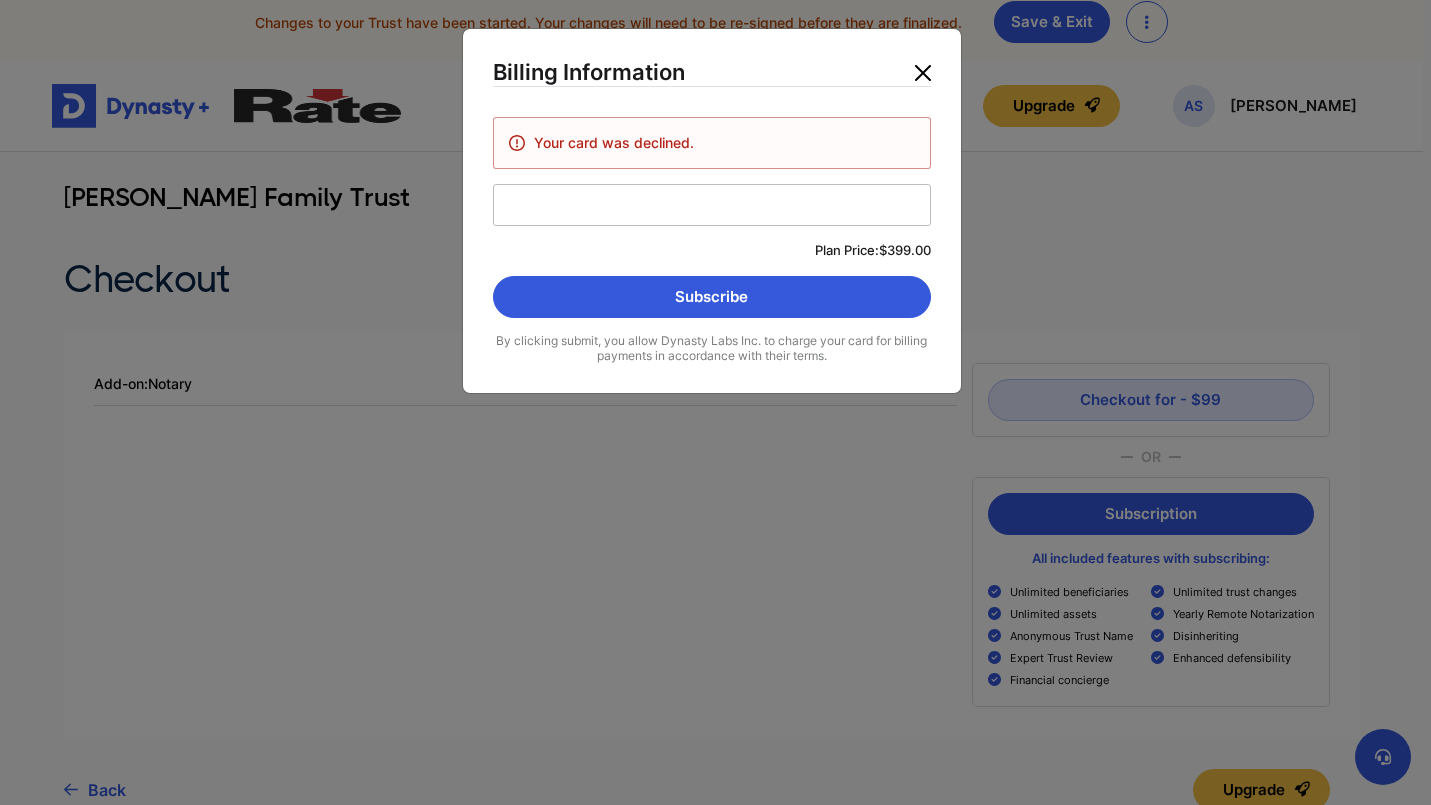 click at bounding box center (923, 73) 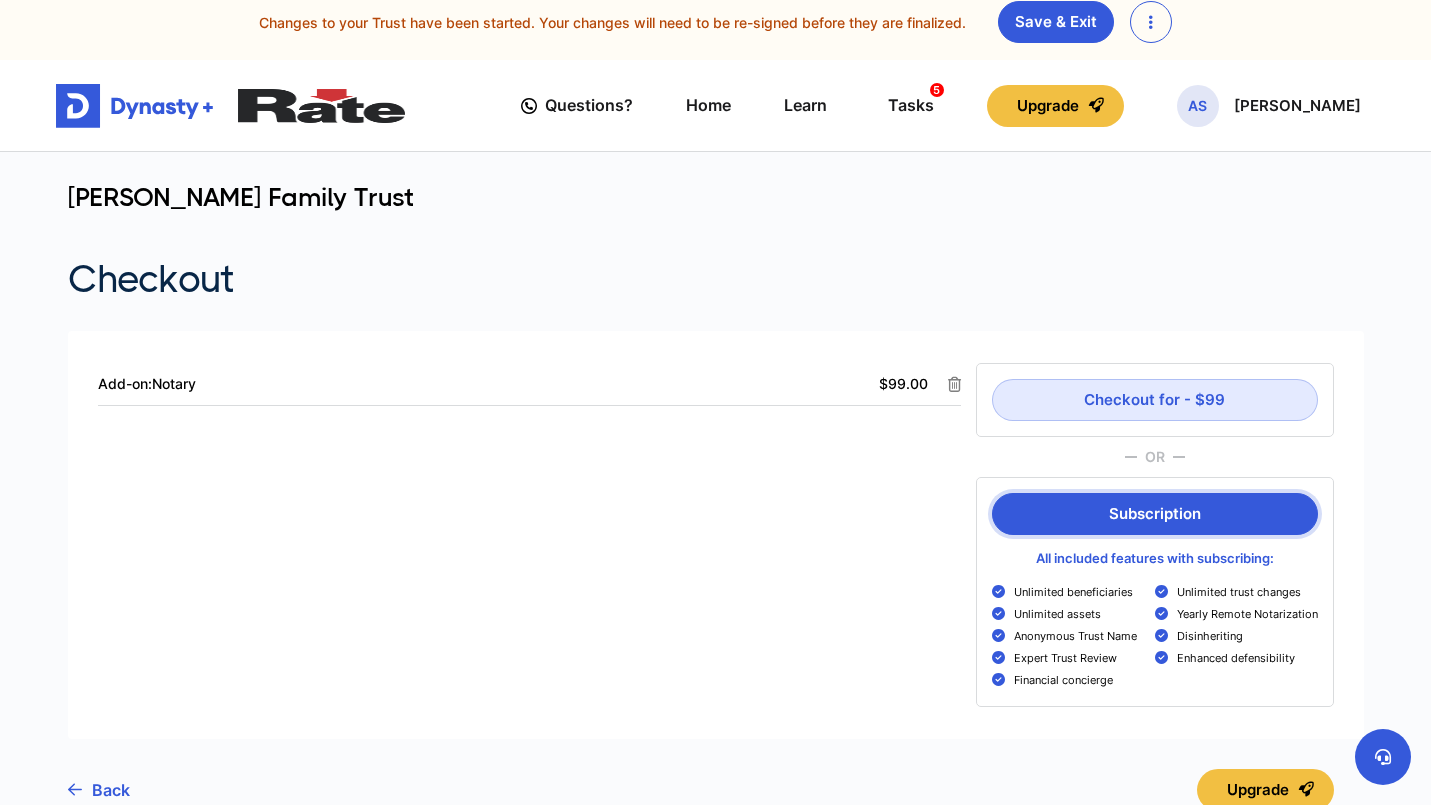 click on "Subscription" at bounding box center [1155, 514] 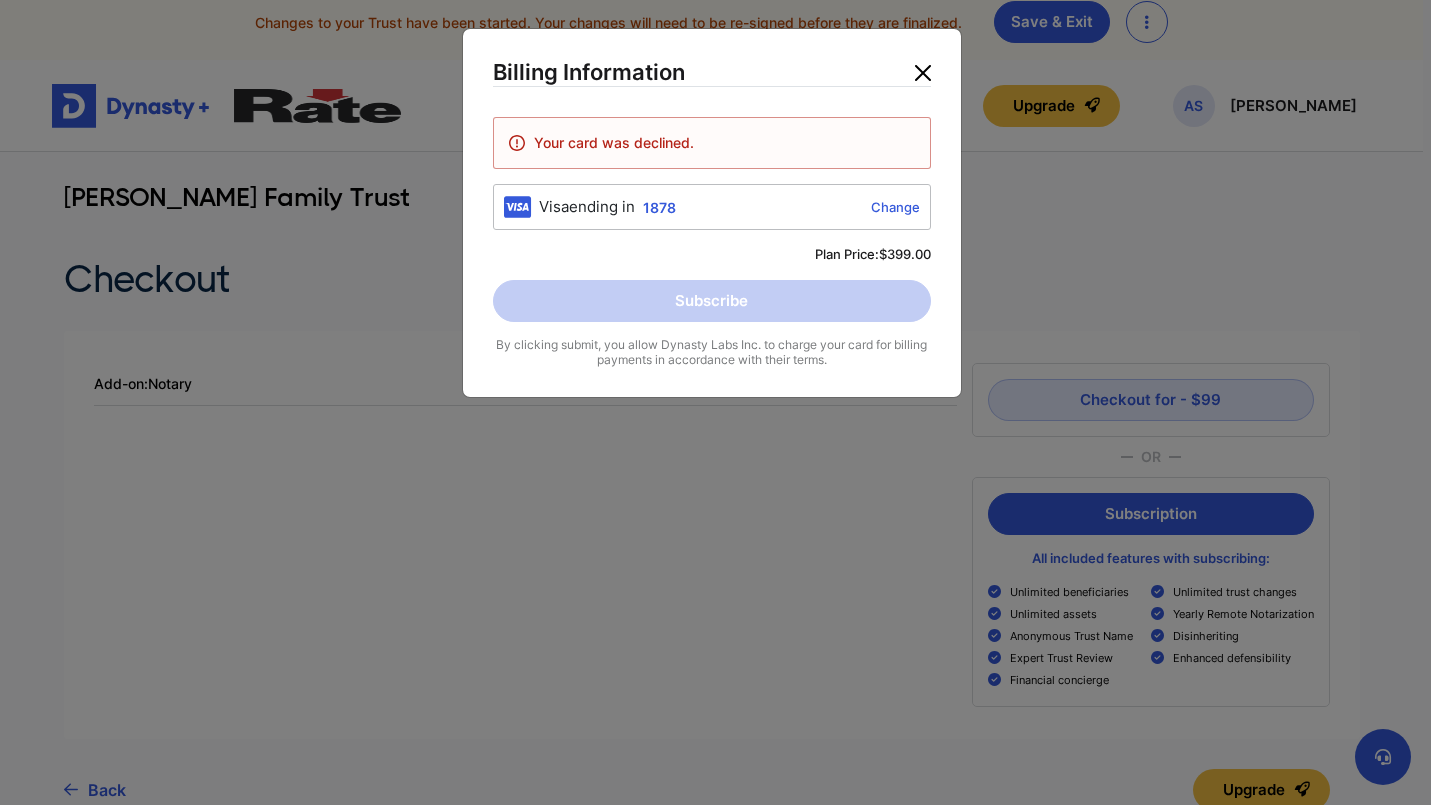 click at bounding box center (923, 73) 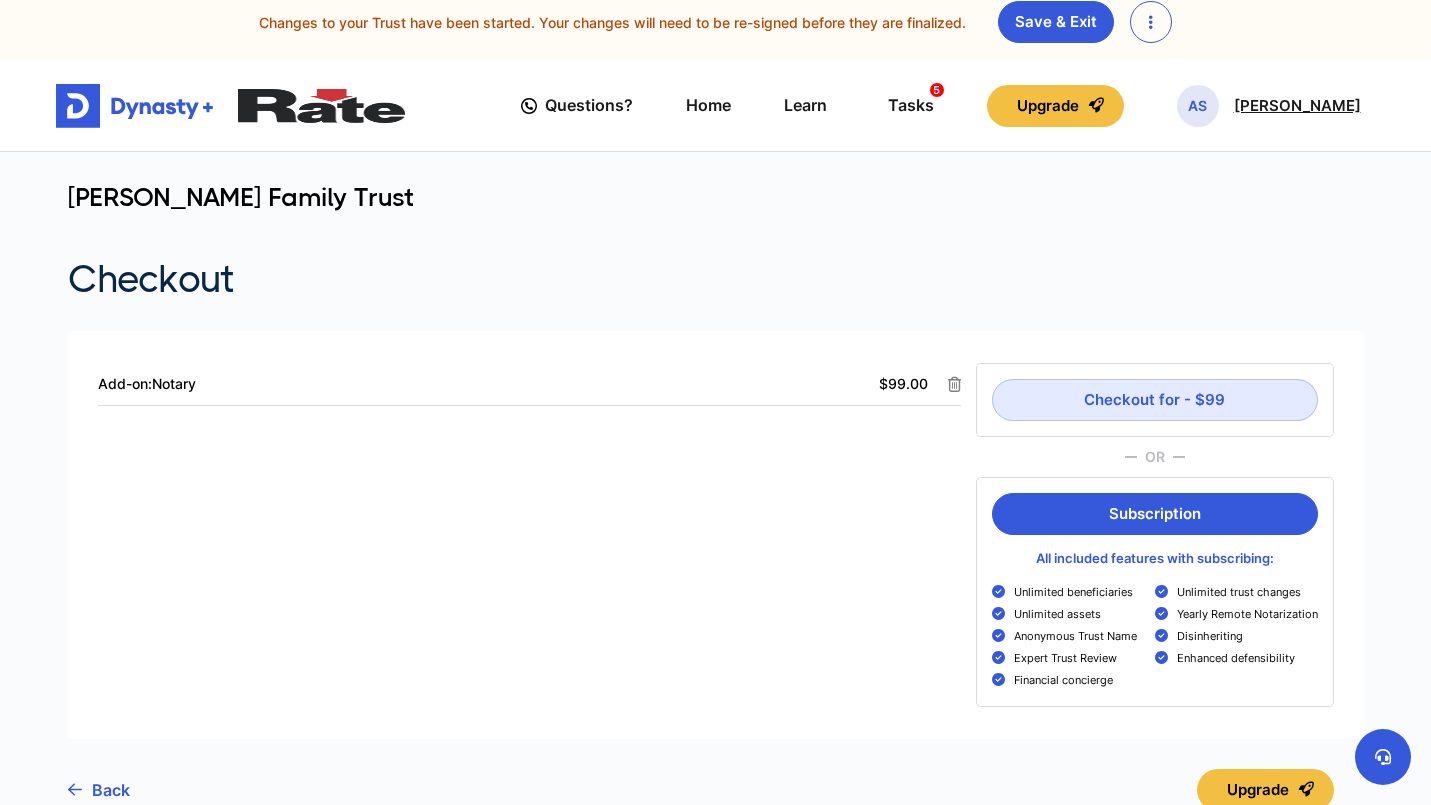 click on "AS" at bounding box center [1198, 106] 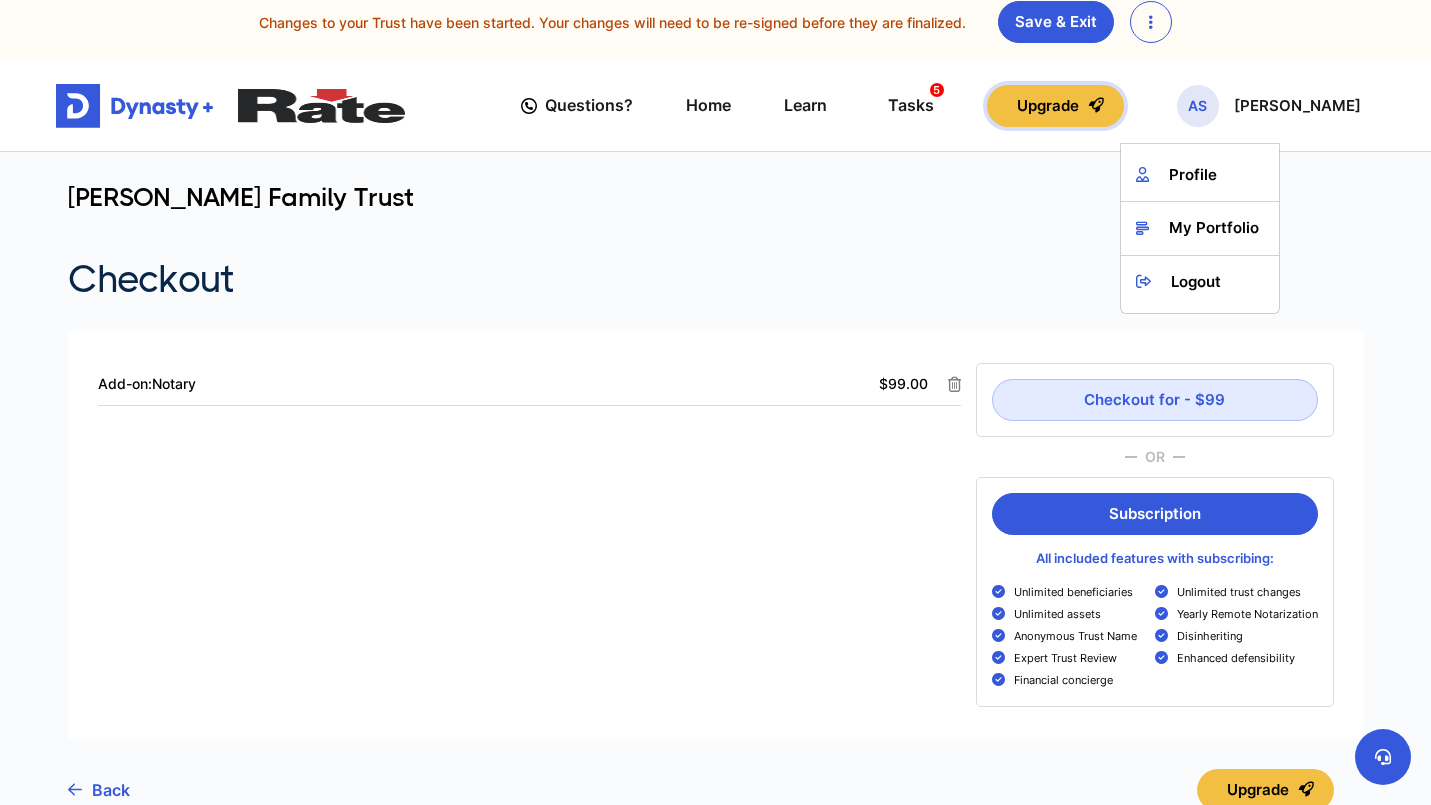 click on "Upgrade" at bounding box center [1055, 106] 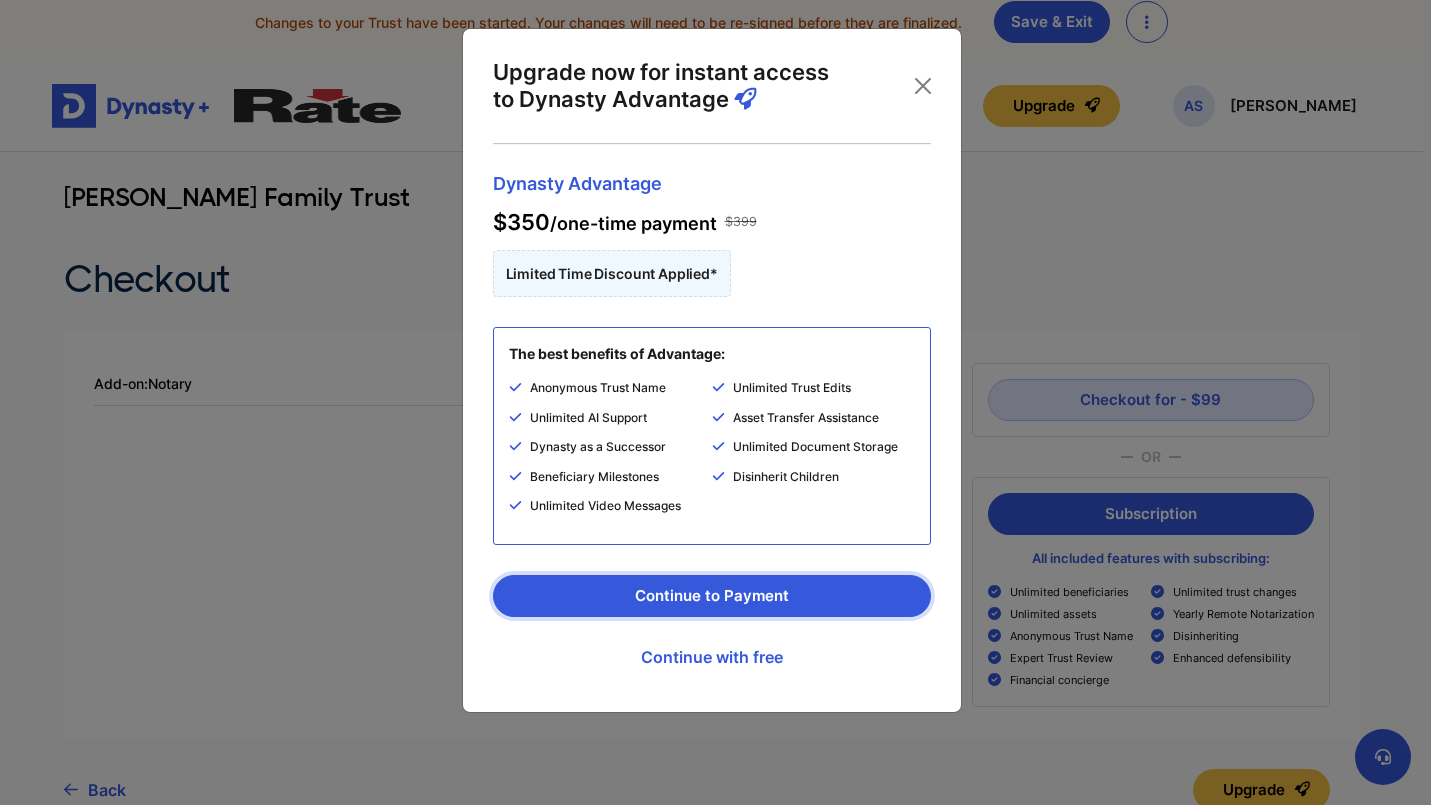click on "Continue to Payment" at bounding box center [712, 596] 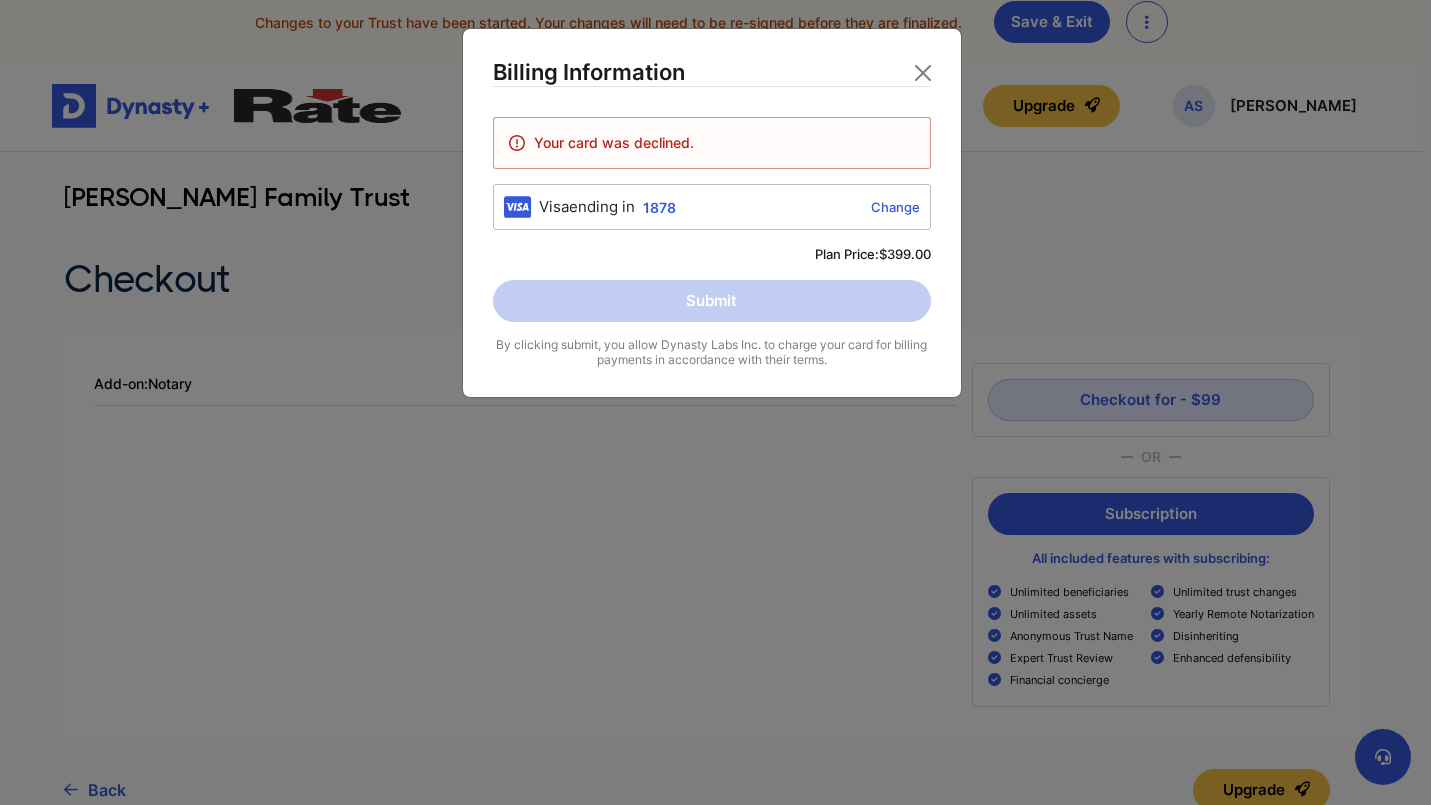 click on "Change" at bounding box center (802, 207) 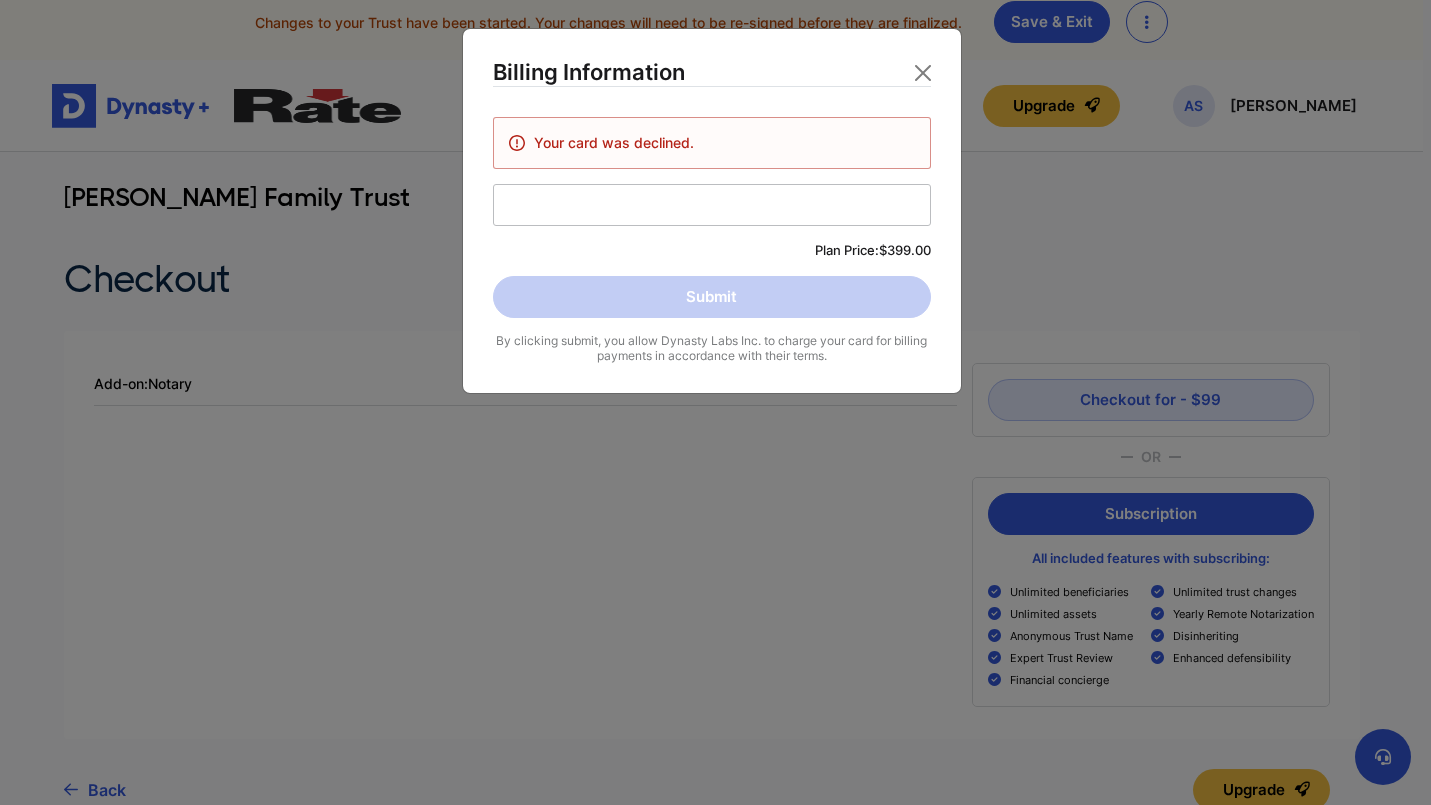 click on "Plan Price:  $399.00" at bounding box center [712, 251] 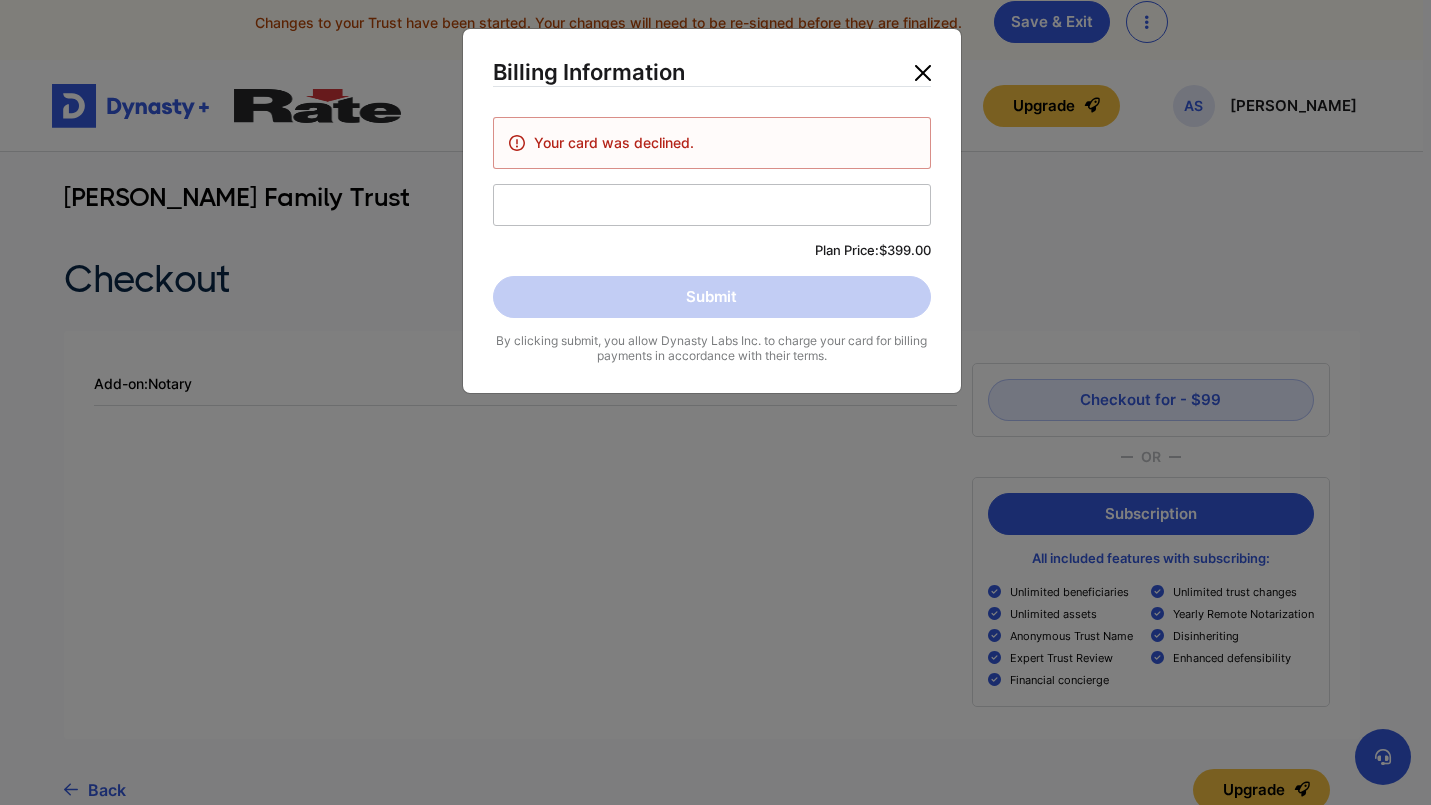 click at bounding box center [923, 73] 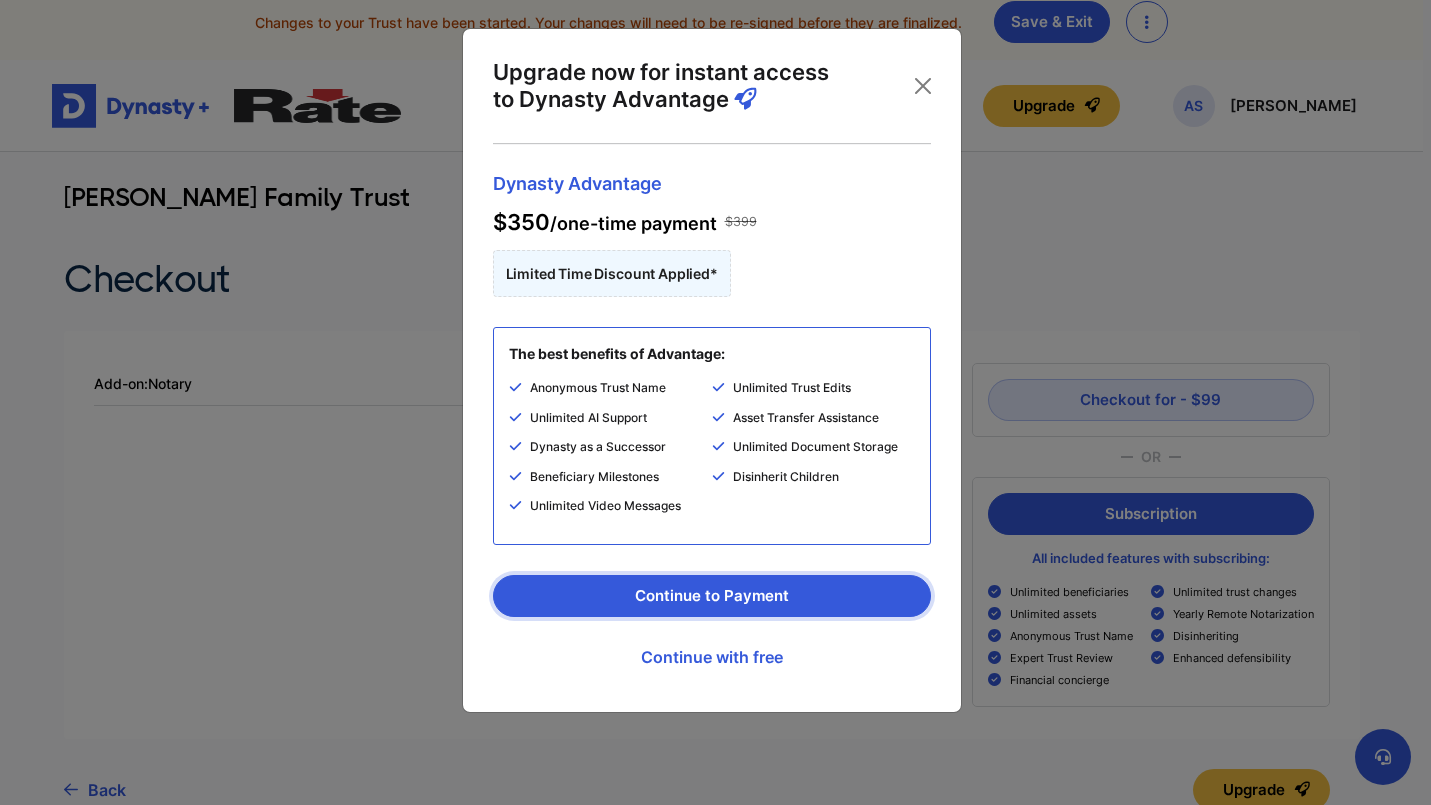 click on "Continue to Payment" at bounding box center [712, 596] 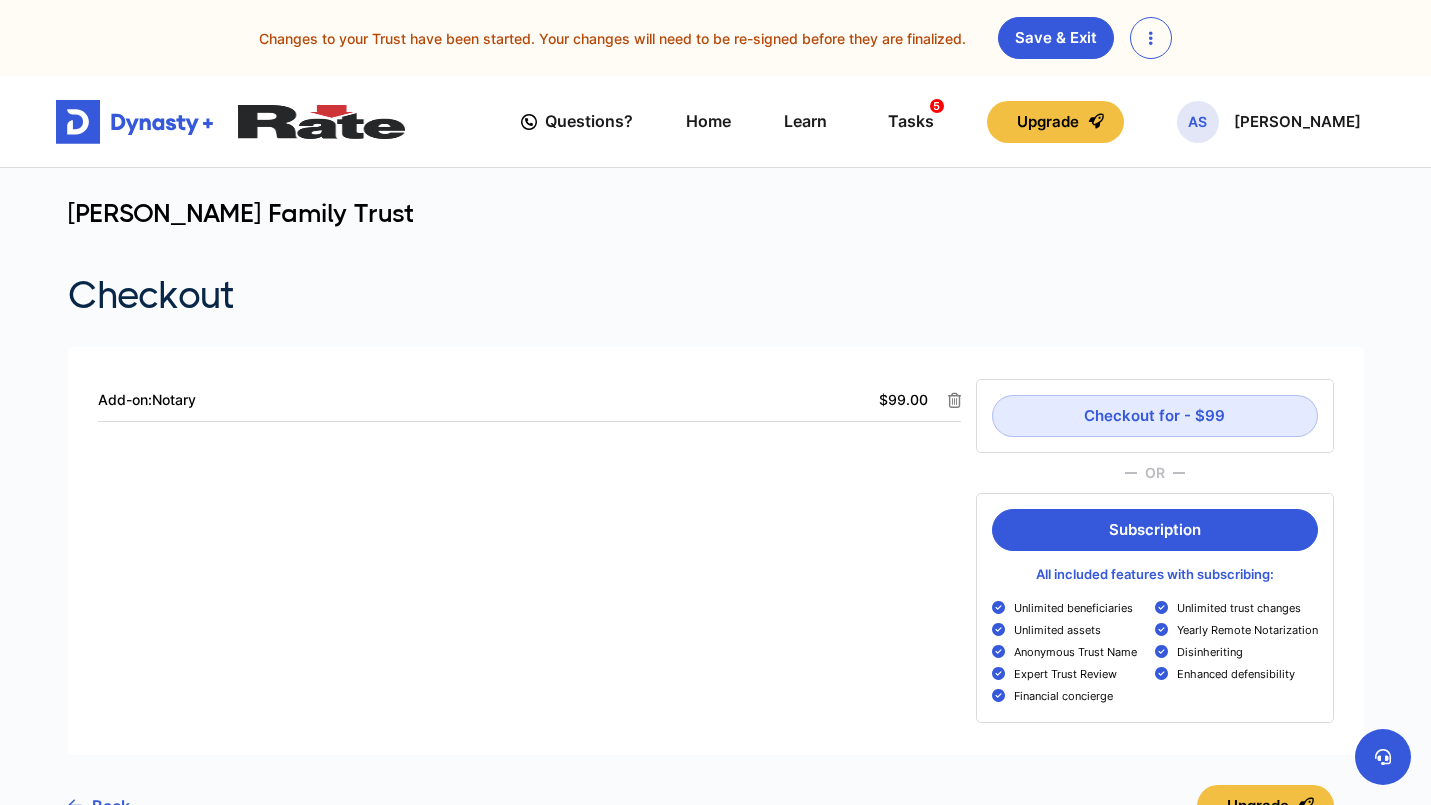 scroll, scrollTop: 16, scrollLeft: 0, axis: vertical 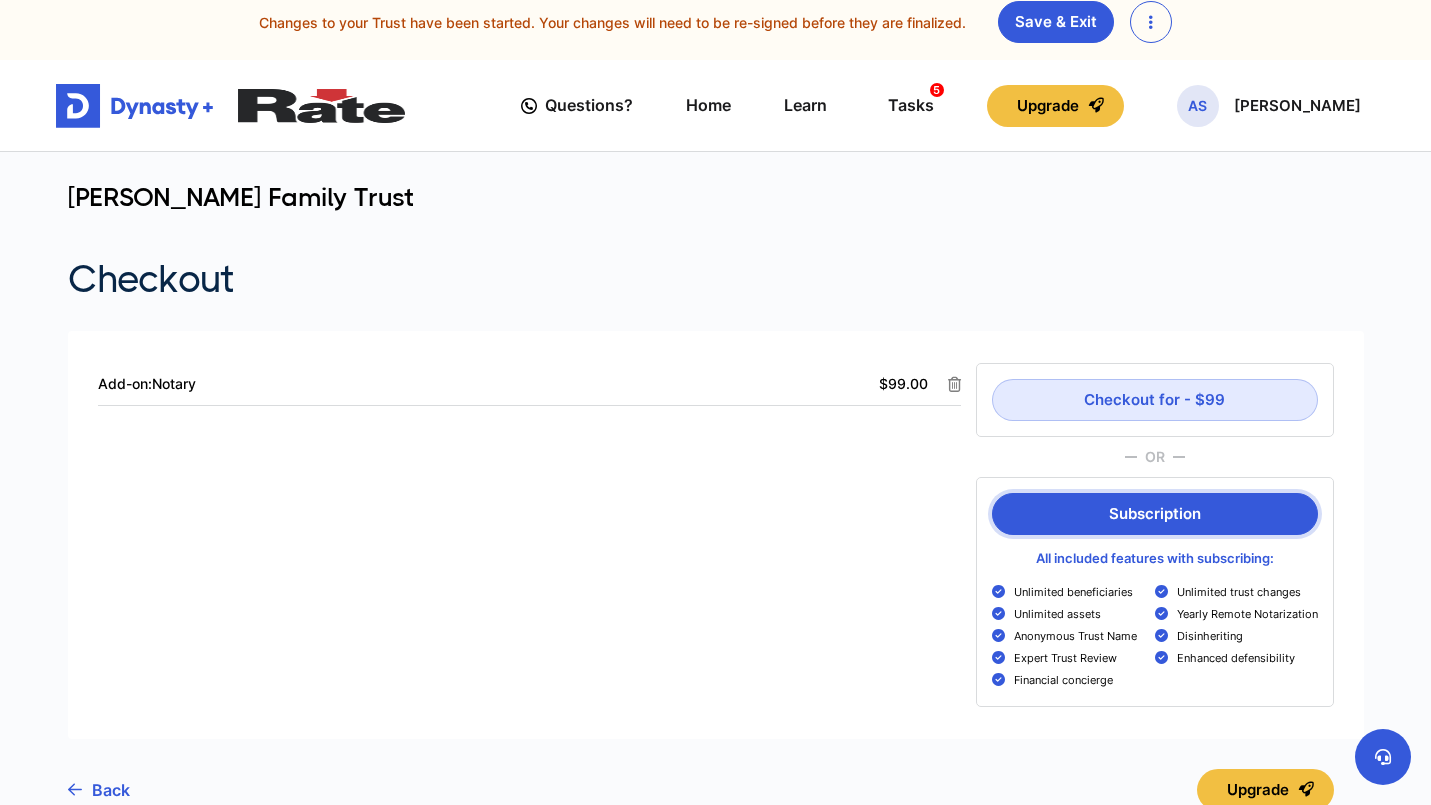 click on "Subscription" at bounding box center [1155, 514] 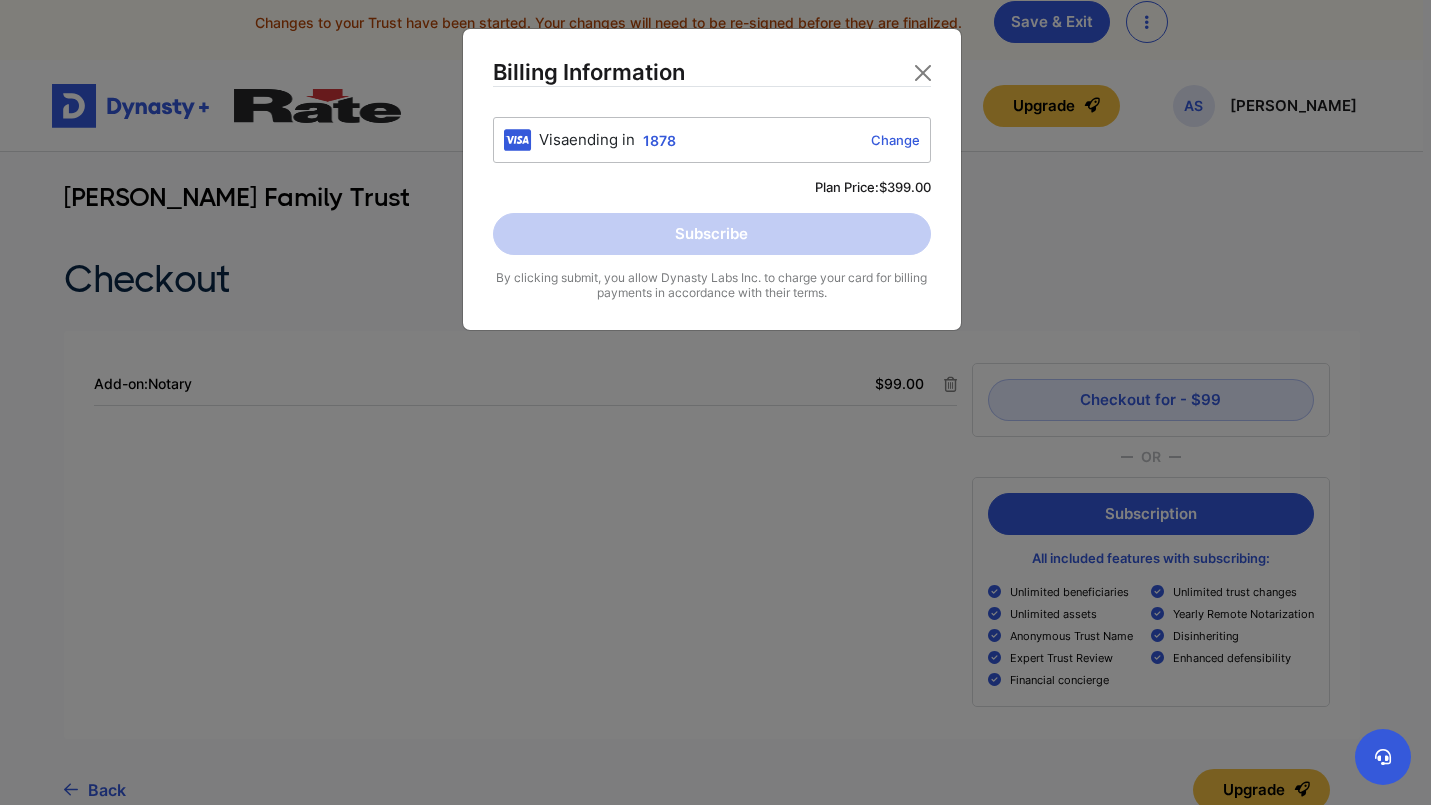 click on "Change" at bounding box center (802, 140) 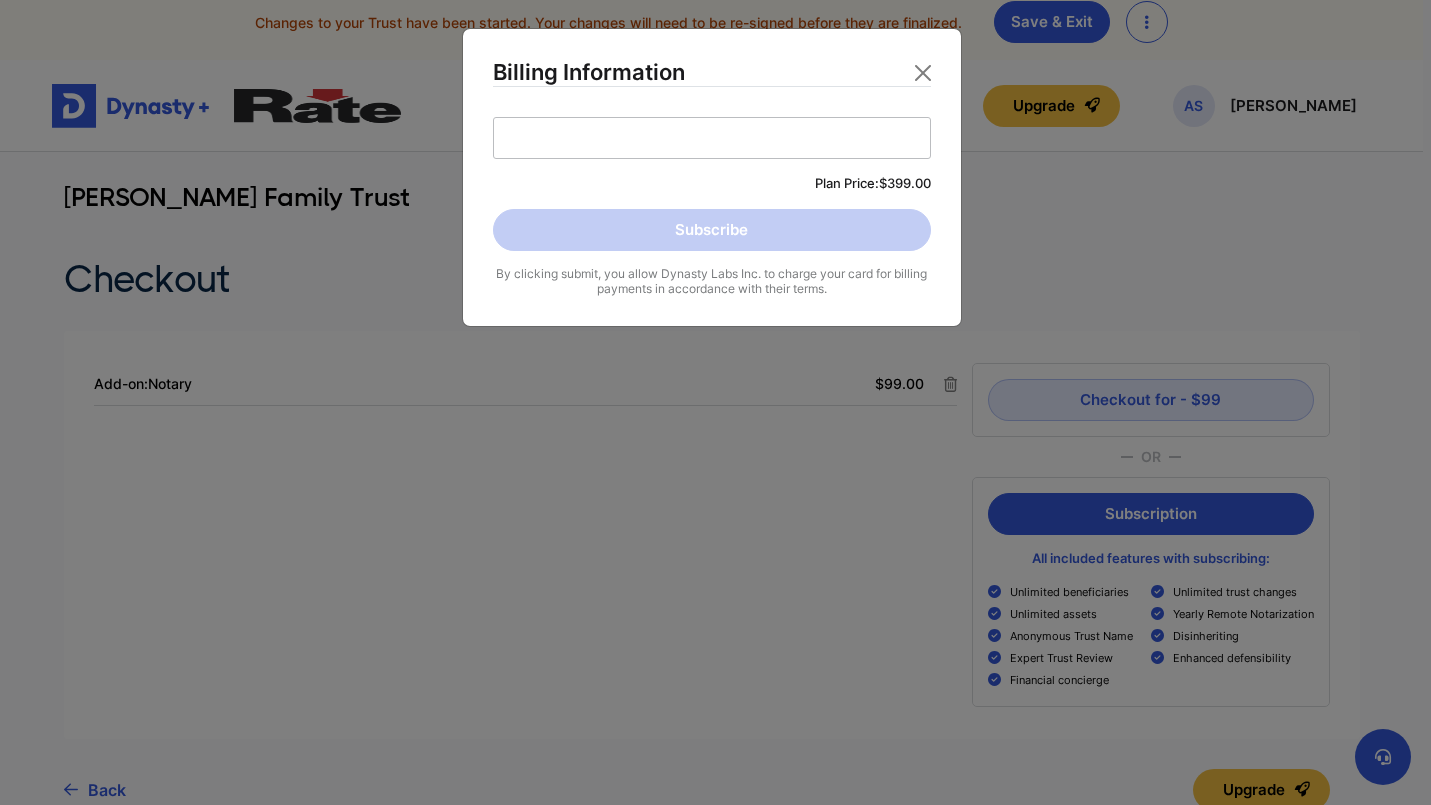 click on "Plan Price:  $399.00" at bounding box center (712, 184) 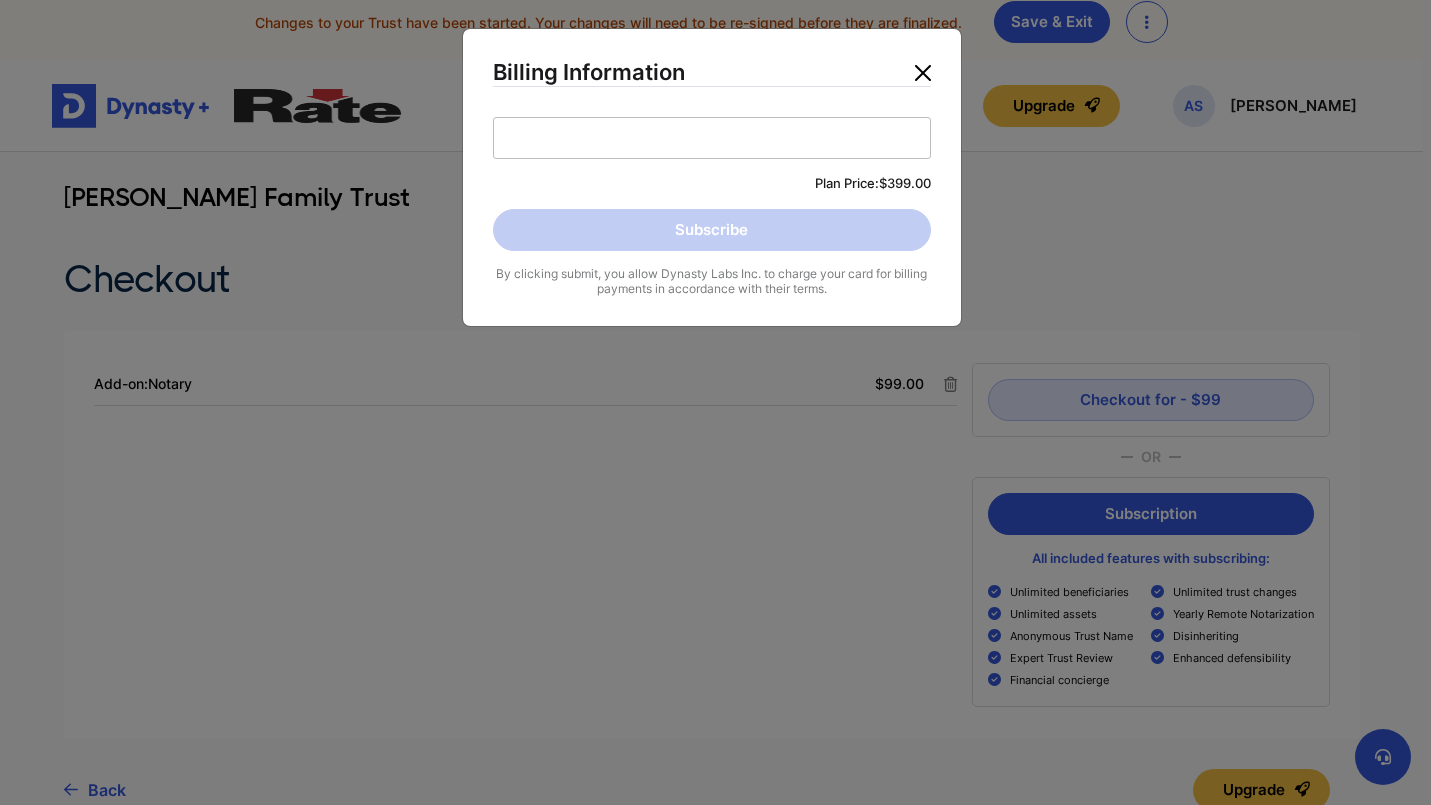 click at bounding box center (923, 73) 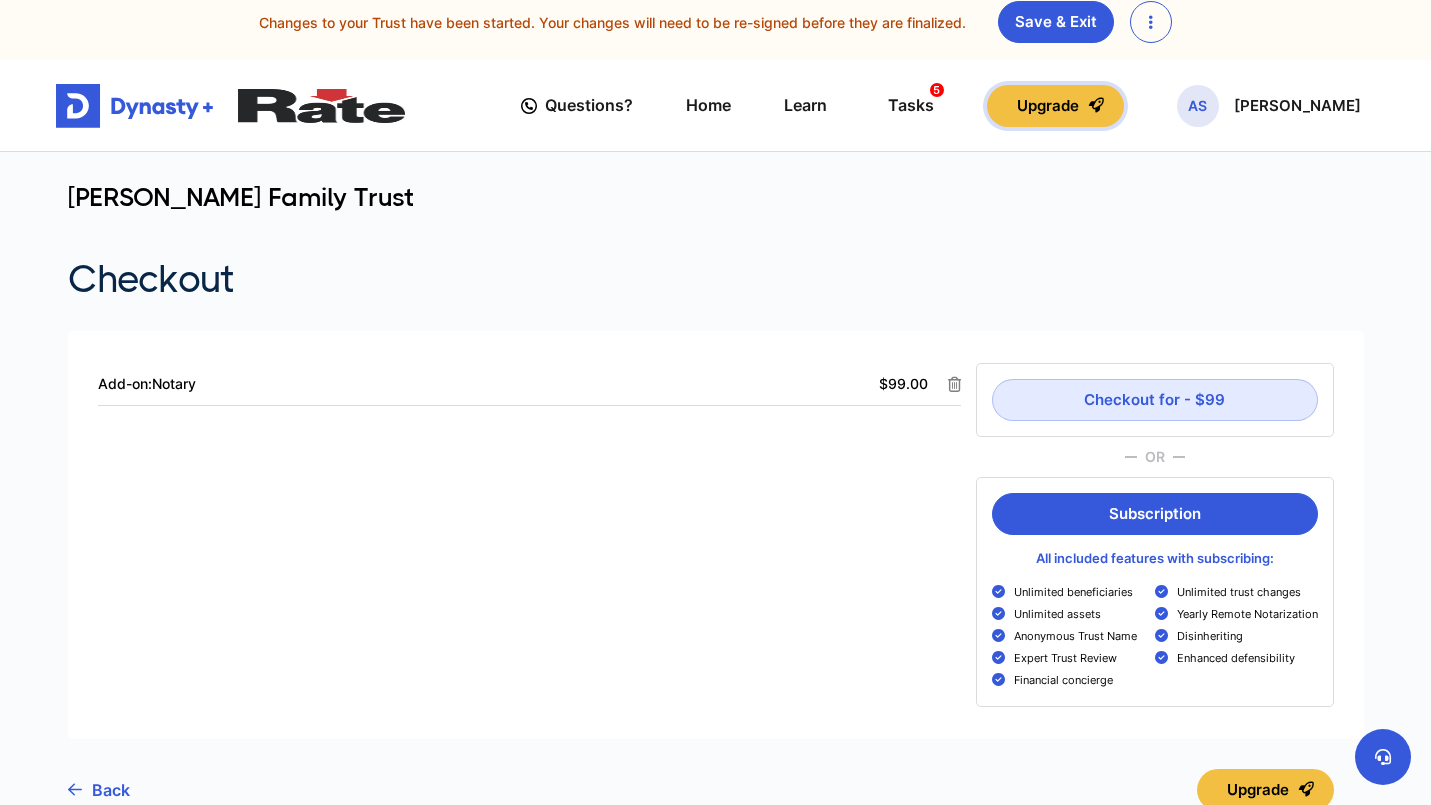click on "Upgrade" at bounding box center [1055, 106] 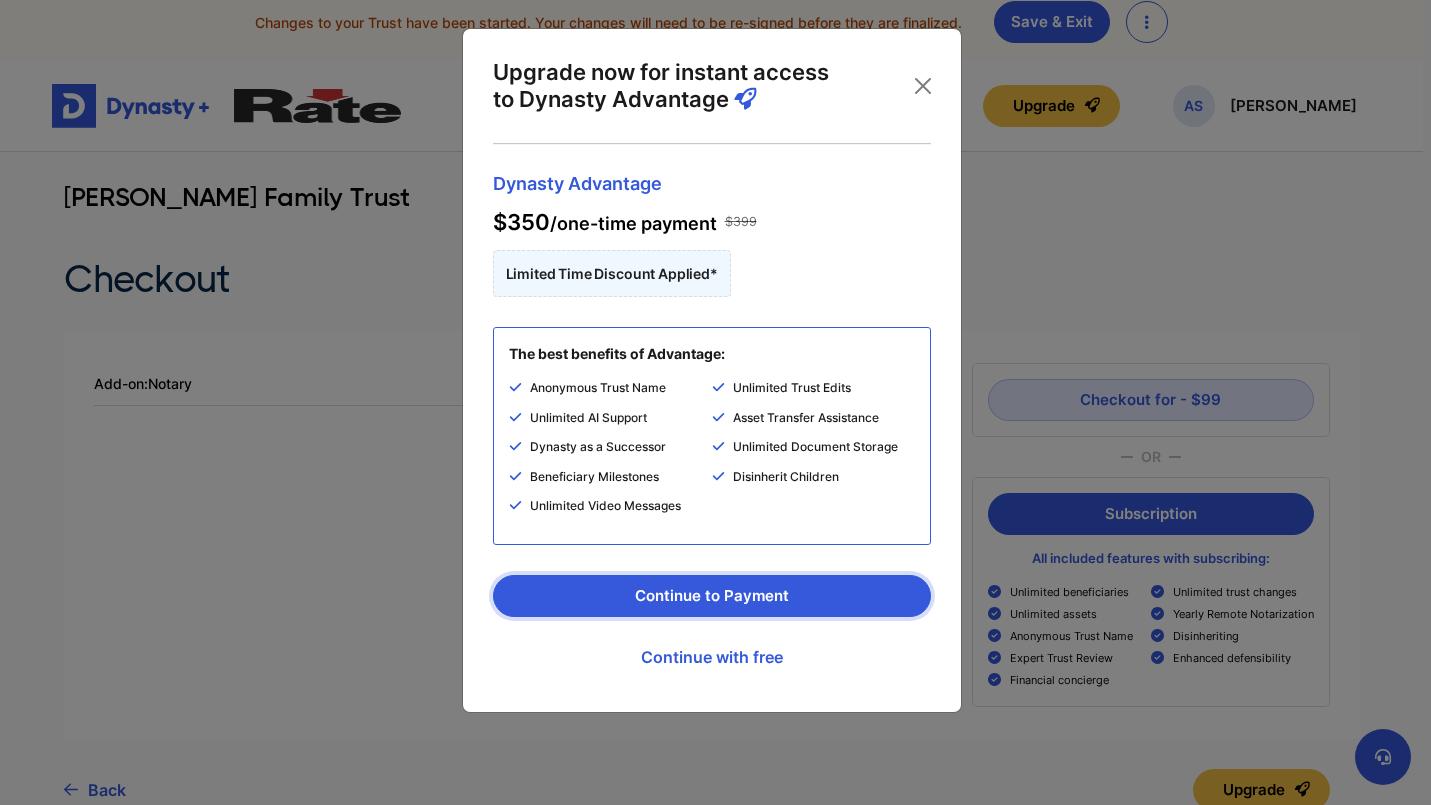 click on "Continue to Payment" at bounding box center (712, 596) 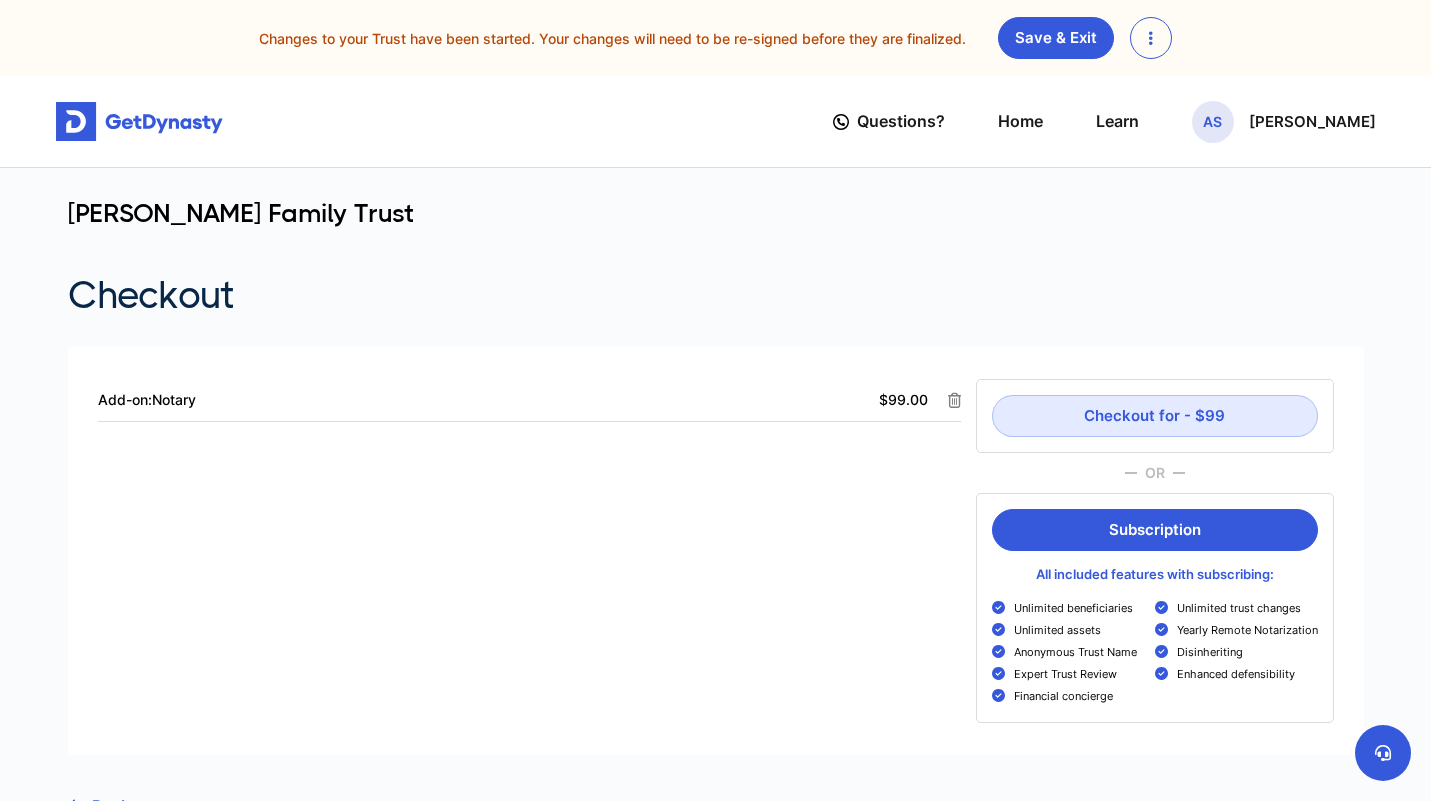 scroll, scrollTop: 16, scrollLeft: 0, axis: vertical 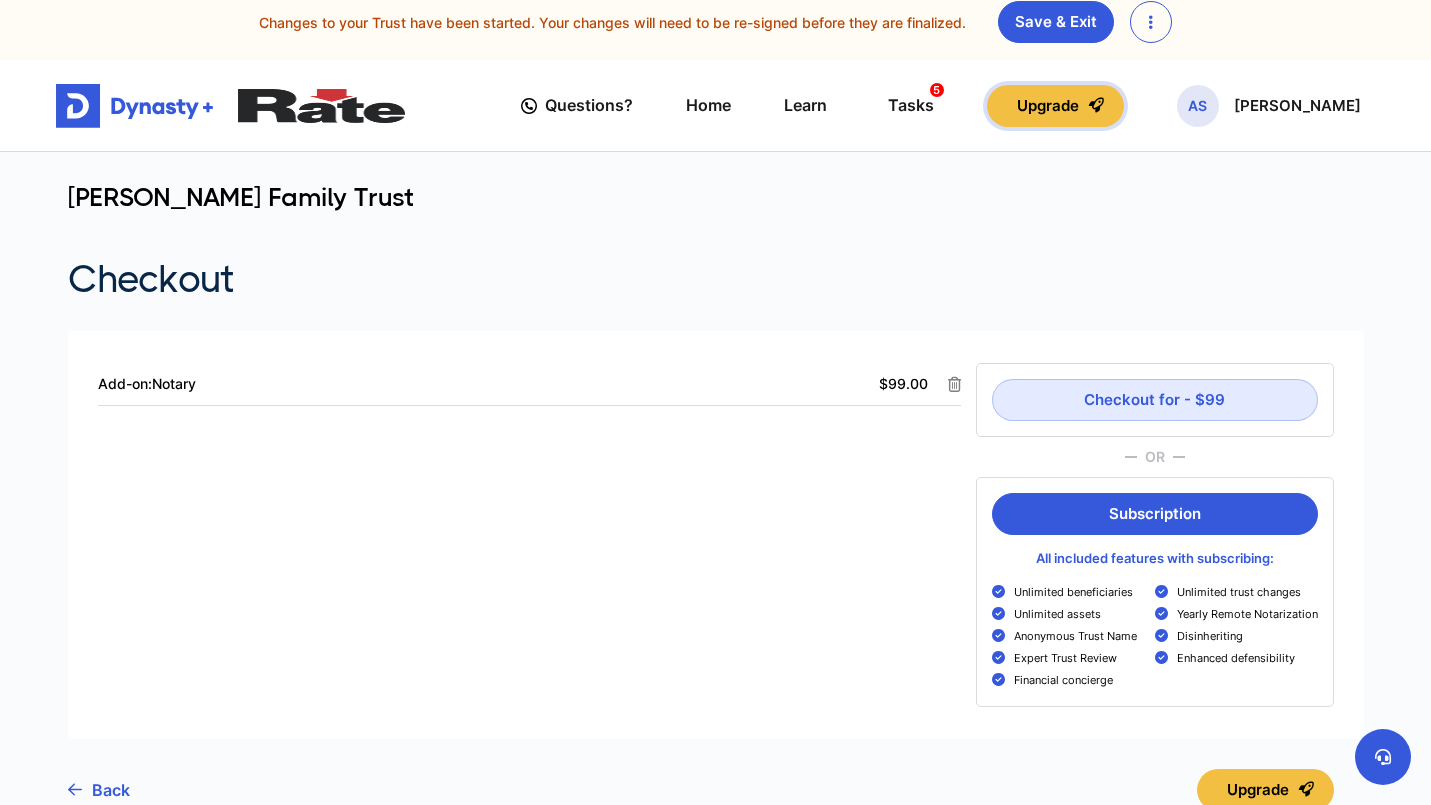 click on "Upgrade" at bounding box center [1055, 106] 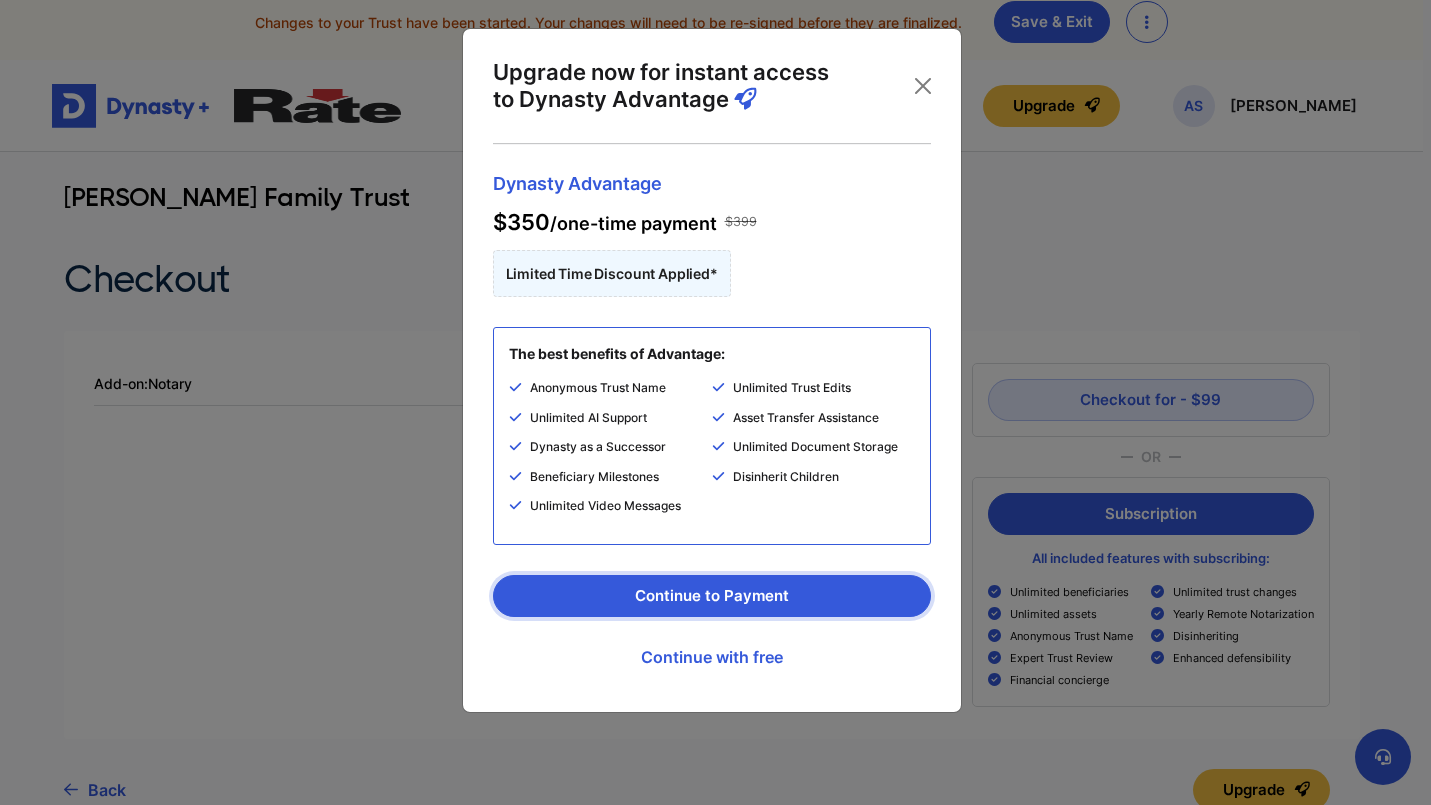 click on "Continue to Payment" at bounding box center (712, 596) 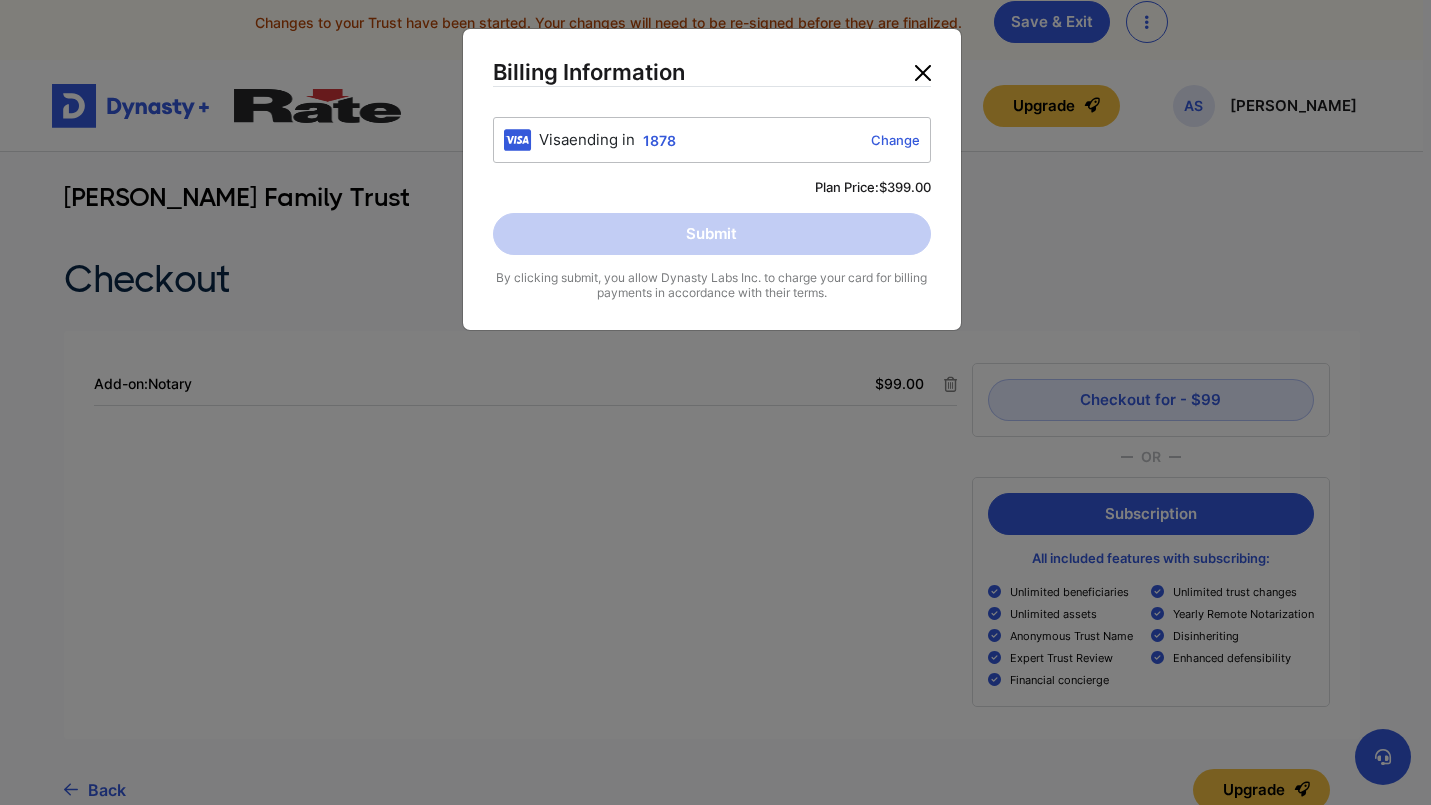 click at bounding box center [923, 73] 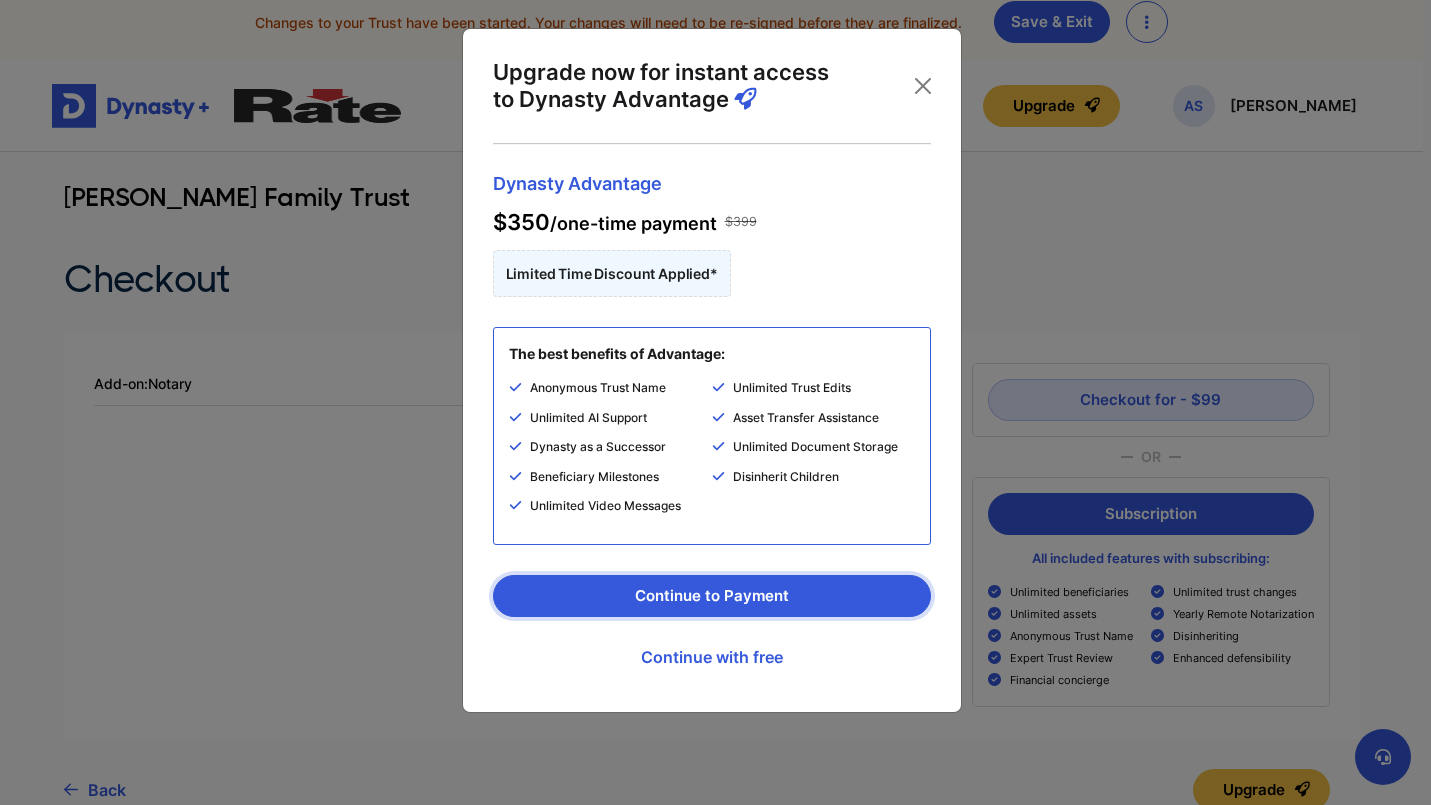 click on "Continue to Payment" at bounding box center (712, 596) 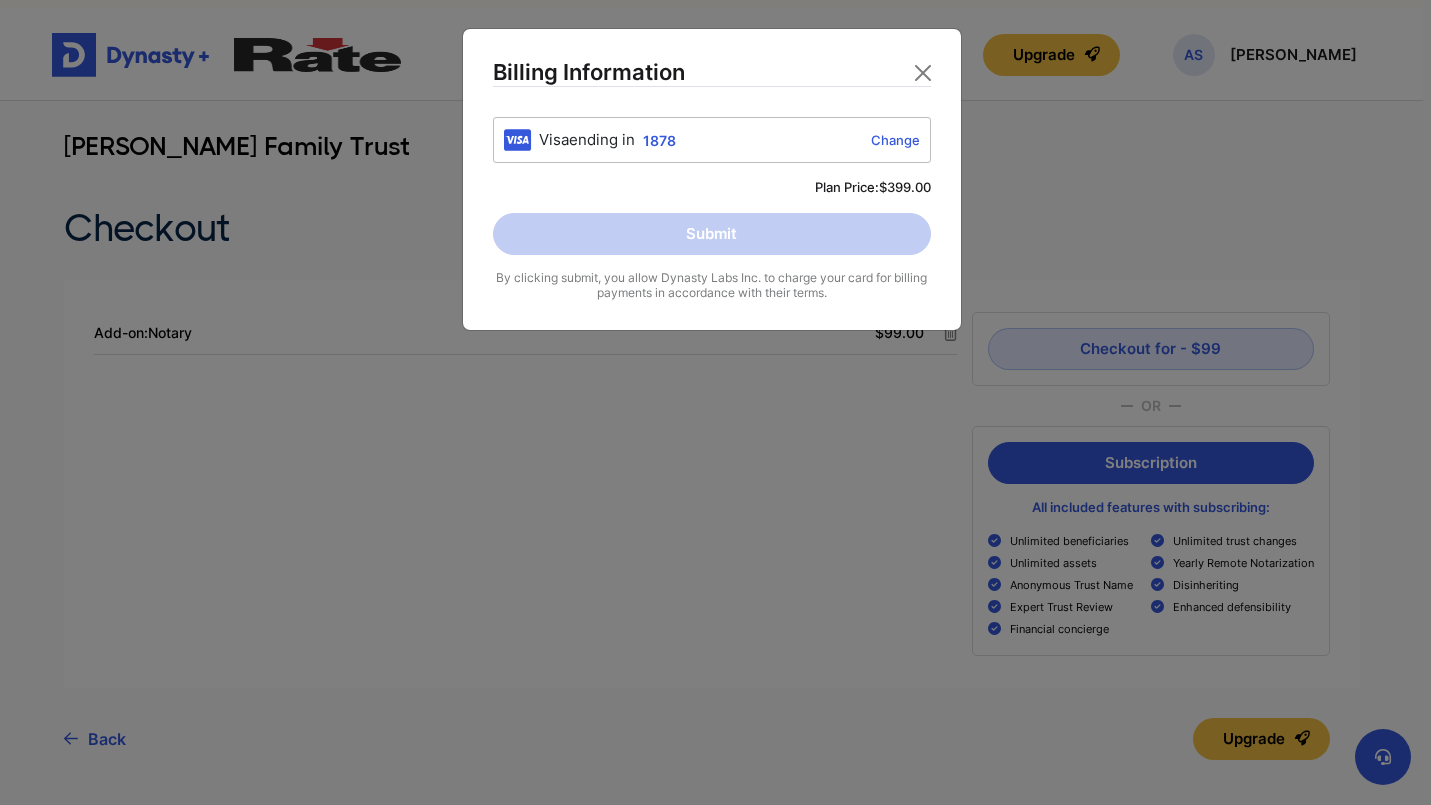 scroll, scrollTop: 70, scrollLeft: 0, axis: vertical 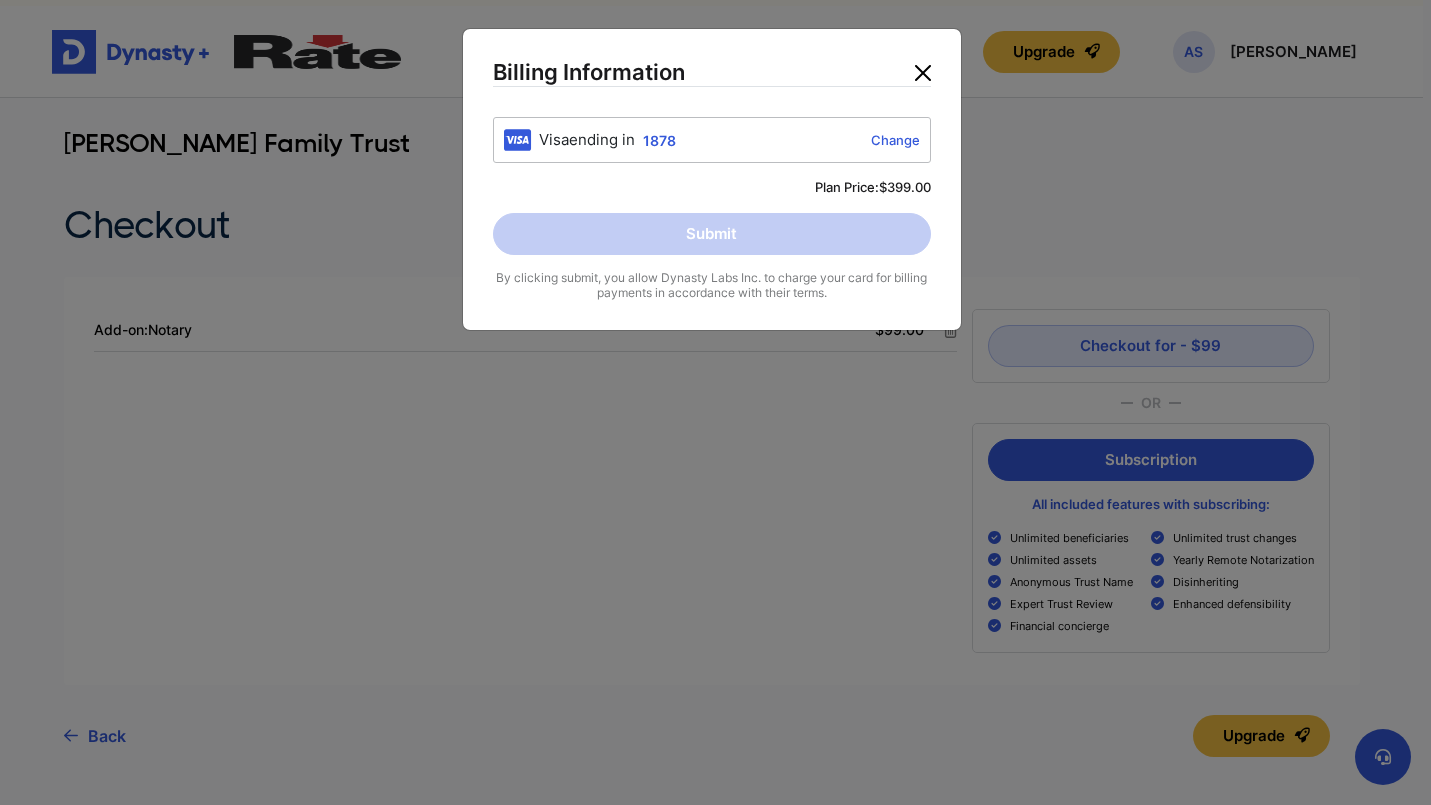 click at bounding box center (923, 73) 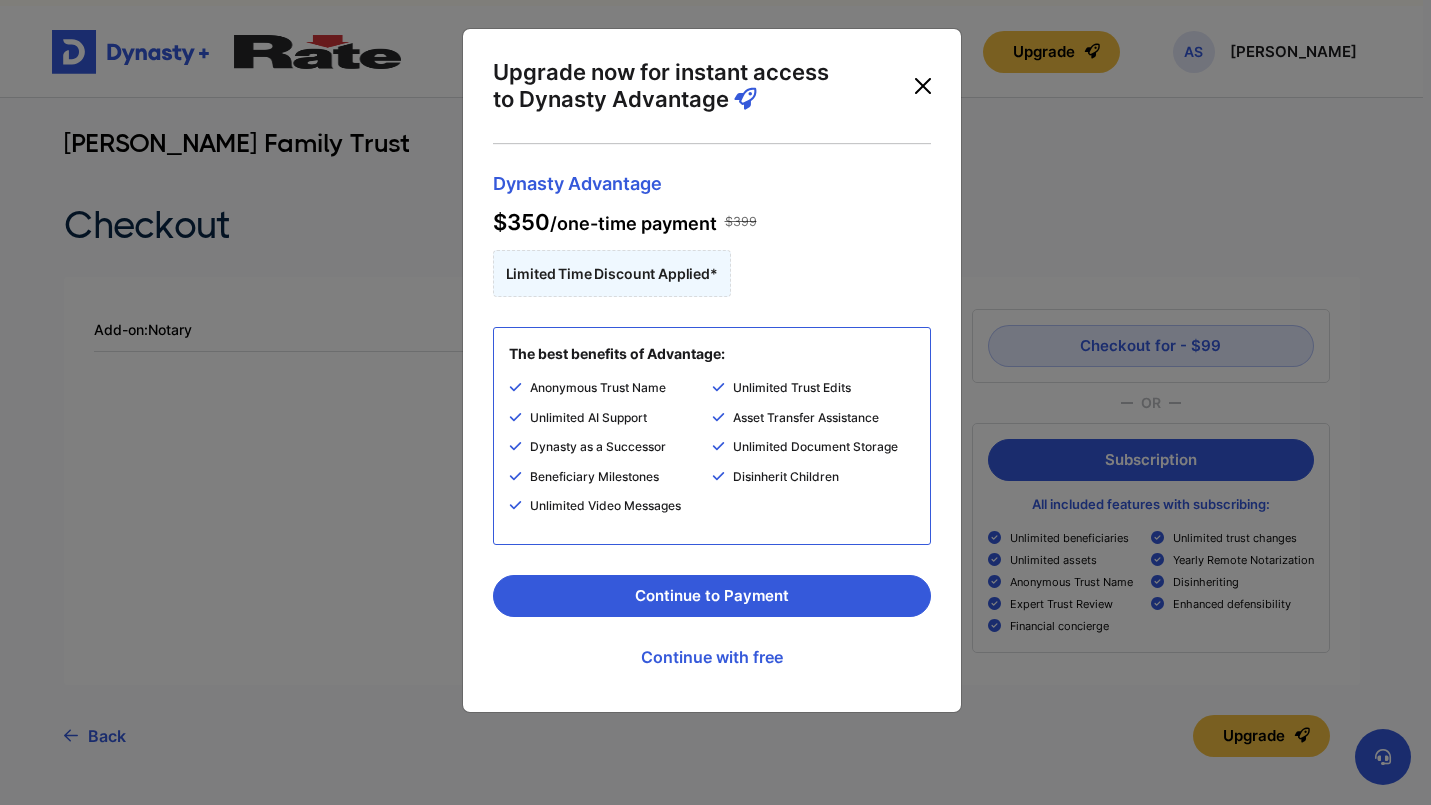 click at bounding box center [923, 86] 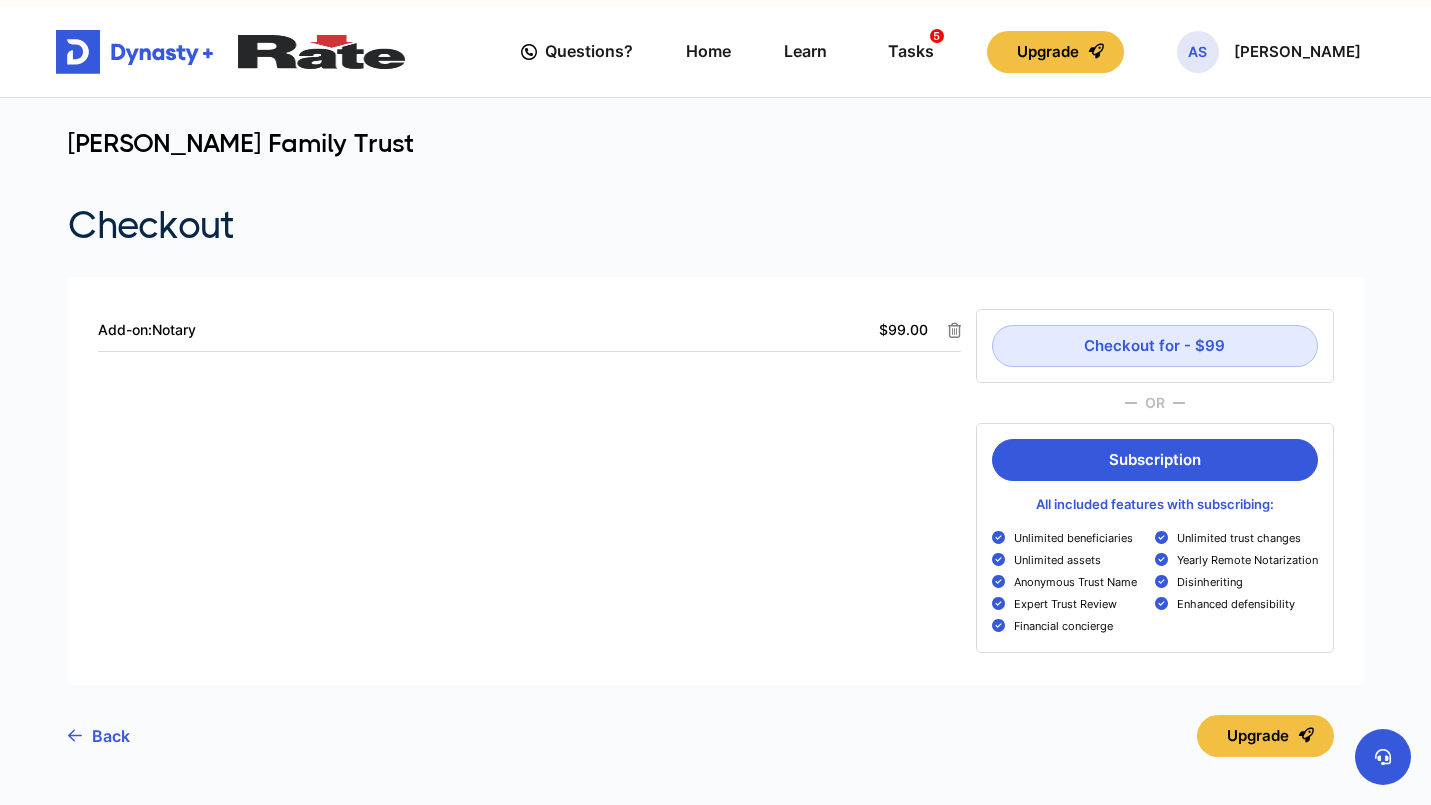 scroll, scrollTop: 0, scrollLeft: 0, axis: both 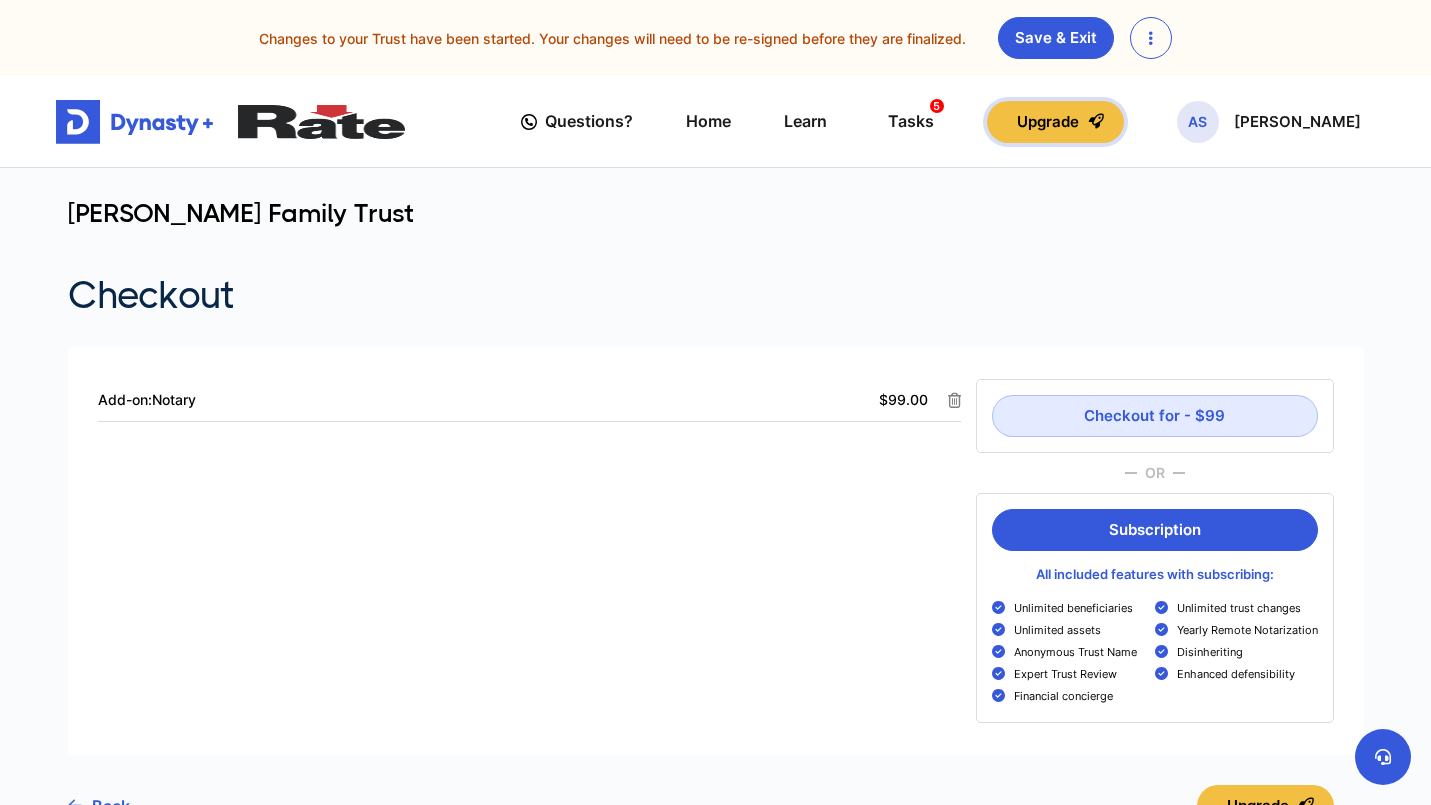 click on "Upgrade" at bounding box center (1055, 122) 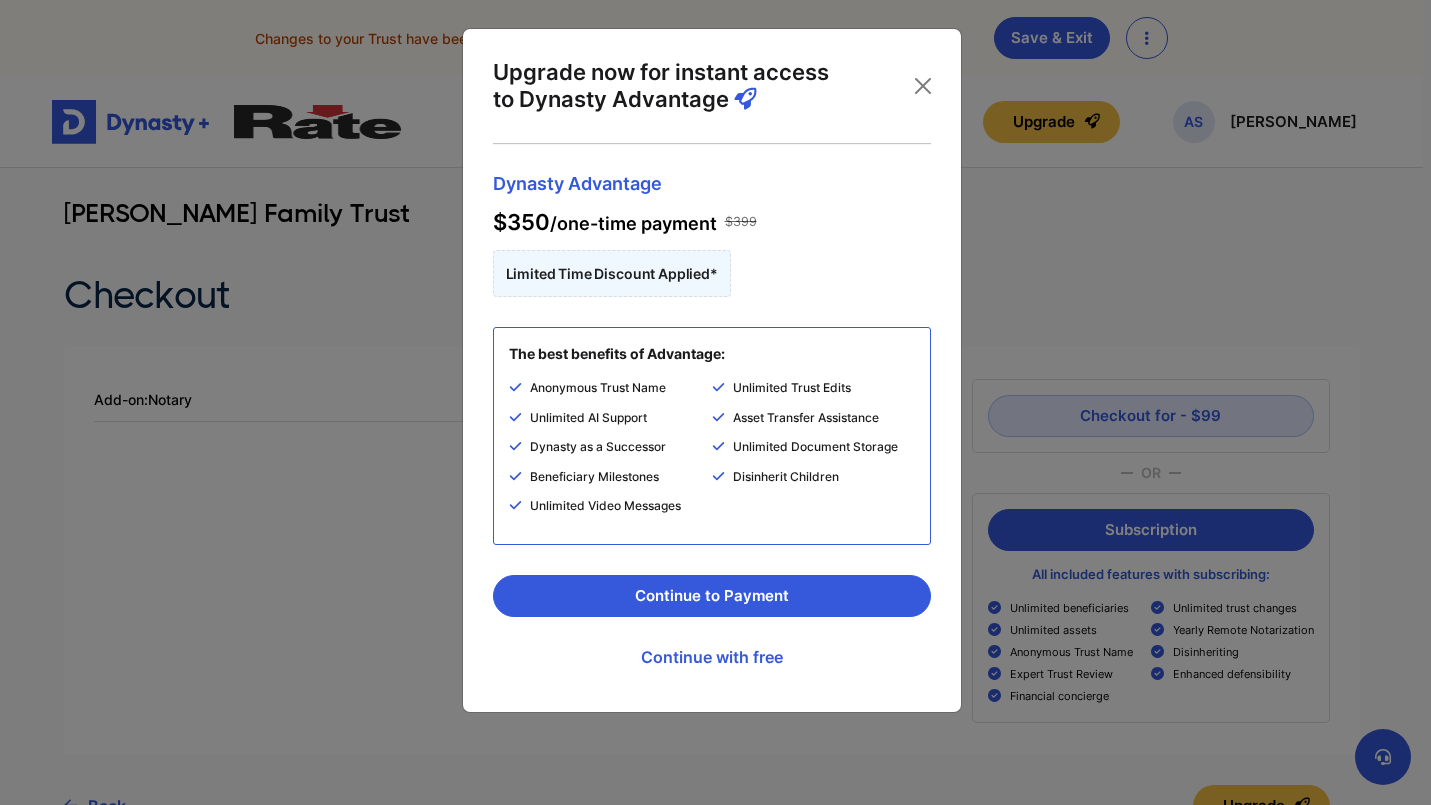 click on "Limited Time Discount Applied*" at bounding box center [612, 273] 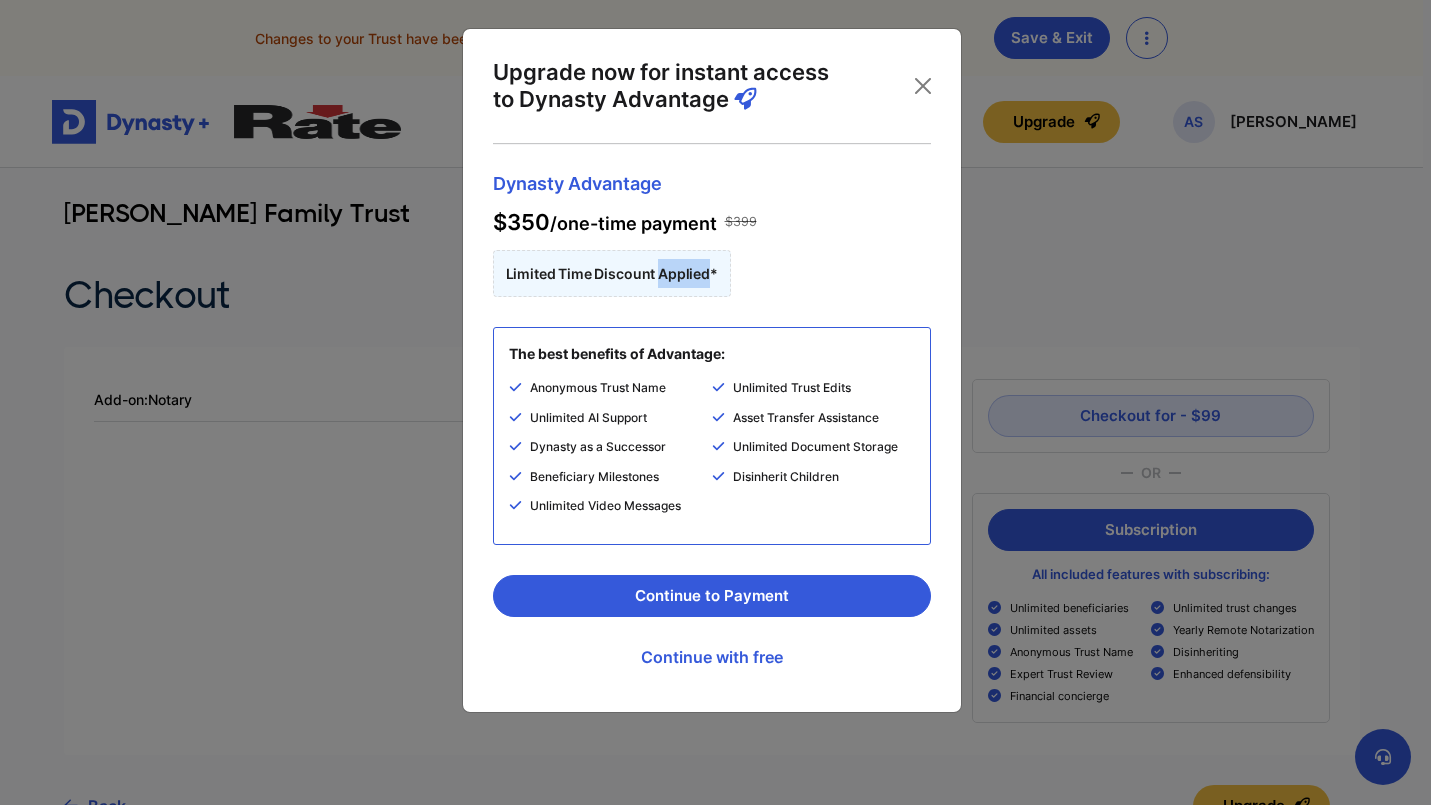click on "Limited Time Discount Applied*" at bounding box center (612, 273) 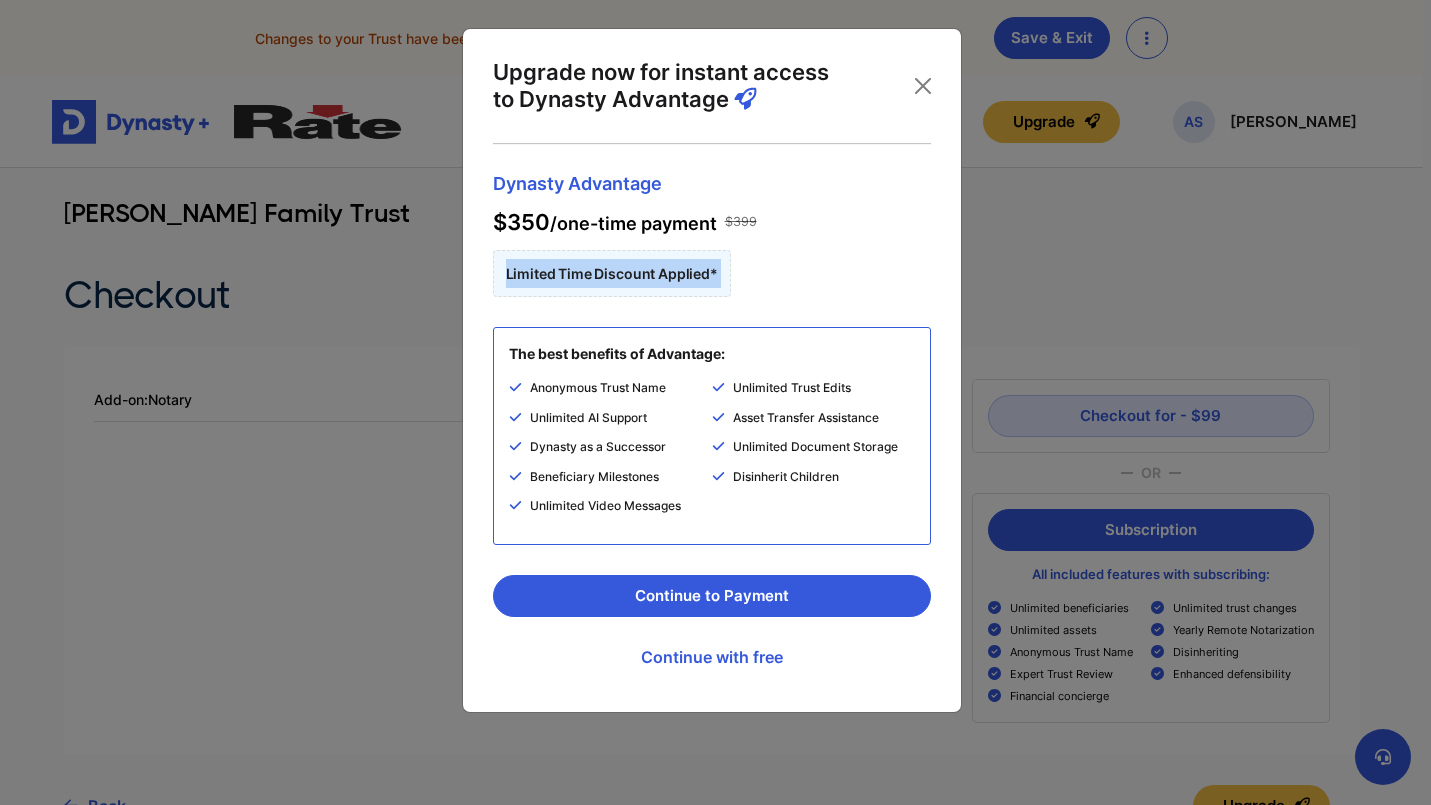 click on "Limited Time Discount Applied*" at bounding box center (612, 273) 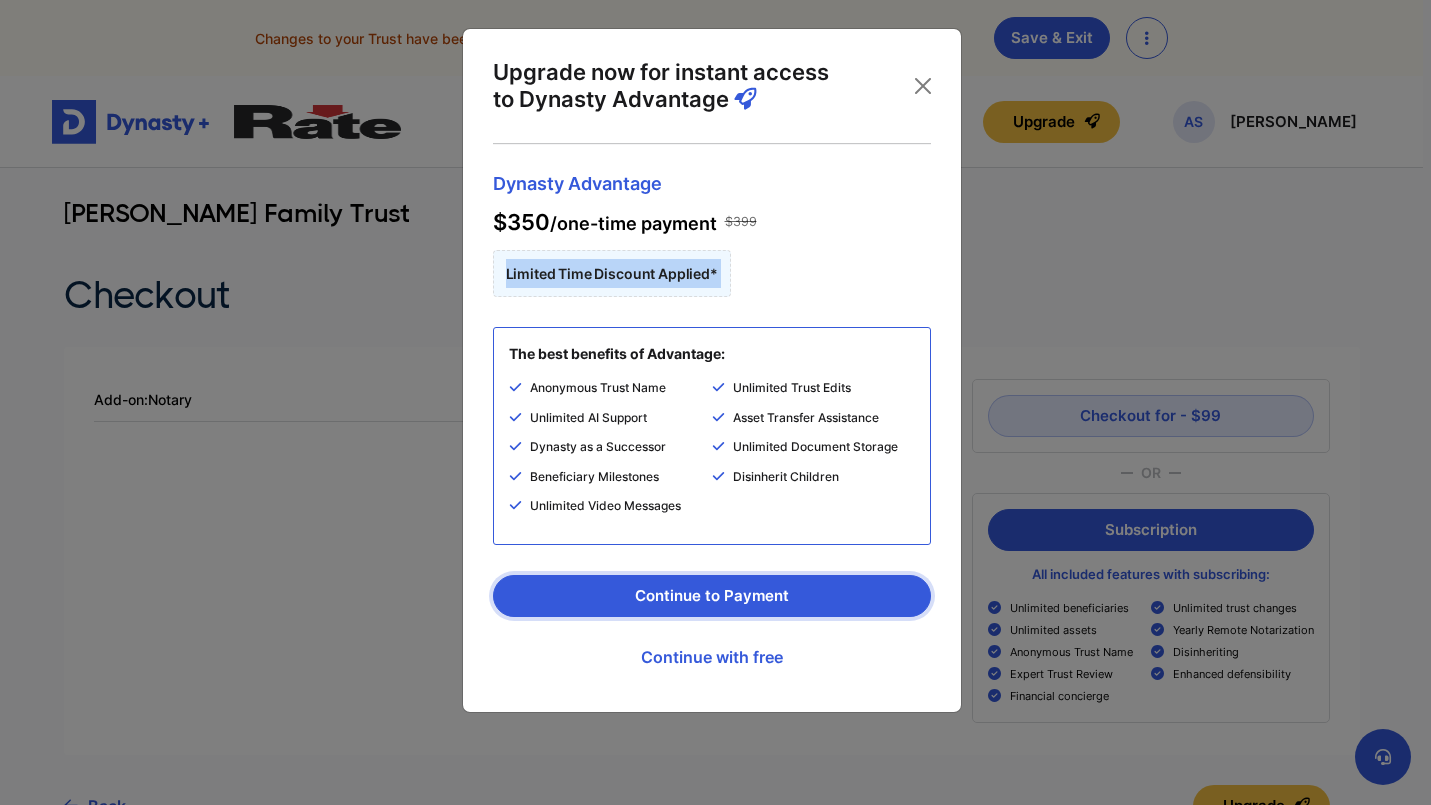 click on "Continue to Payment" at bounding box center (712, 596) 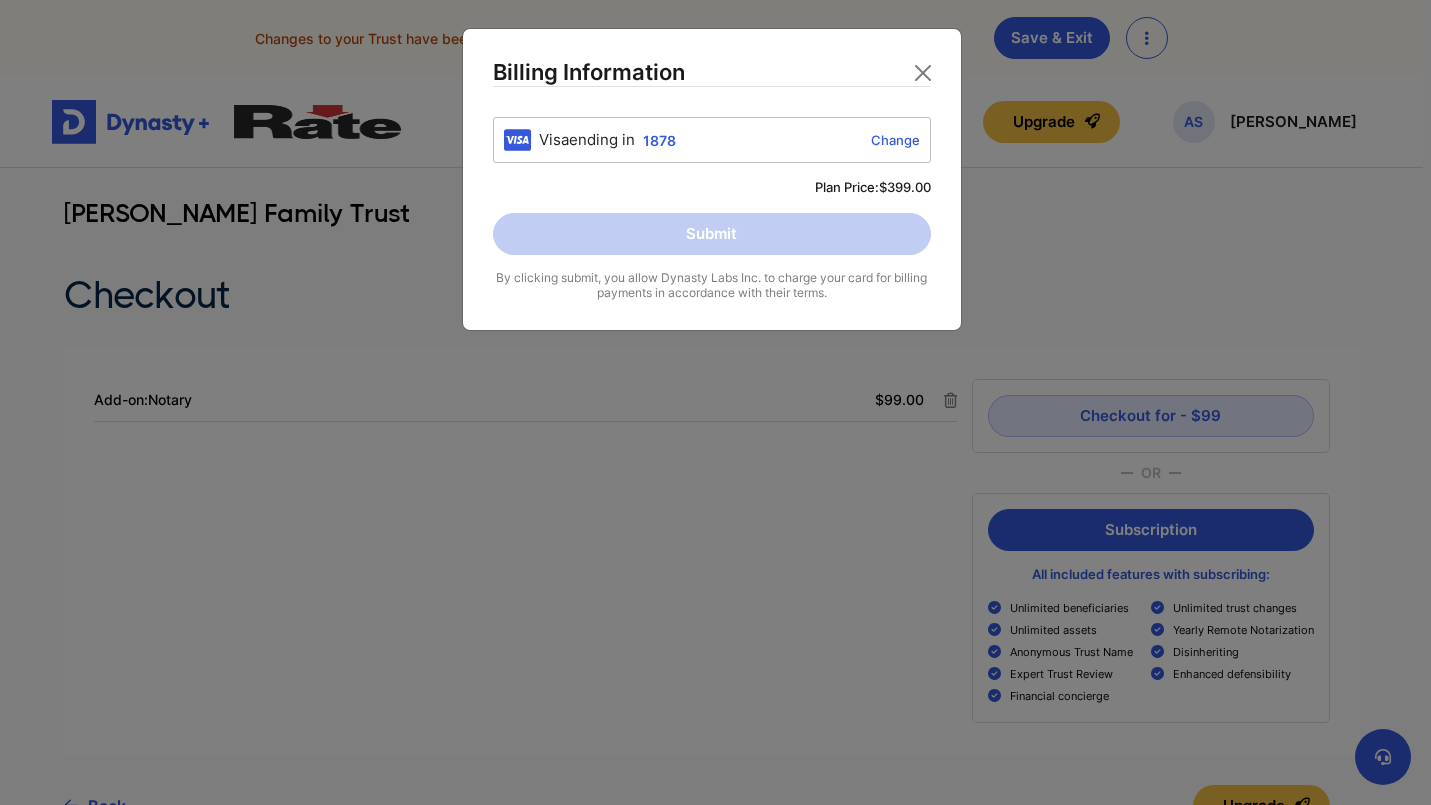 click on "Billing Information Visa  ending in   [DATE]   Change Plan Price:  $399.00 Submit By clicking submit, you allow Dynasty Labs Inc. to charge your card for billing payments in accordance with their terms." at bounding box center [712, 179] 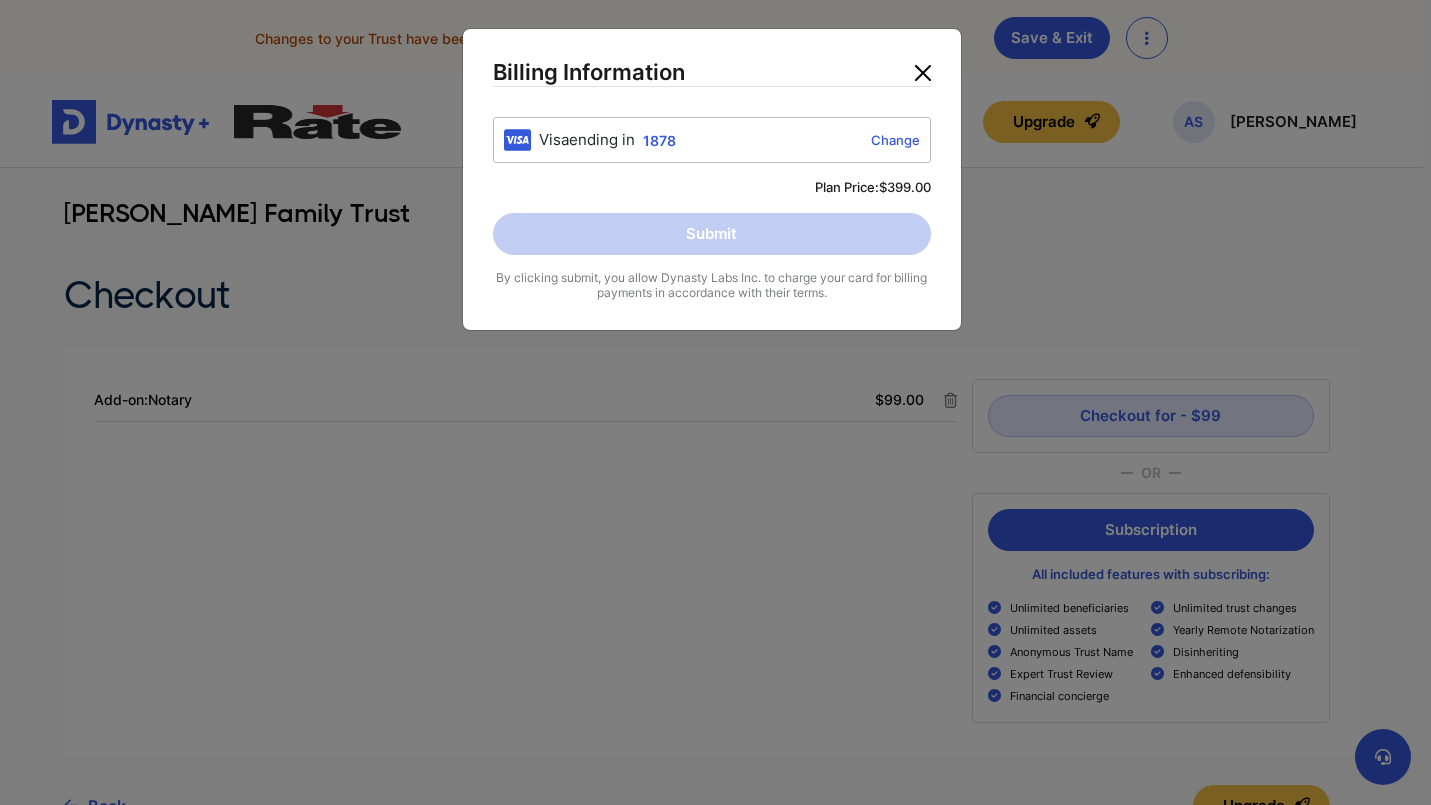 click at bounding box center [923, 73] 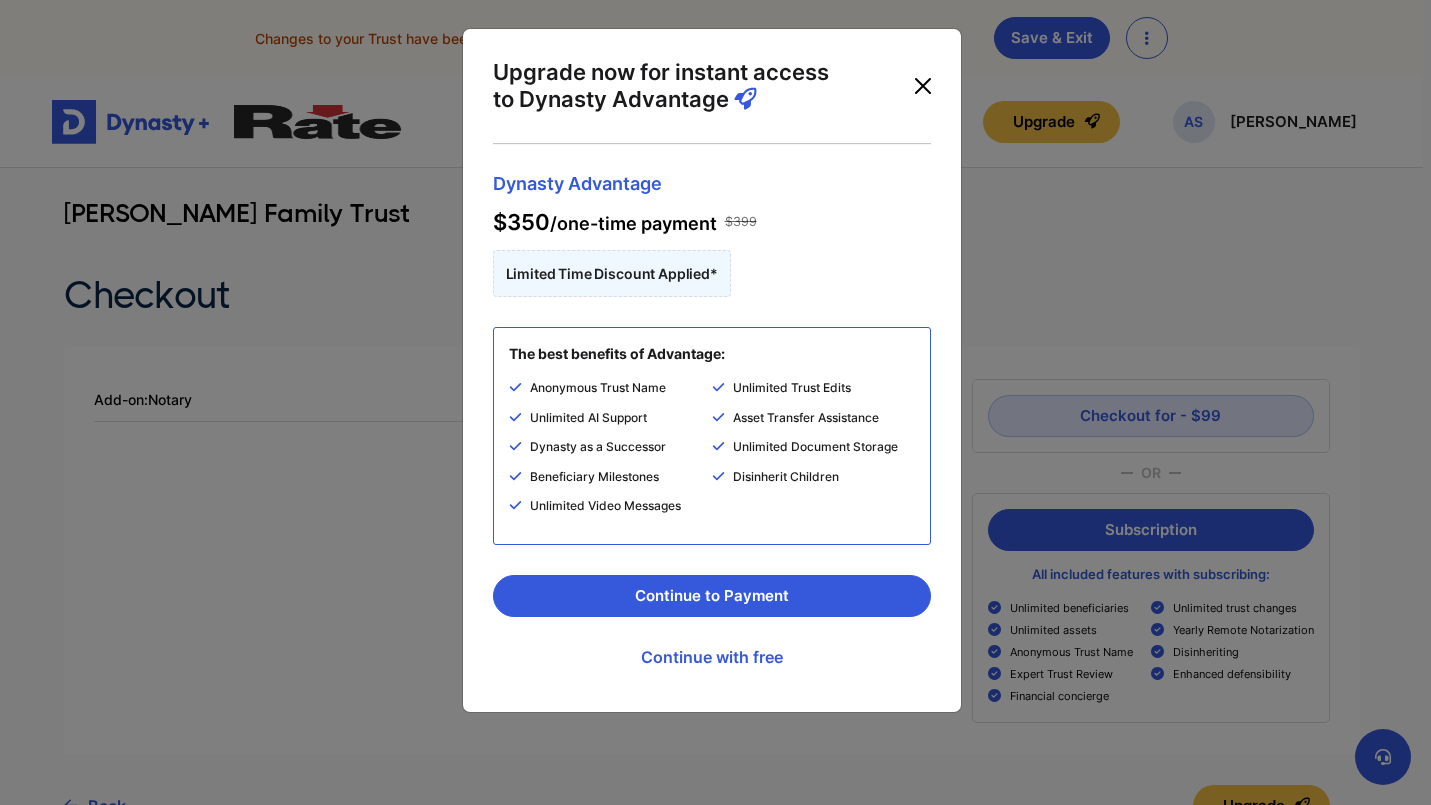 click at bounding box center (923, 86) 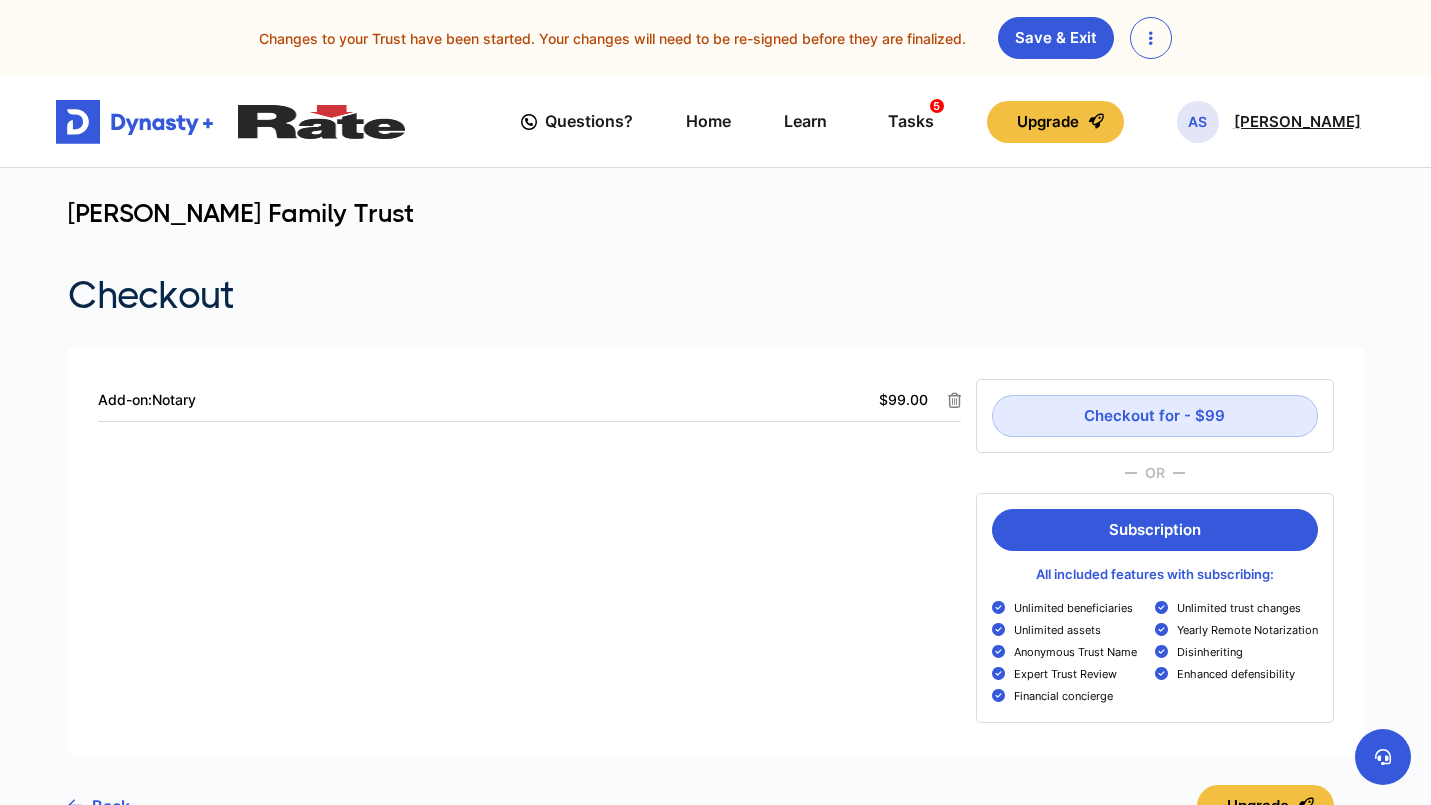 click on "[PERSON_NAME]" at bounding box center [1297, 122] 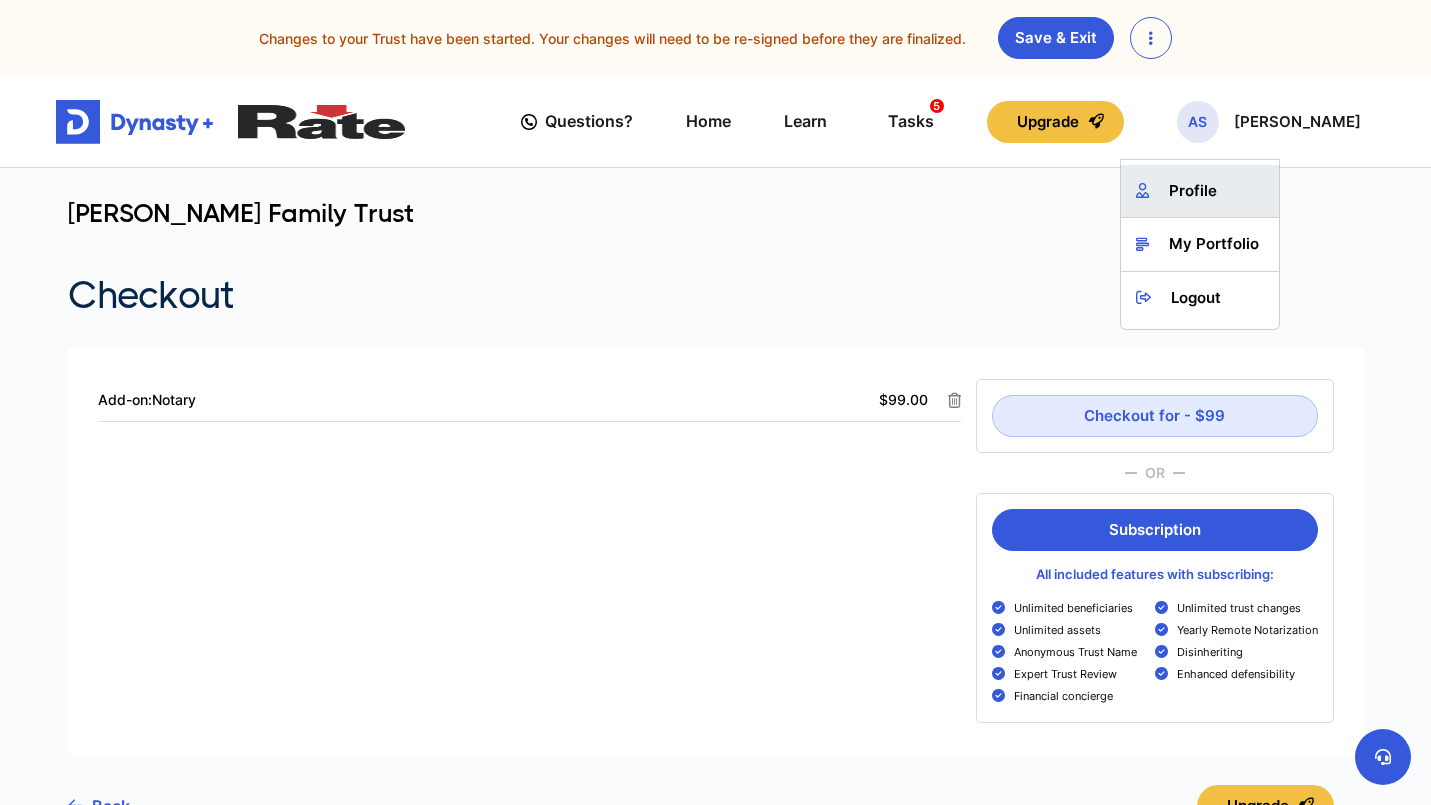click on "Profile" at bounding box center [1200, 191] 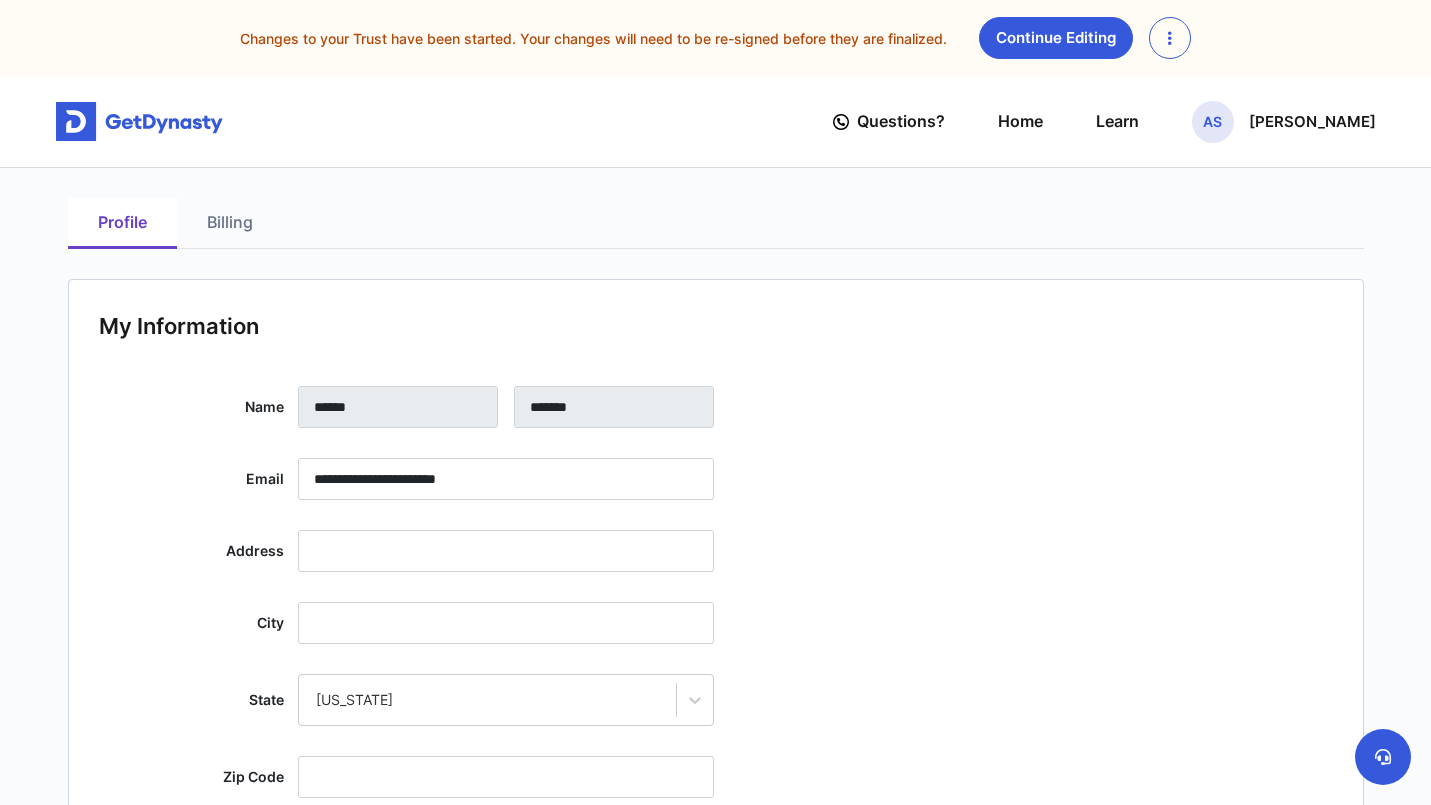 scroll, scrollTop: 0, scrollLeft: 0, axis: both 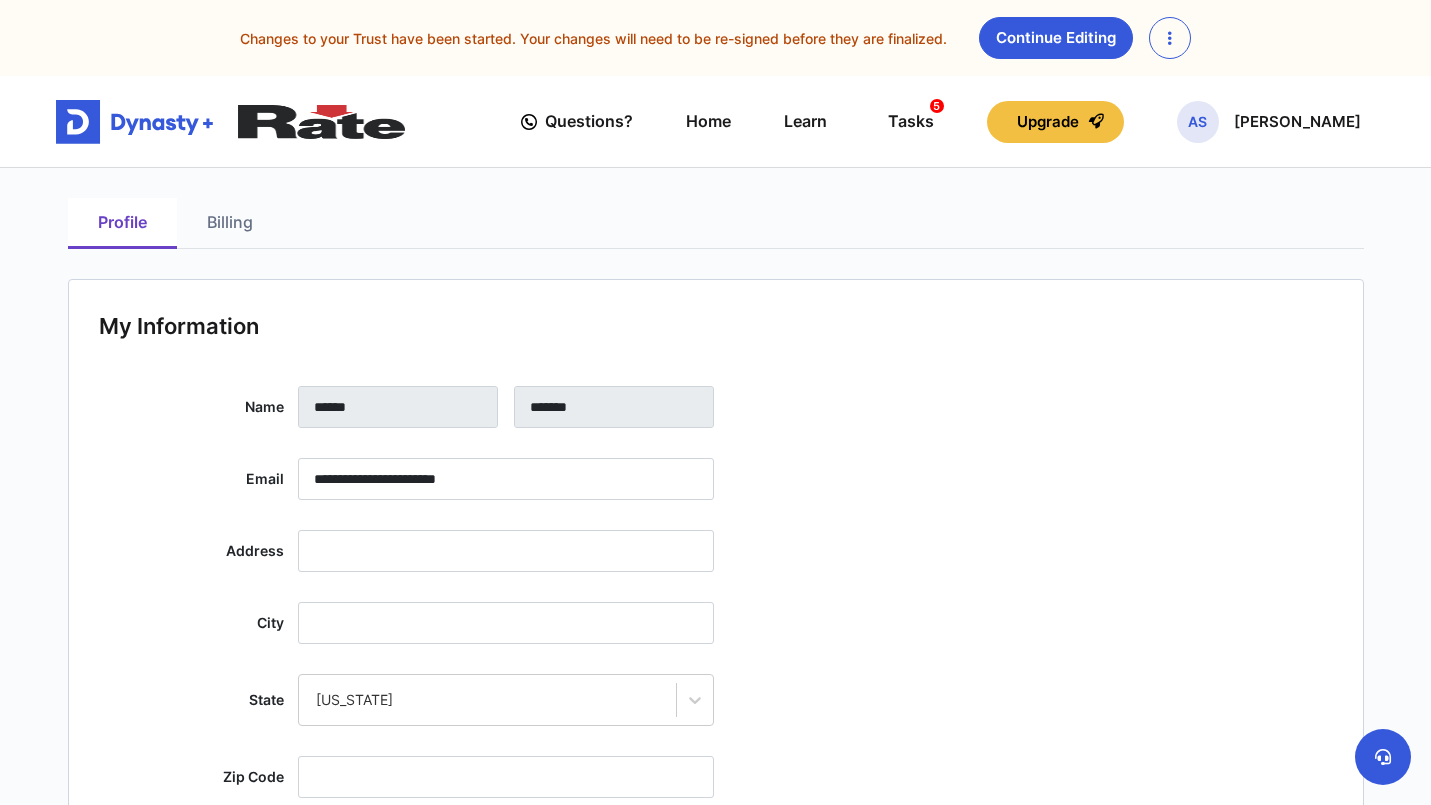 click on "Billing" at bounding box center [230, 223] 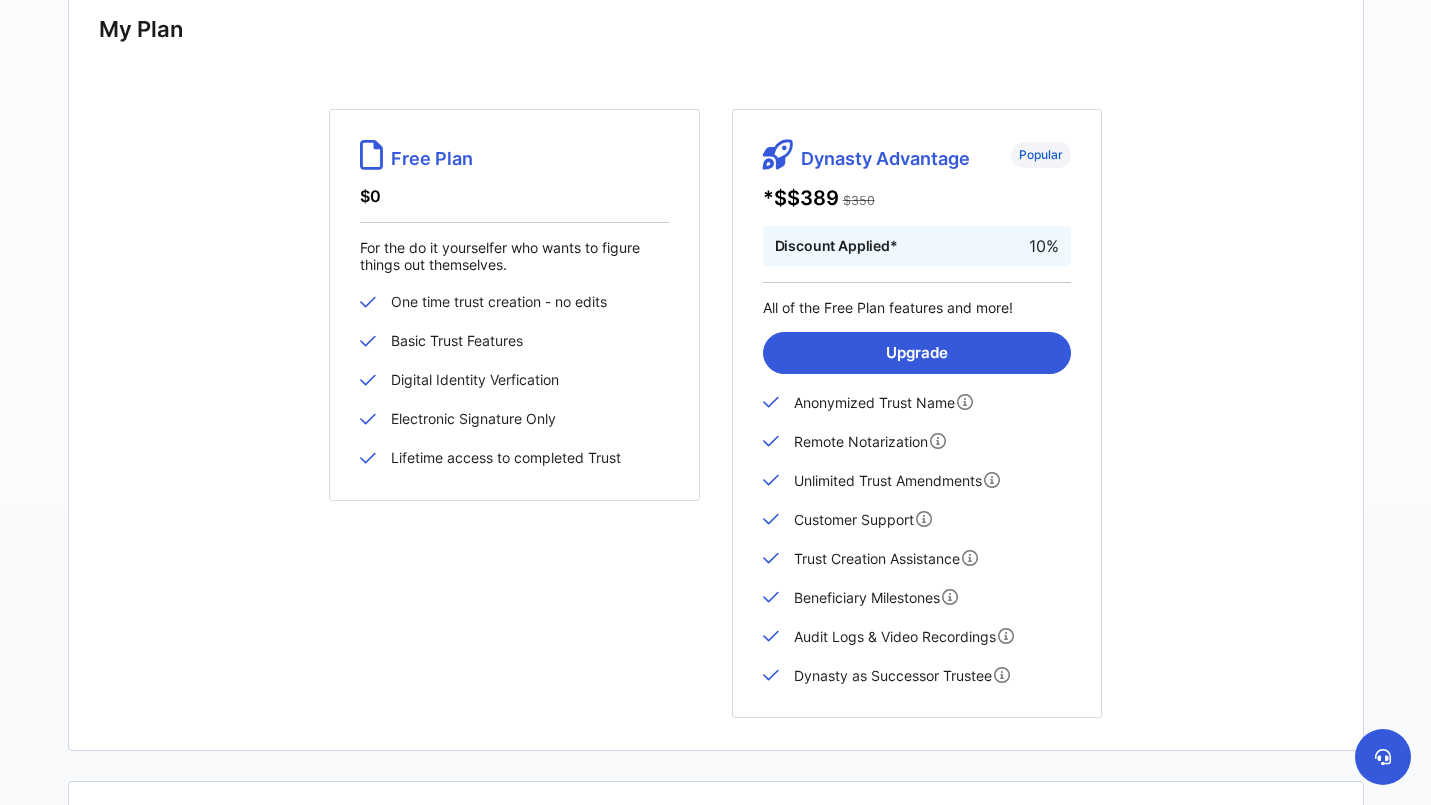 scroll, scrollTop: 295, scrollLeft: 0, axis: vertical 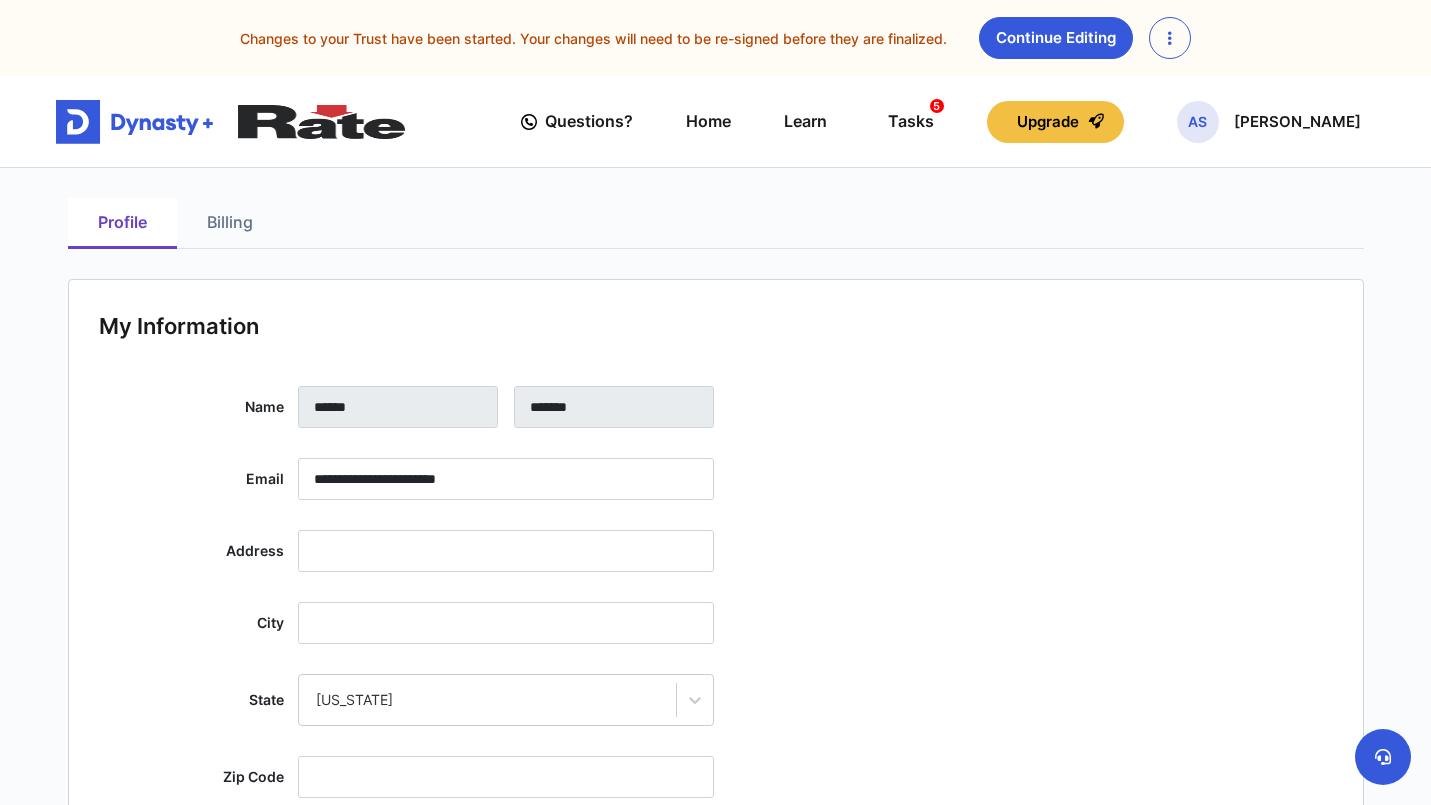 click on "Billing" at bounding box center [230, 223] 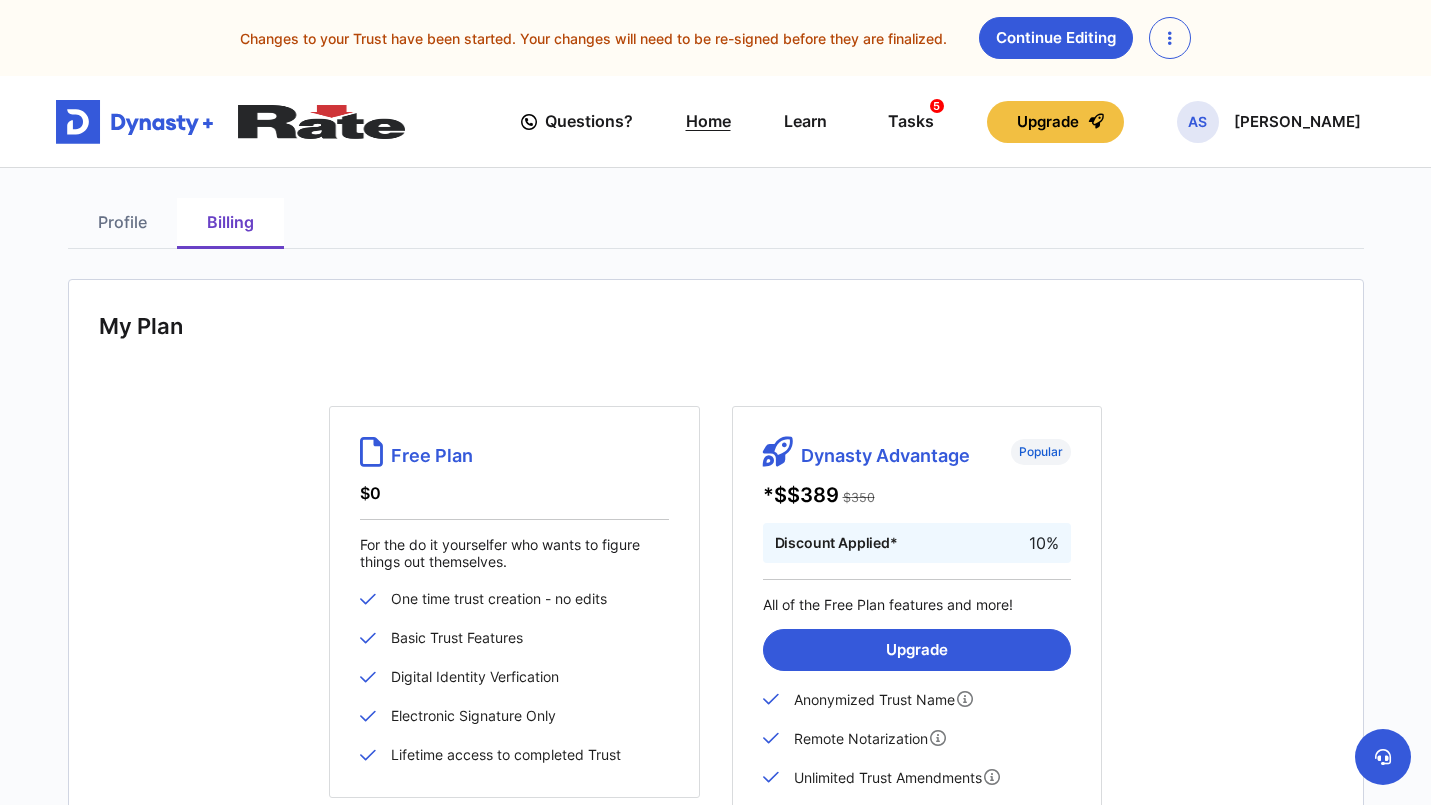 click on "Home" at bounding box center (708, 121) 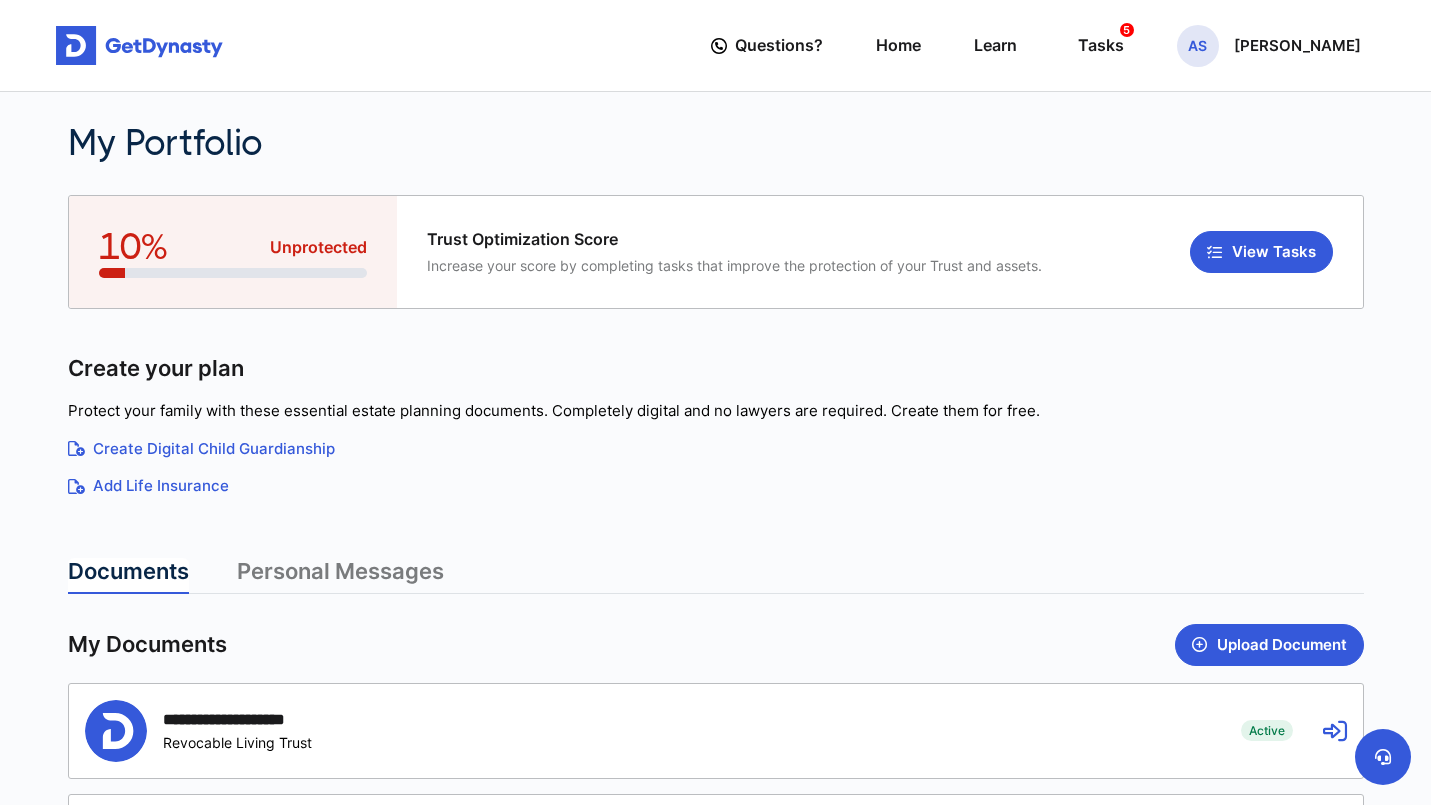 scroll, scrollTop: 0, scrollLeft: 0, axis: both 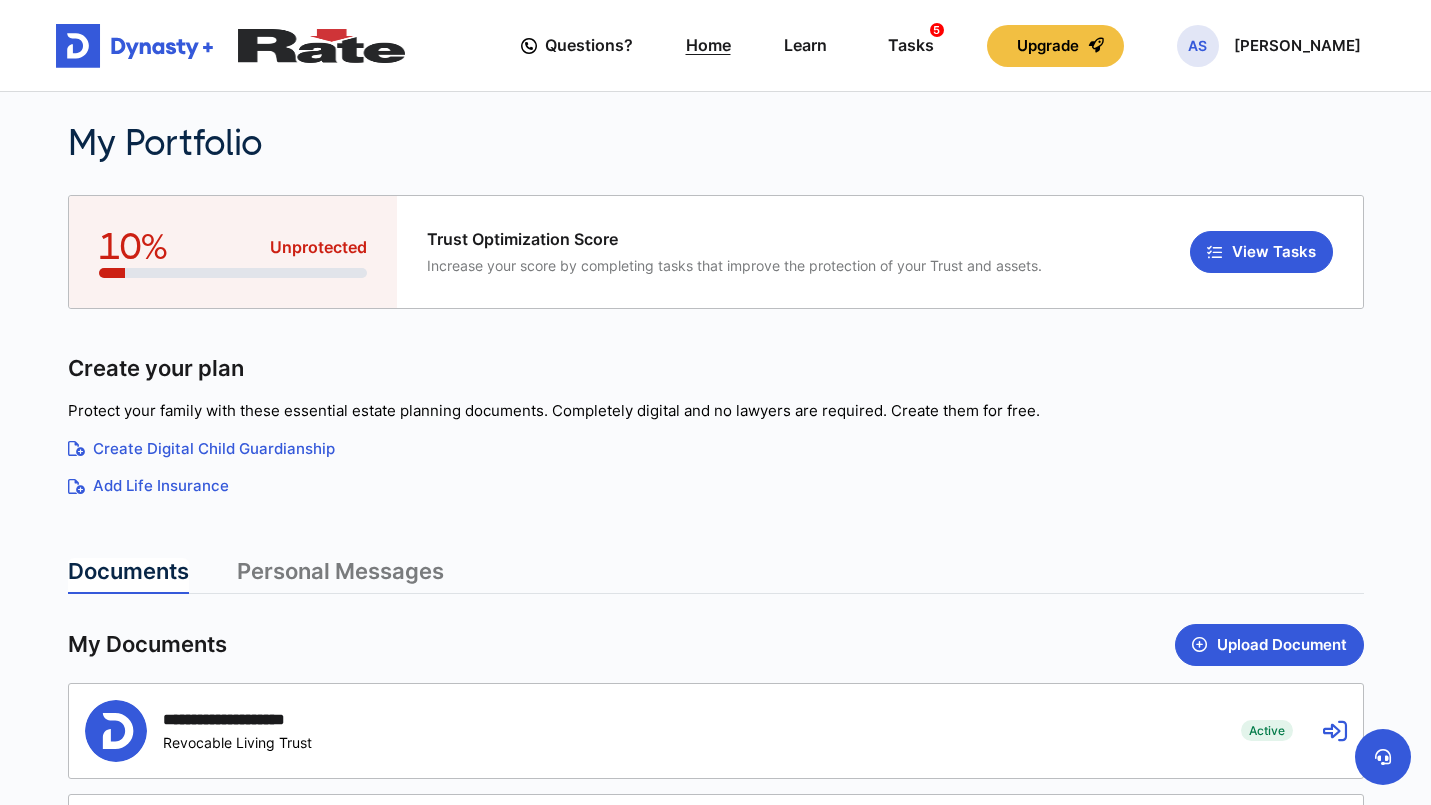 click on "Home" at bounding box center [708, 45] 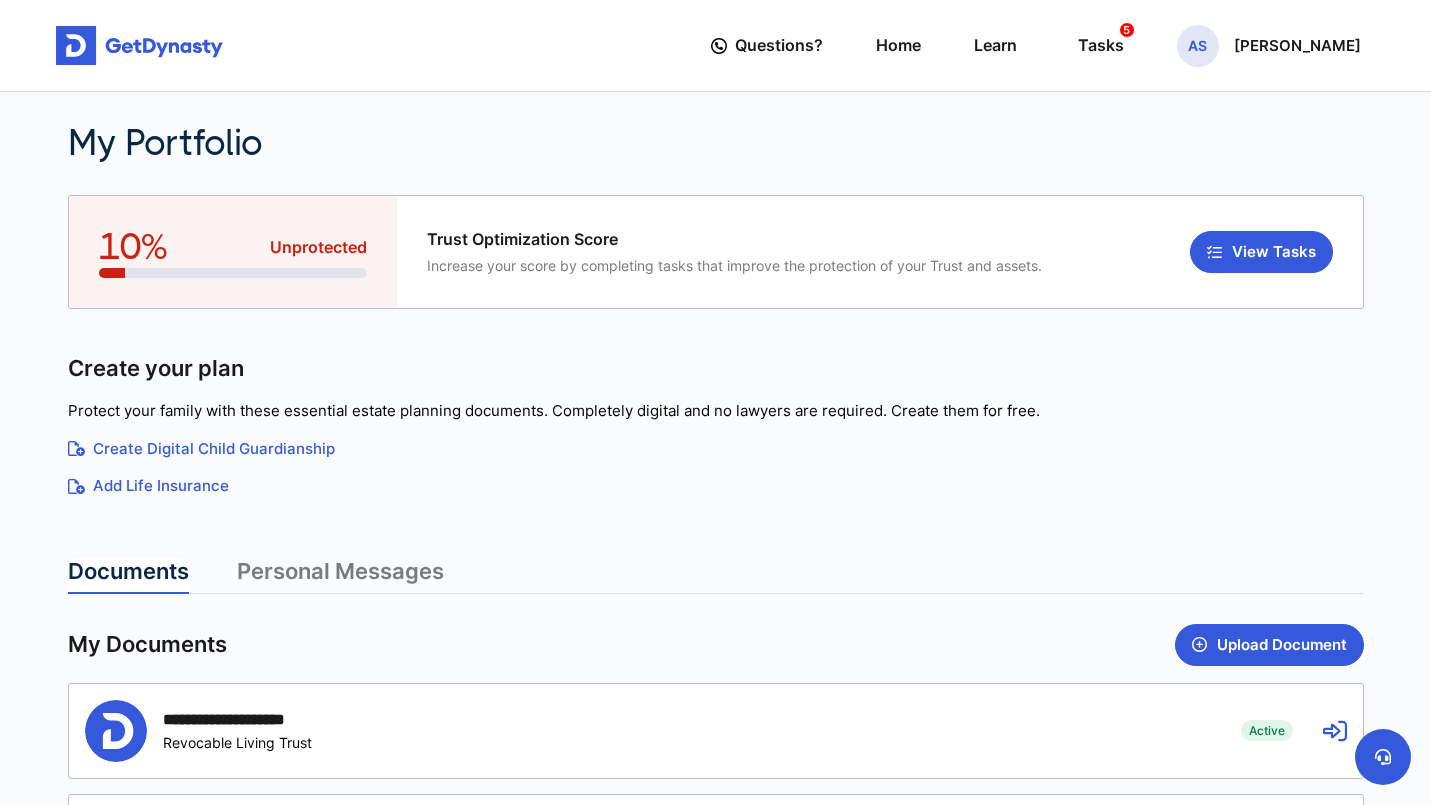 scroll, scrollTop: 0, scrollLeft: 0, axis: both 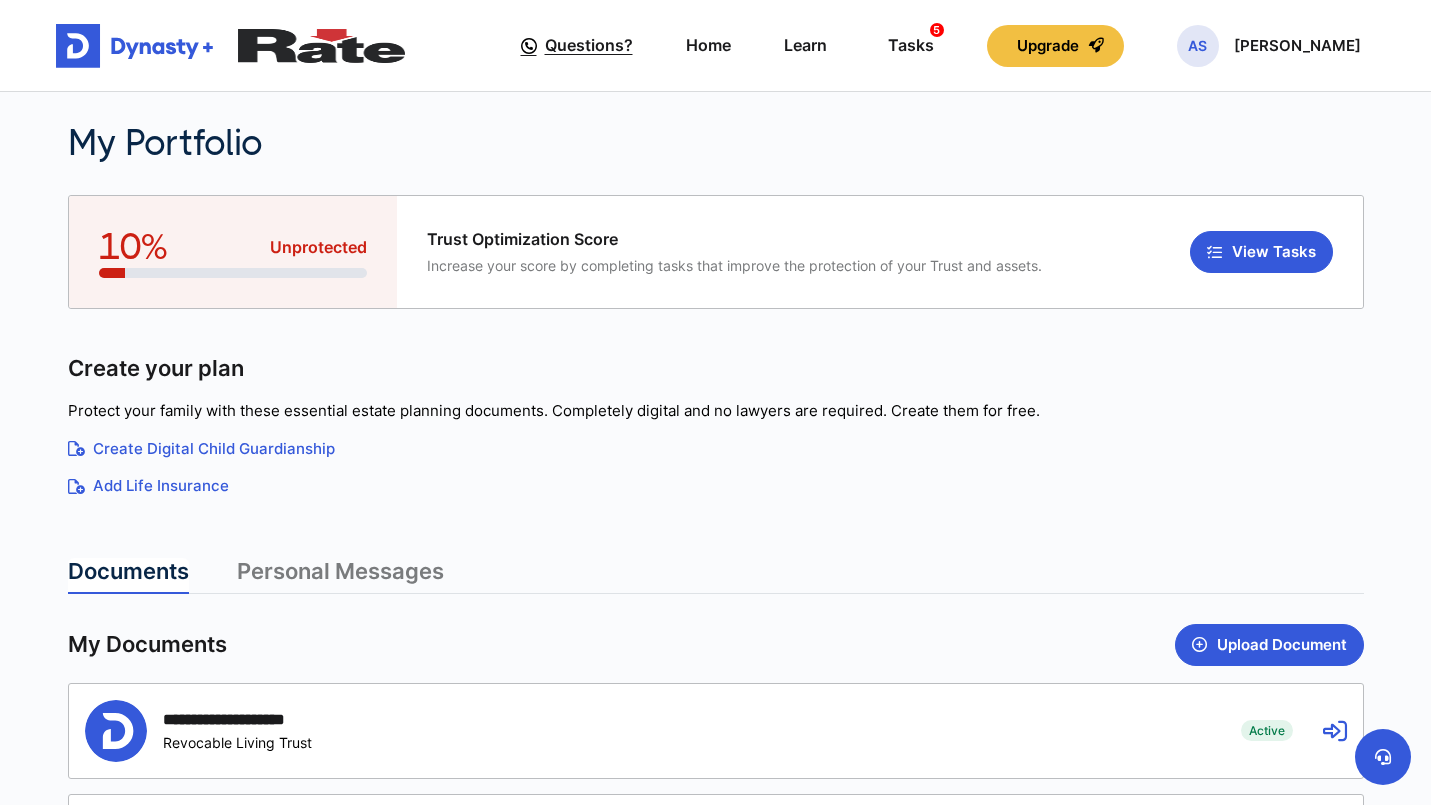 click on "Questions?" at bounding box center (589, 45) 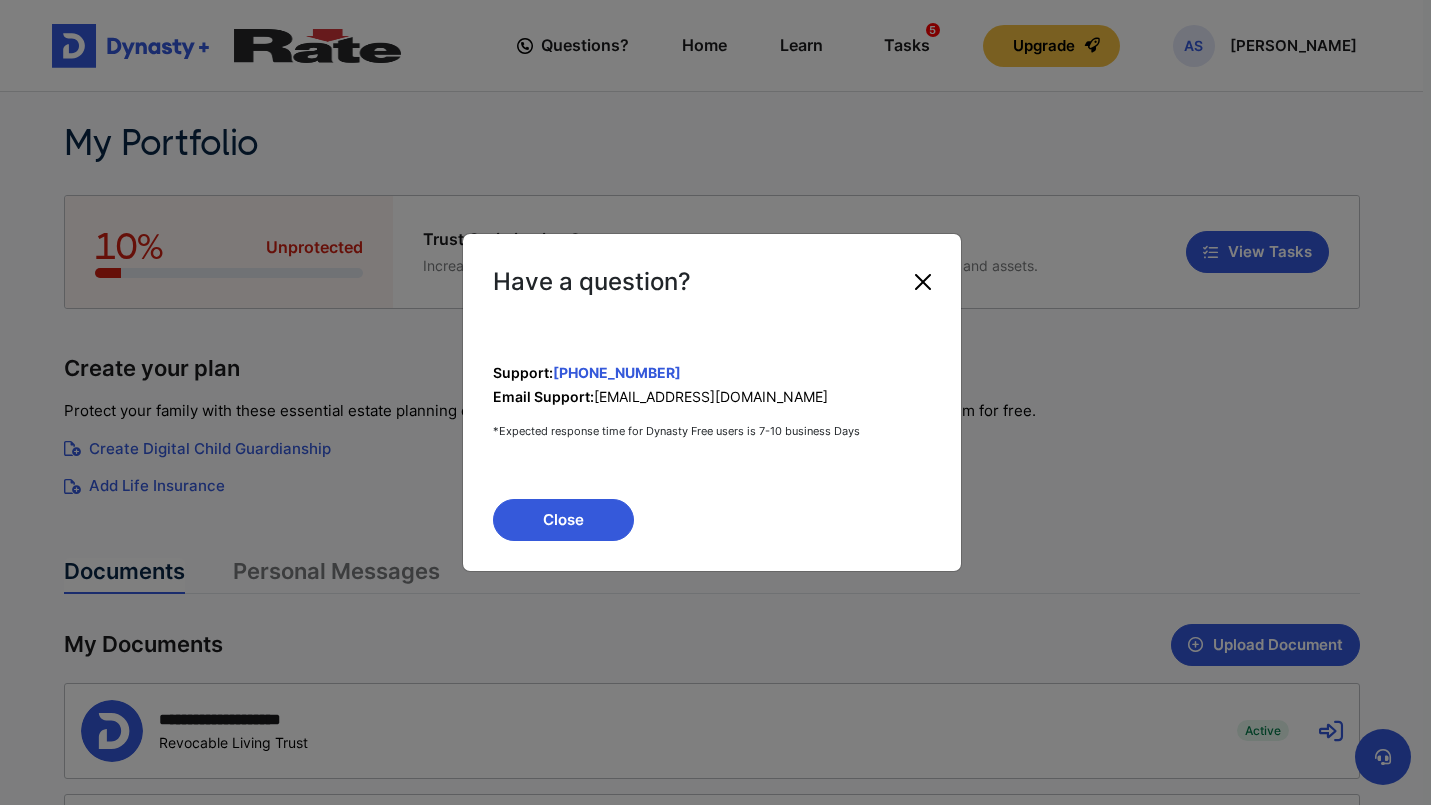 click at bounding box center (923, 282) 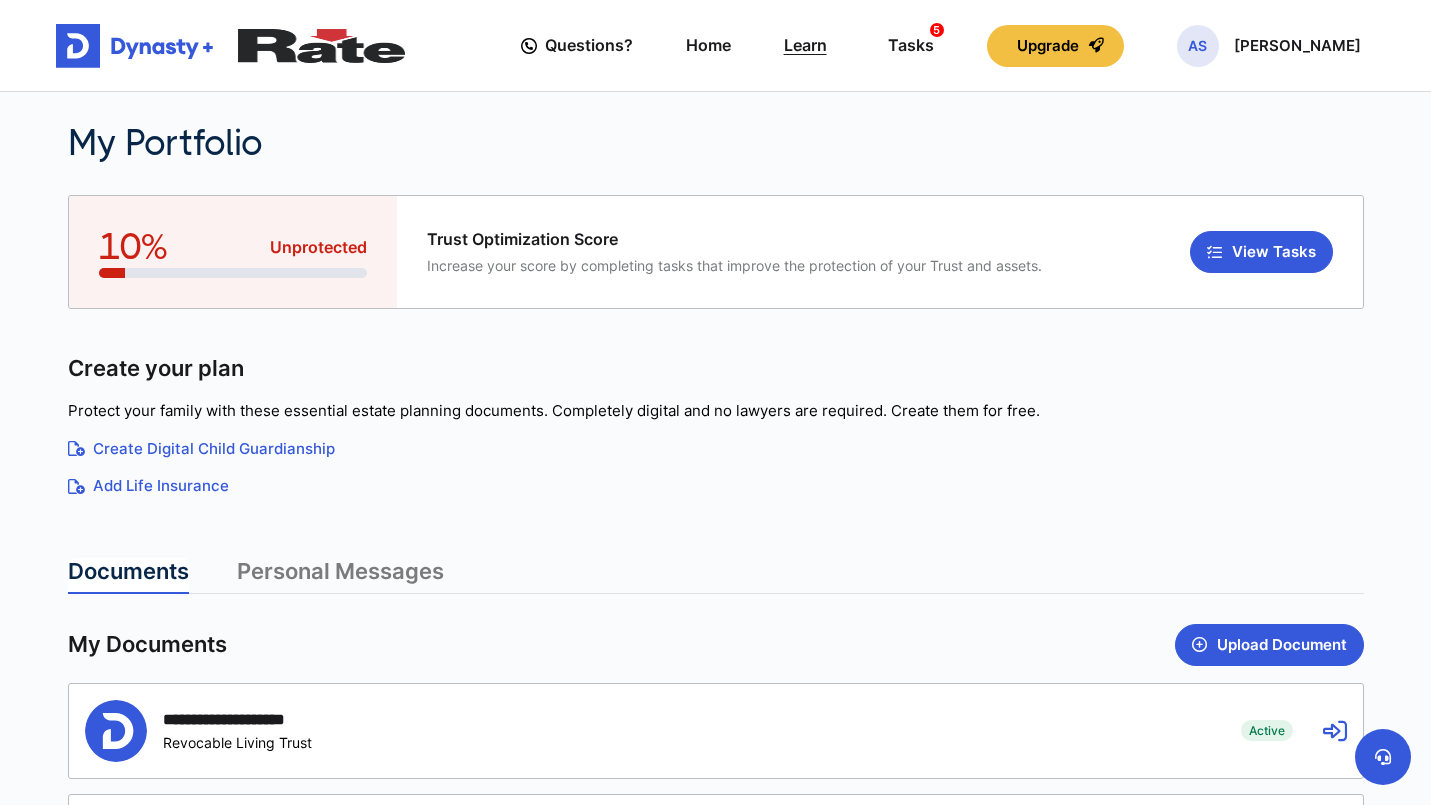 click on "Learn" at bounding box center [805, 45] 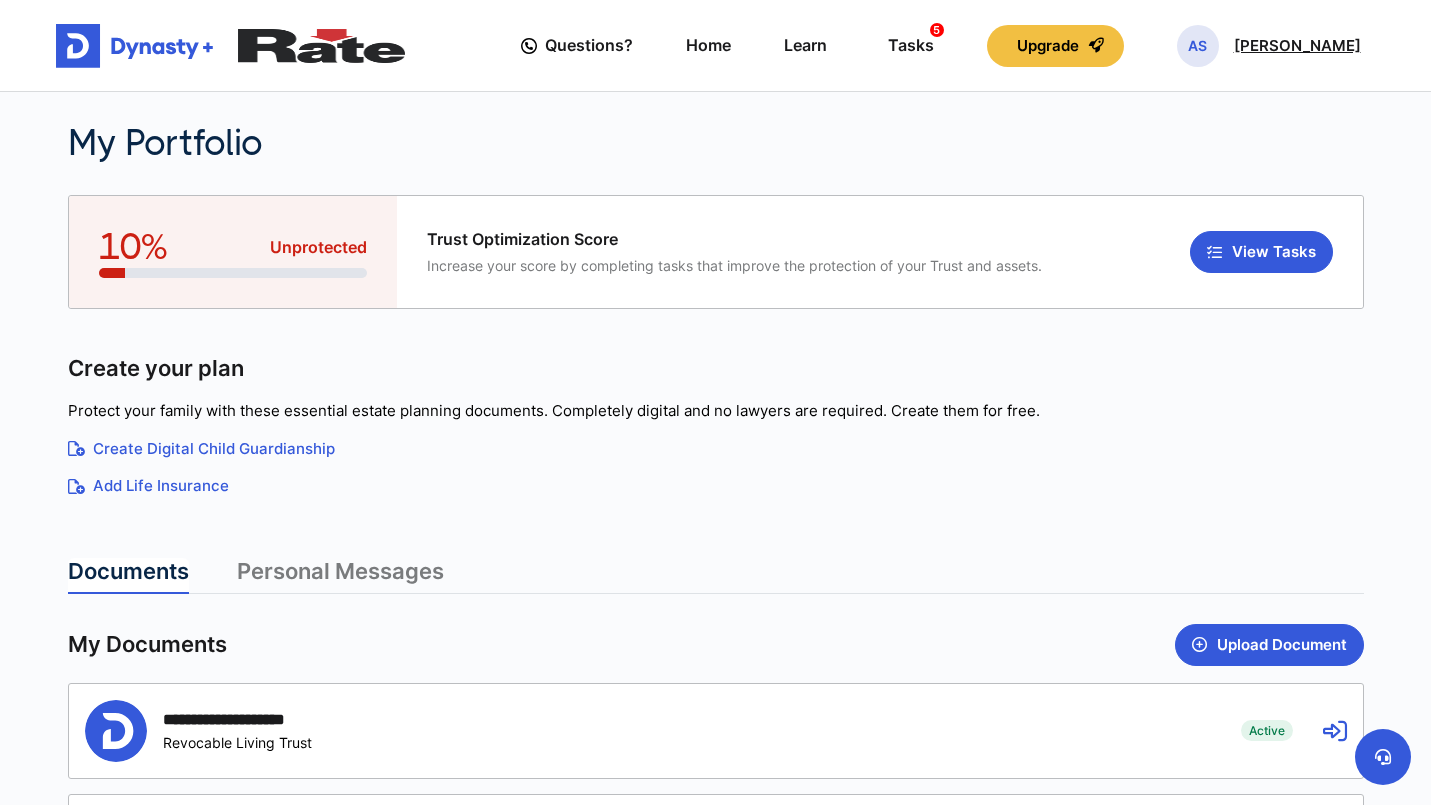 click on "[PERSON_NAME]" at bounding box center [1297, 46] 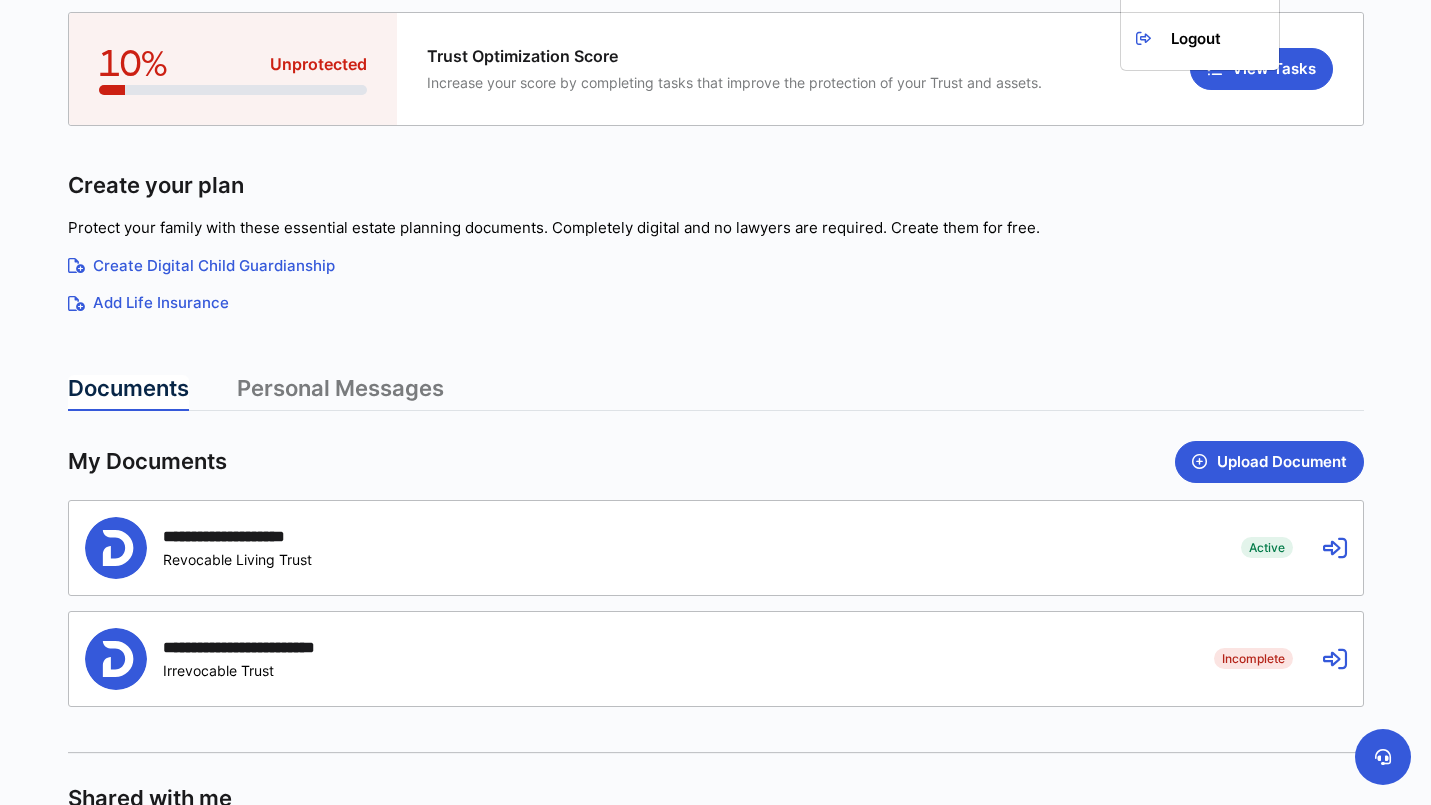 scroll, scrollTop: 207, scrollLeft: 0, axis: vertical 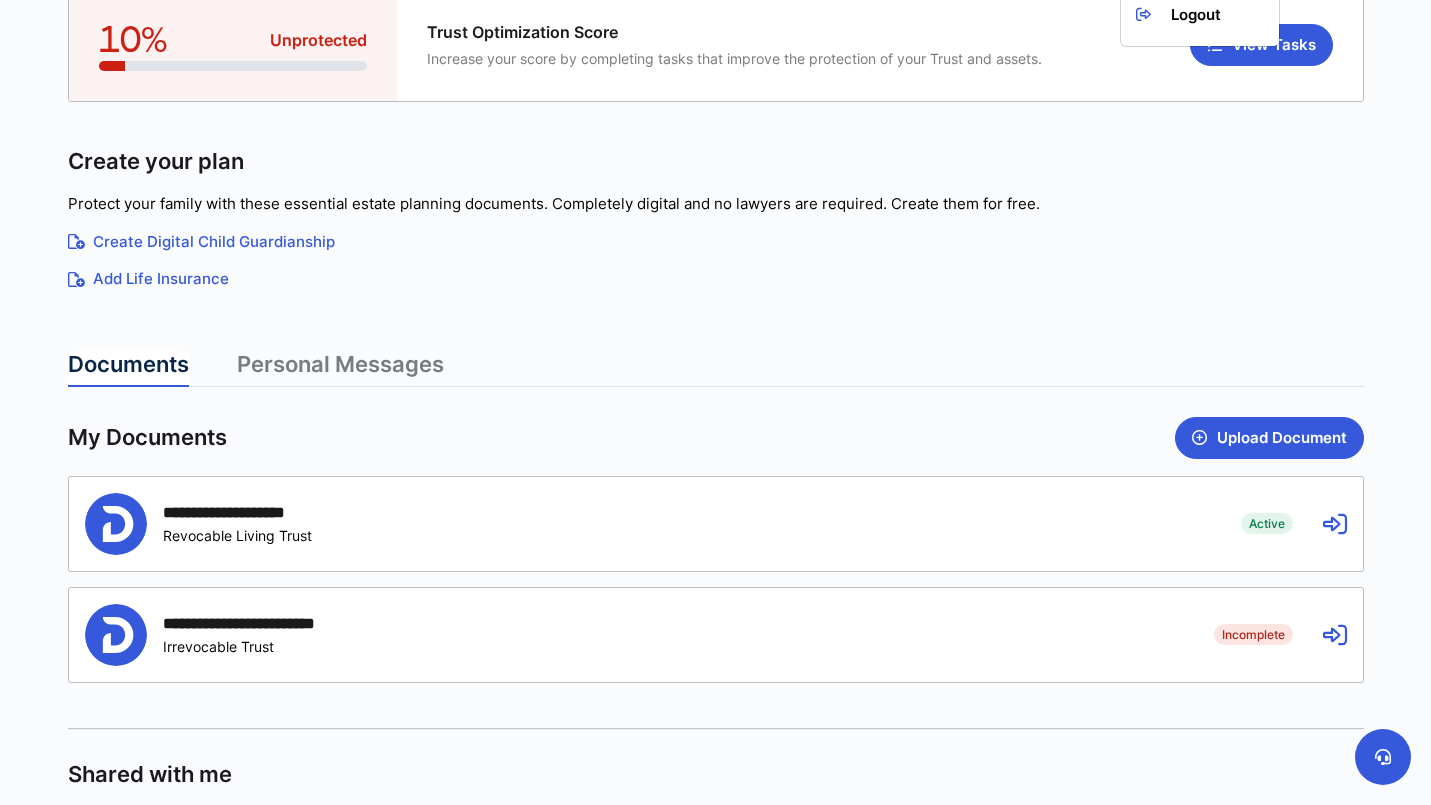 click on "Incomplete" at bounding box center (1253, 634) 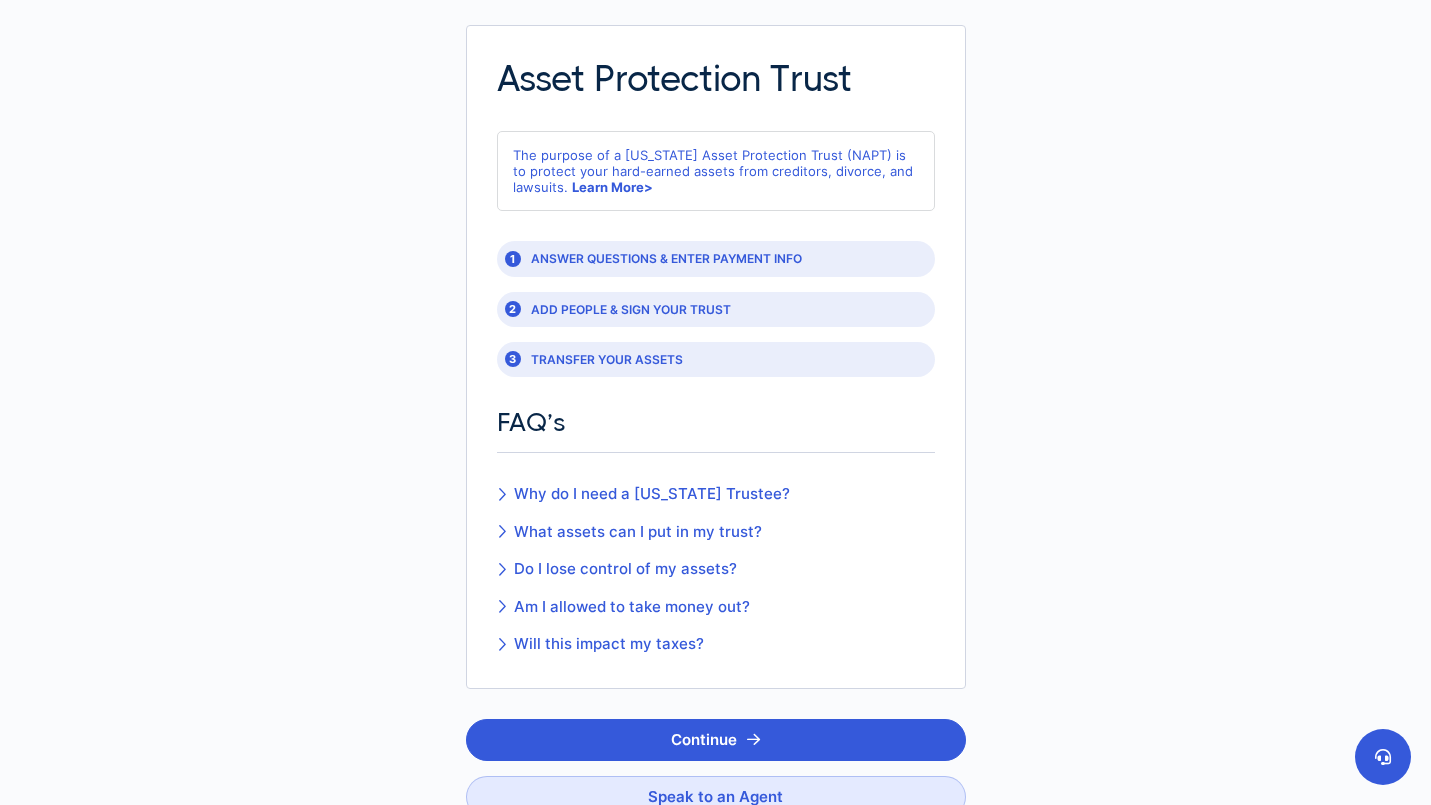 scroll, scrollTop: 350, scrollLeft: 0, axis: vertical 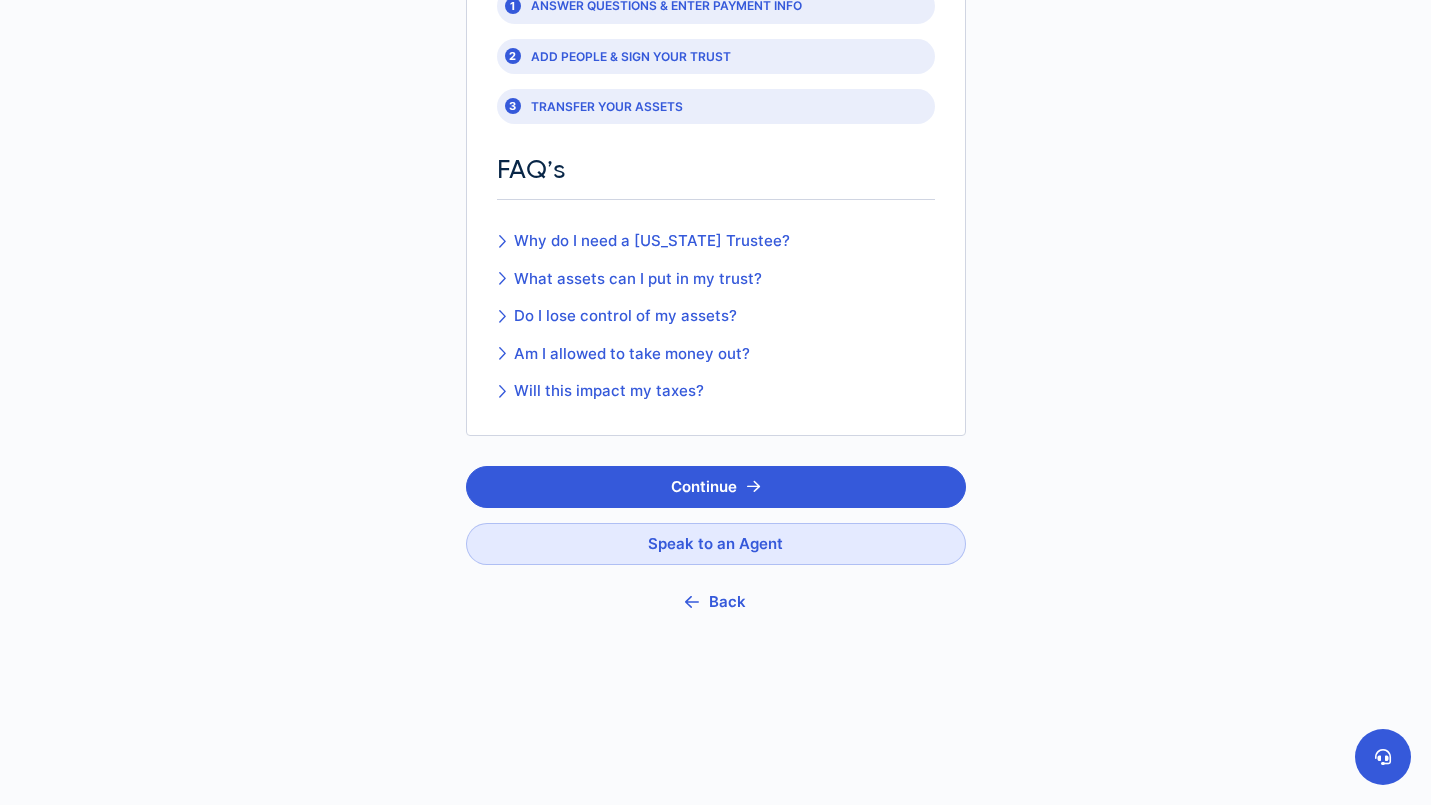 click on "Back" at bounding box center [716, 602] 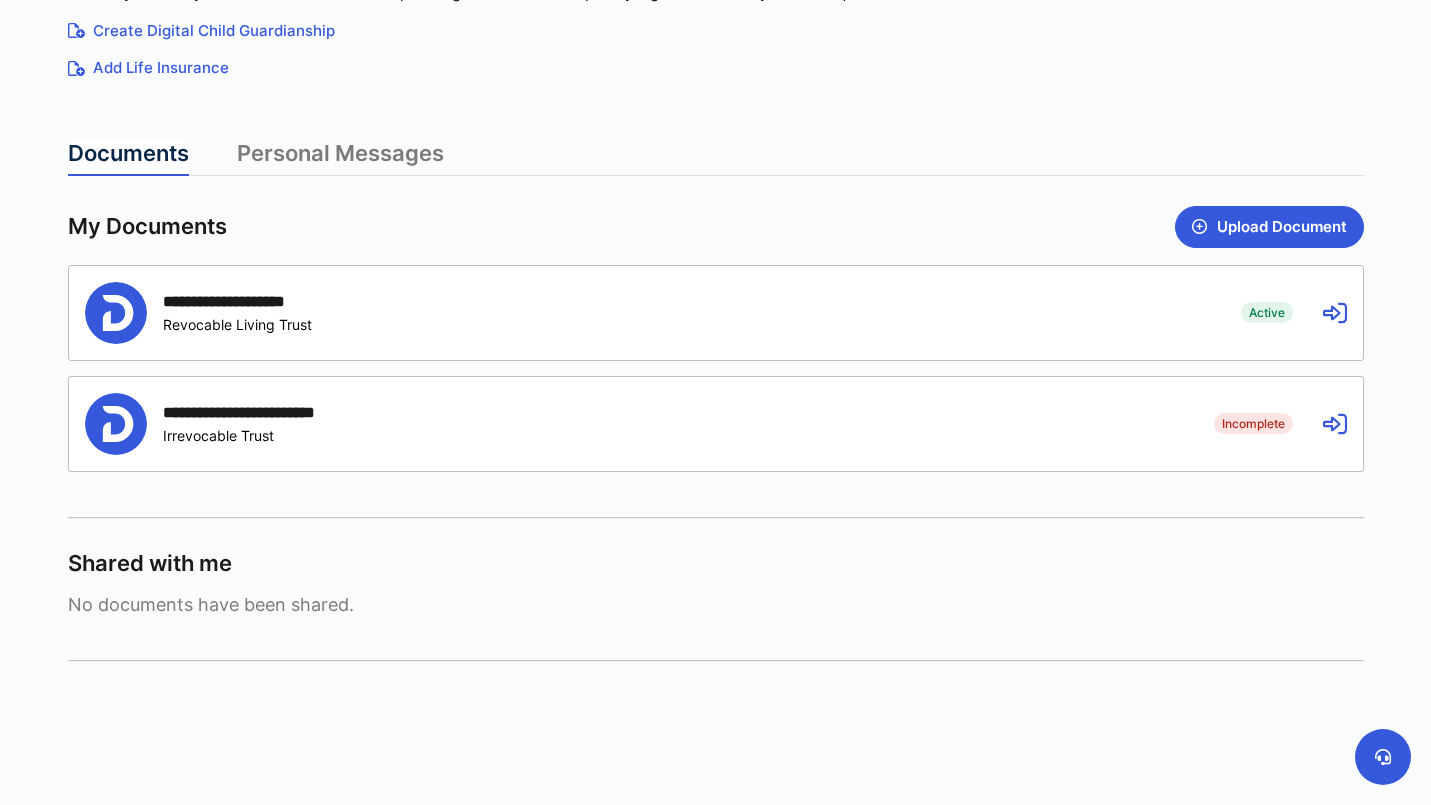 scroll, scrollTop: 0, scrollLeft: 0, axis: both 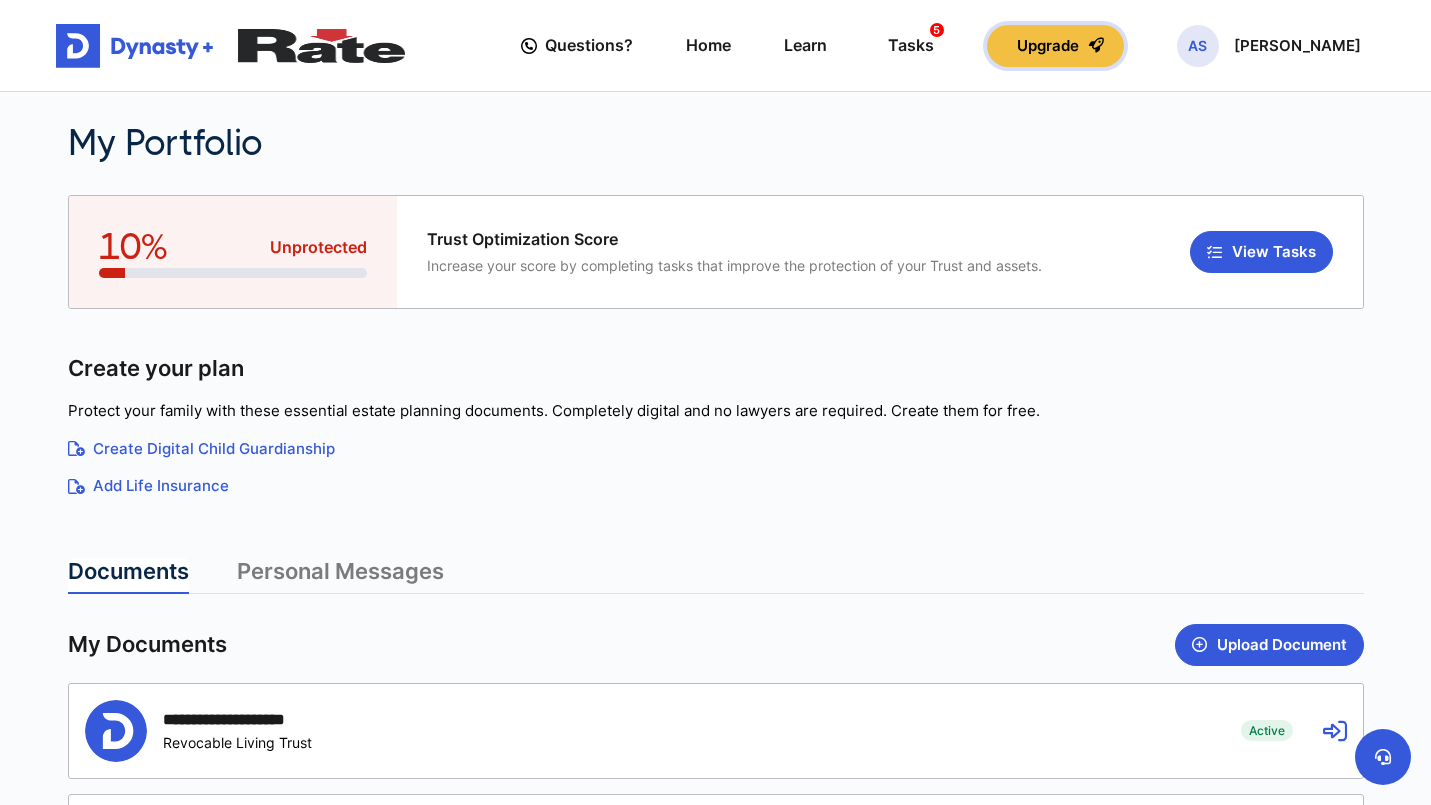 click on "Upgrade" at bounding box center [1055, 46] 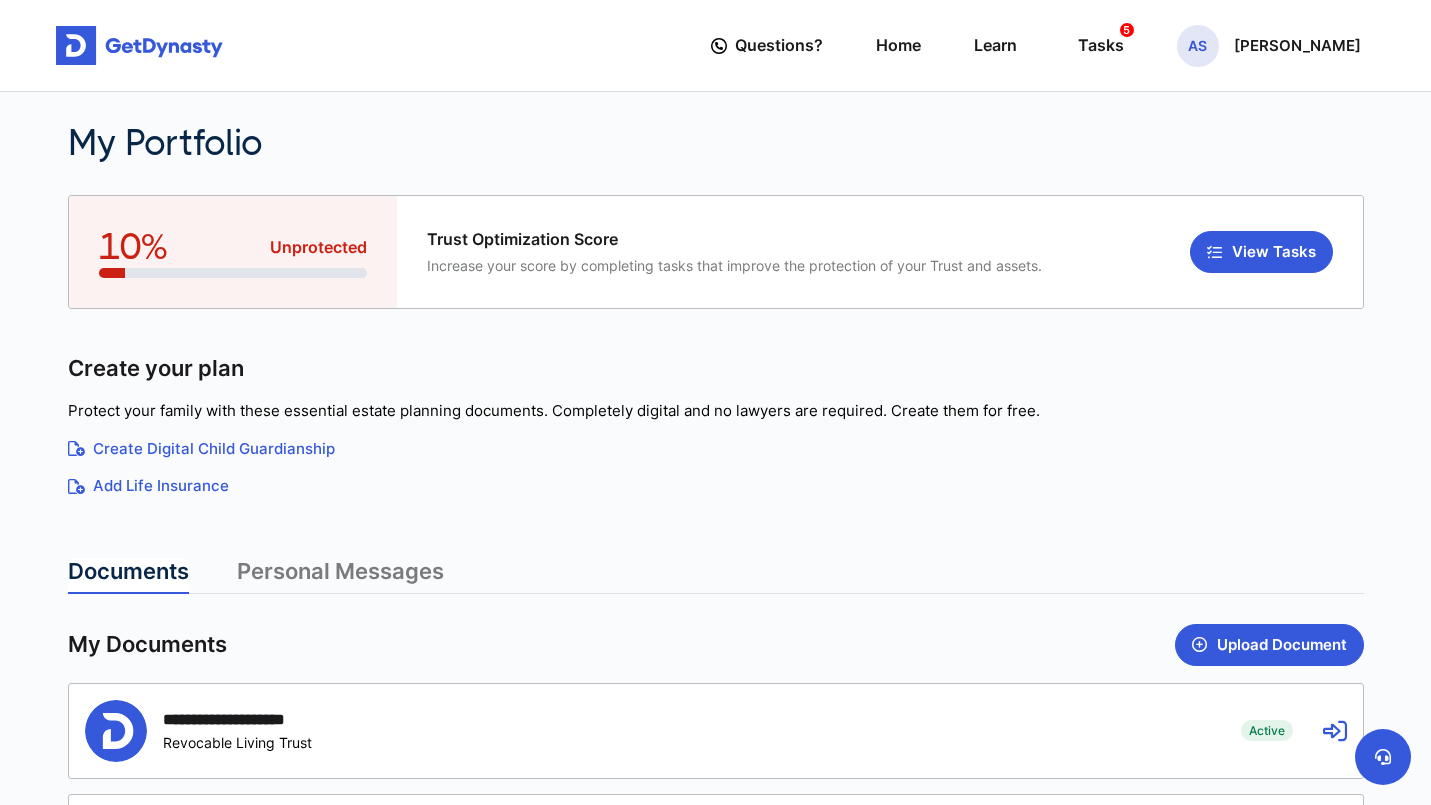 scroll, scrollTop: 0, scrollLeft: 0, axis: both 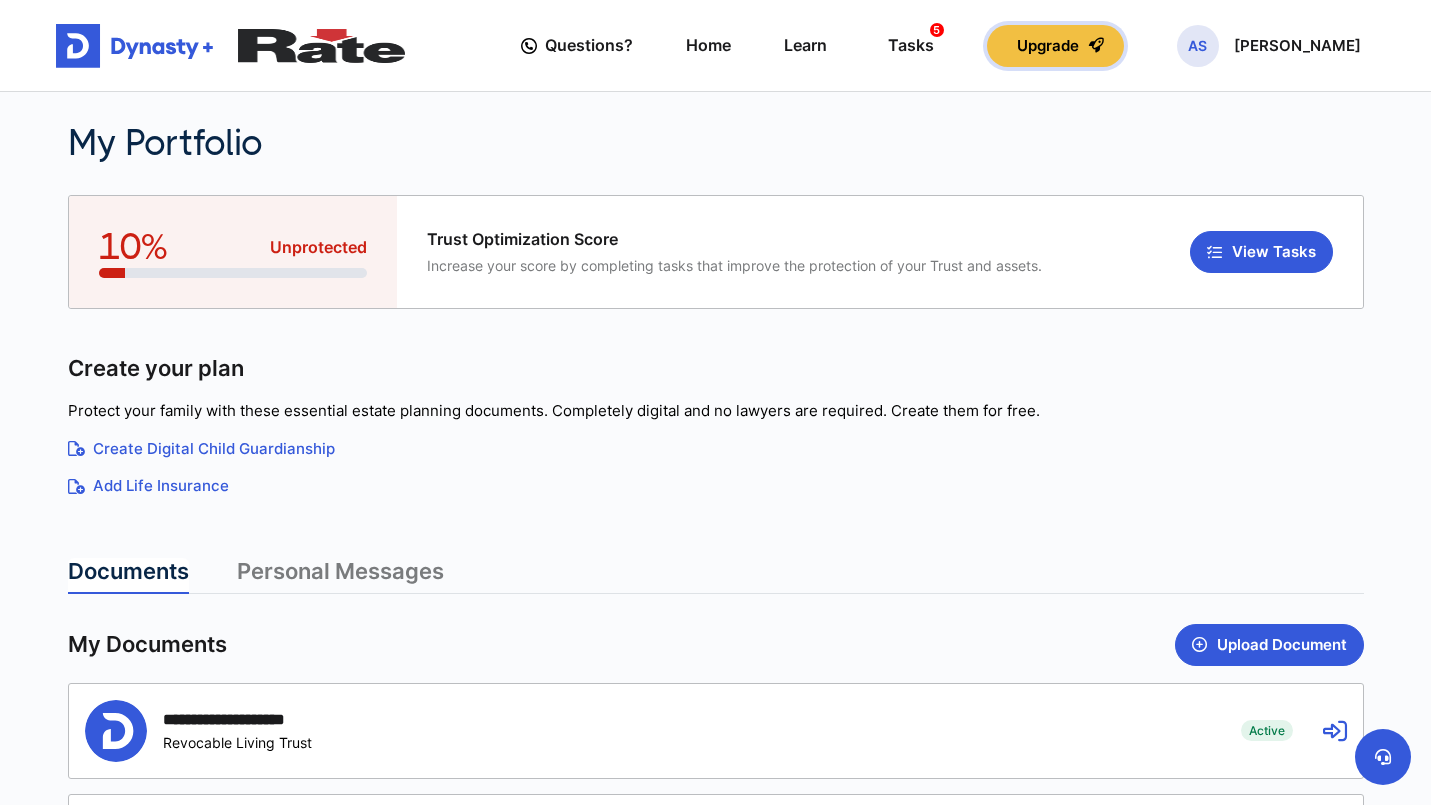 click on "Upgrade" at bounding box center (1055, 46) 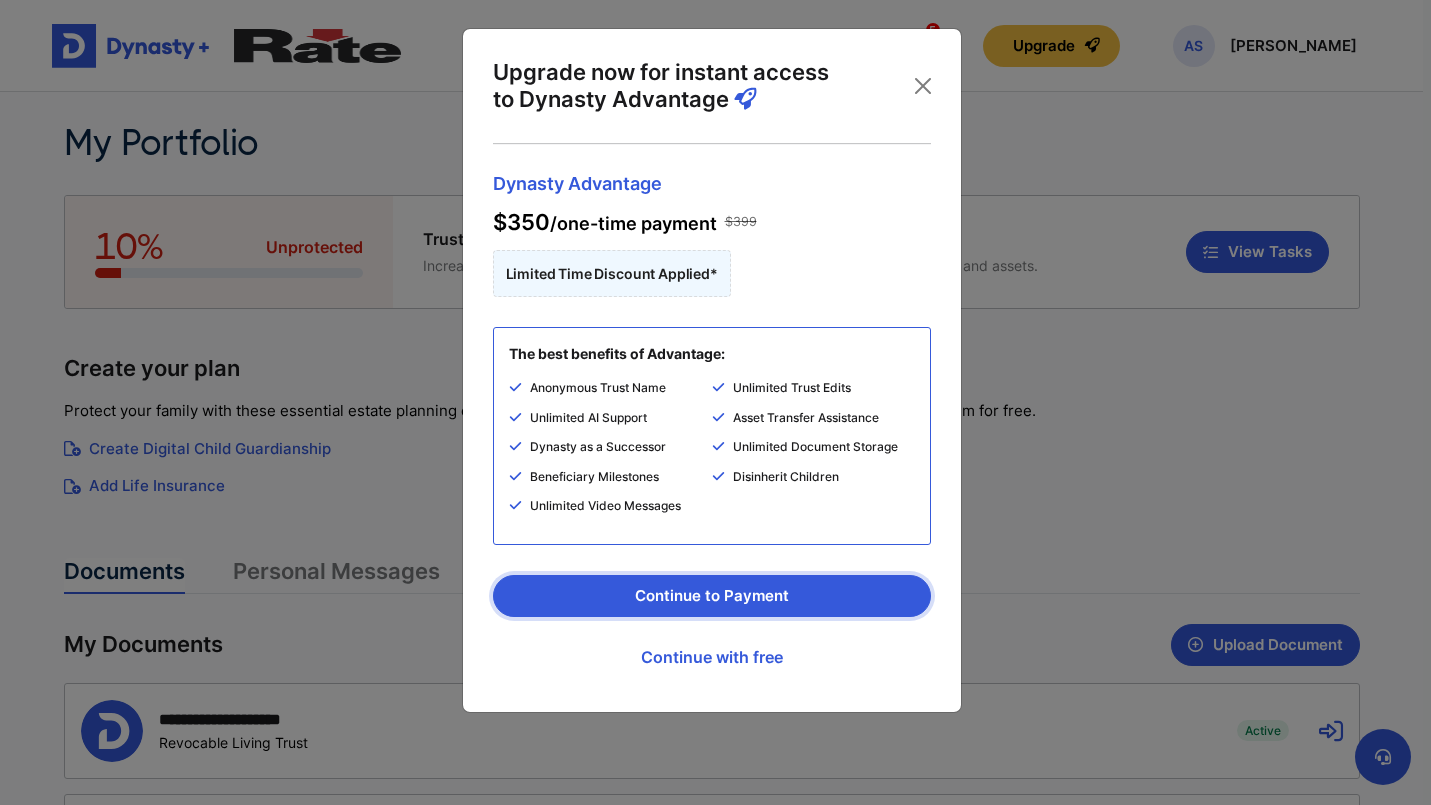 click on "Continue to Payment" at bounding box center [712, 596] 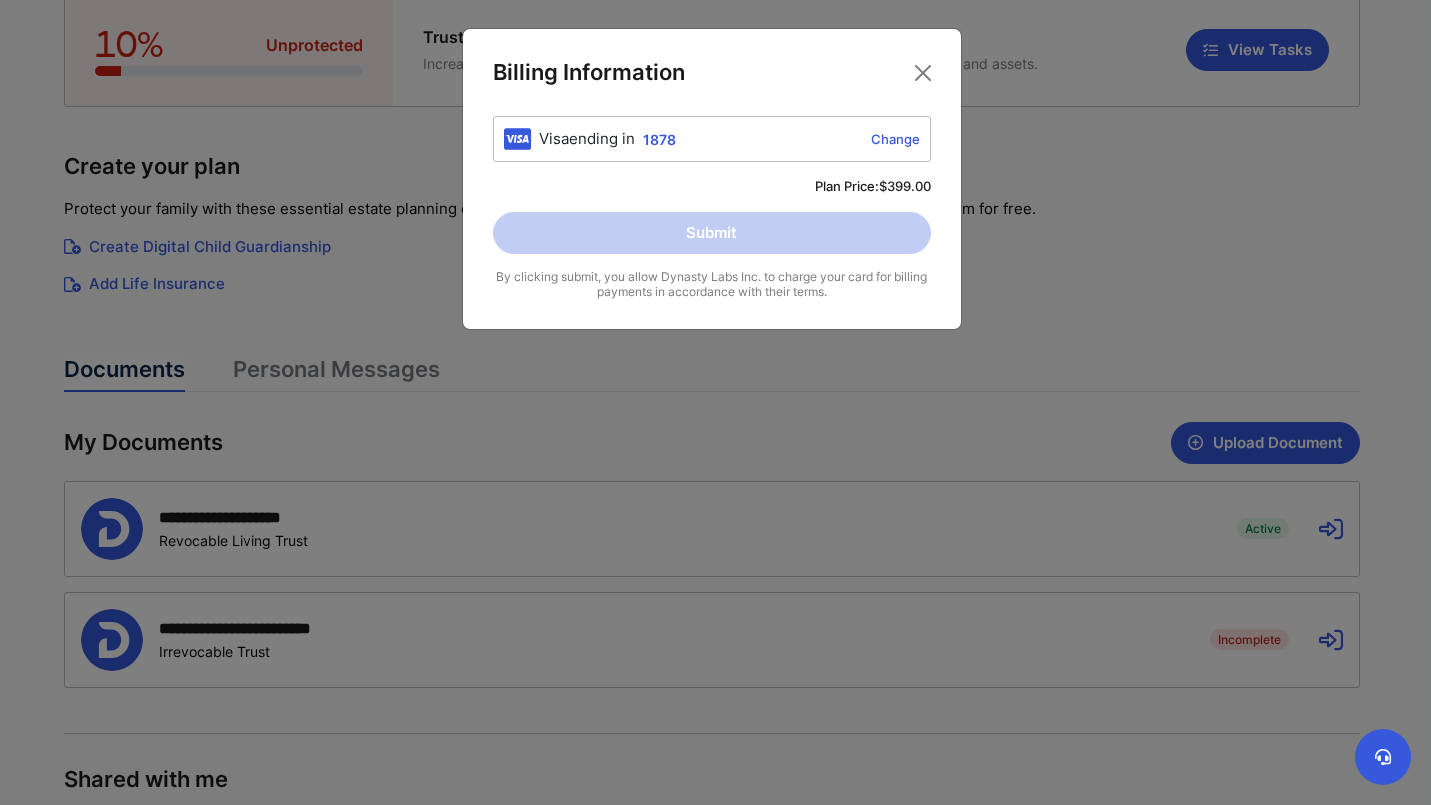 scroll, scrollTop: 419, scrollLeft: 0, axis: vertical 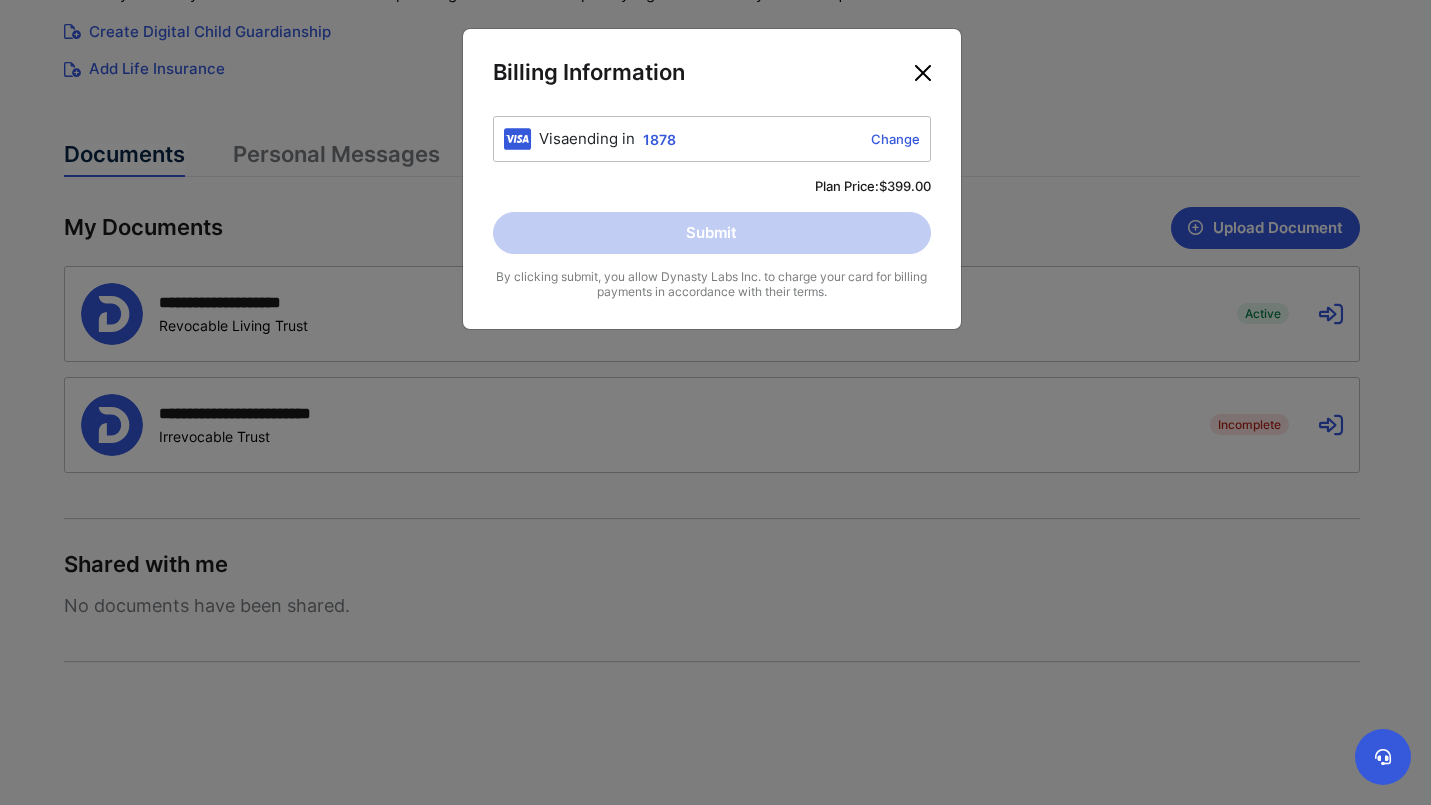 click at bounding box center (923, 73) 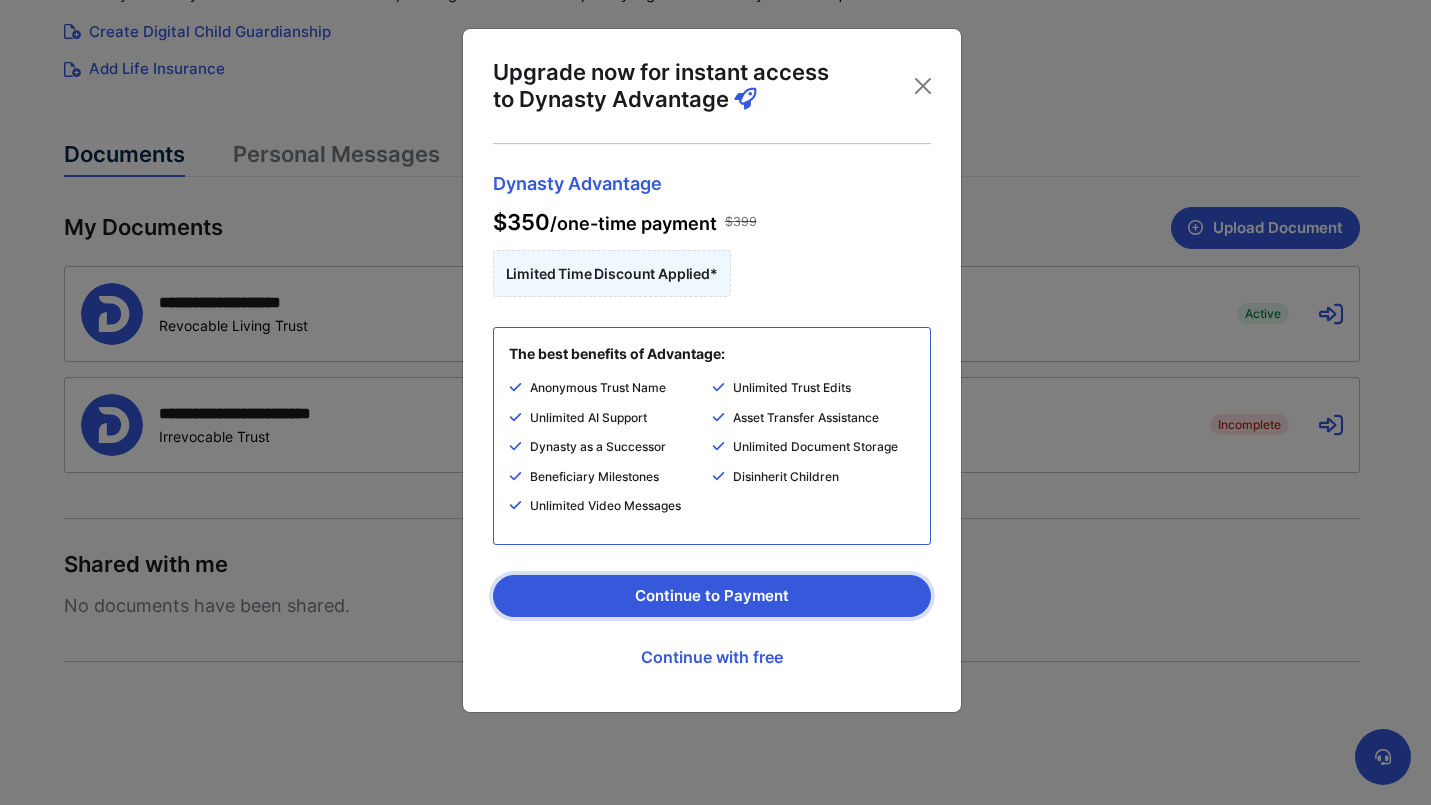 click on "Continue to Payment" at bounding box center [712, 596] 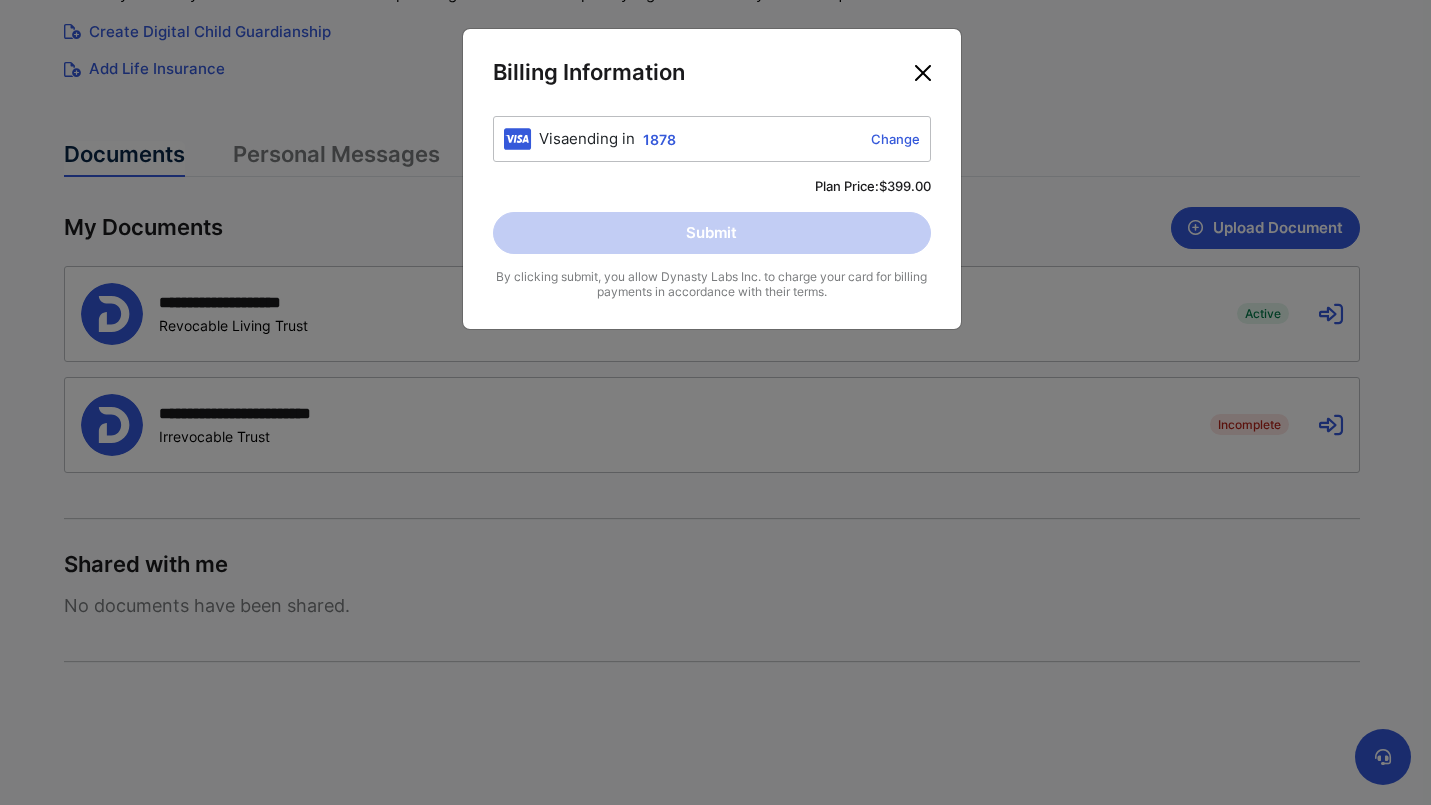 click at bounding box center [923, 73] 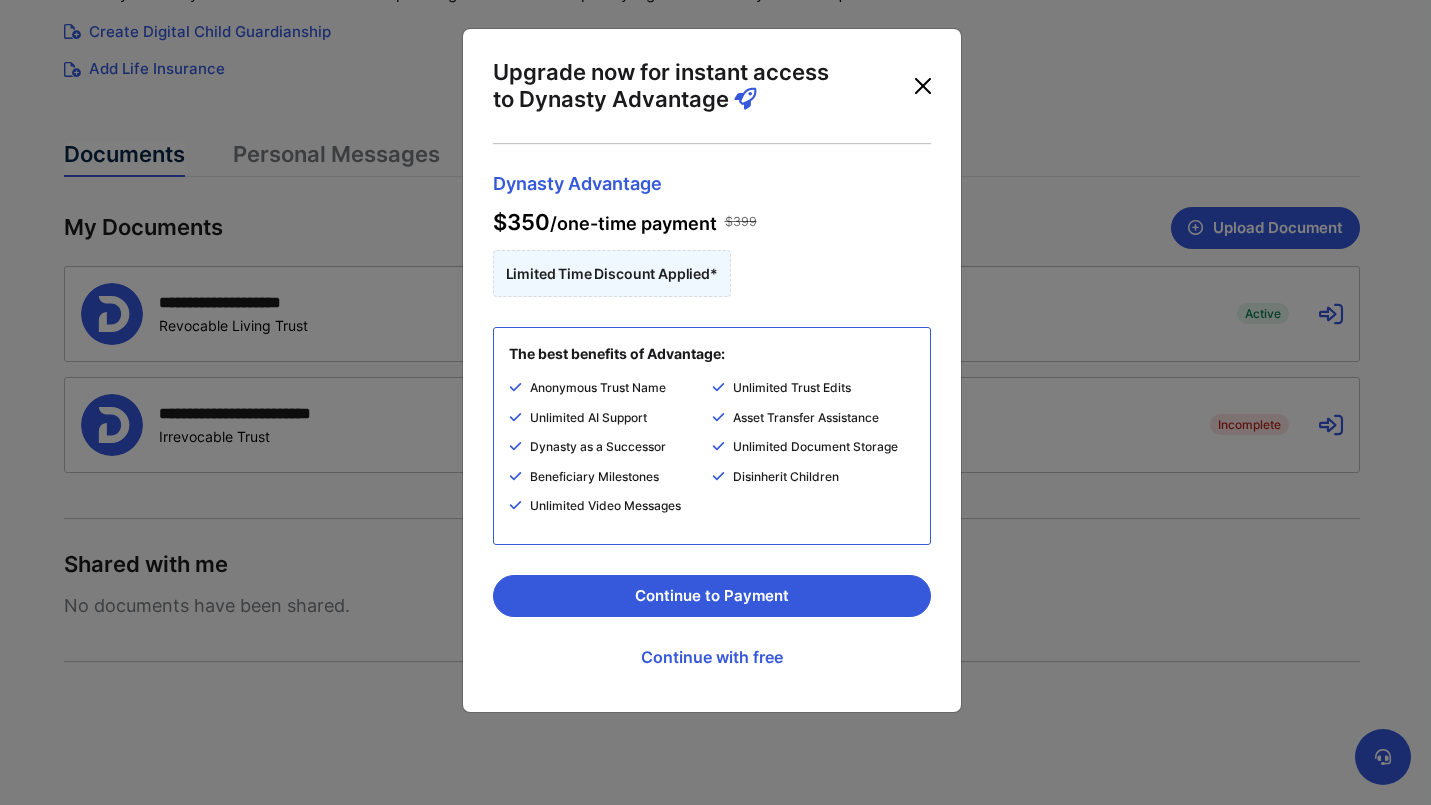 click at bounding box center [923, 86] 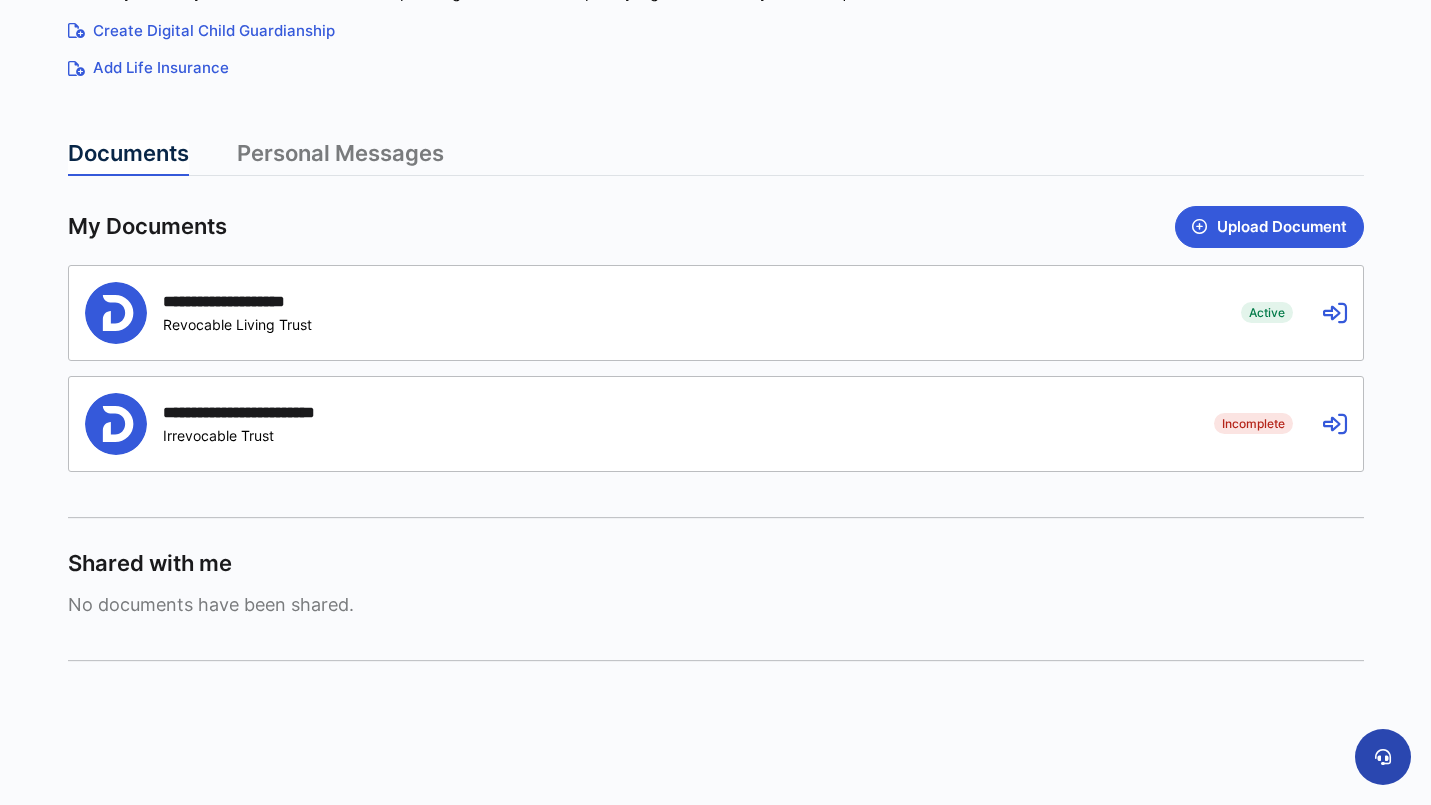 click at bounding box center [1383, 757] 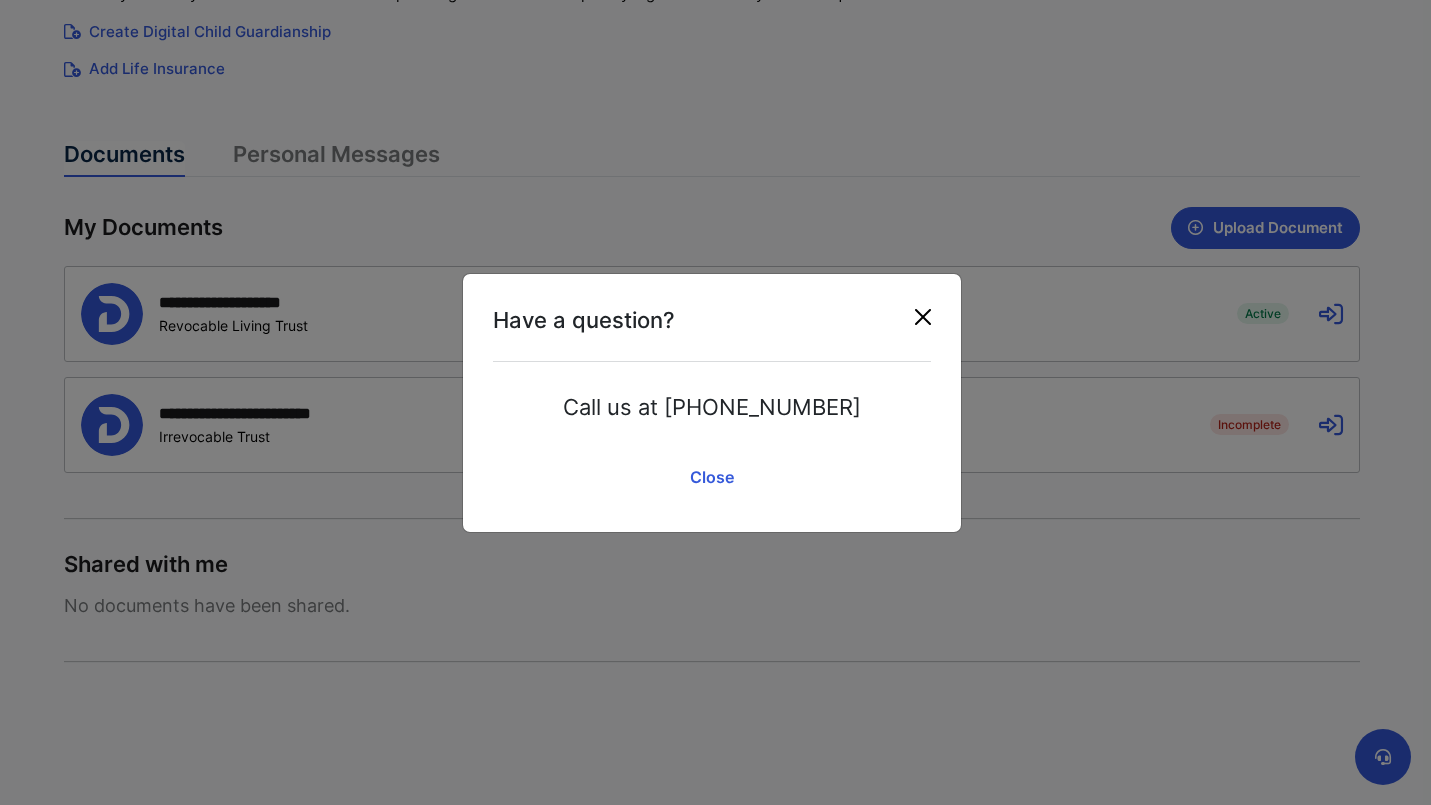 click at bounding box center (923, 317) 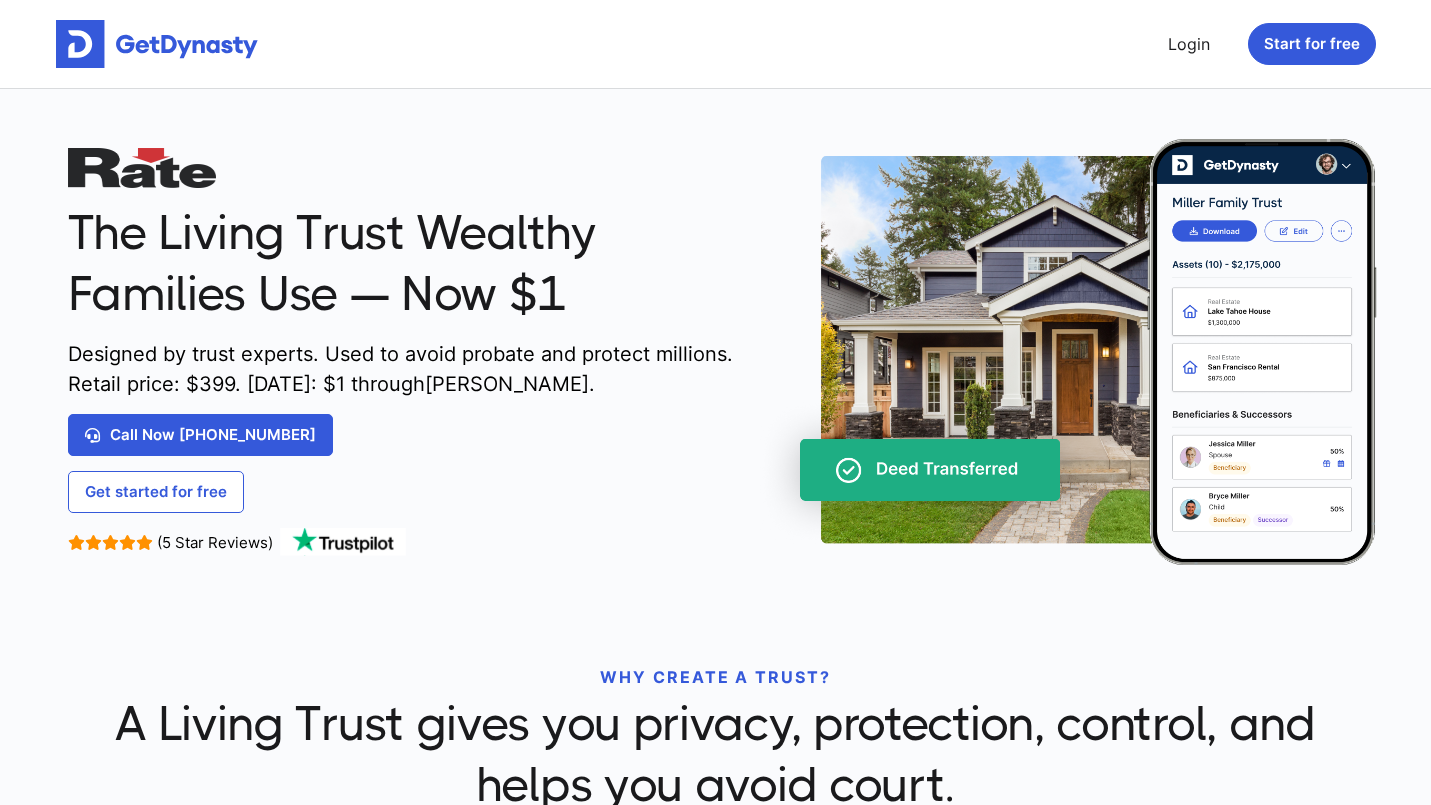 scroll, scrollTop: 0, scrollLeft: 0, axis: both 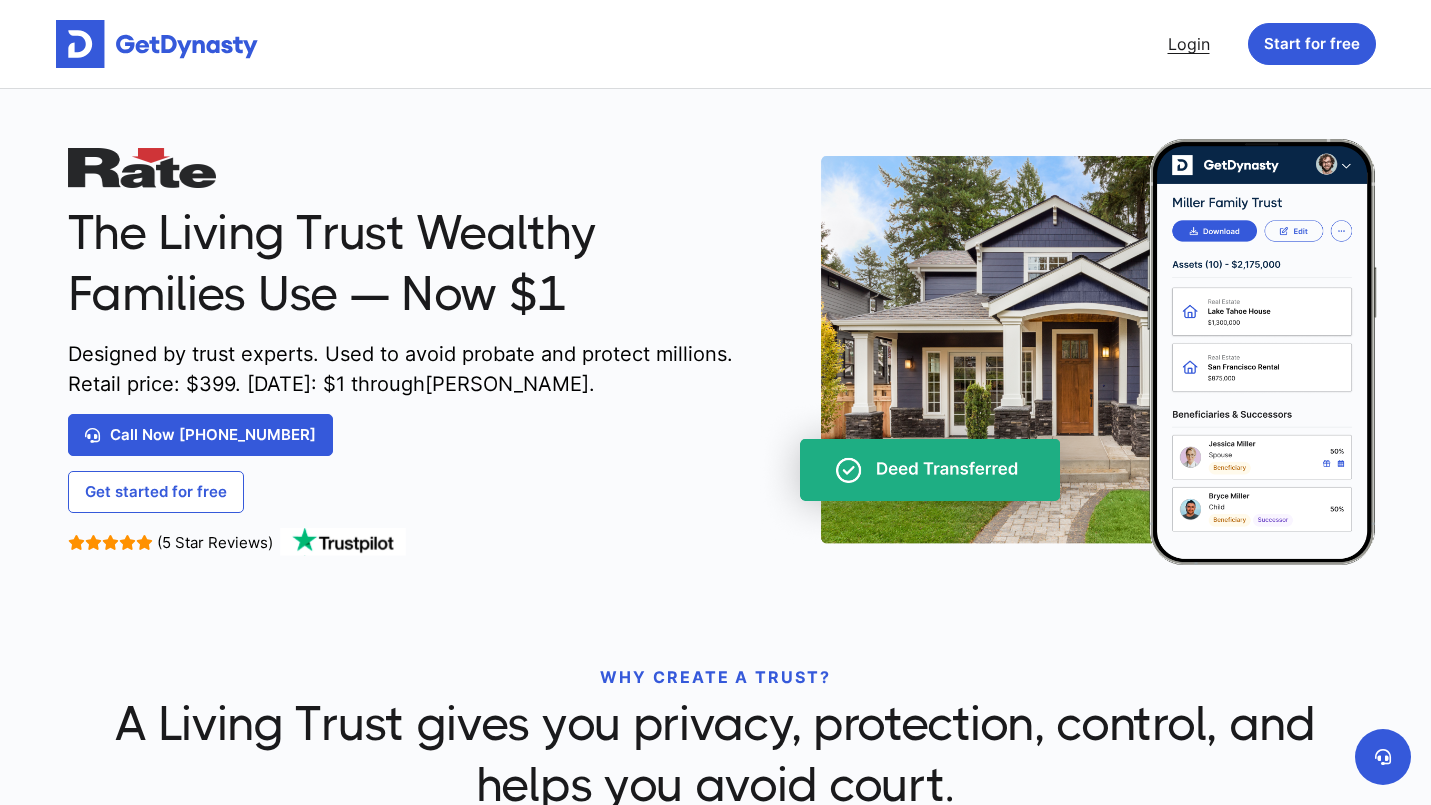 click on "Login" at bounding box center (1189, 44) 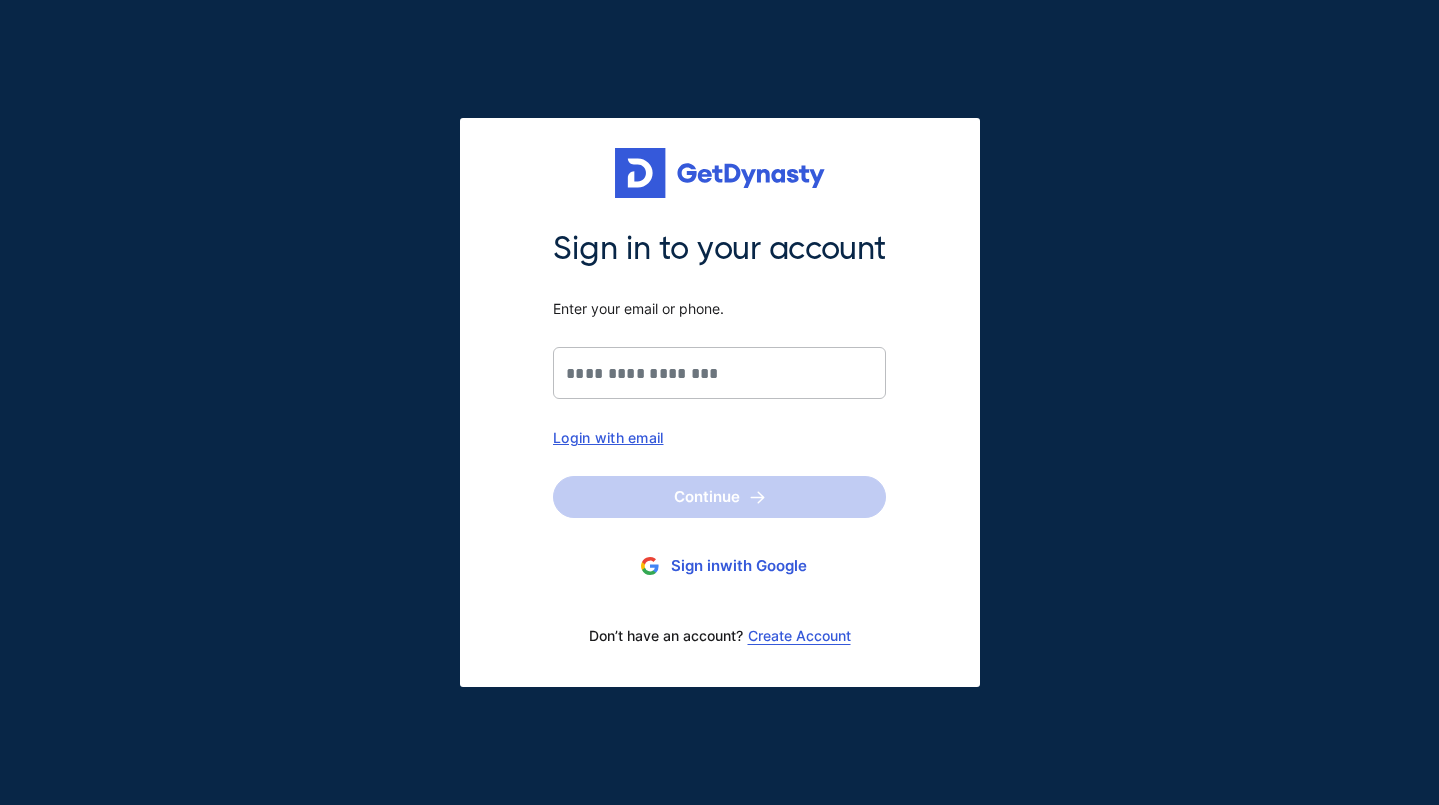 scroll, scrollTop: 0, scrollLeft: 0, axis: both 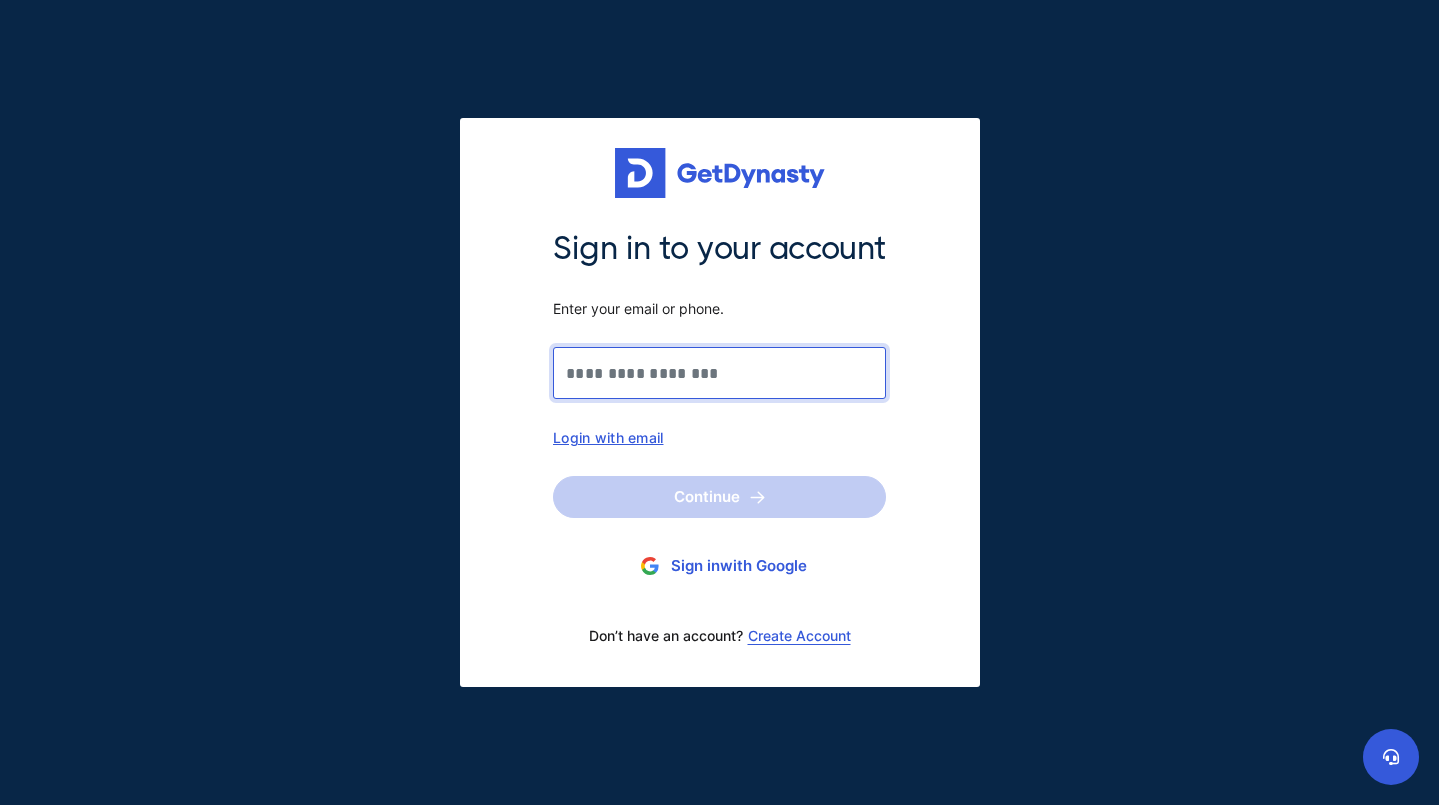 click on "Sign in to your account Enter your email or phone." at bounding box center [719, 373] 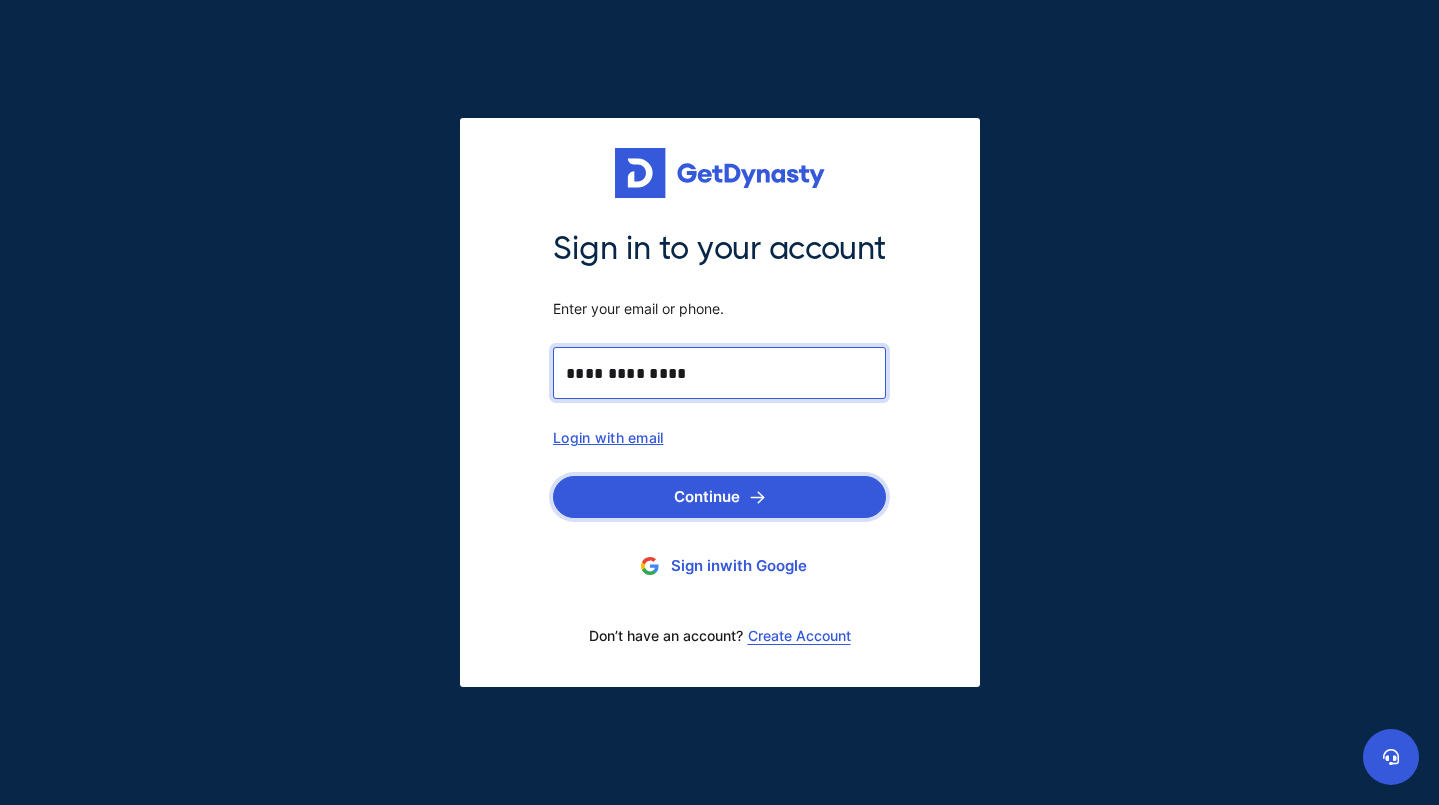 type on "**********" 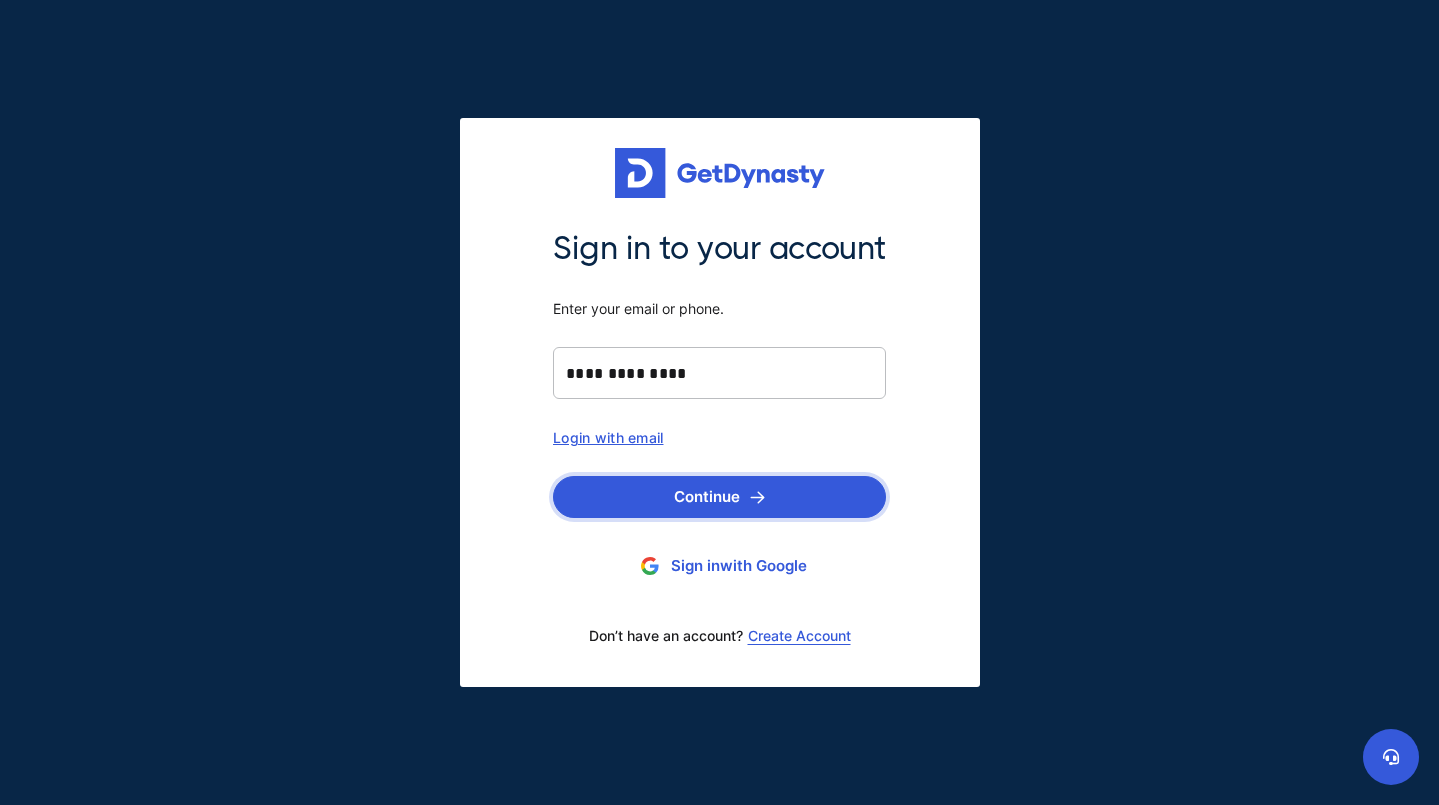 click on "Continue" at bounding box center [719, 497] 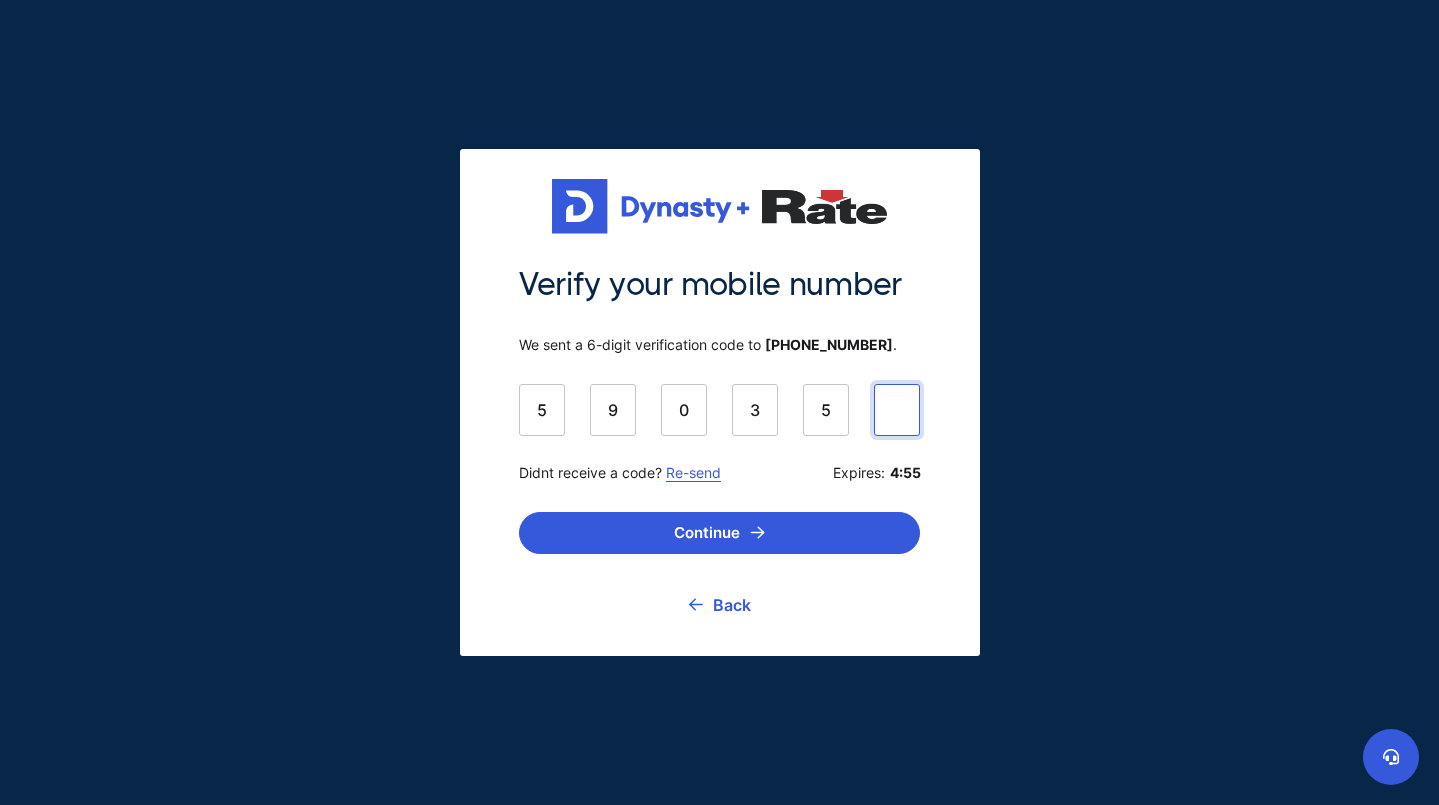 type on "******" 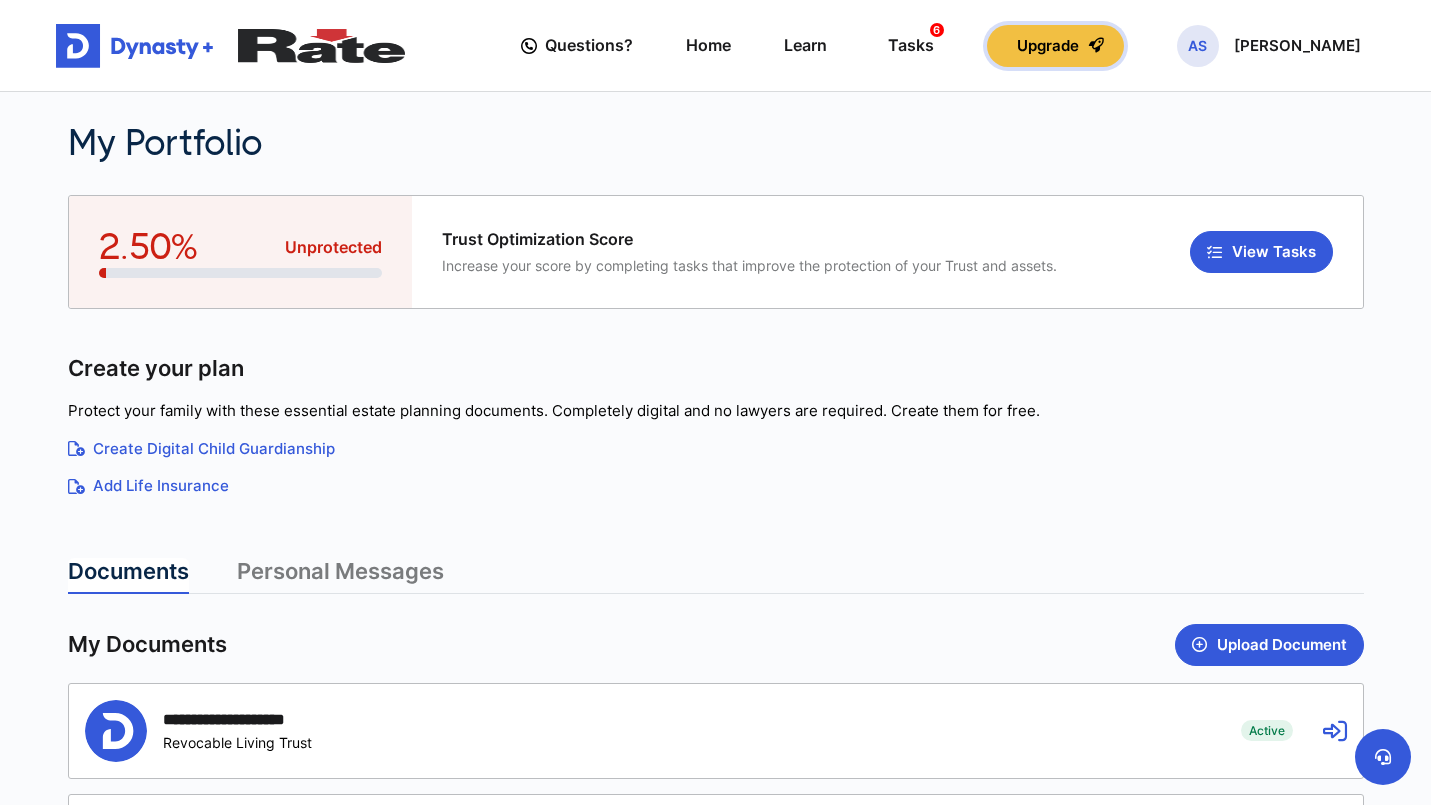 click on "Upgrade" at bounding box center (1055, 46) 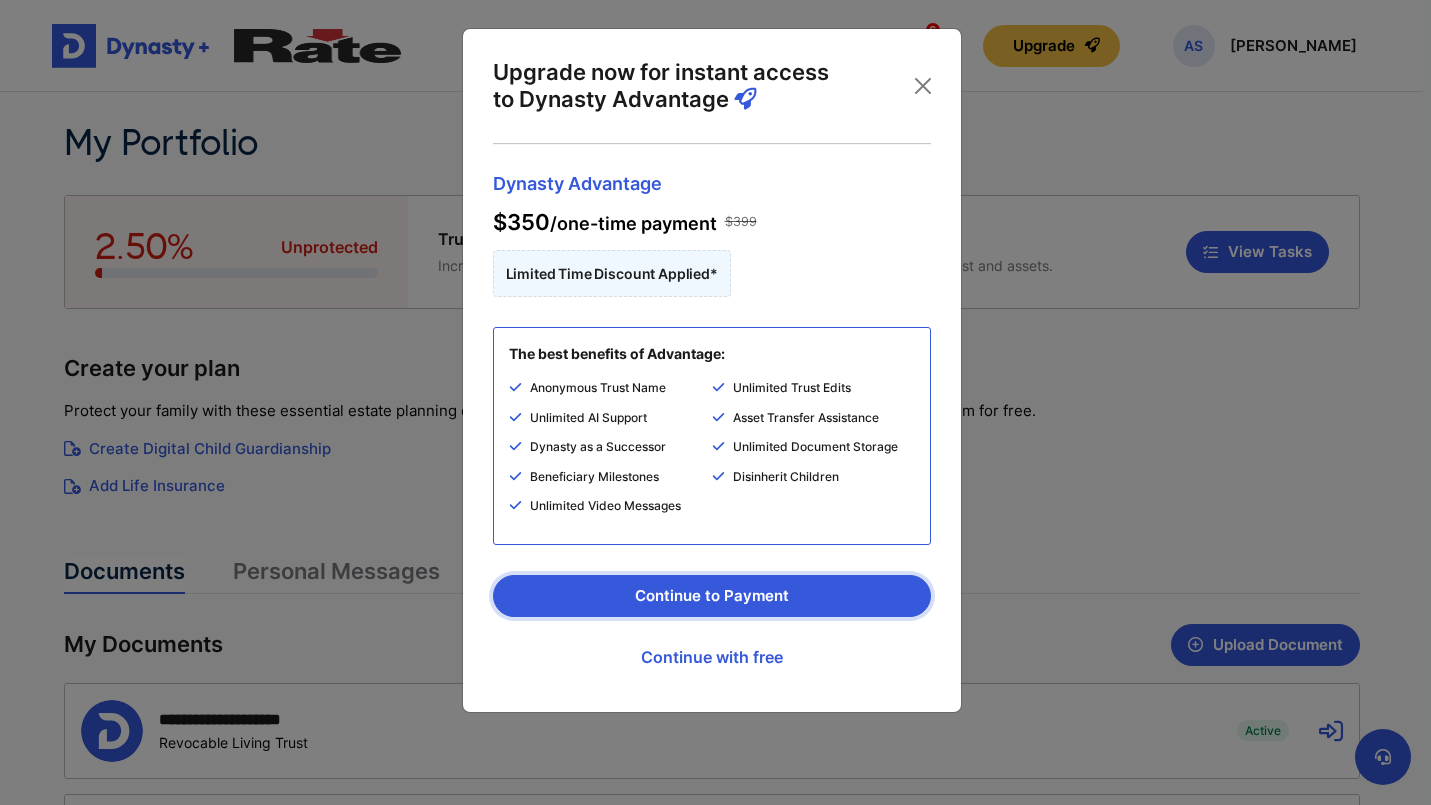 click on "Continue to Payment" at bounding box center [712, 596] 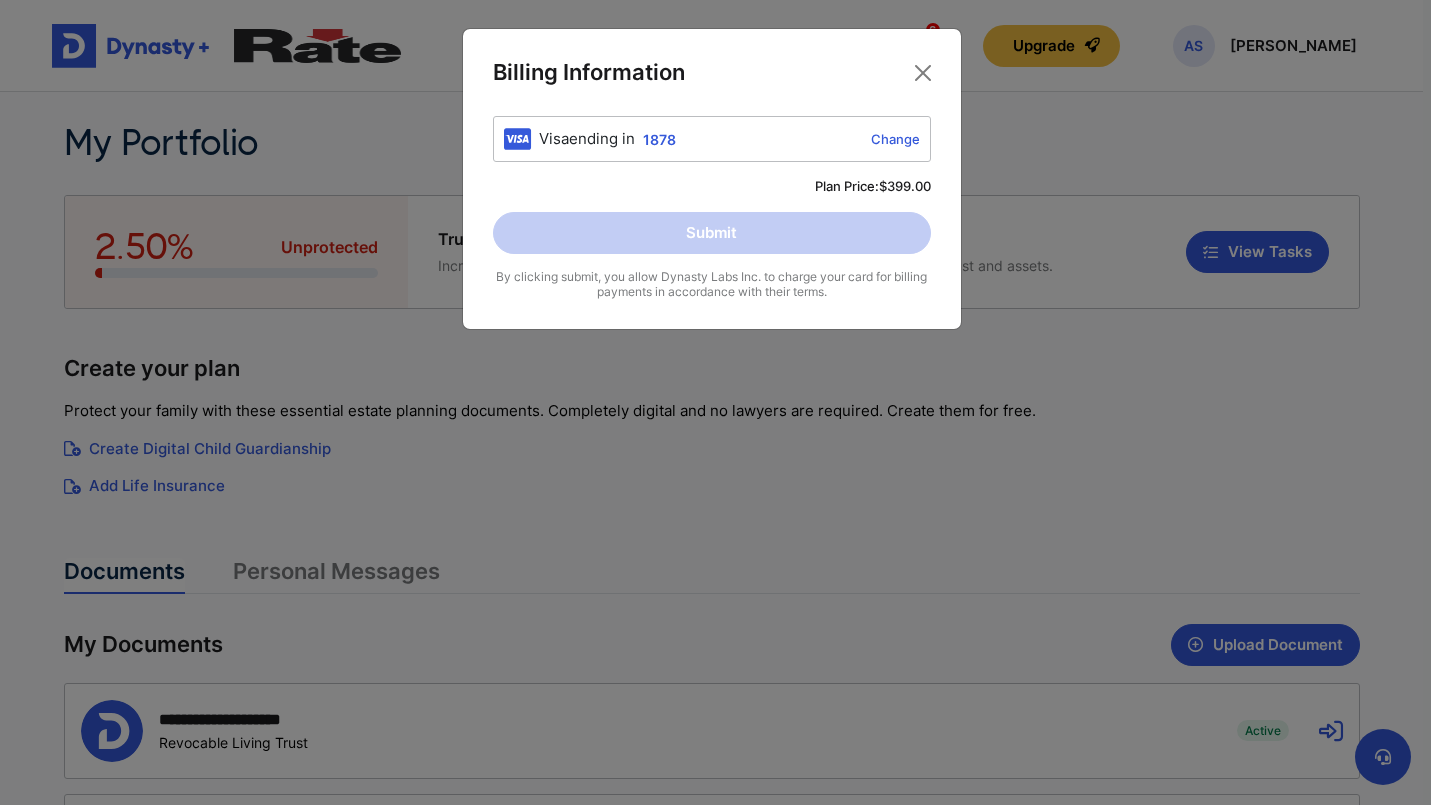 click on "Change" at bounding box center (802, 139) 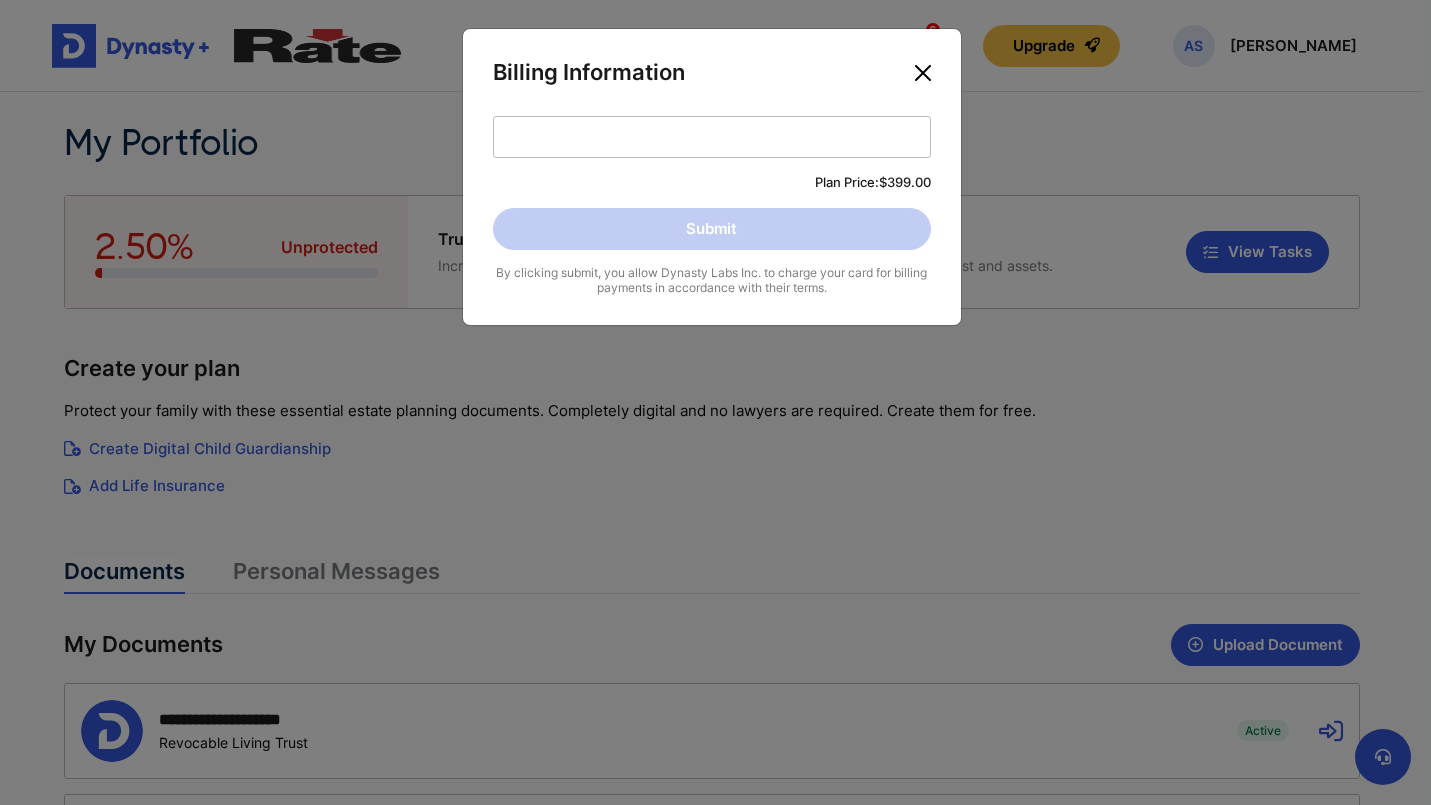 click at bounding box center (923, 73) 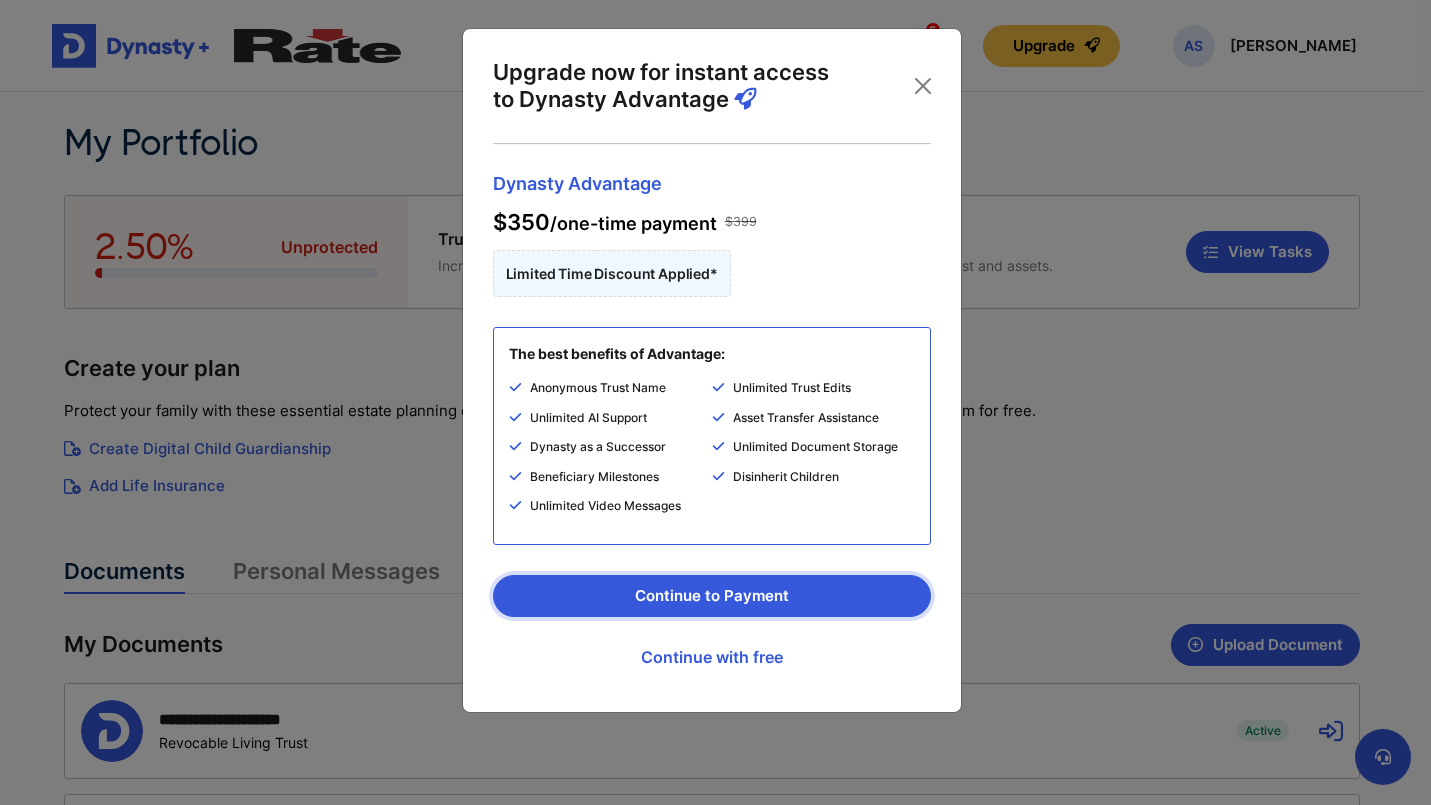 click on "Continue to Payment" at bounding box center [712, 596] 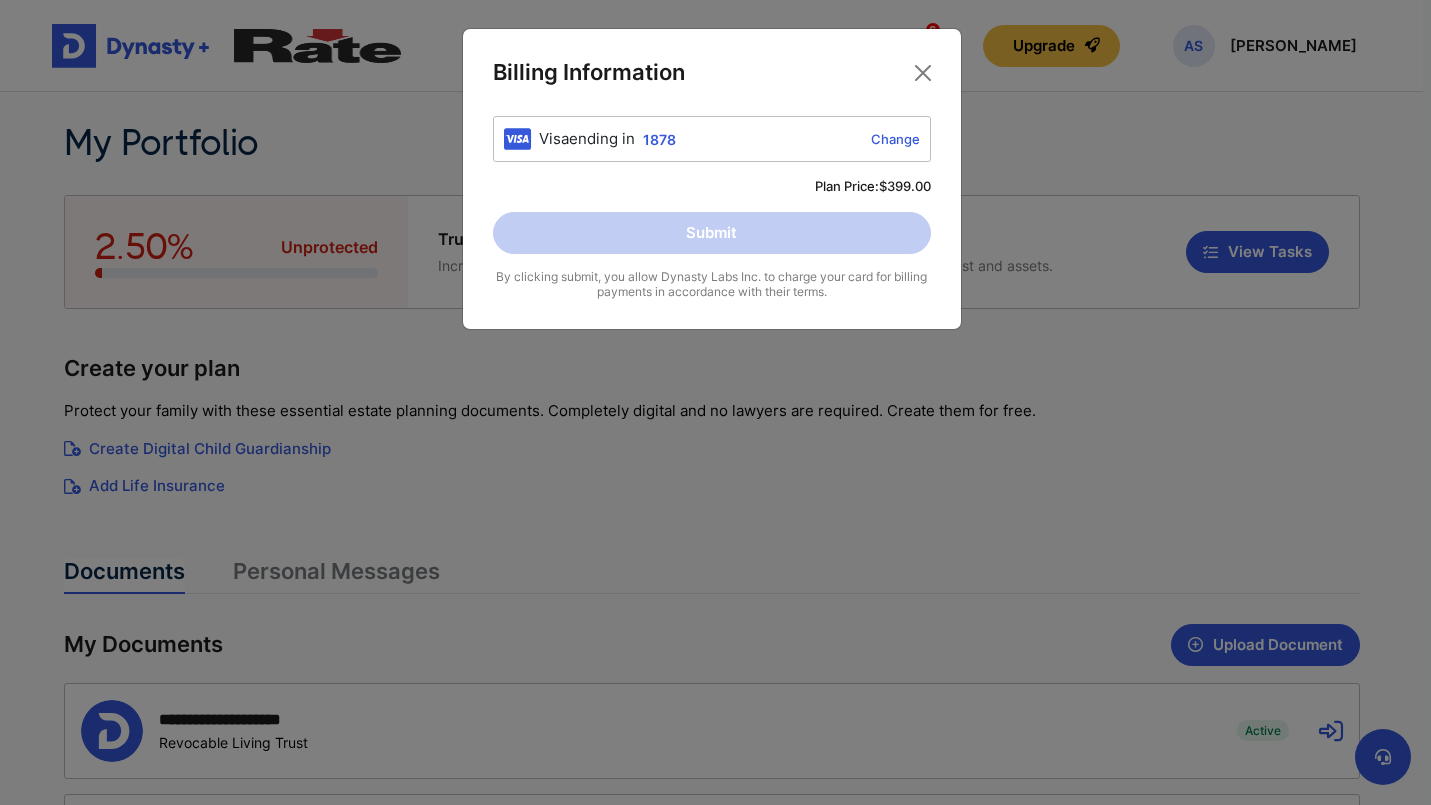 click on "Visa  ending in   1878   Change" at bounding box center (729, 139) 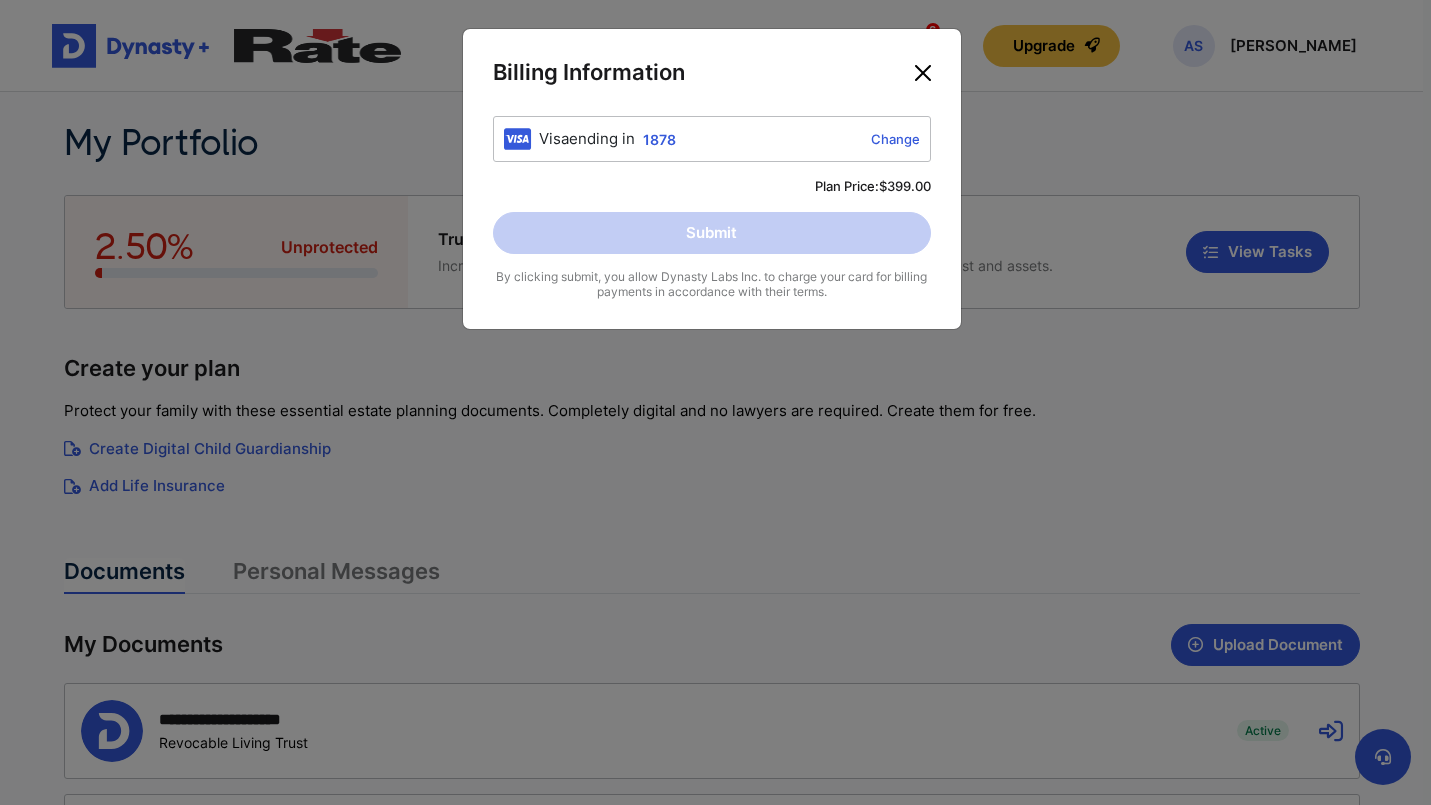 click at bounding box center (923, 73) 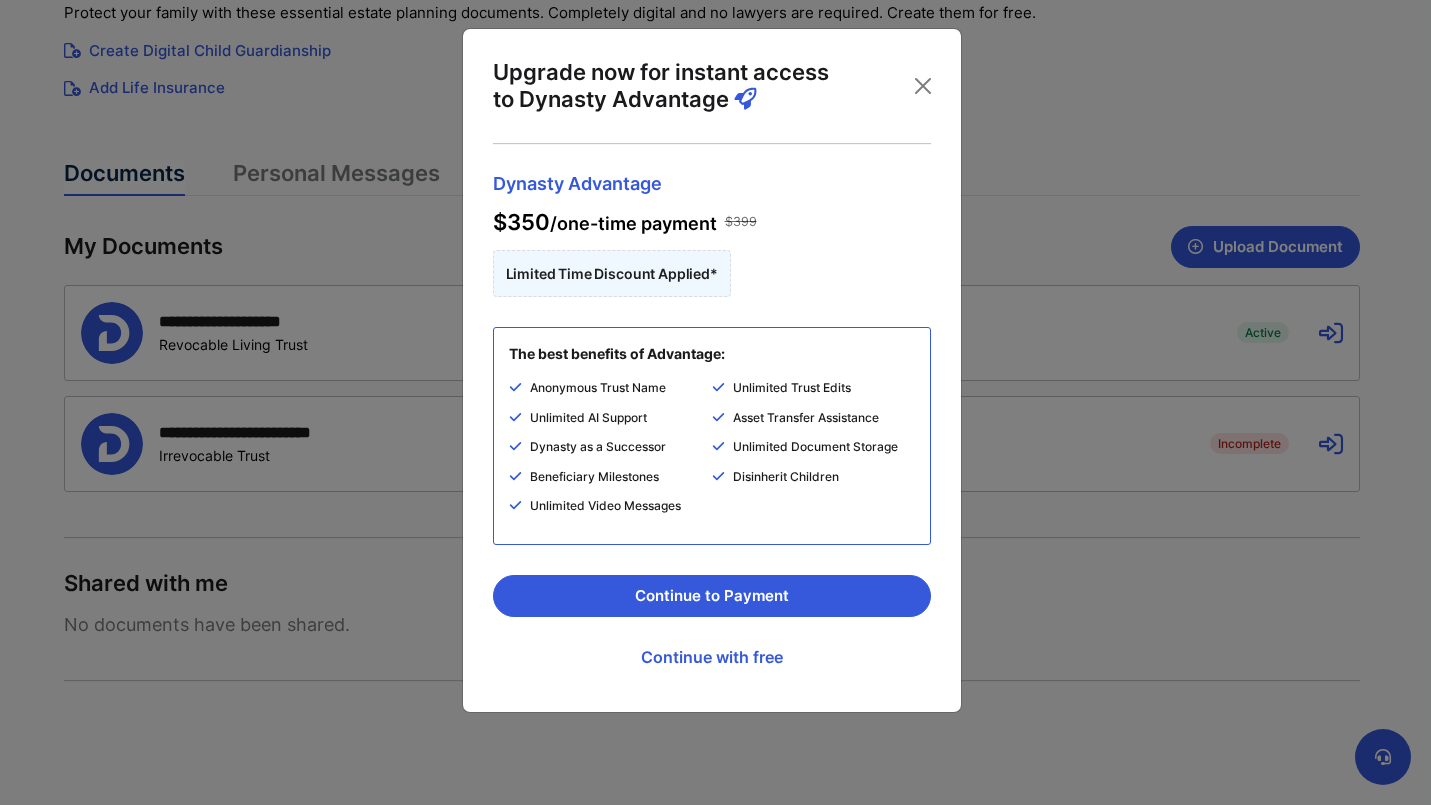 scroll, scrollTop: 419, scrollLeft: 0, axis: vertical 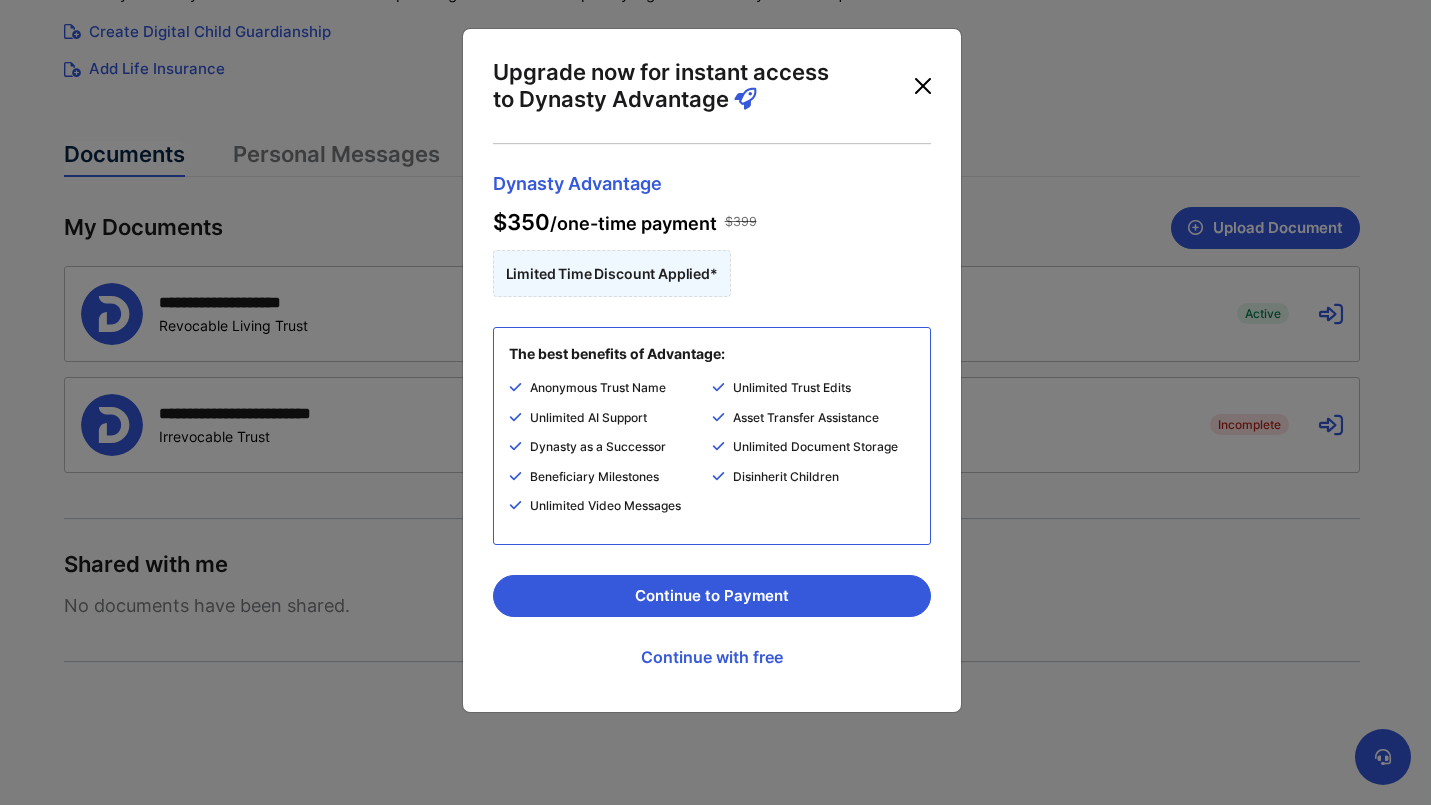 click at bounding box center (923, 86) 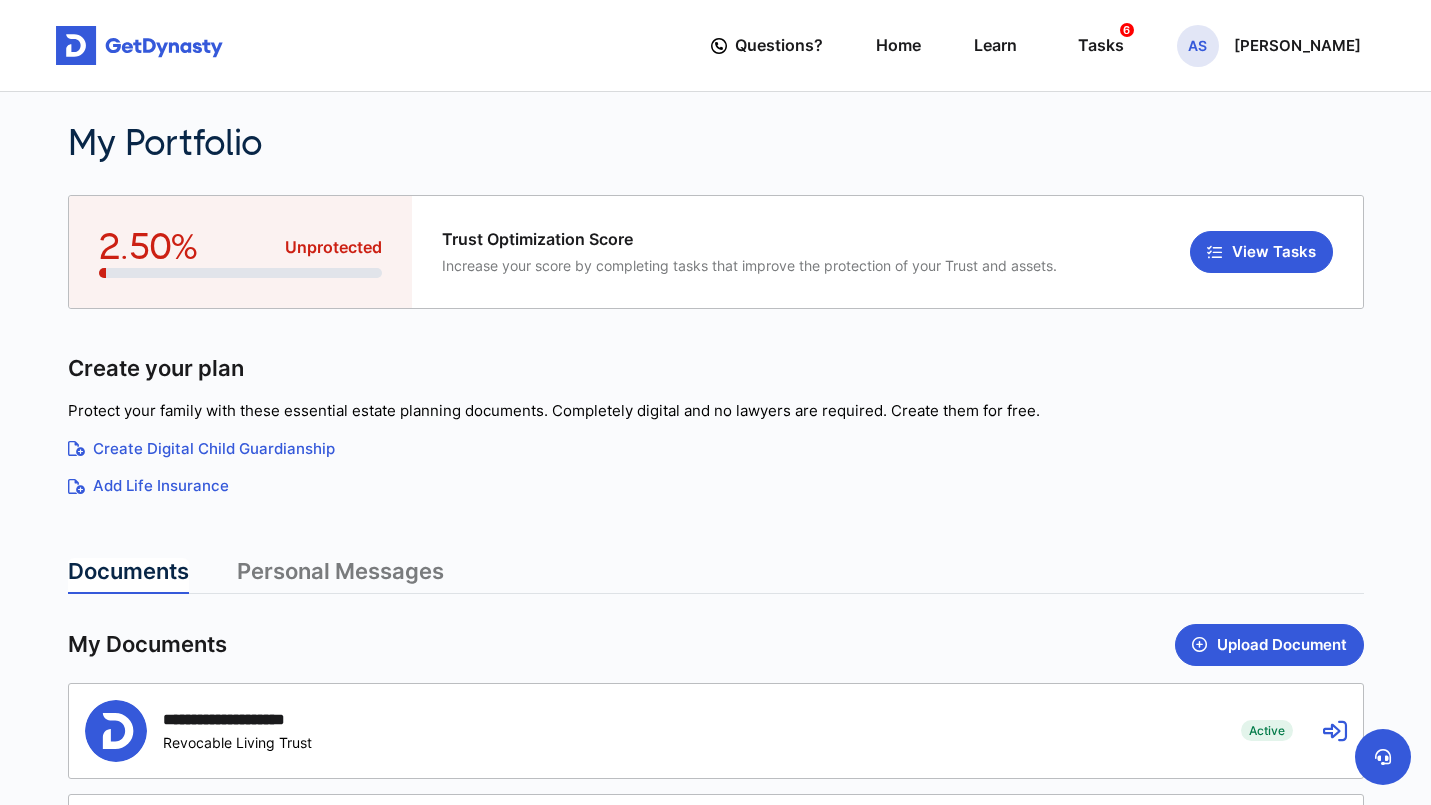 scroll, scrollTop: 417, scrollLeft: 0, axis: vertical 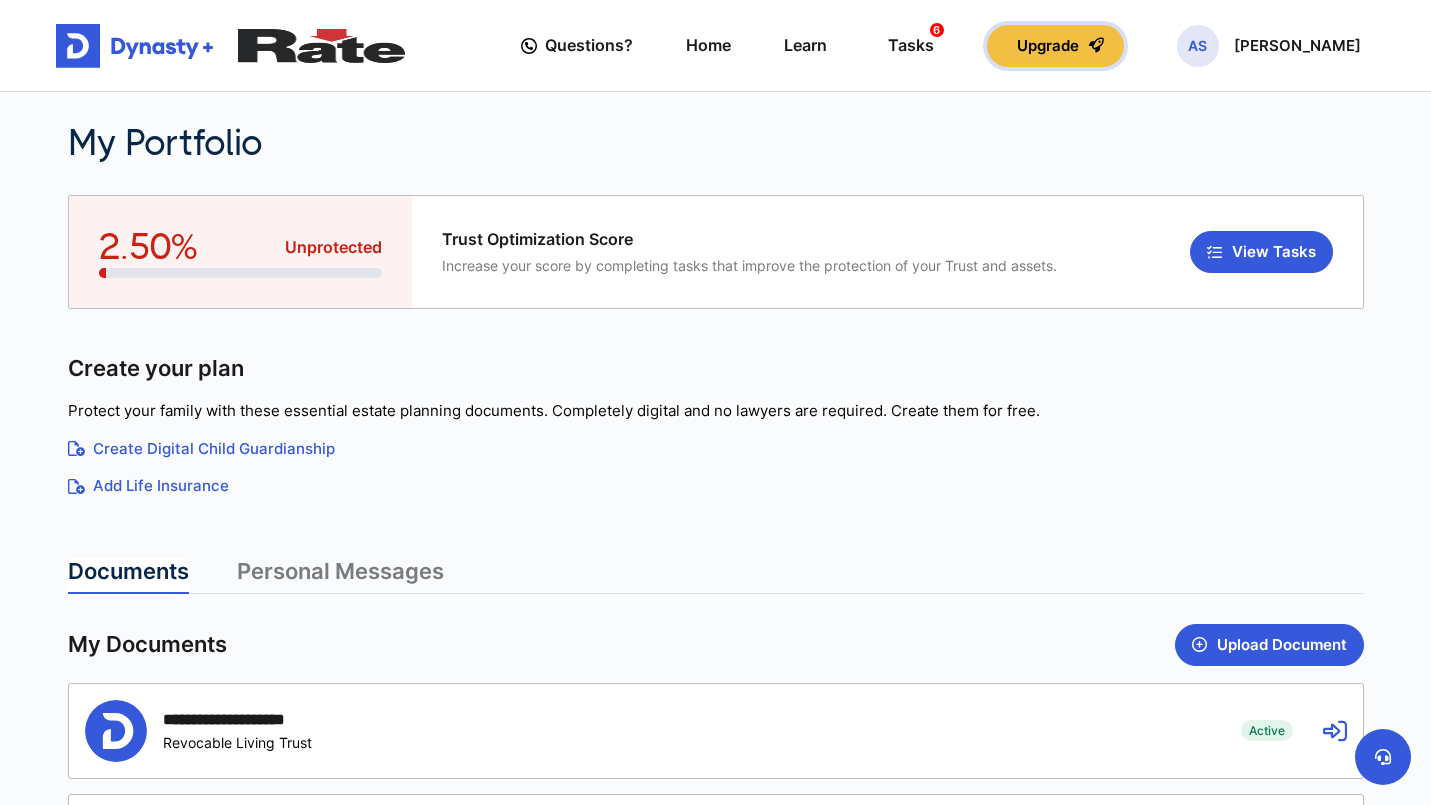click on "Upgrade" at bounding box center [1055, 46] 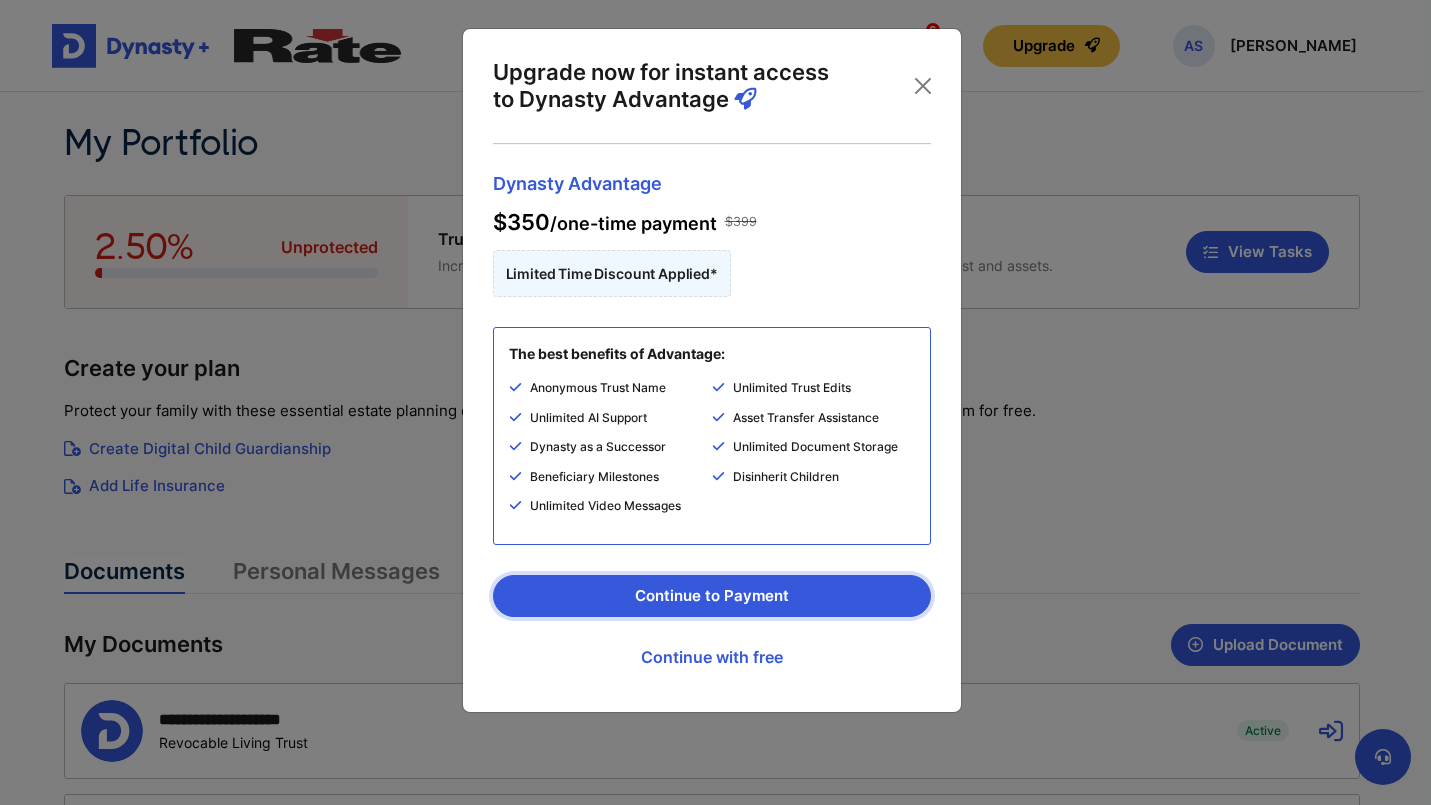 click on "Continue to Payment" at bounding box center (712, 596) 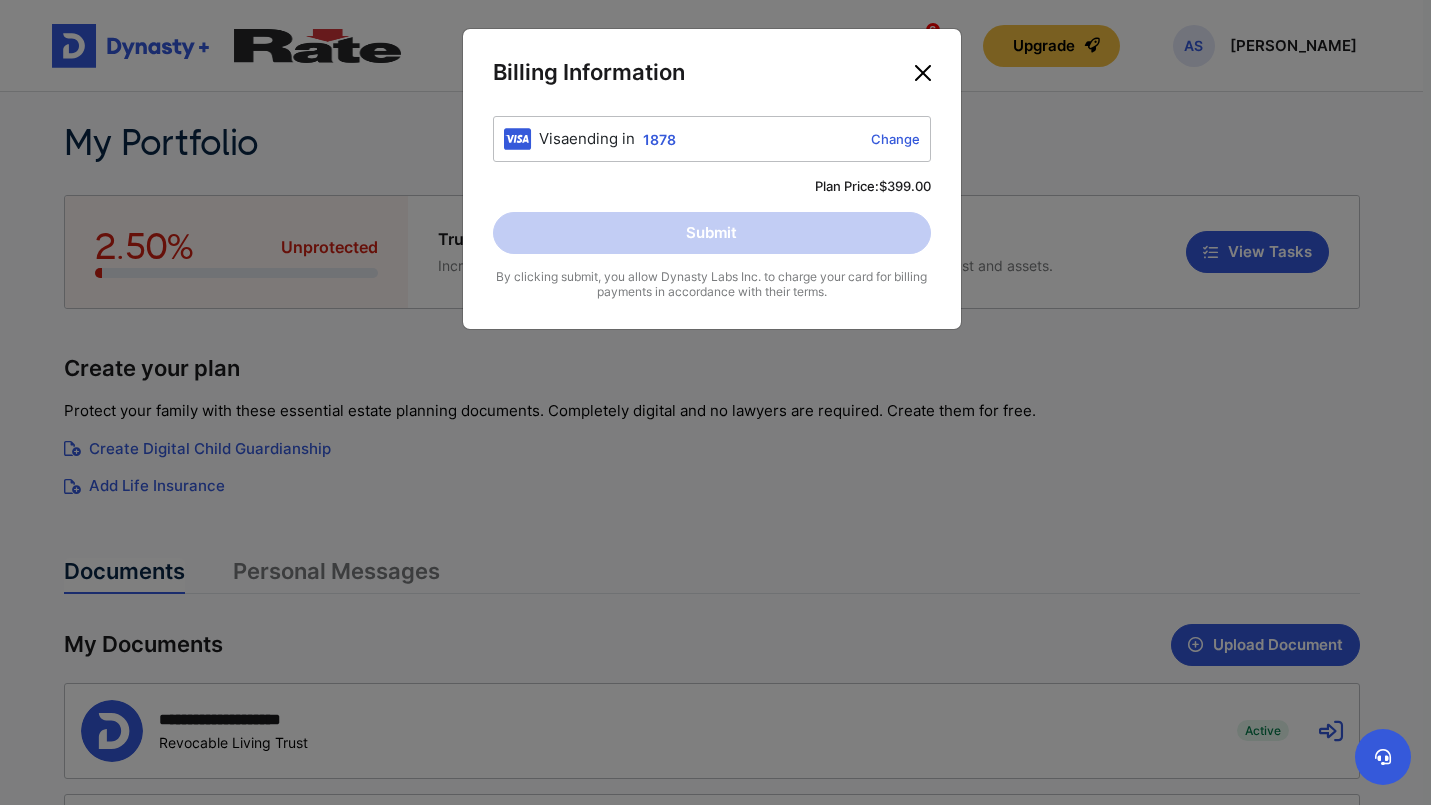 click at bounding box center (923, 73) 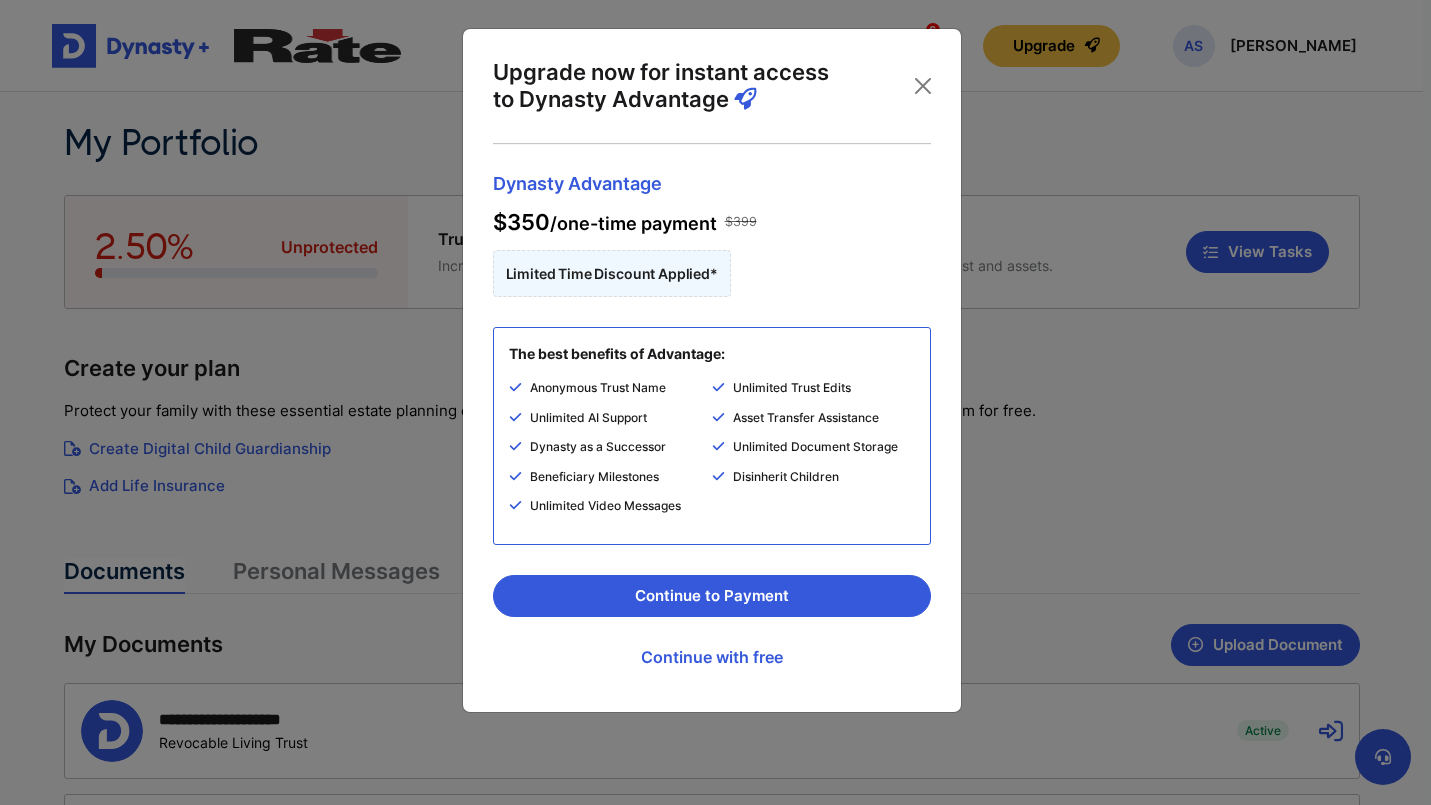 click on "Limited Time Discount Applied*" at bounding box center (612, 273) 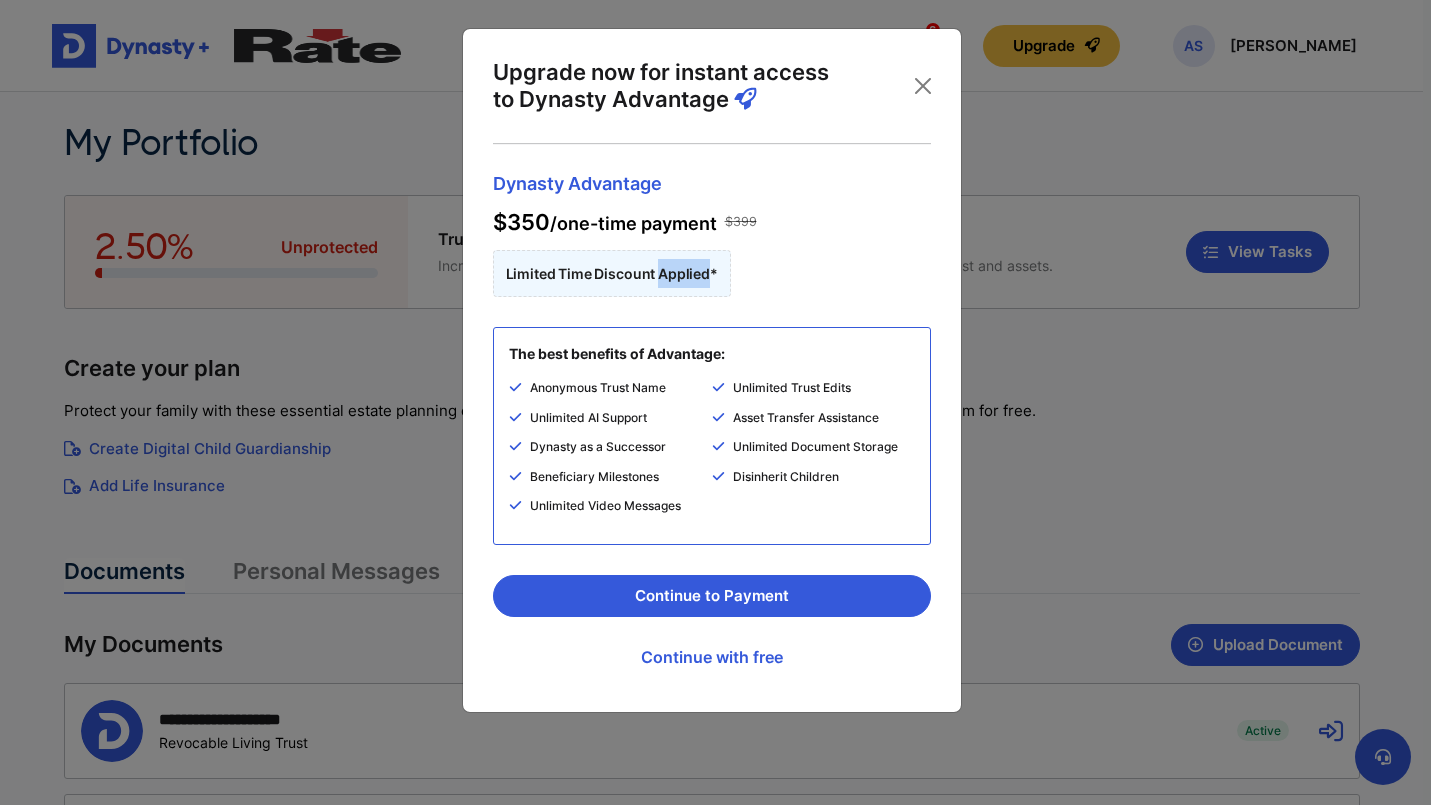 click on "Limited Time Discount Applied*" at bounding box center [612, 273] 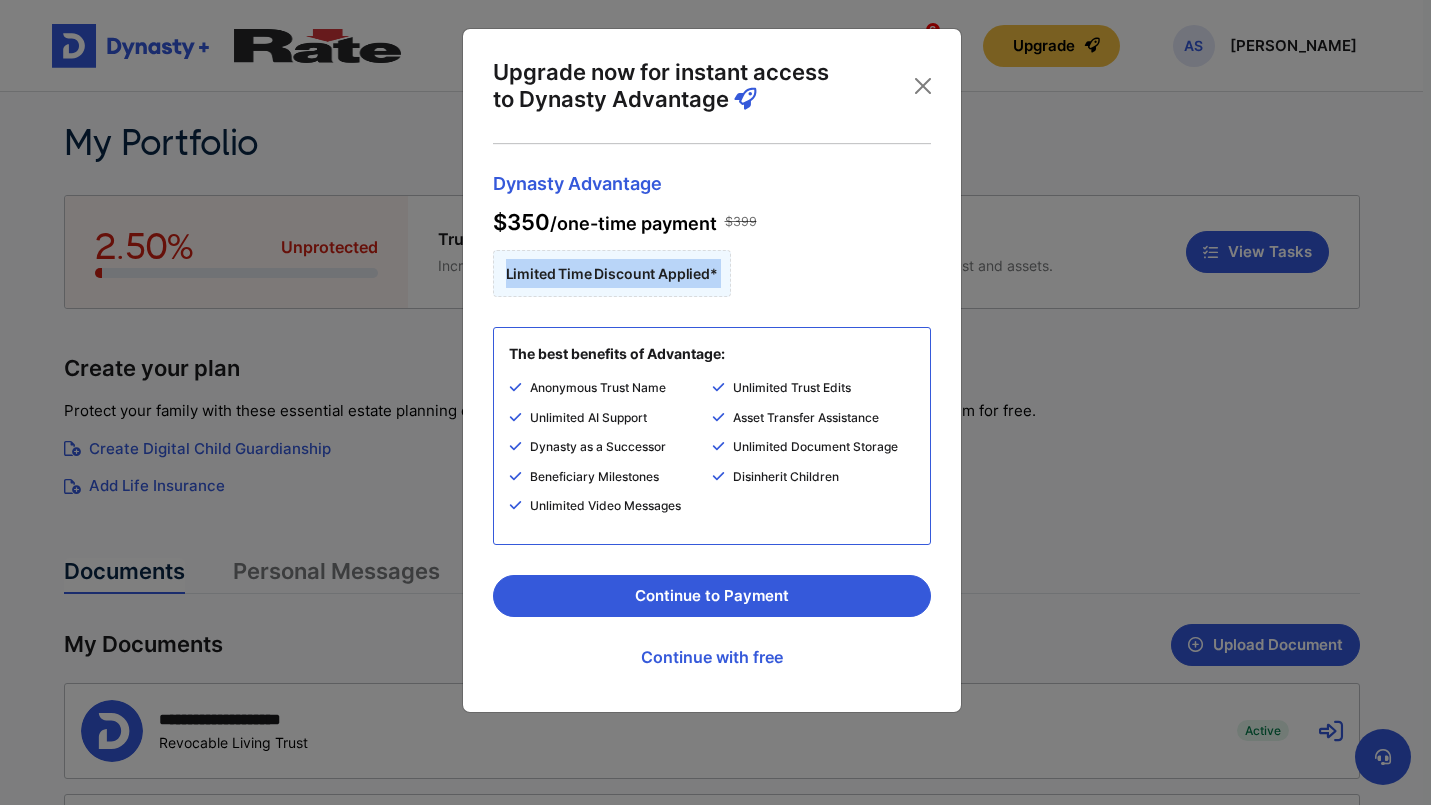 click on "Limited Time Discount Applied*" at bounding box center [612, 273] 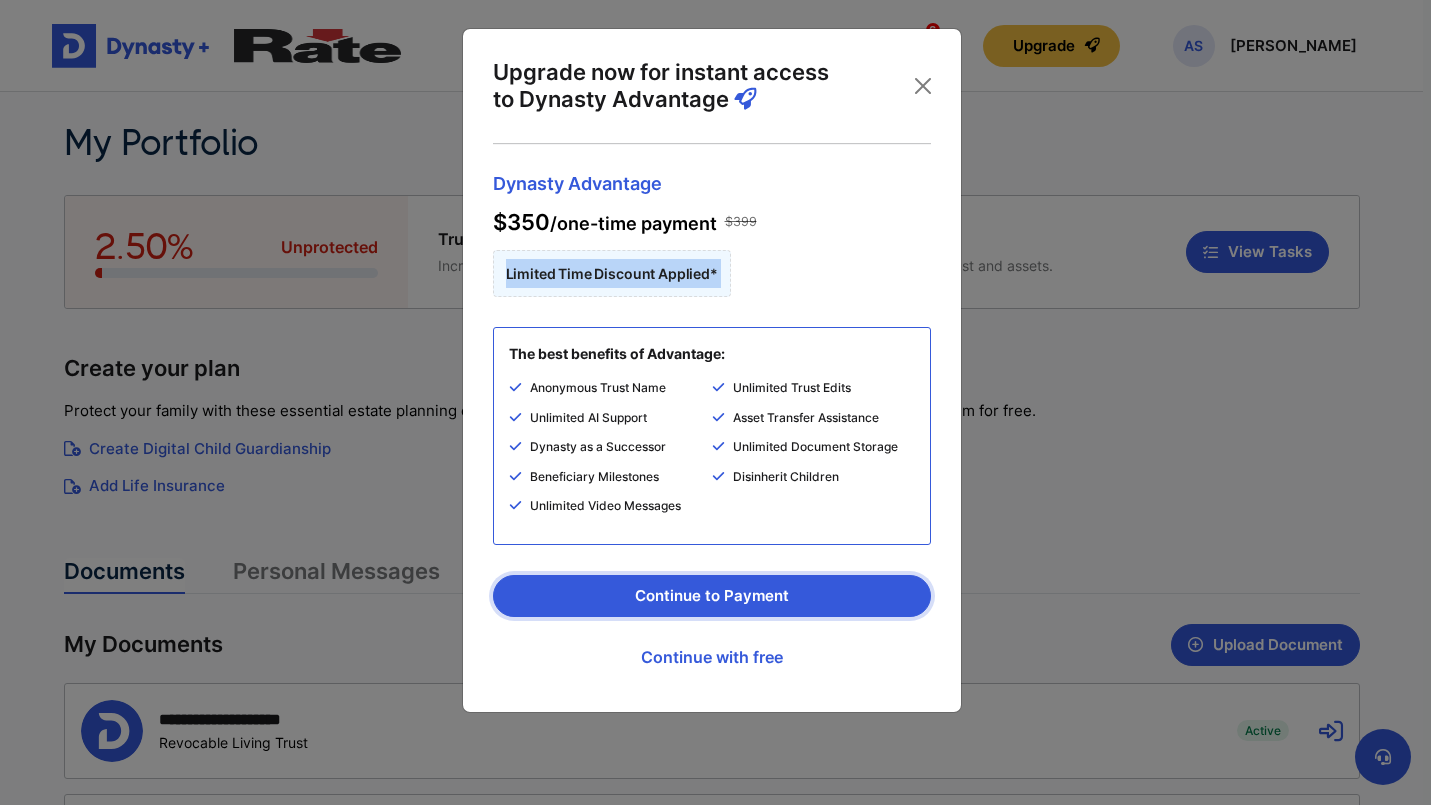 click on "Continue to Payment" at bounding box center (712, 596) 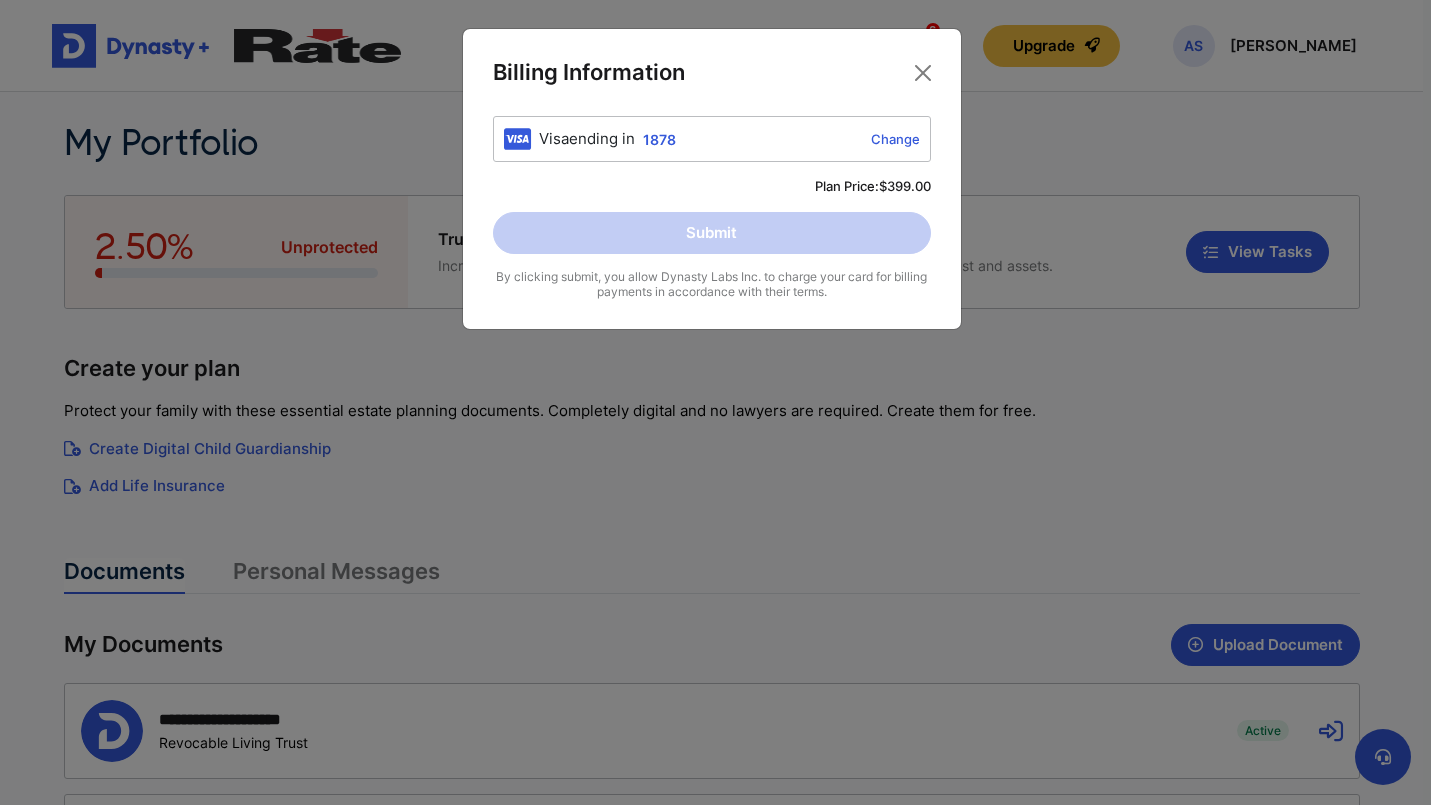 click on "Change" at bounding box center [802, 139] 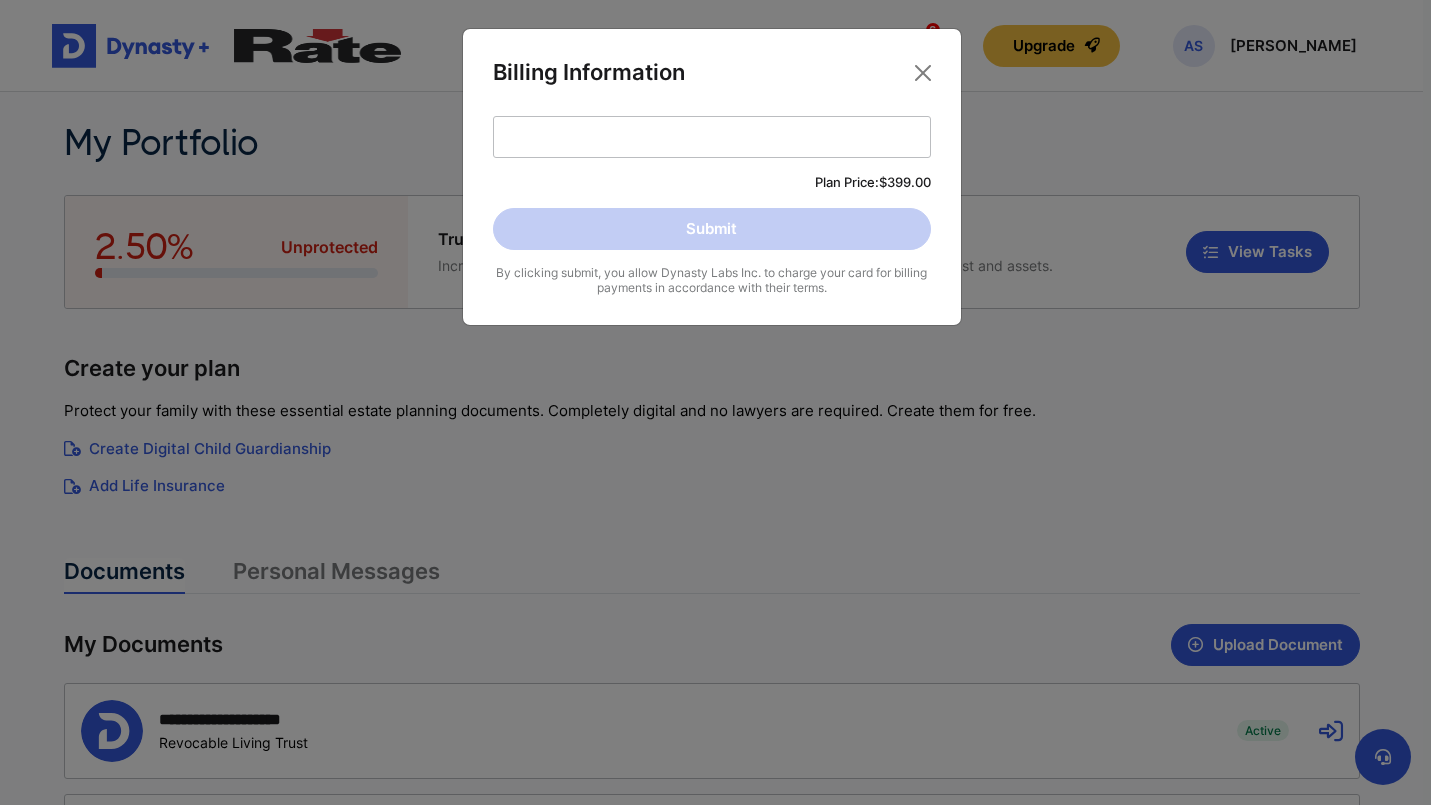 click on "Plan Price:  $399.00" at bounding box center (712, 183) 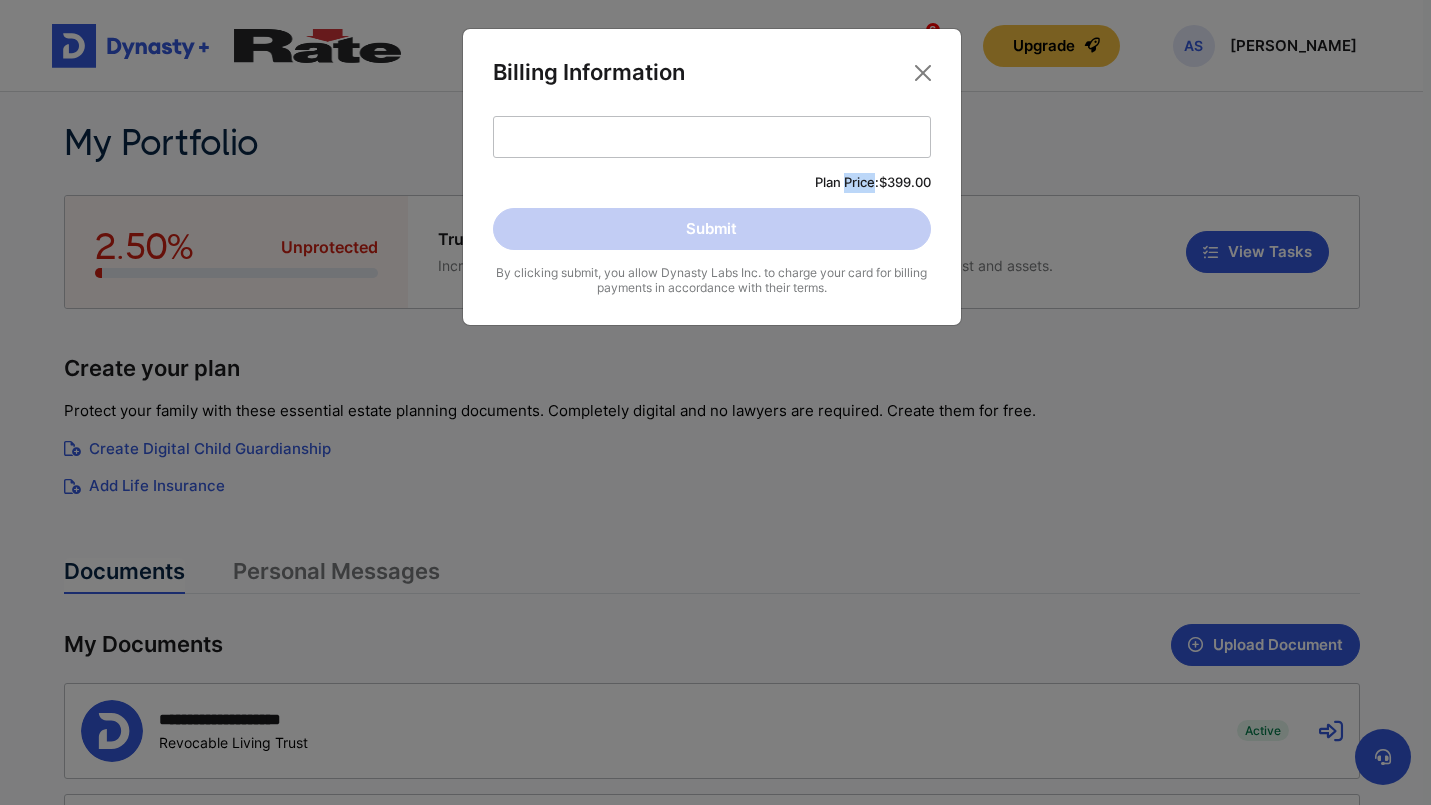 click on "Plan Price:  $399.00" at bounding box center (712, 183) 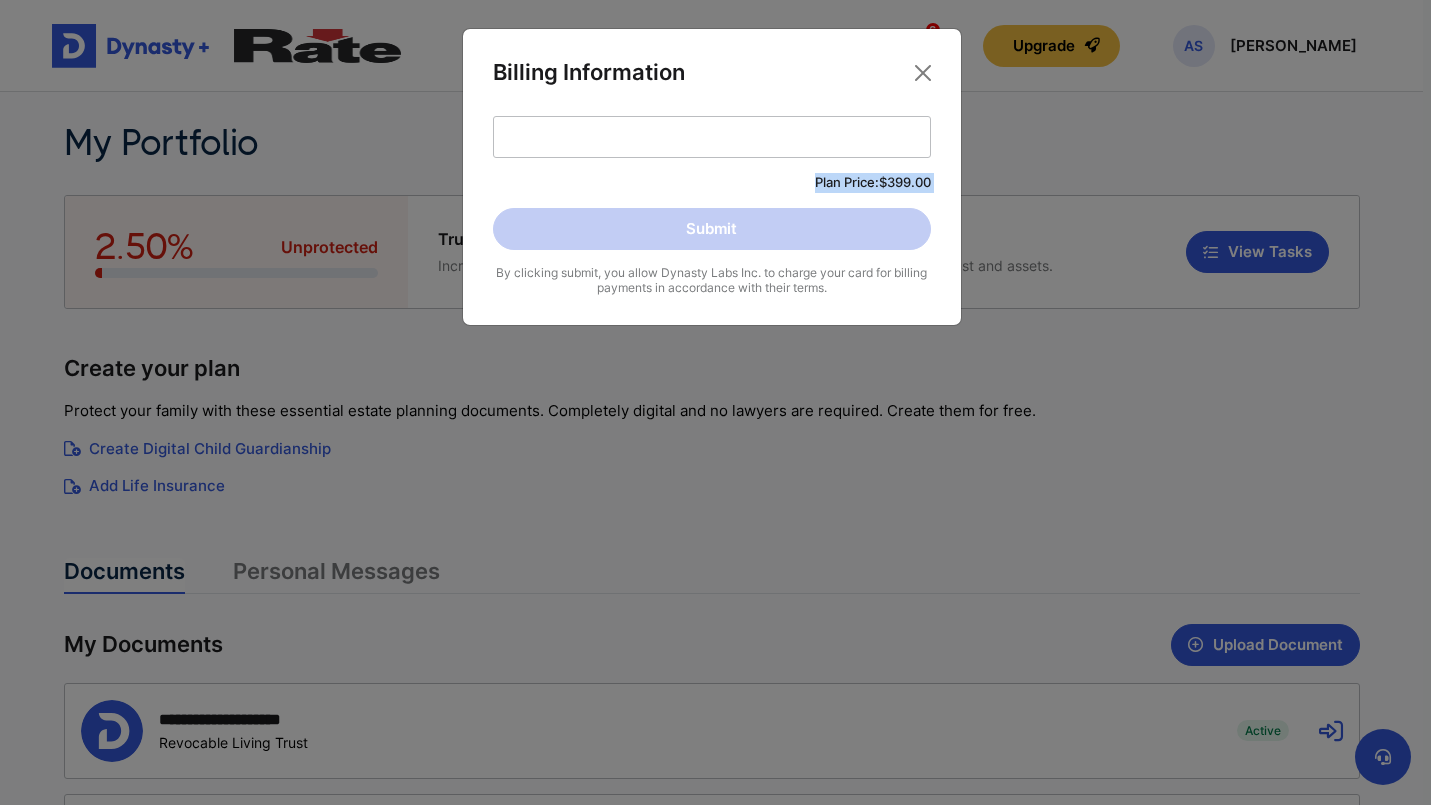 click on "Plan Price:  $399.00" at bounding box center [712, 183] 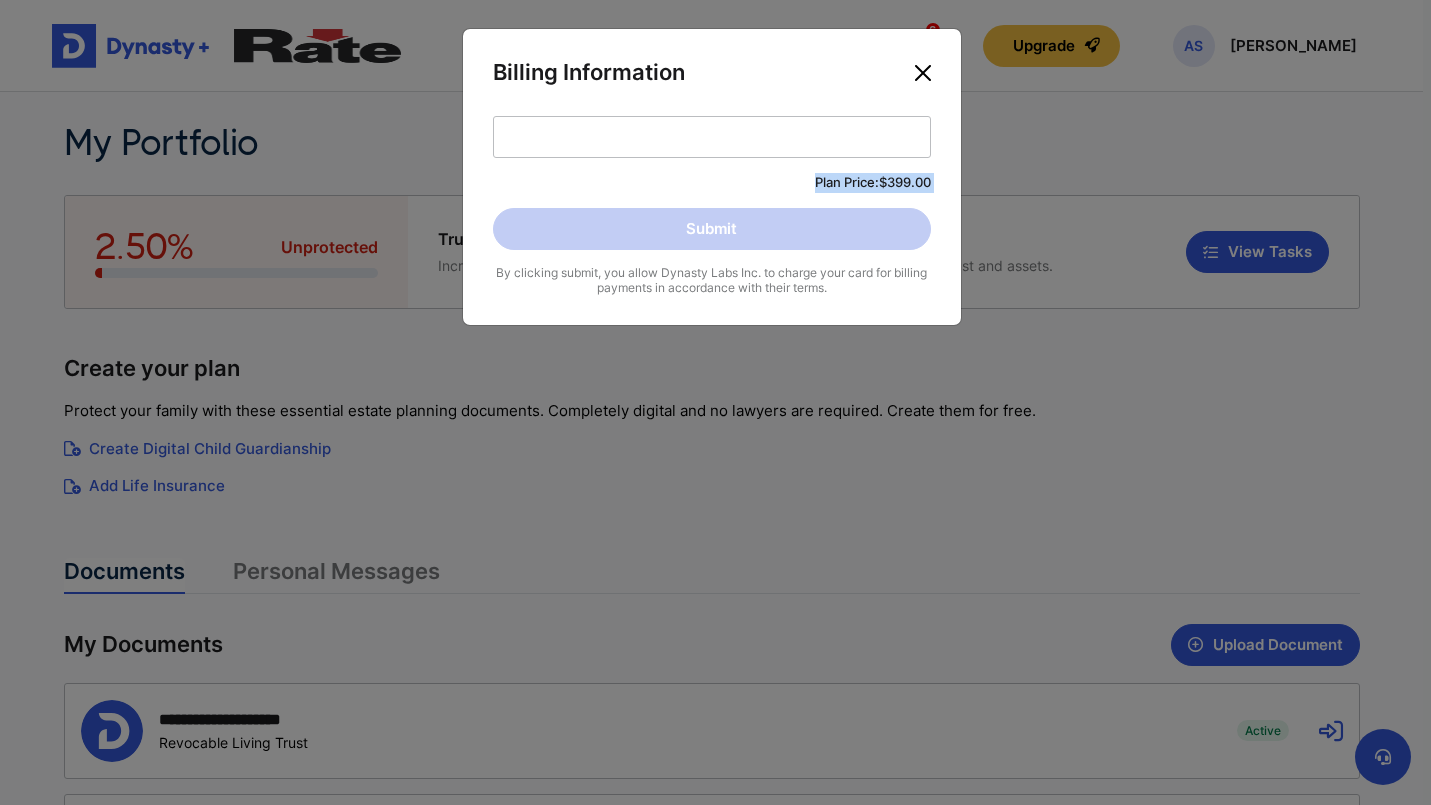 click at bounding box center [923, 73] 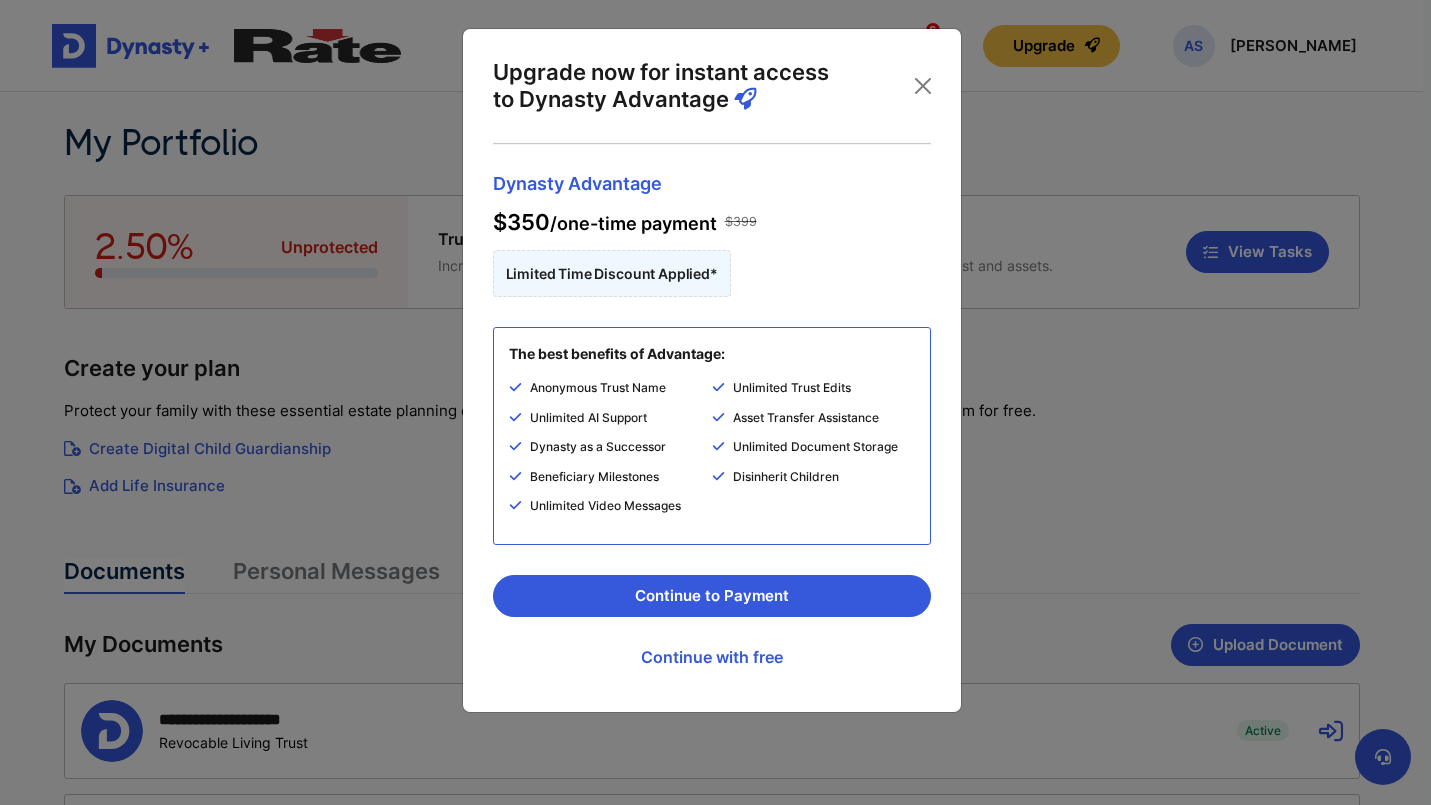 click on "Upgrade now for instant access to Dynasty Advantage" at bounding box center (712, 86) 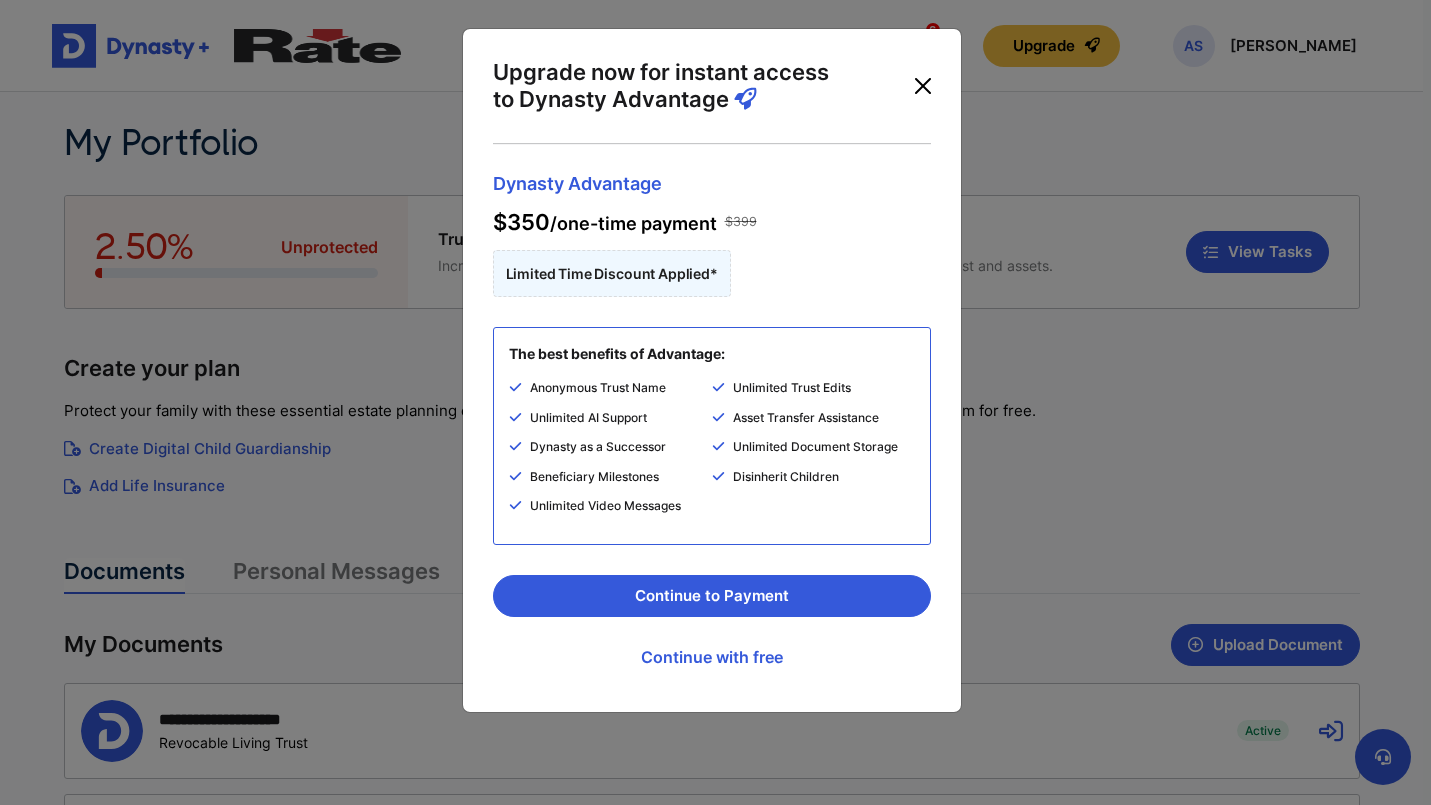 click at bounding box center [923, 86] 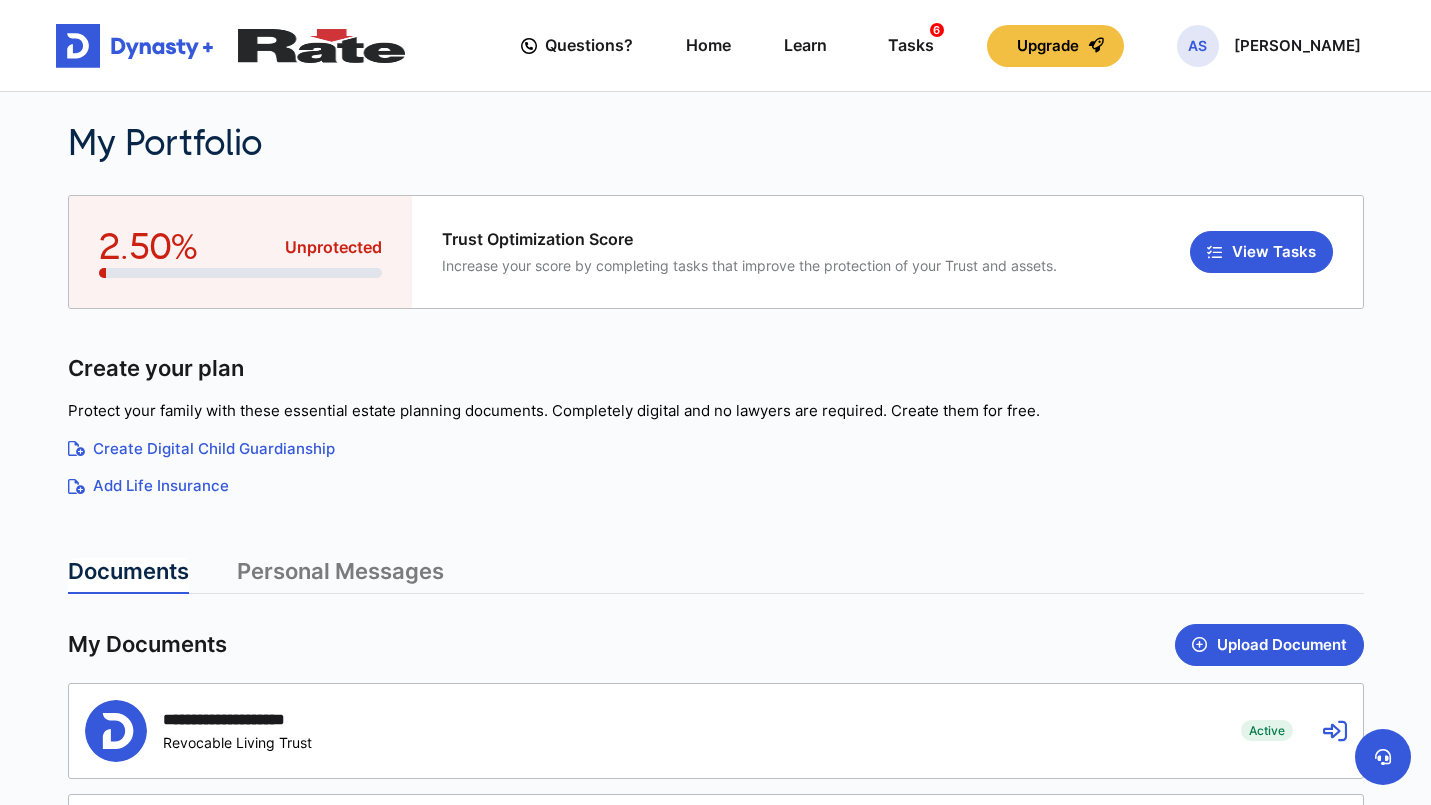 click on "Personal Messages" at bounding box center (340, 576) 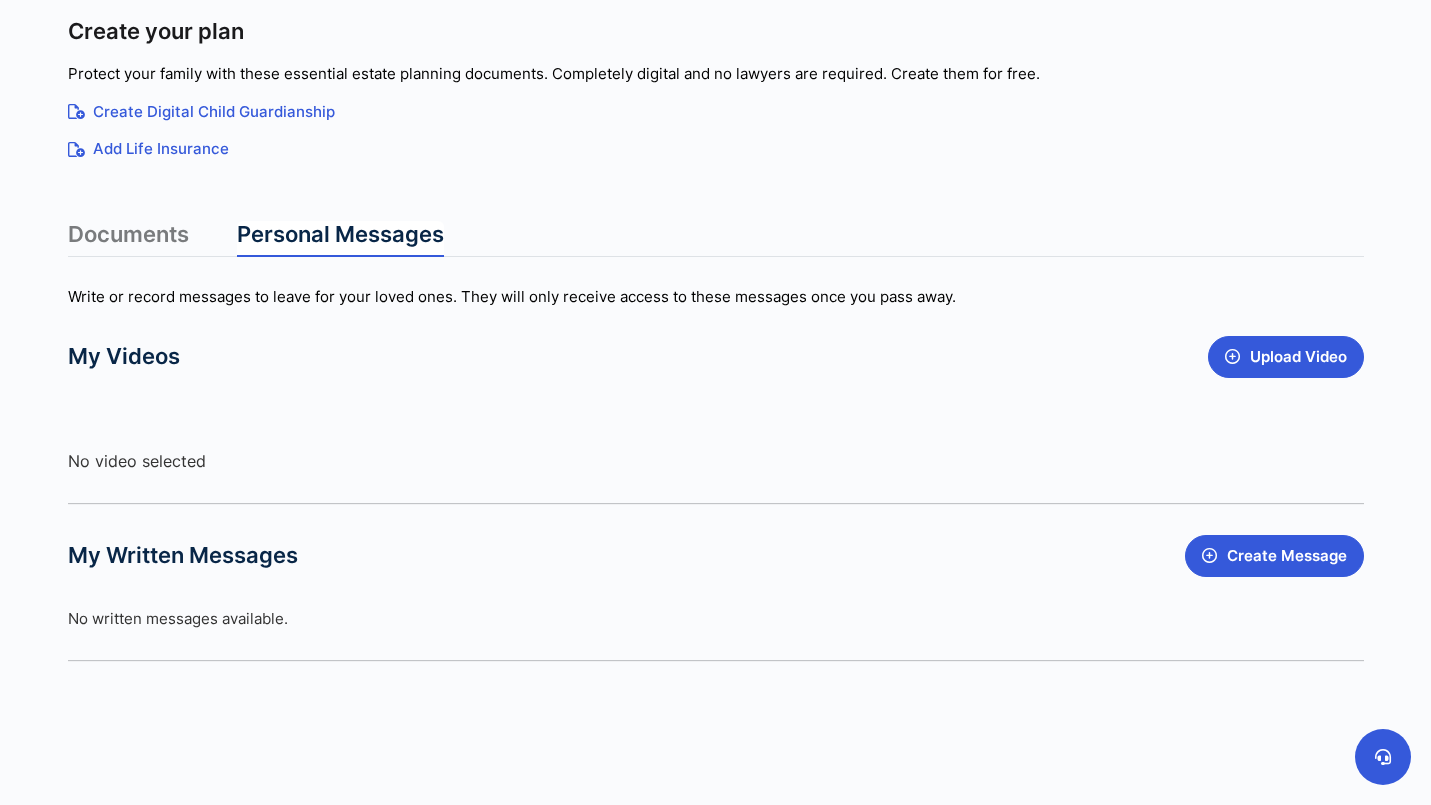scroll, scrollTop: 0, scrollLeft: 0, axis: both 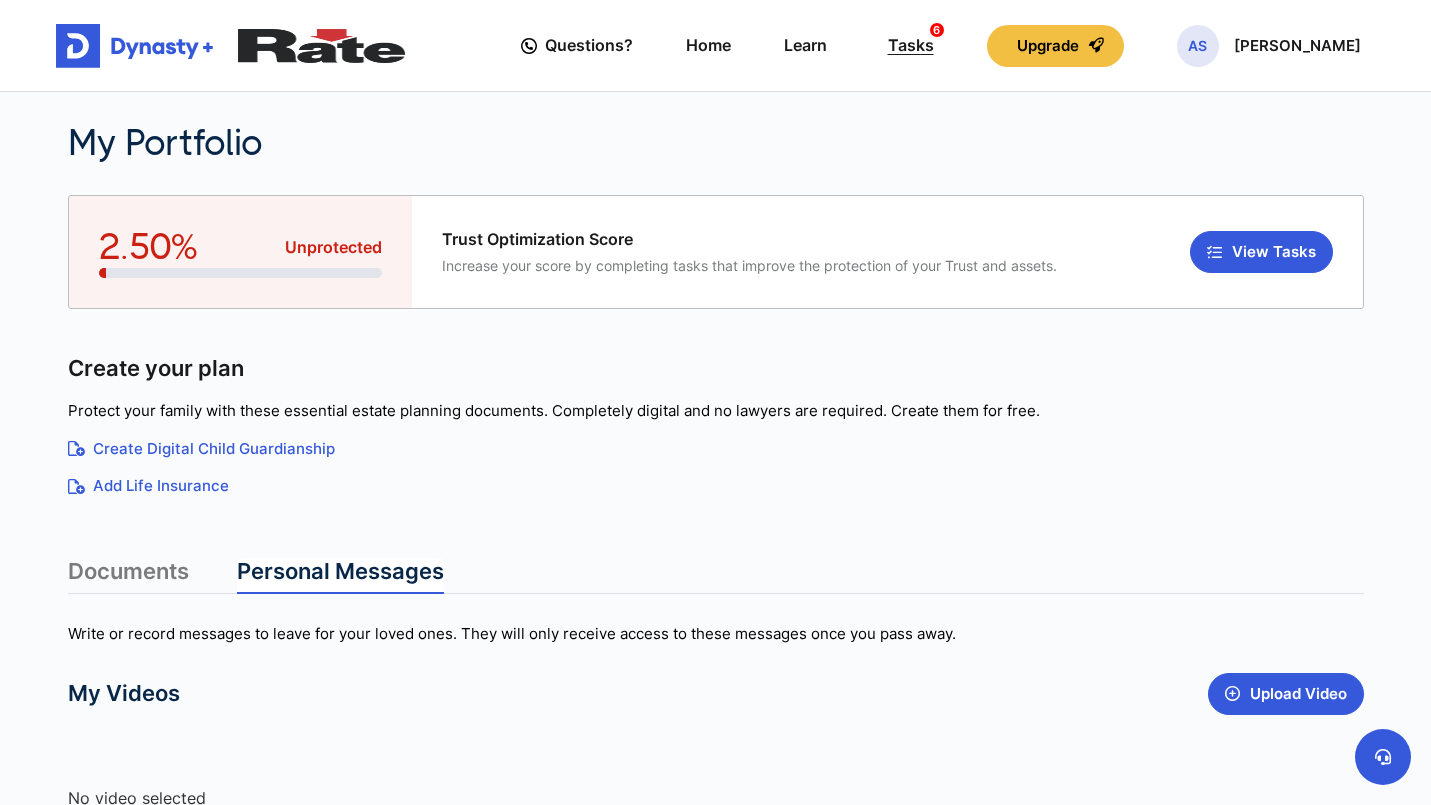 click on "Tasks 6" at bounding box center [911, 45] 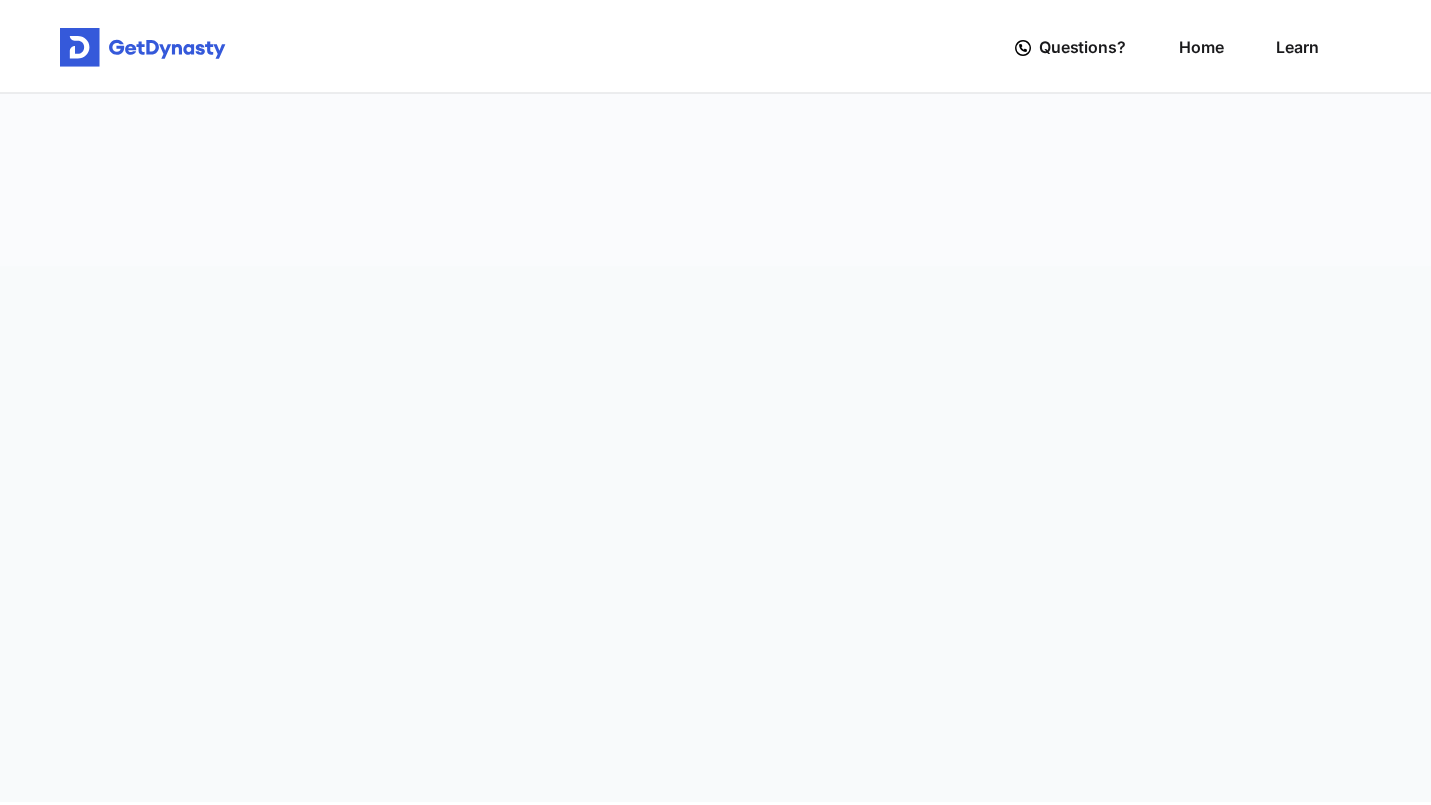 scroll, scrollTop: 0, scrollLeft: 0, axis: both 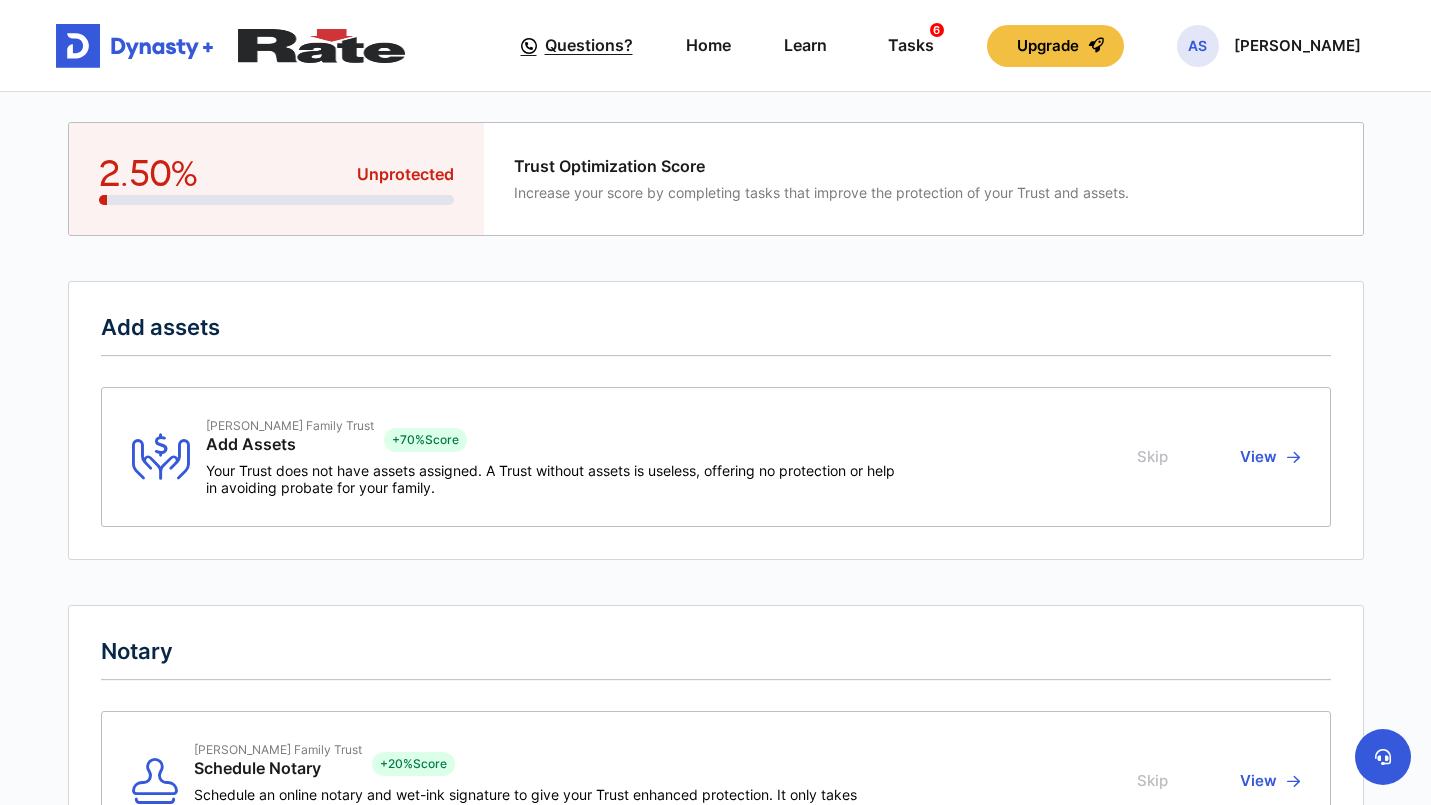 click on "Questions?" at bounding box center (589, 45) 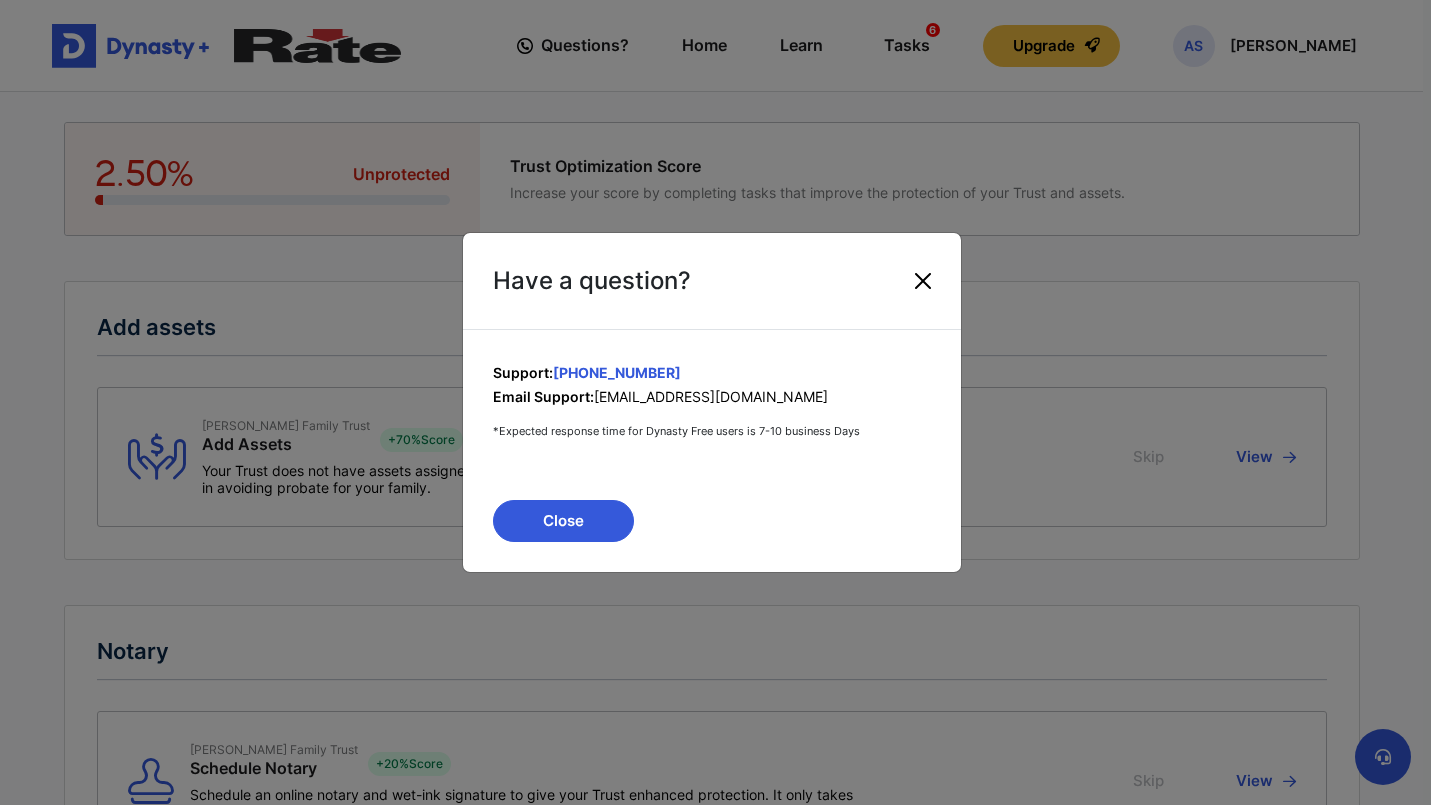 click at bounding box center [923, 281] 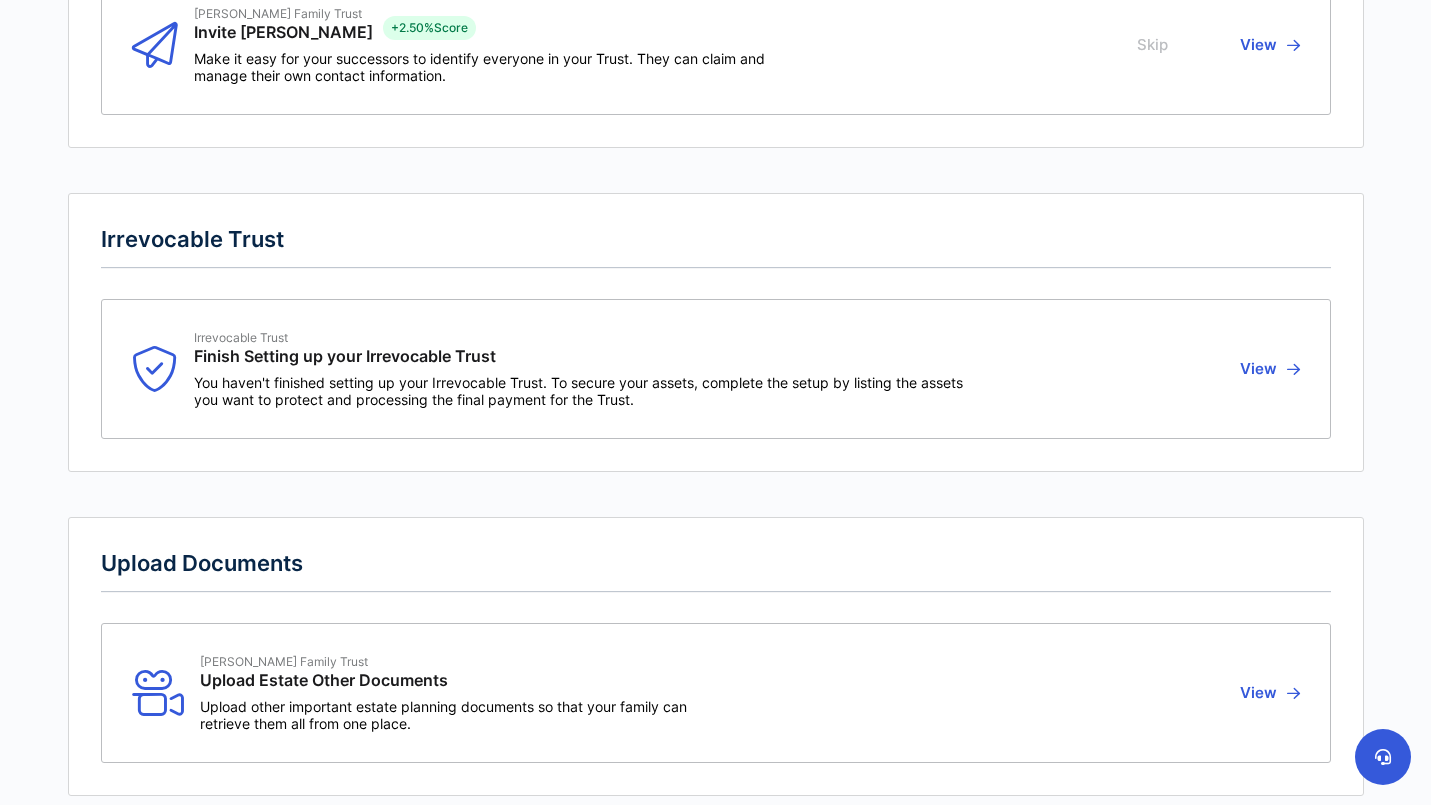 scroll, scrollTop: 877, scrollLeft: 0, axis: vertical 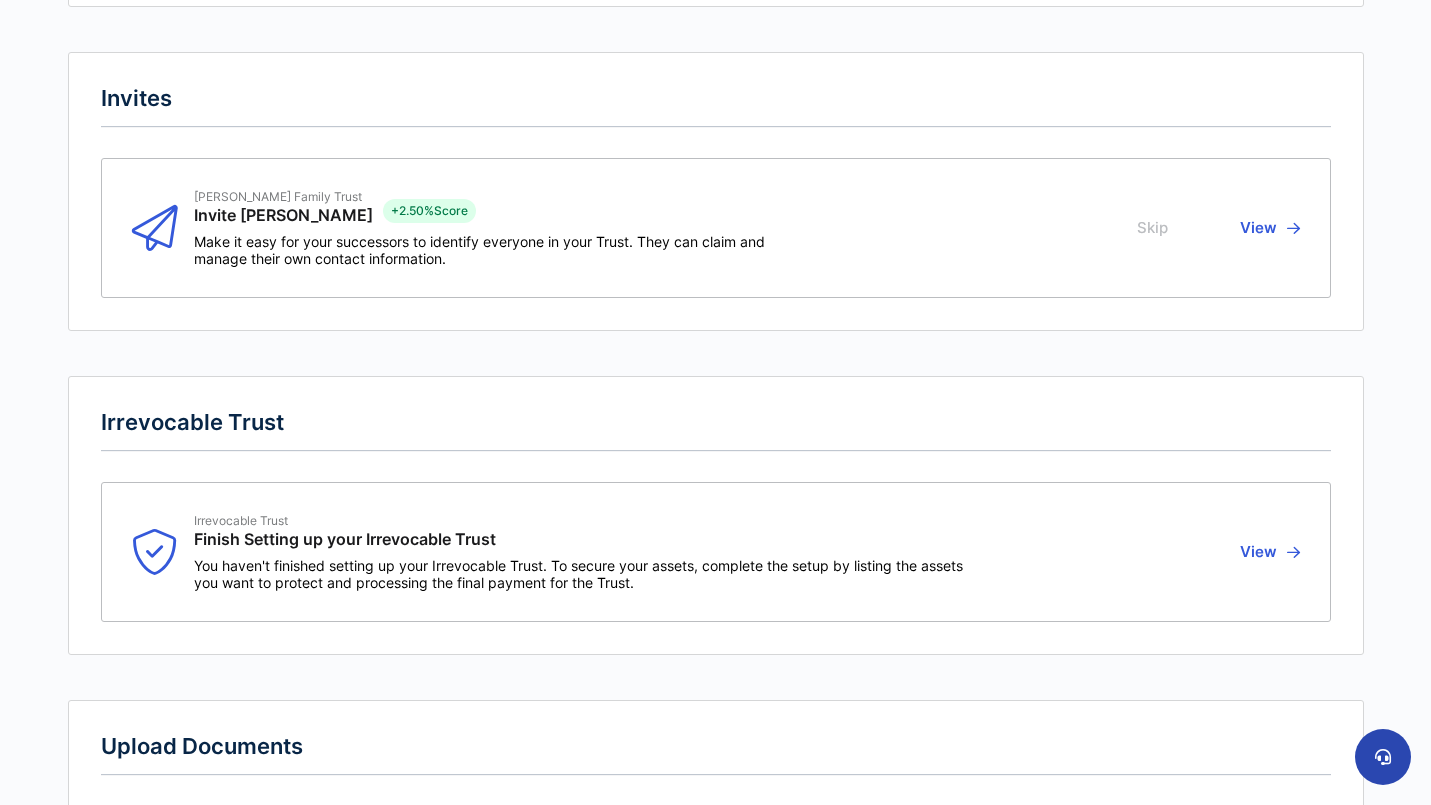 click at bounding box center [1383, 757] 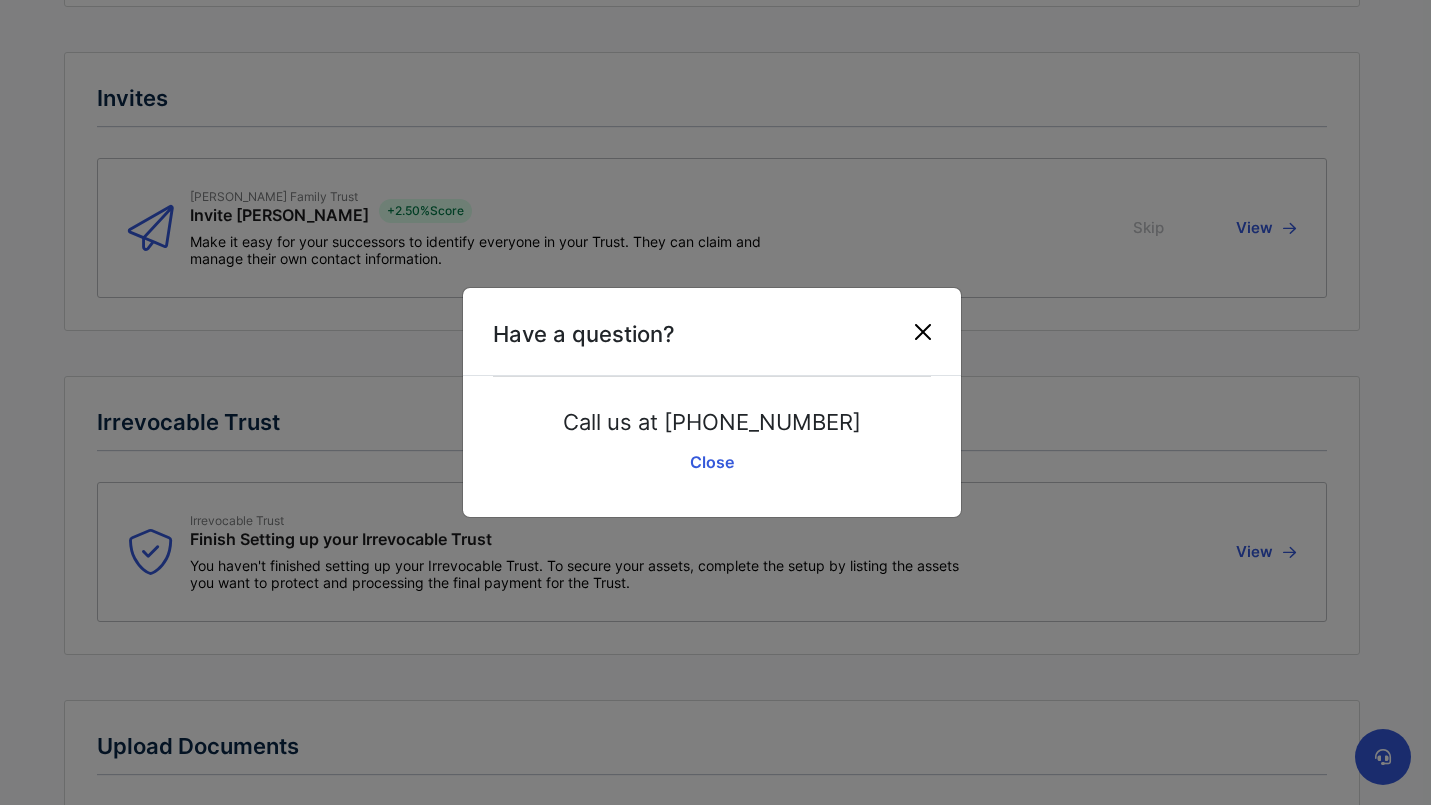 click at bounding box center (923, 332) 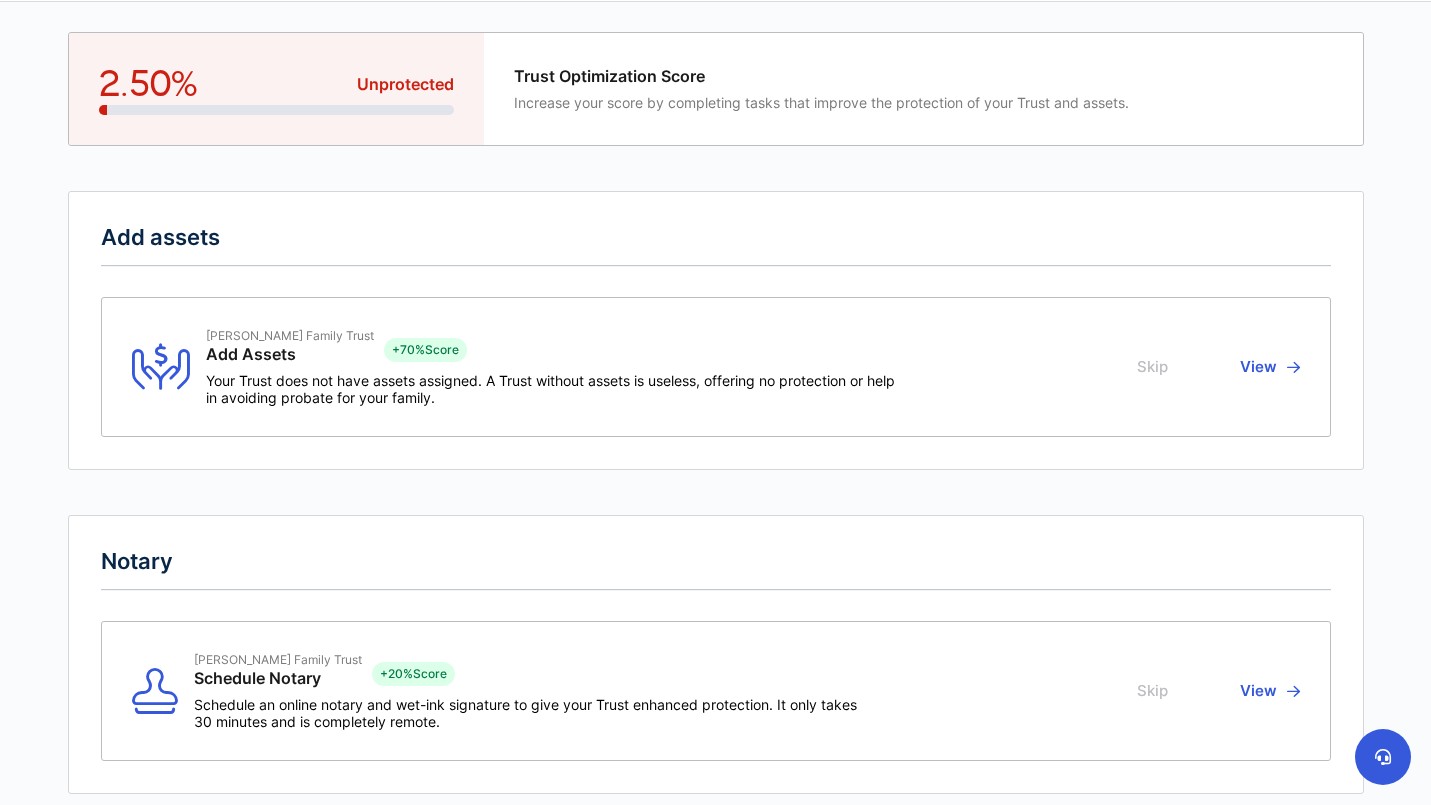 scroll, scrollTop: 0, scrollLeft: 0, axis: both 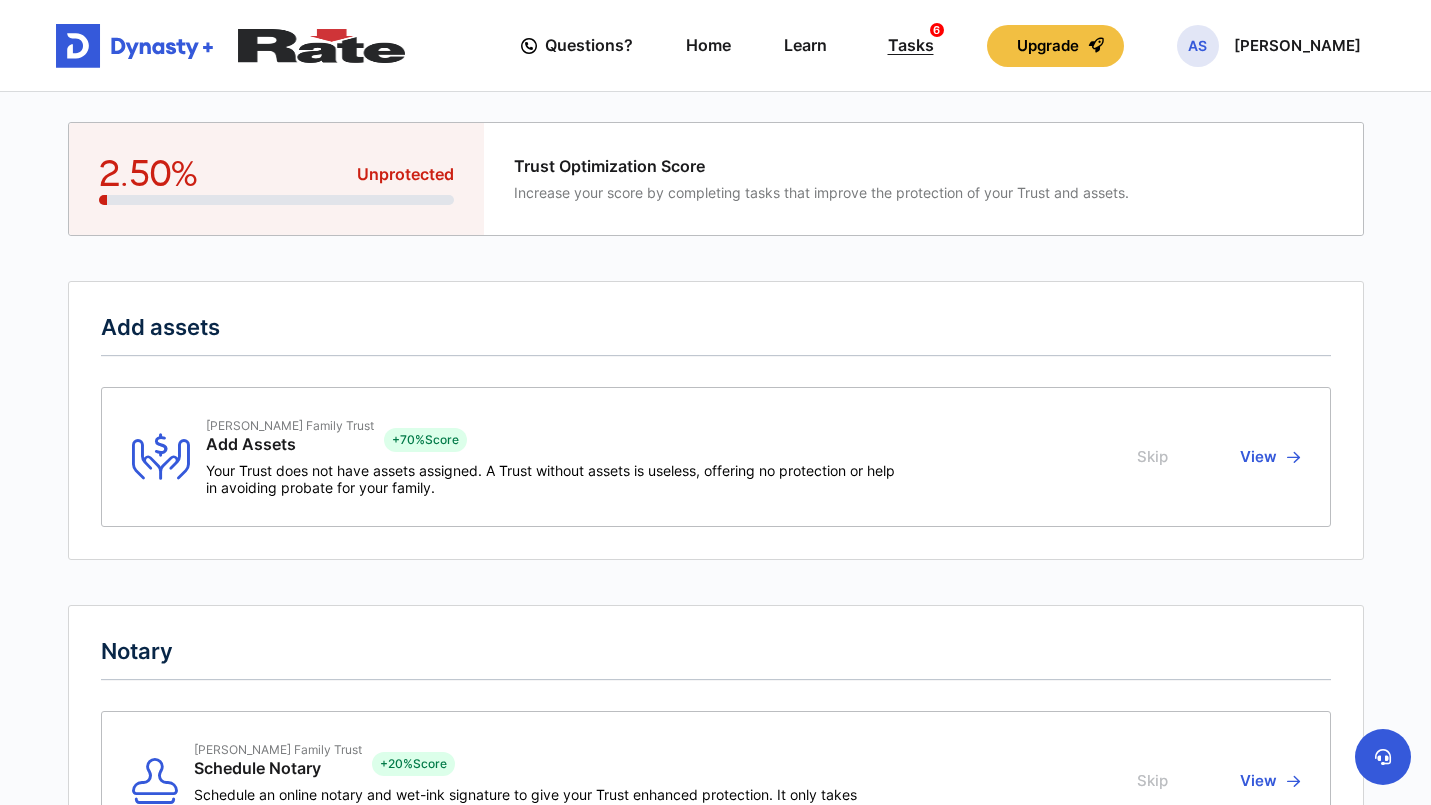click on "Tasks 6" at bounding box center [911, 45] 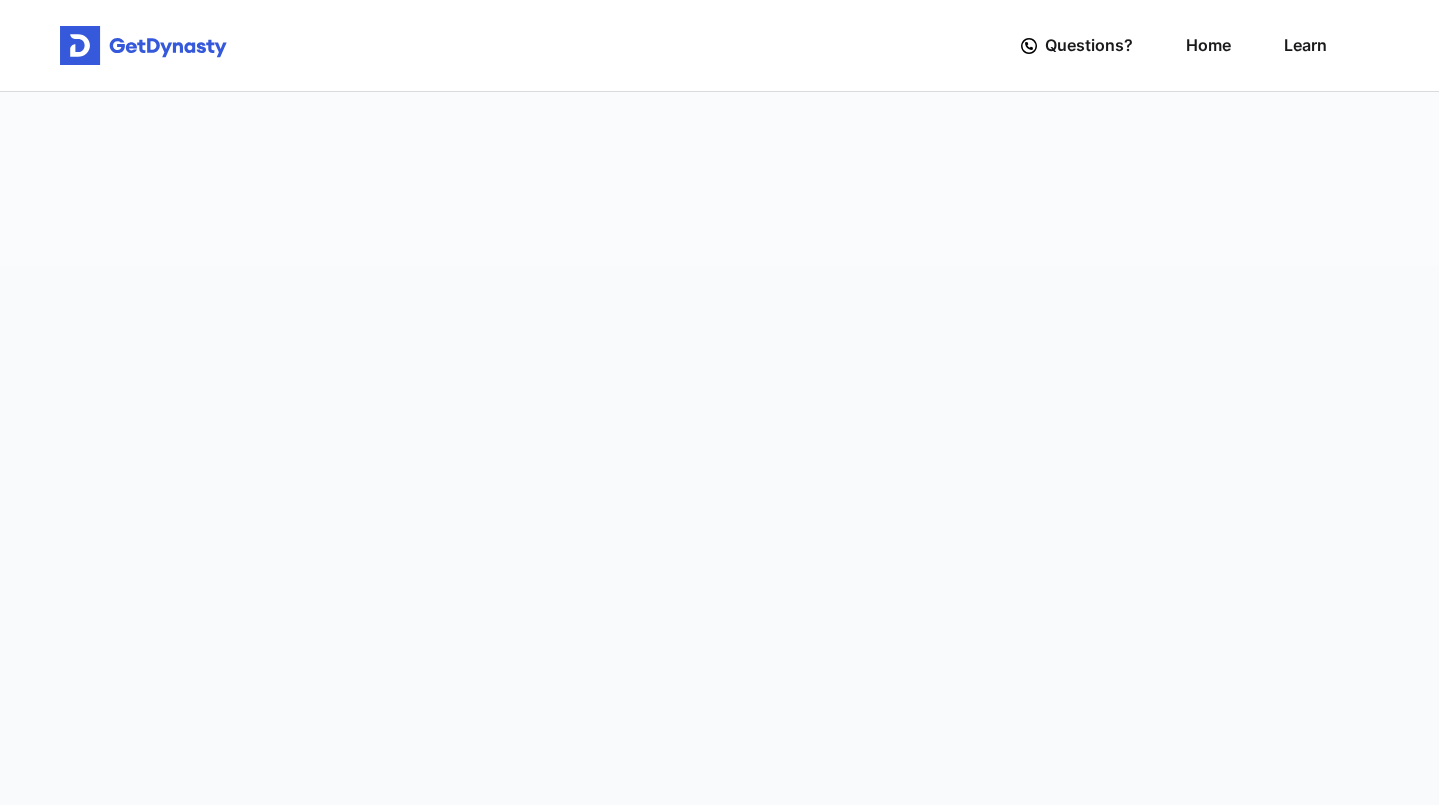 scroll, scrollTop: 0, scrollLeft: 0, axis: both 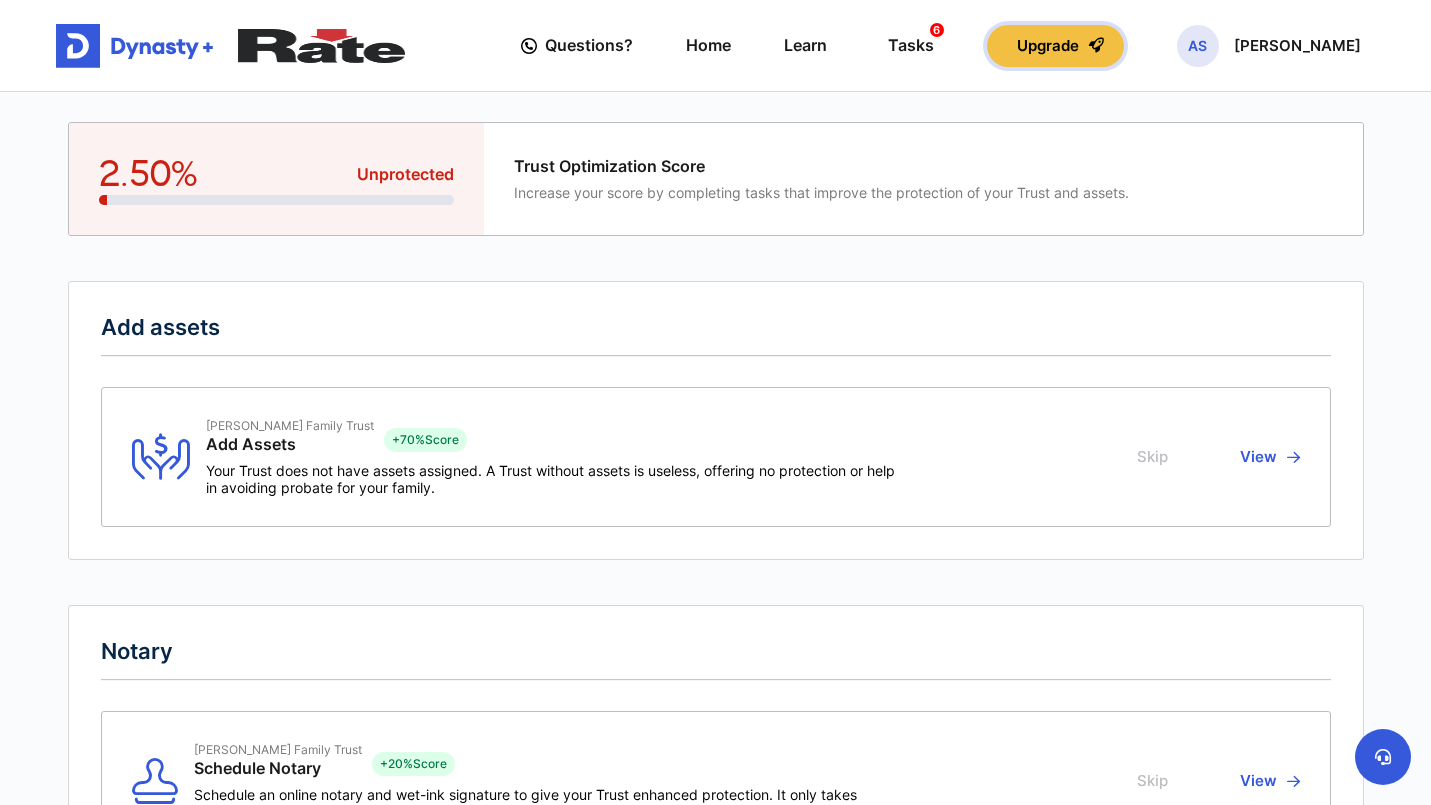 click on "Upgrade" at bounding box center [1055, 46] 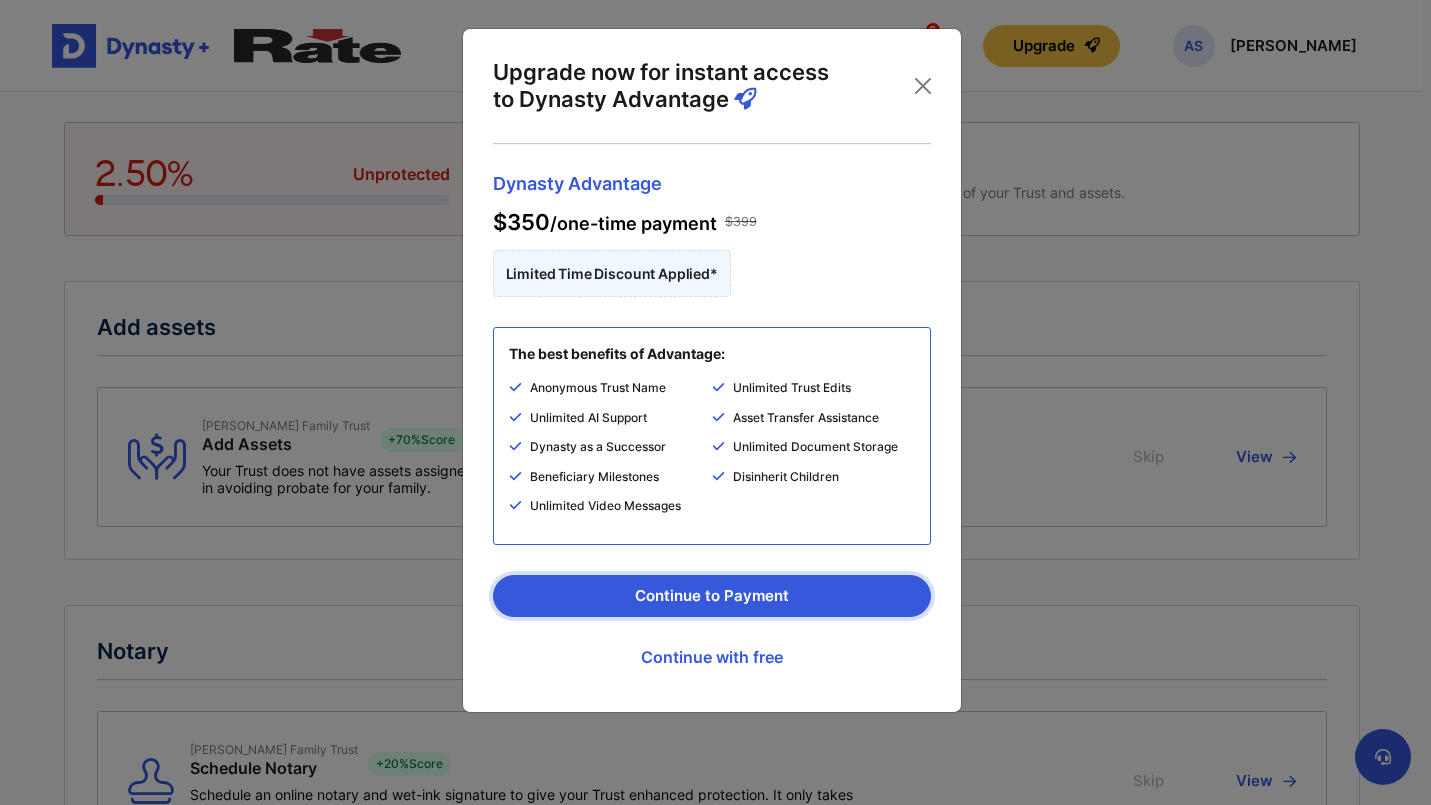 click on "Continue to Payment" at bounding box center [712, 596] 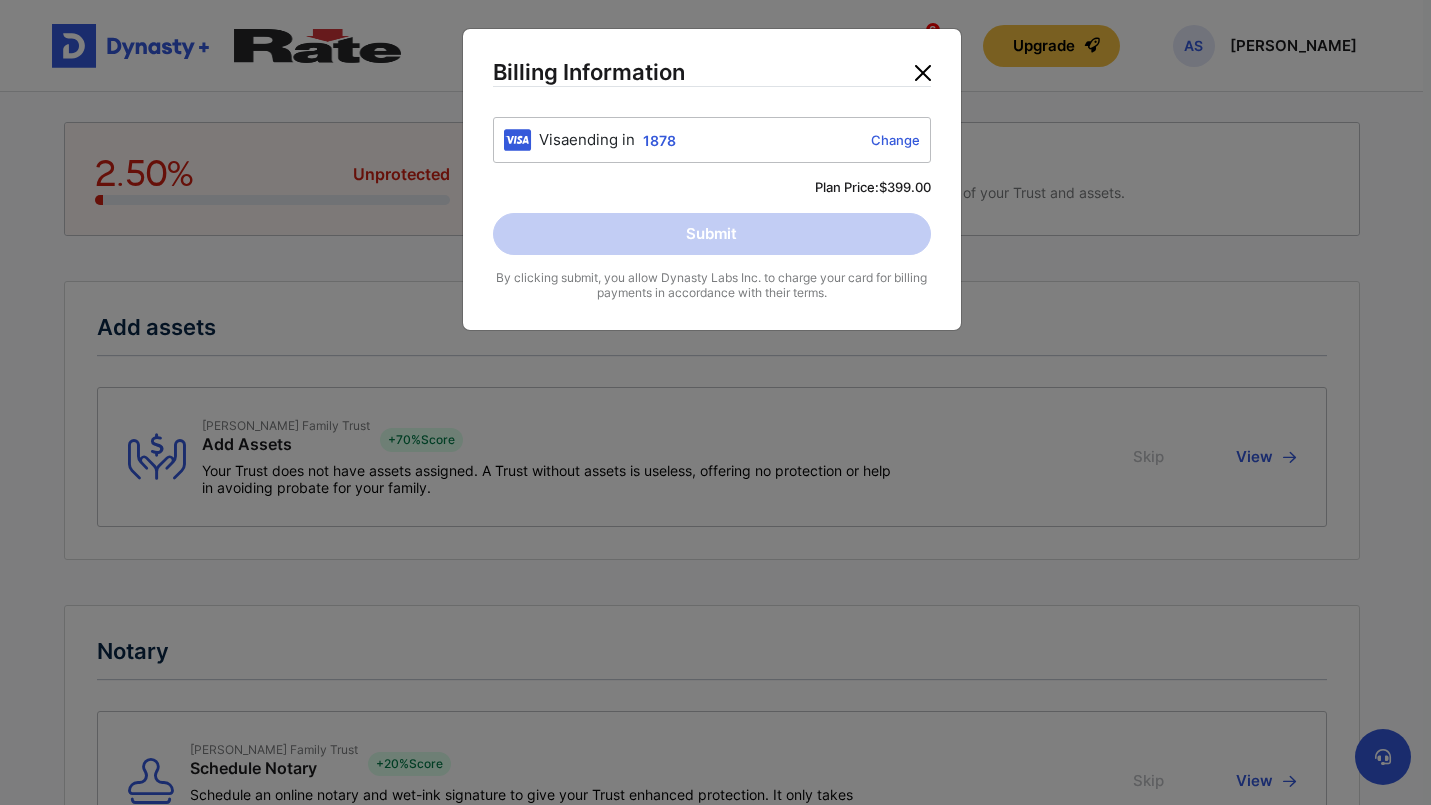 click at bounding box center (923, 73) 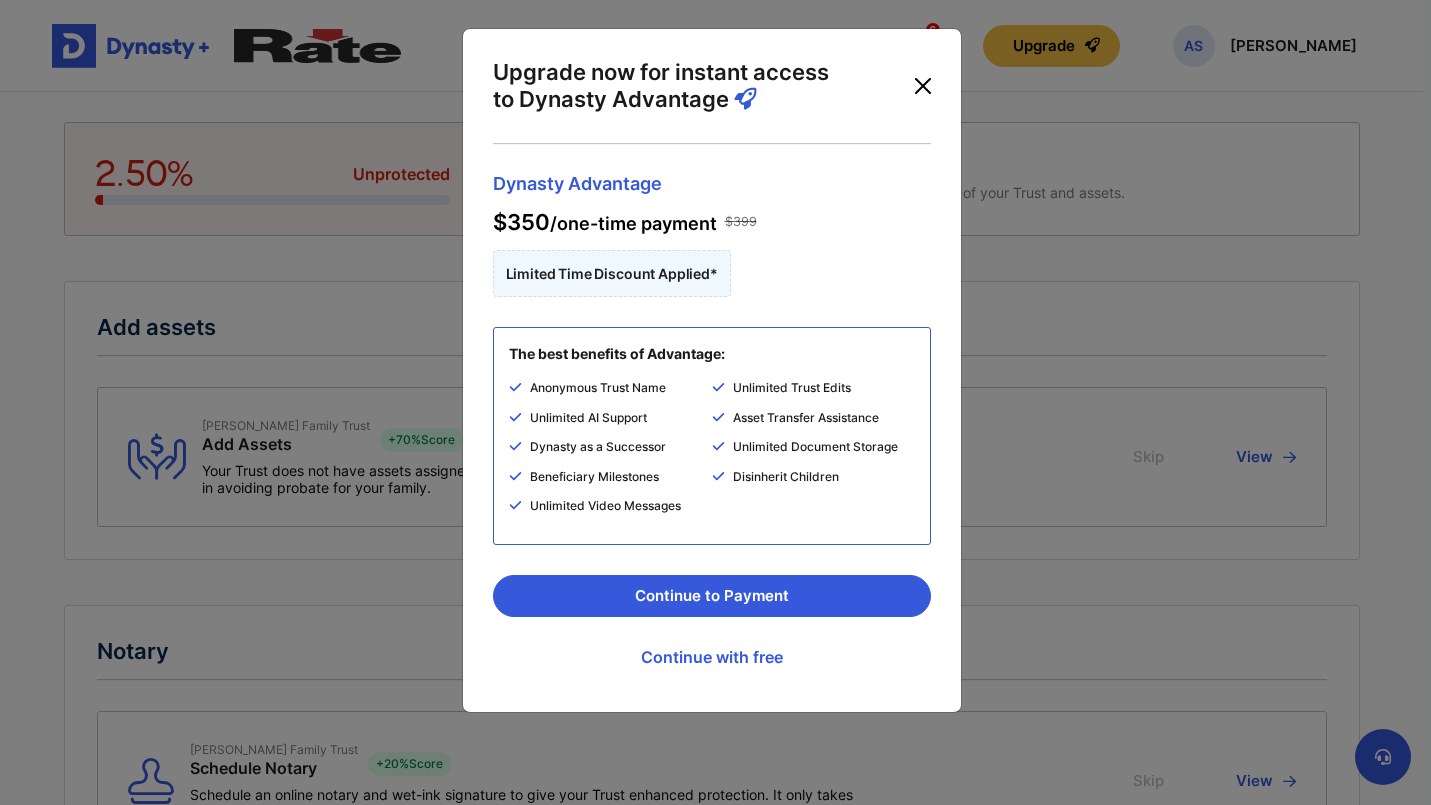 click at bounding box center (923, 86) 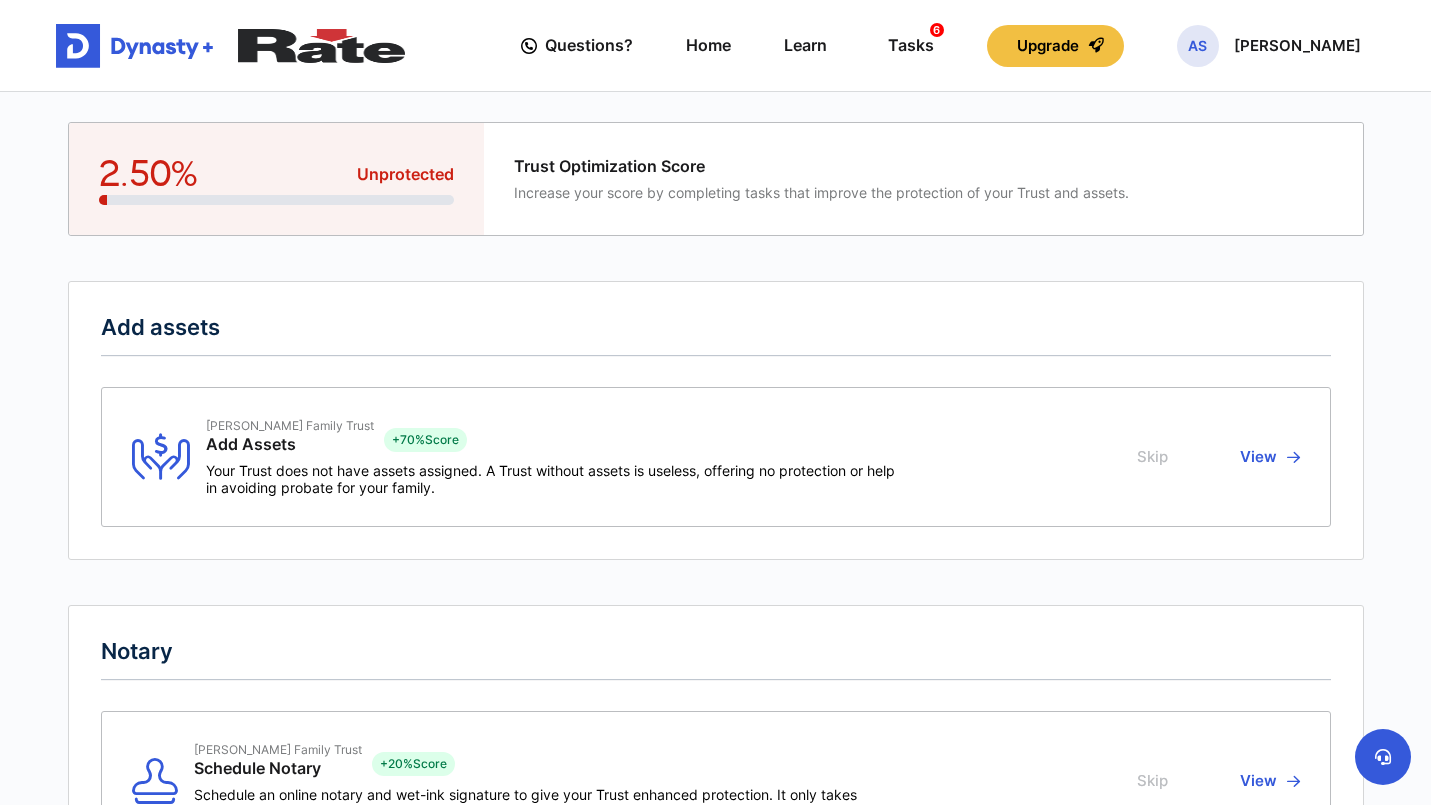 click at bounding box center (321, 46) 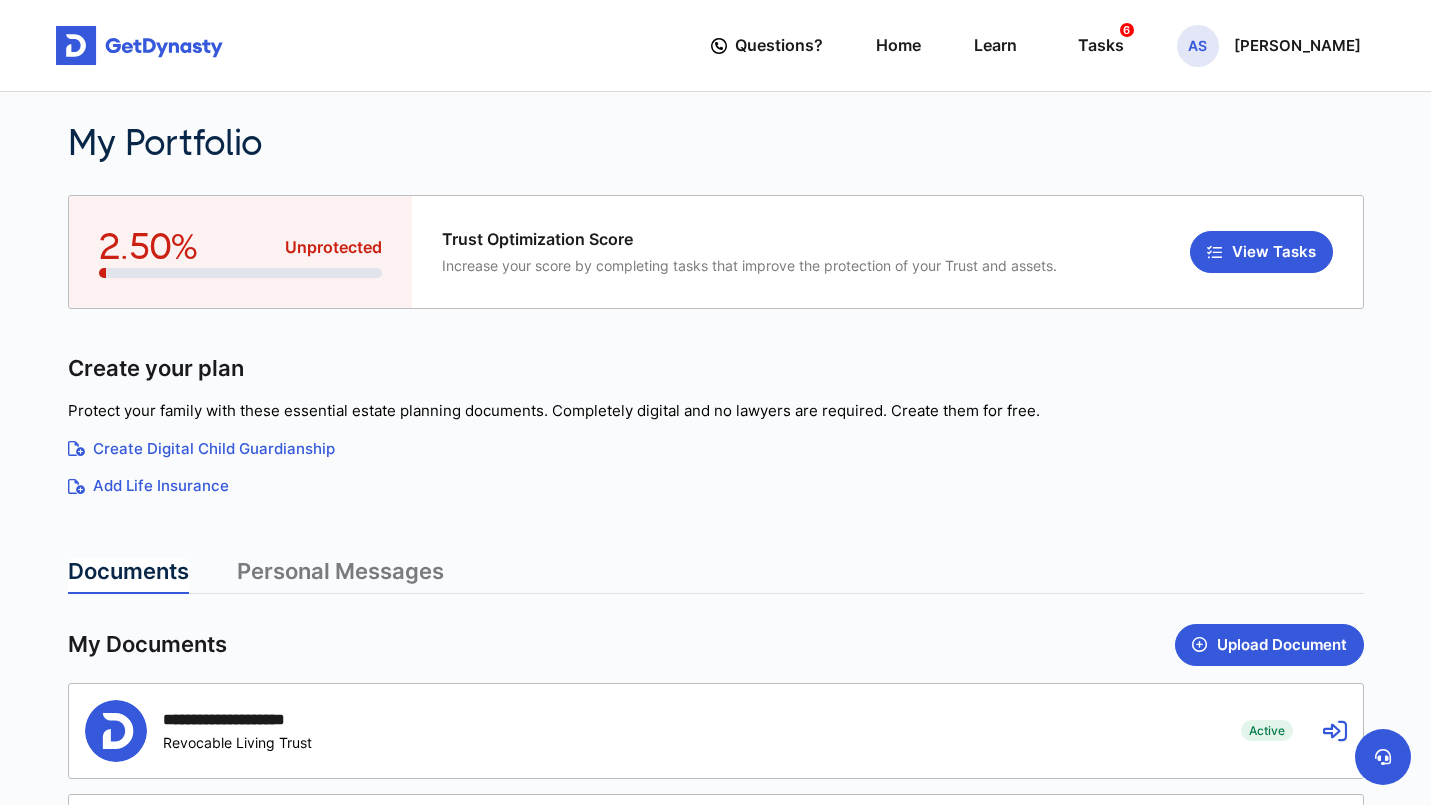 scroll, scrollTop: 0, scrollLeft: 0, axis: both 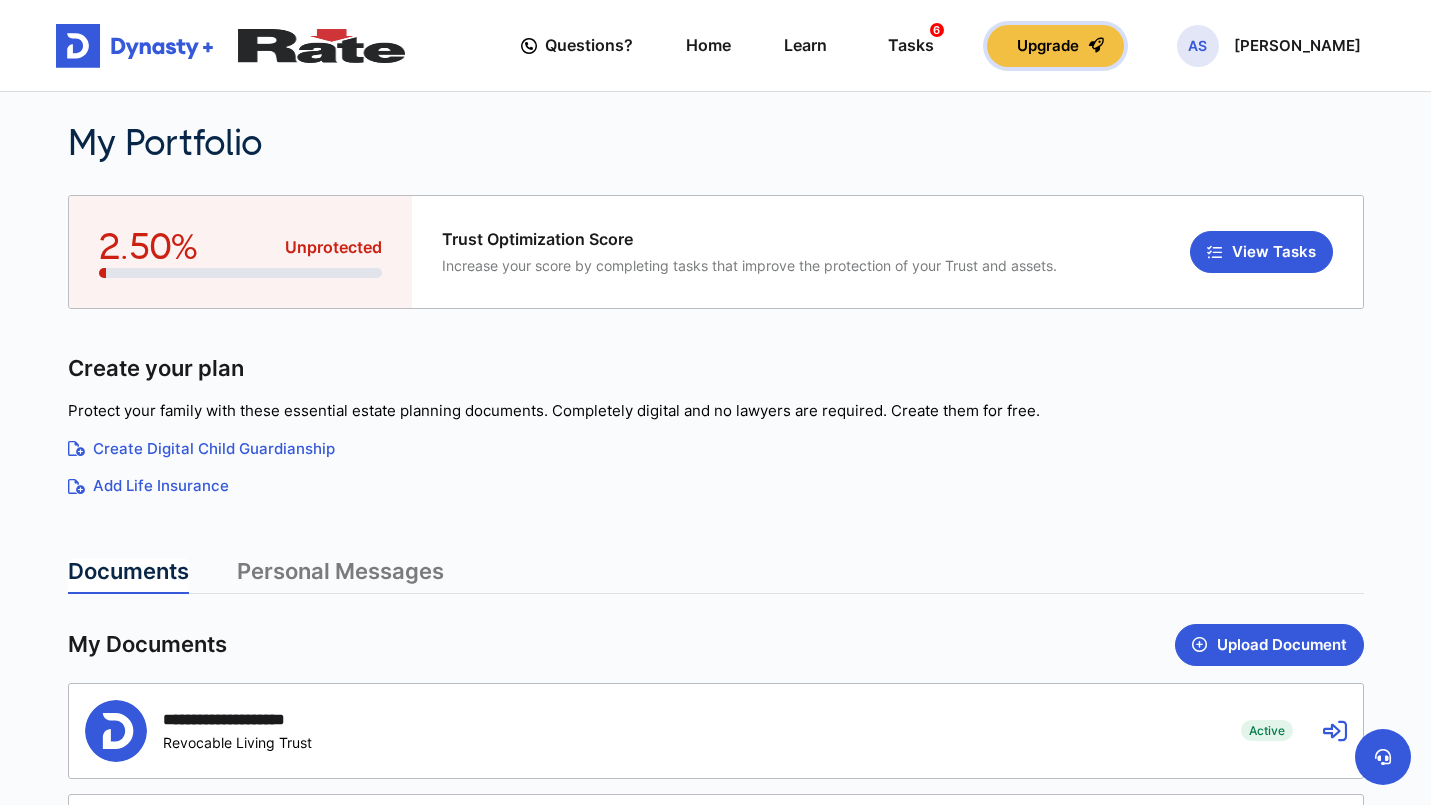 click on "Upgrade" at bounding box center (1055, 46) 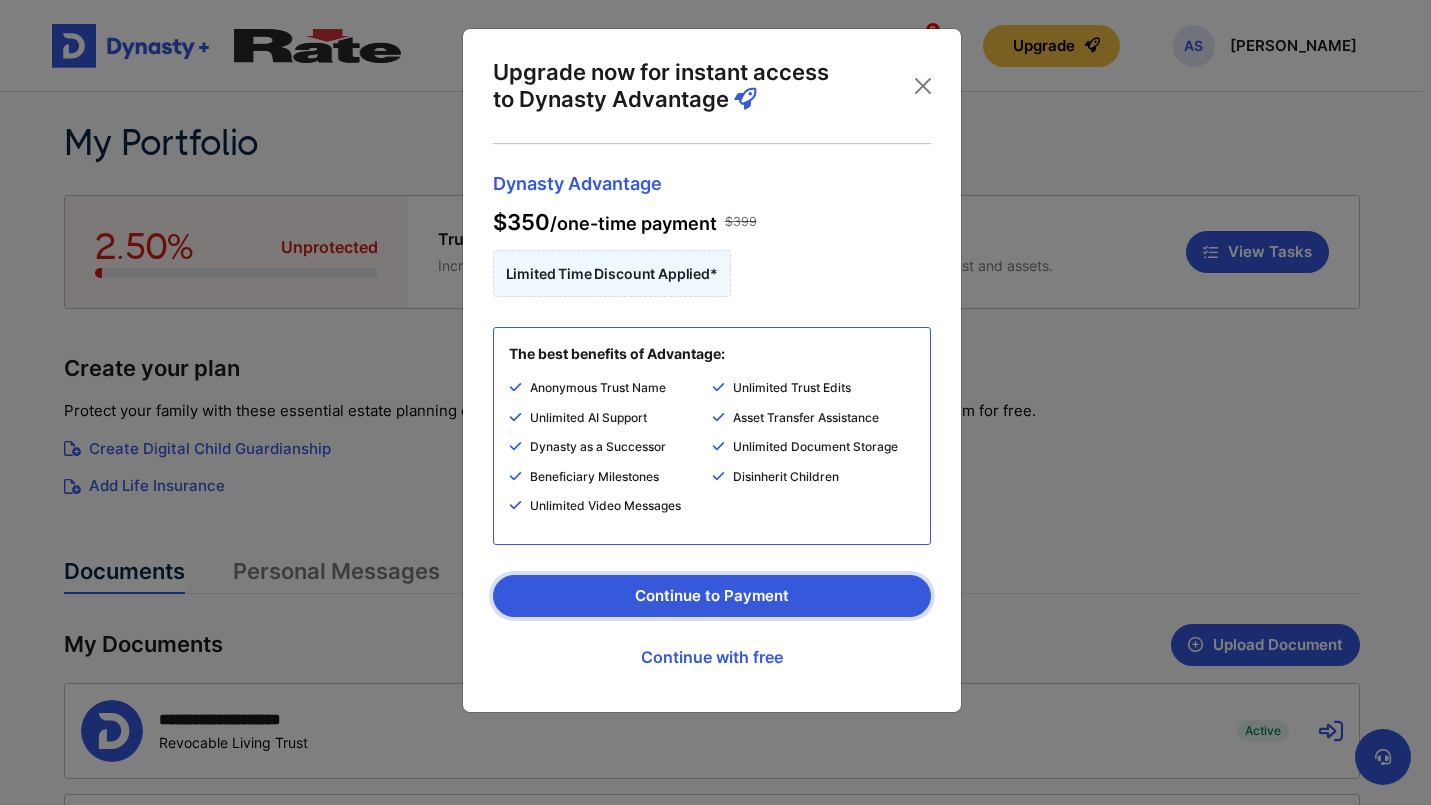 click on "Continue to Payment" at bounding box center (712, 596) 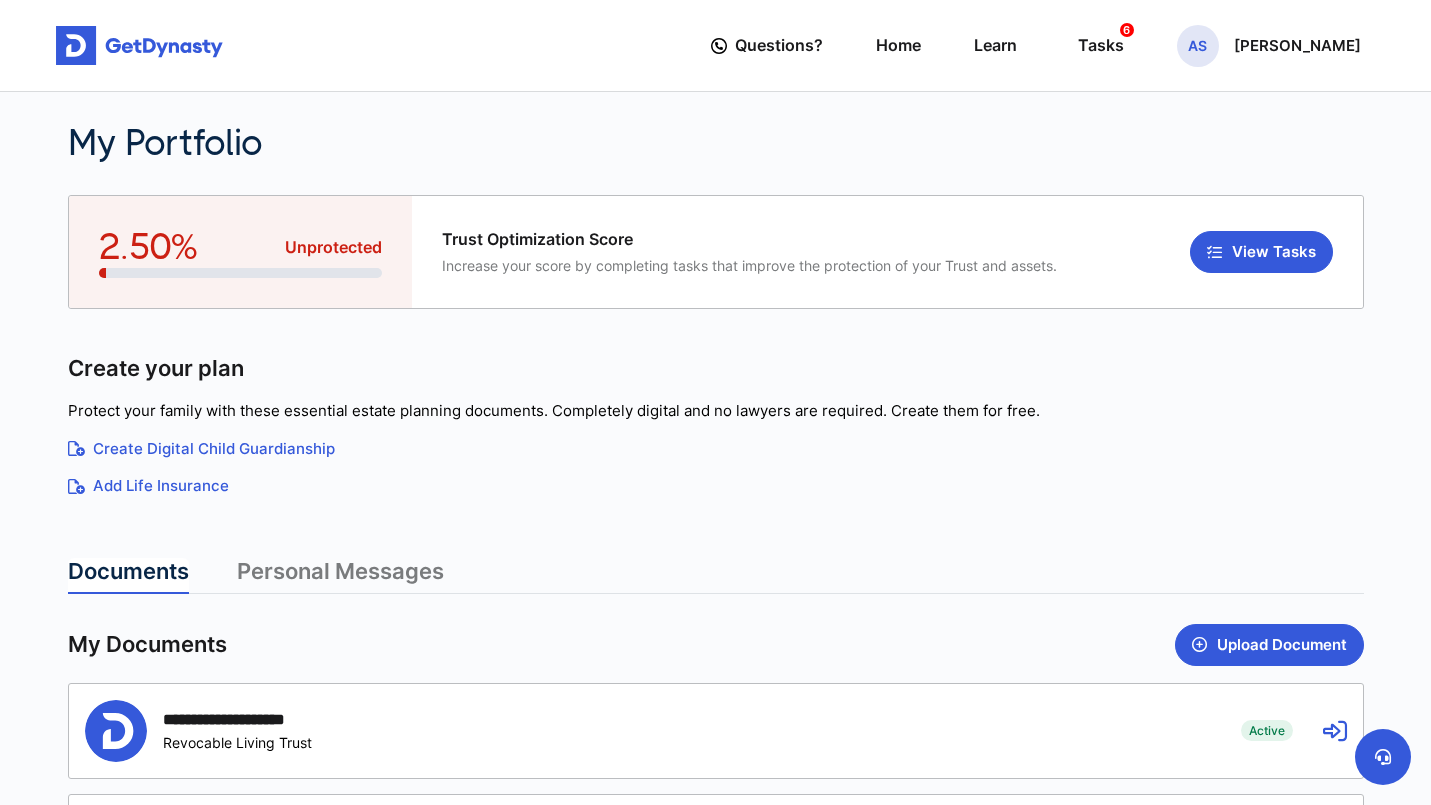 scroll, scrollTop: 0, scrollLeft: 0, axis: both 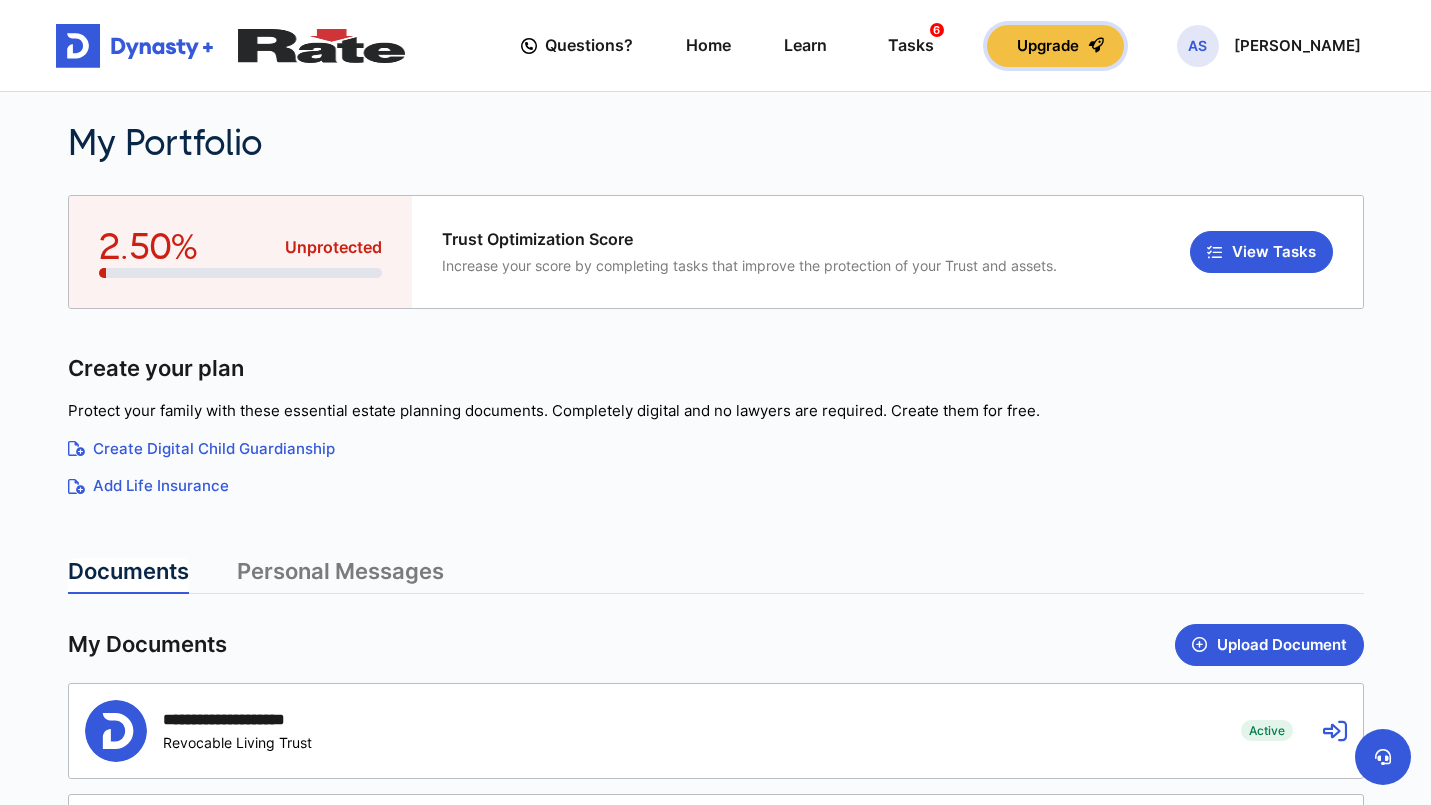 click on "Upgrade" at bounding box center (1055, 46) 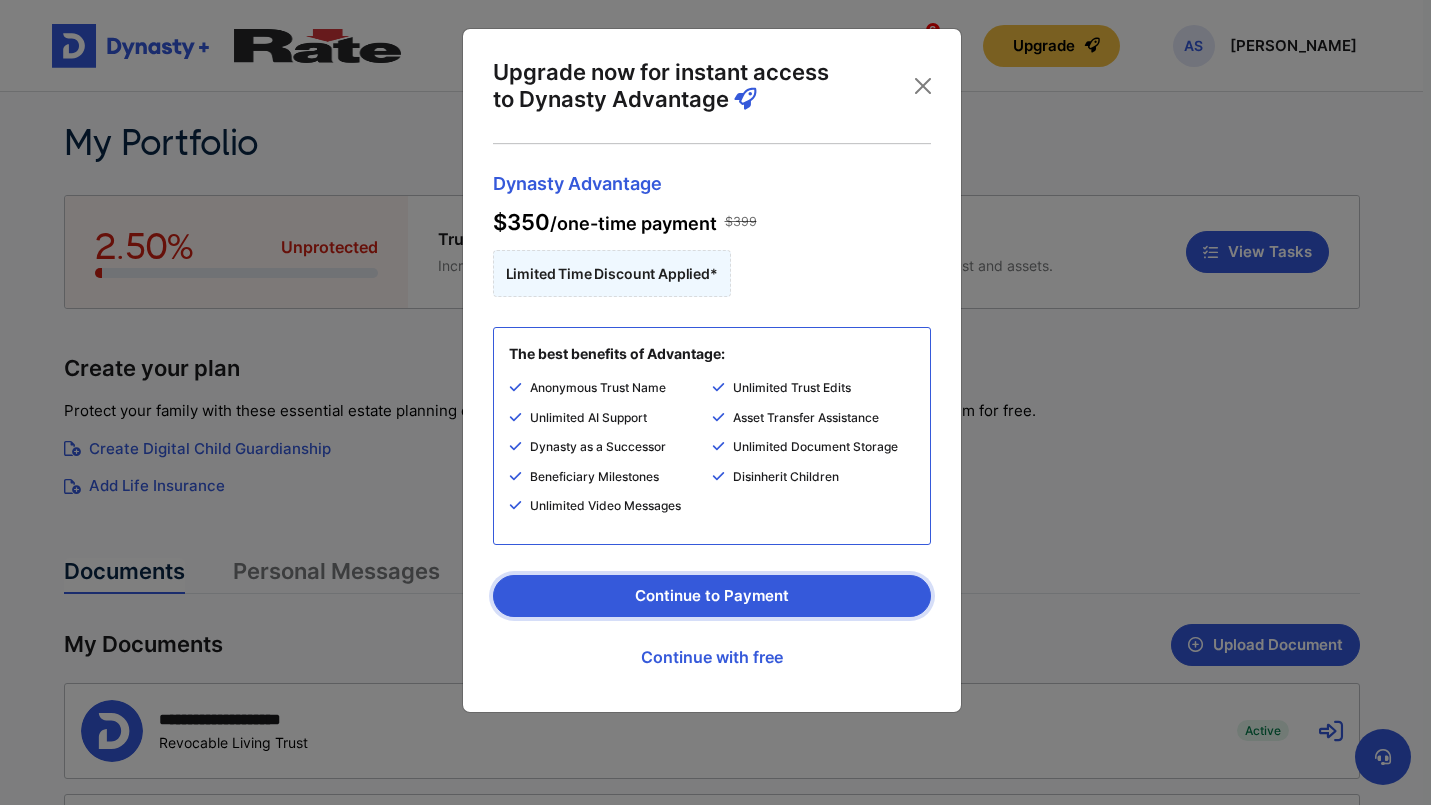 click on "Continue to Payment" at bounding box center (712, 596) 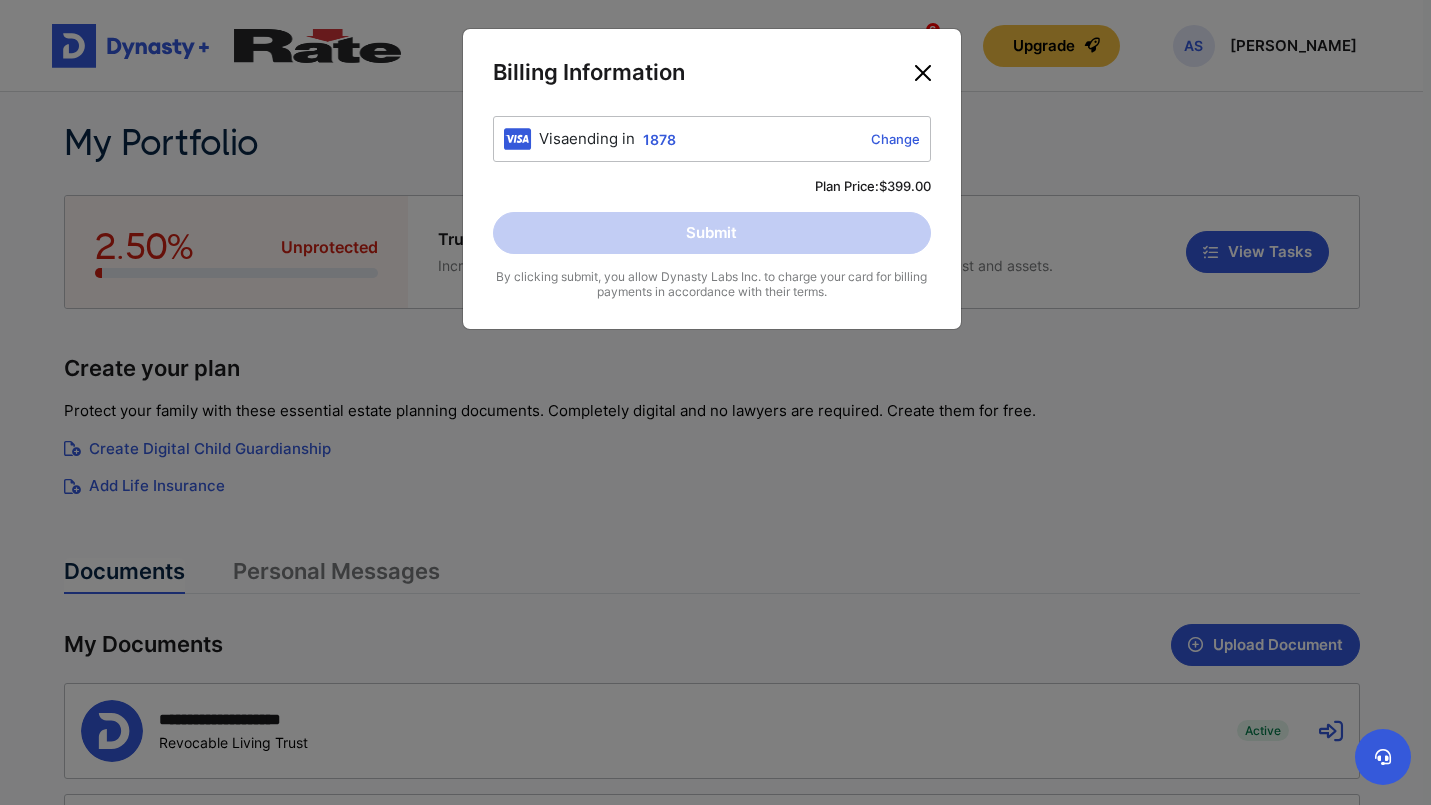 click at bounding box center [923, 73] 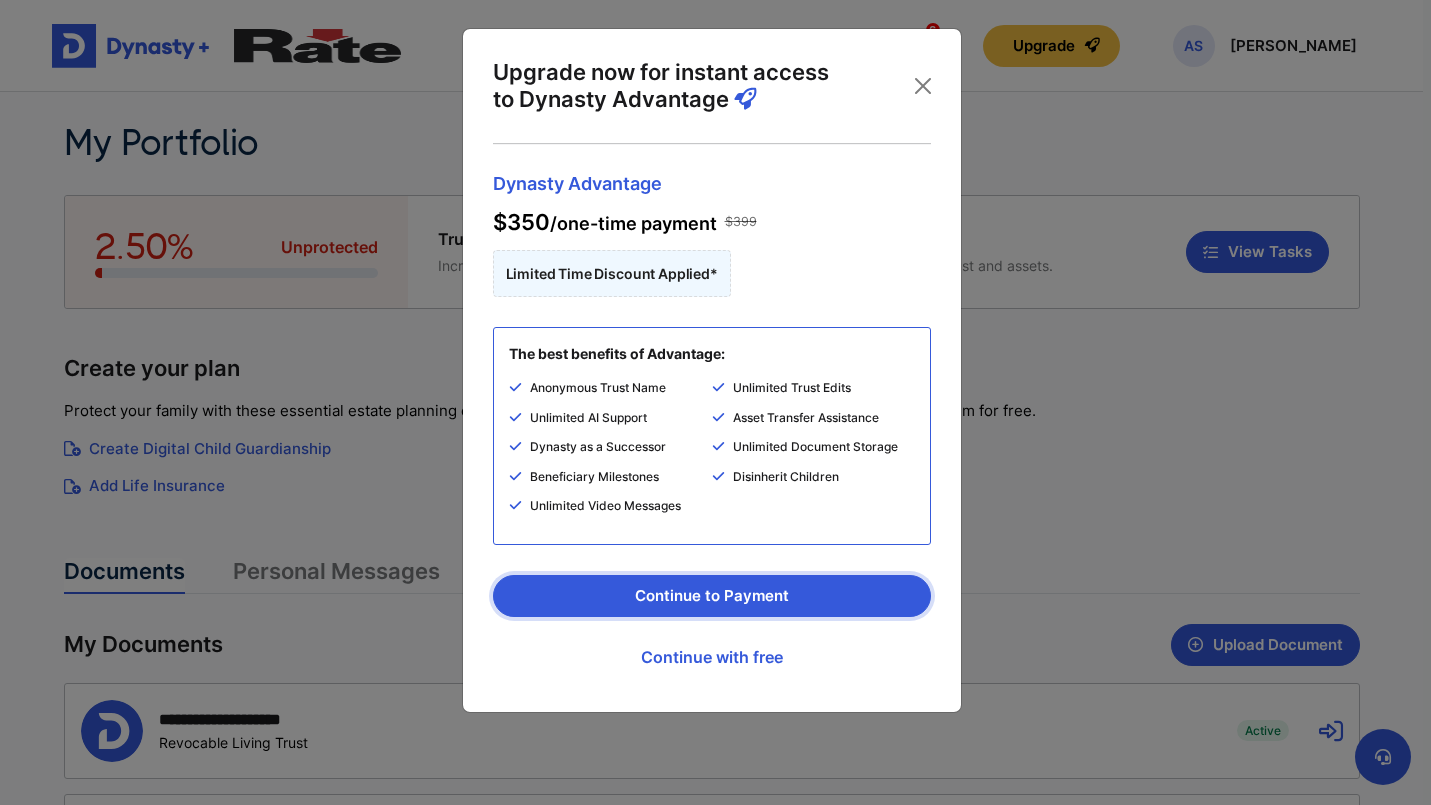 click on "Continue to Payment" at bounding box center [712, 596] 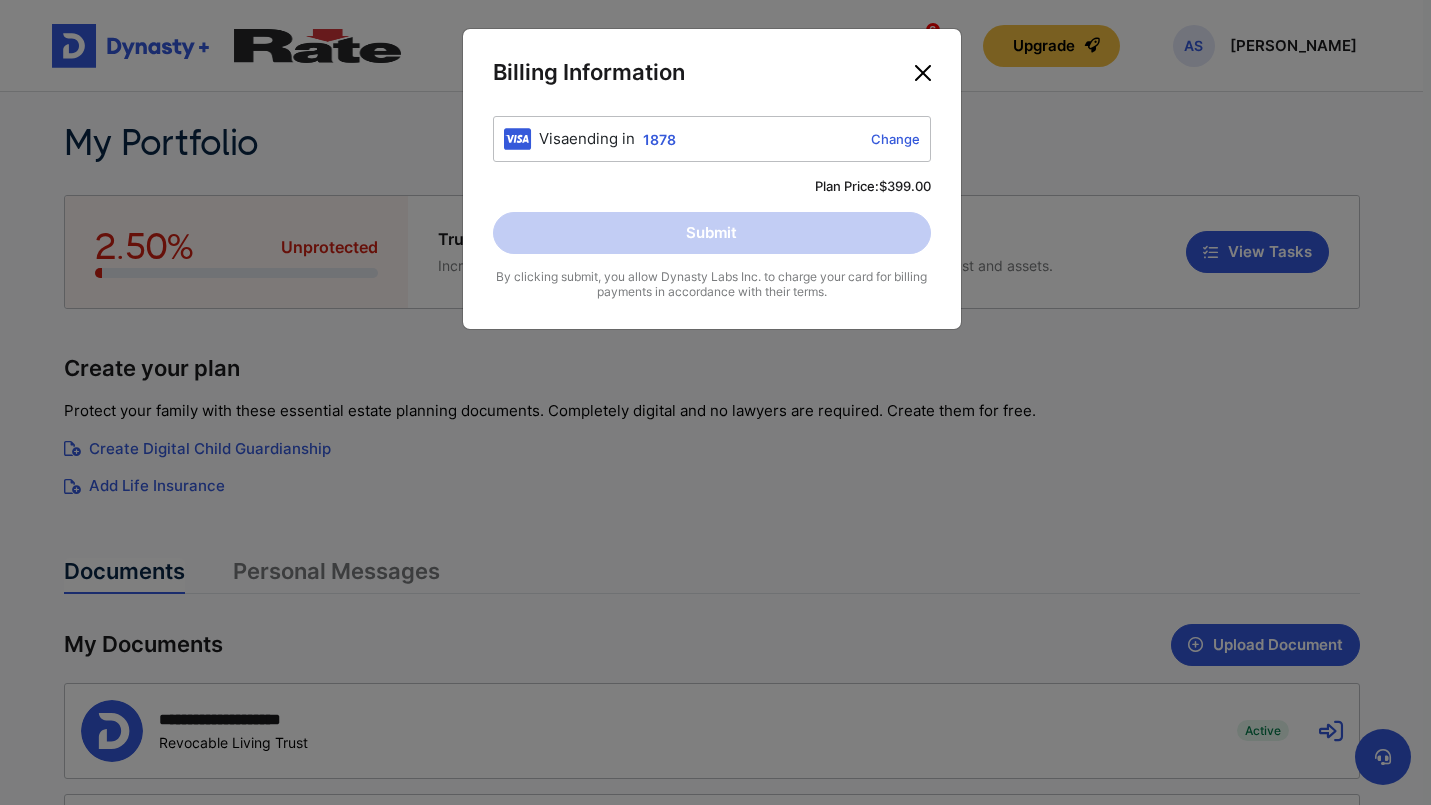 click at bounding box center (923, 73) 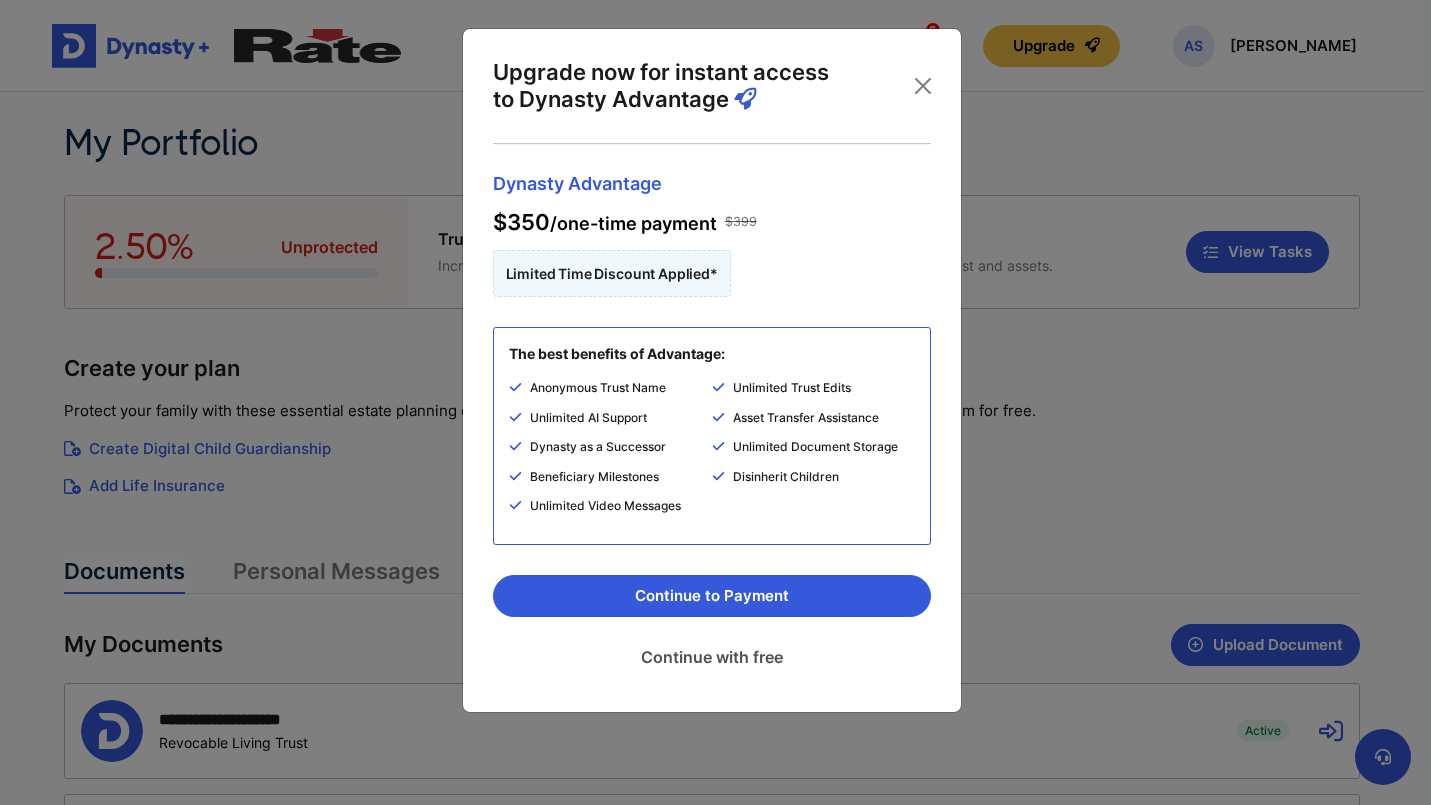 click on "Continue with free" at bounding box center [712, 657] 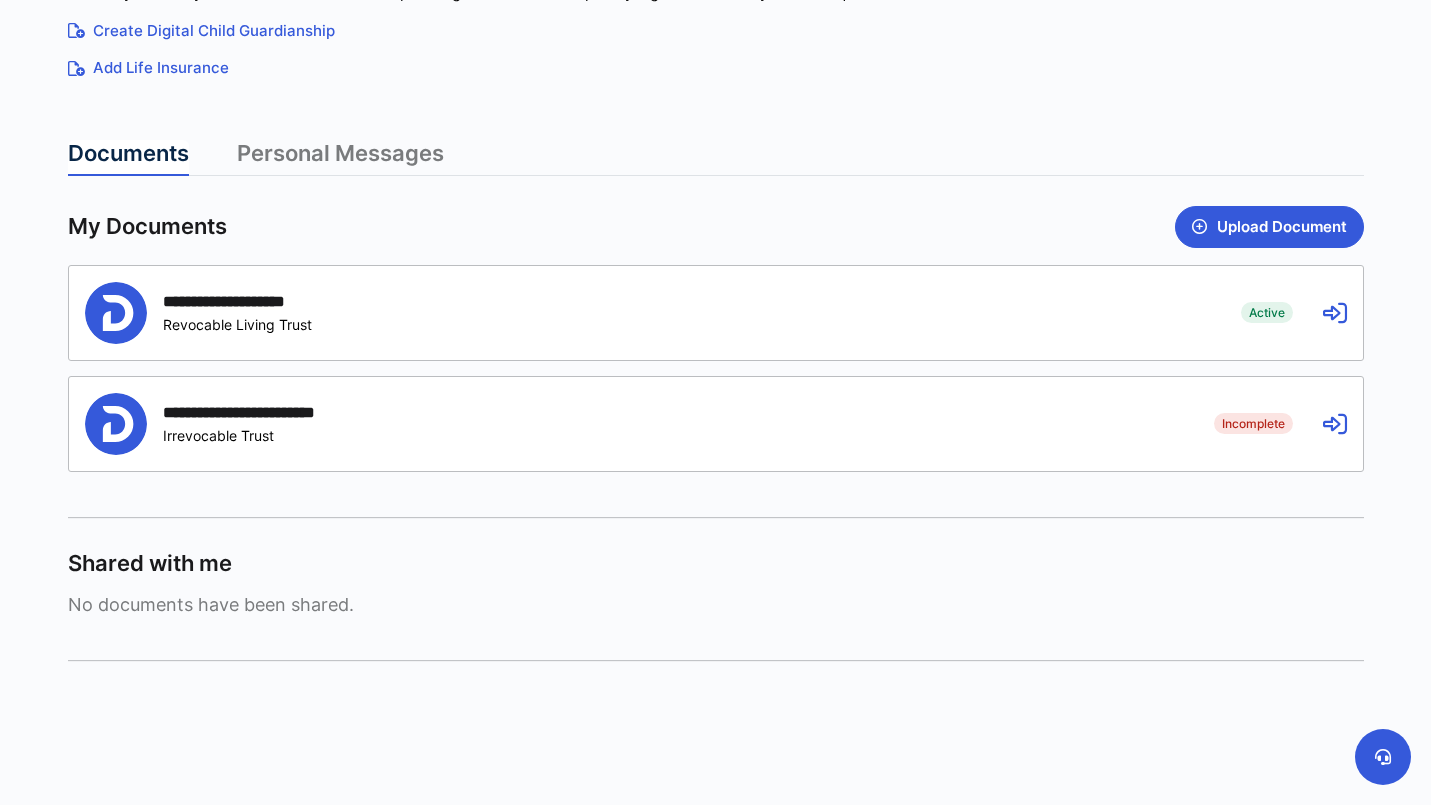 scroll, scrollTop: 0, scrollLeft: 0, axis: both 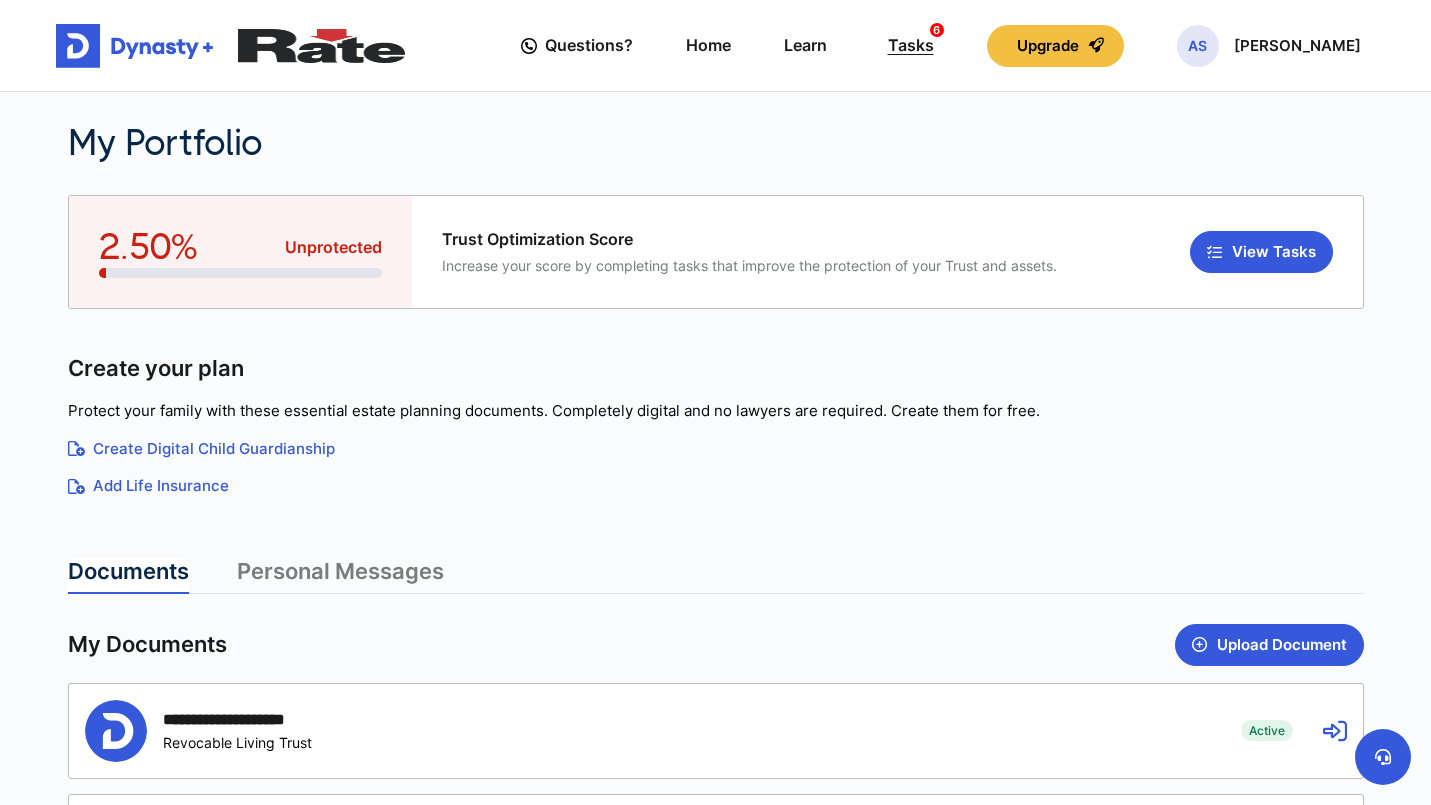 click on "Tasks 6" at bounding box center (911, 45) 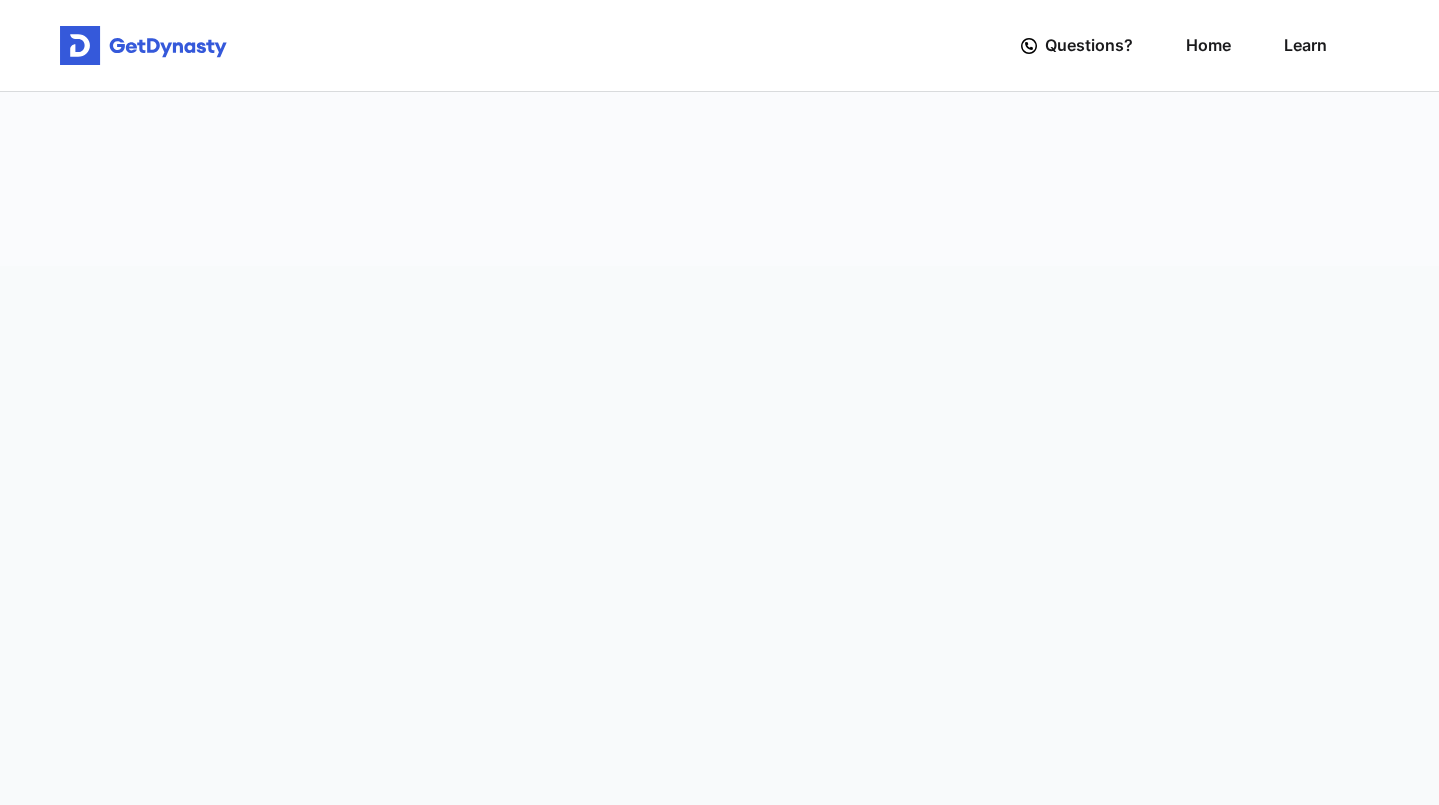 scroll, scrollTop: 0, scrollLeft: 0, axis: both 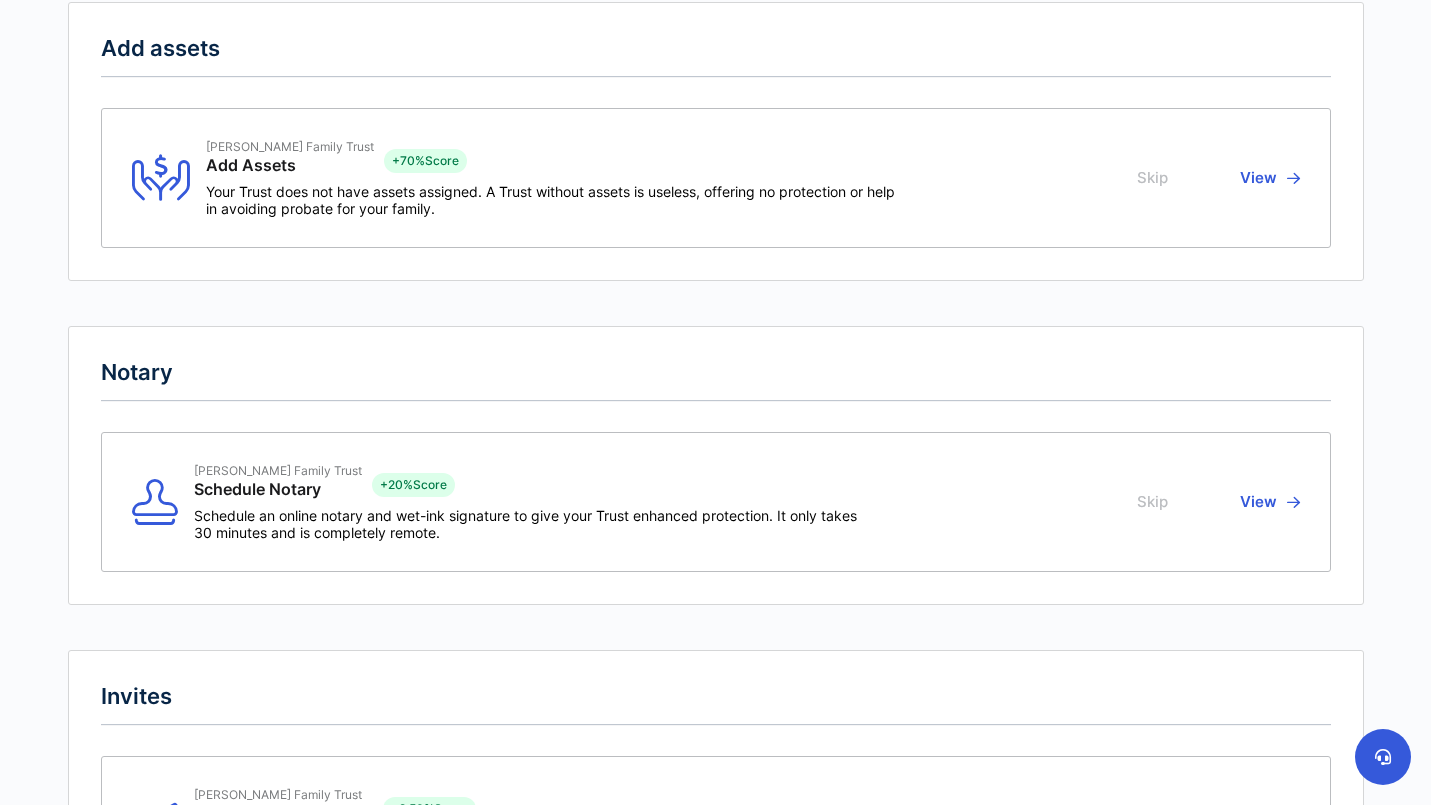 click on "View" at bounding box center [1267, 502] 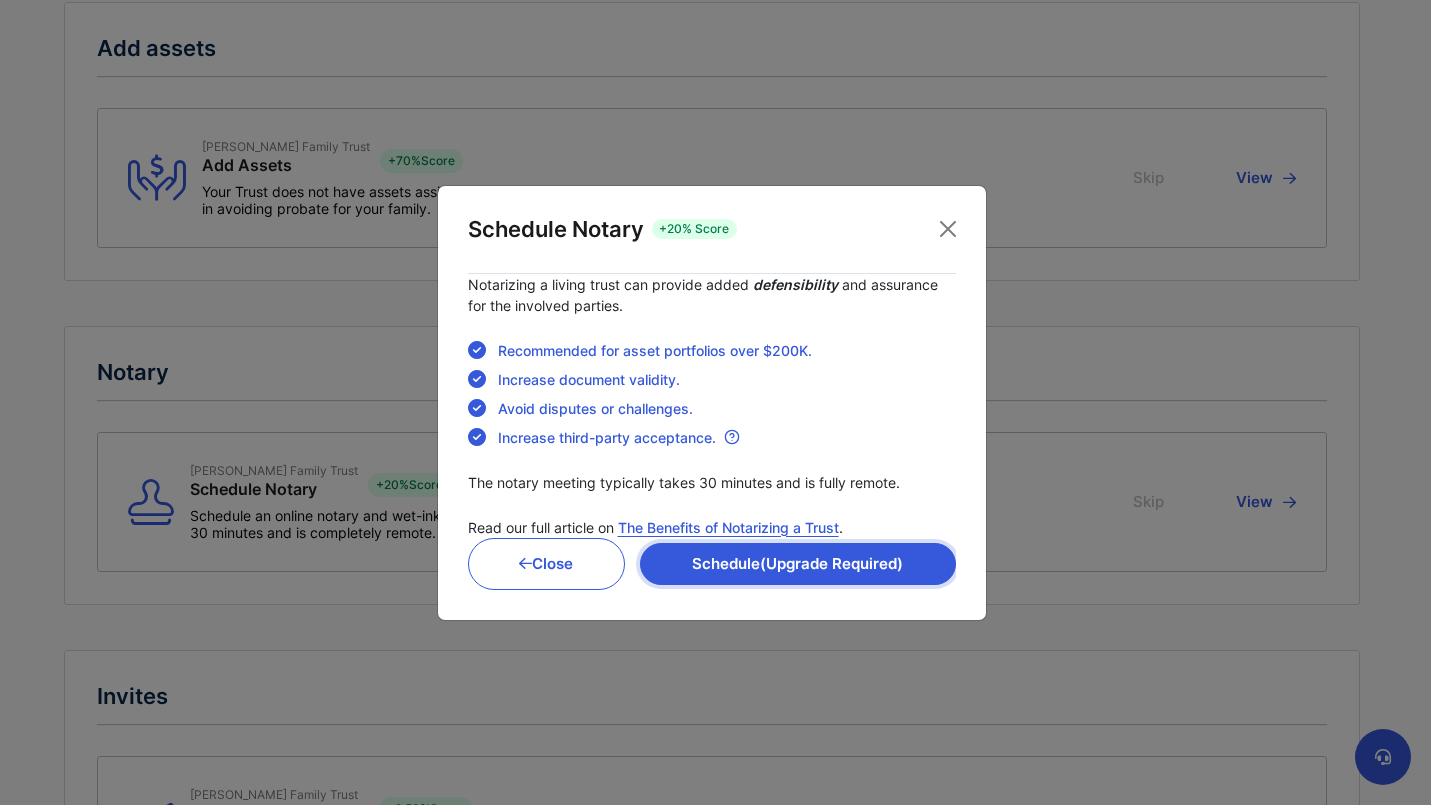 click on "Schedule  (Upgrade Required)" at bounding box center (797, 564) 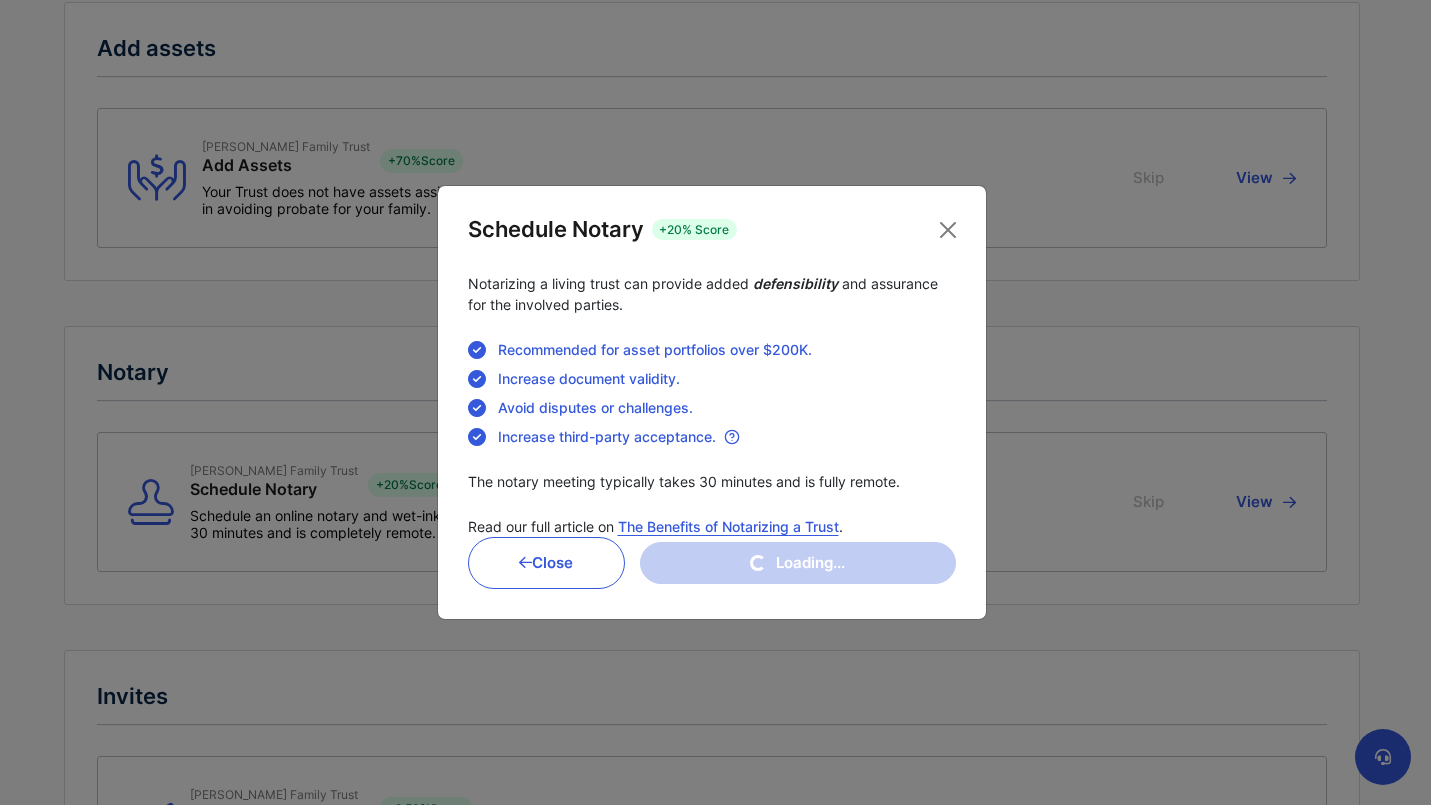 scroll, scrollTop: 0, scrollLeft: 0, axis: both 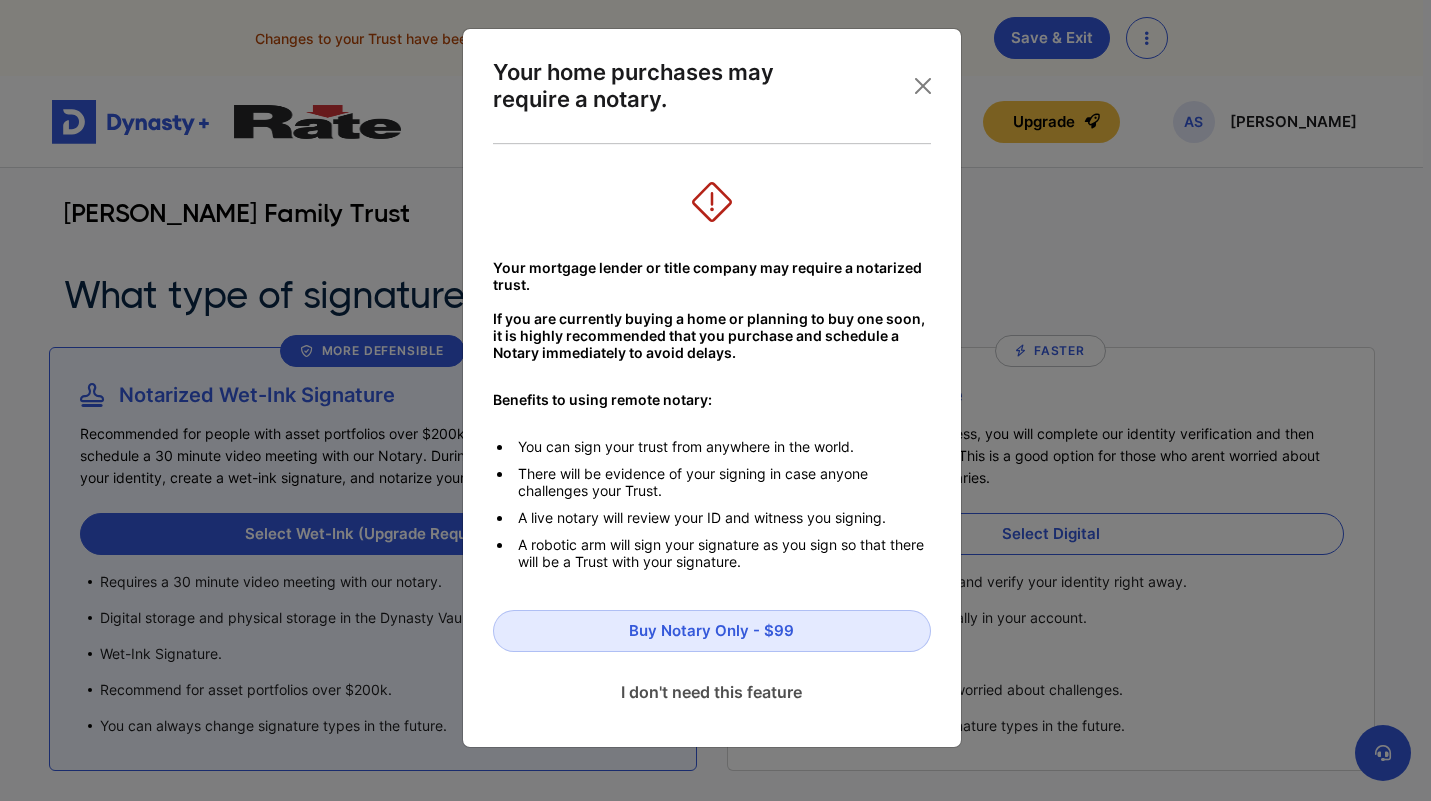 click on "I don't need this feature" at bounding box center [712, 692] 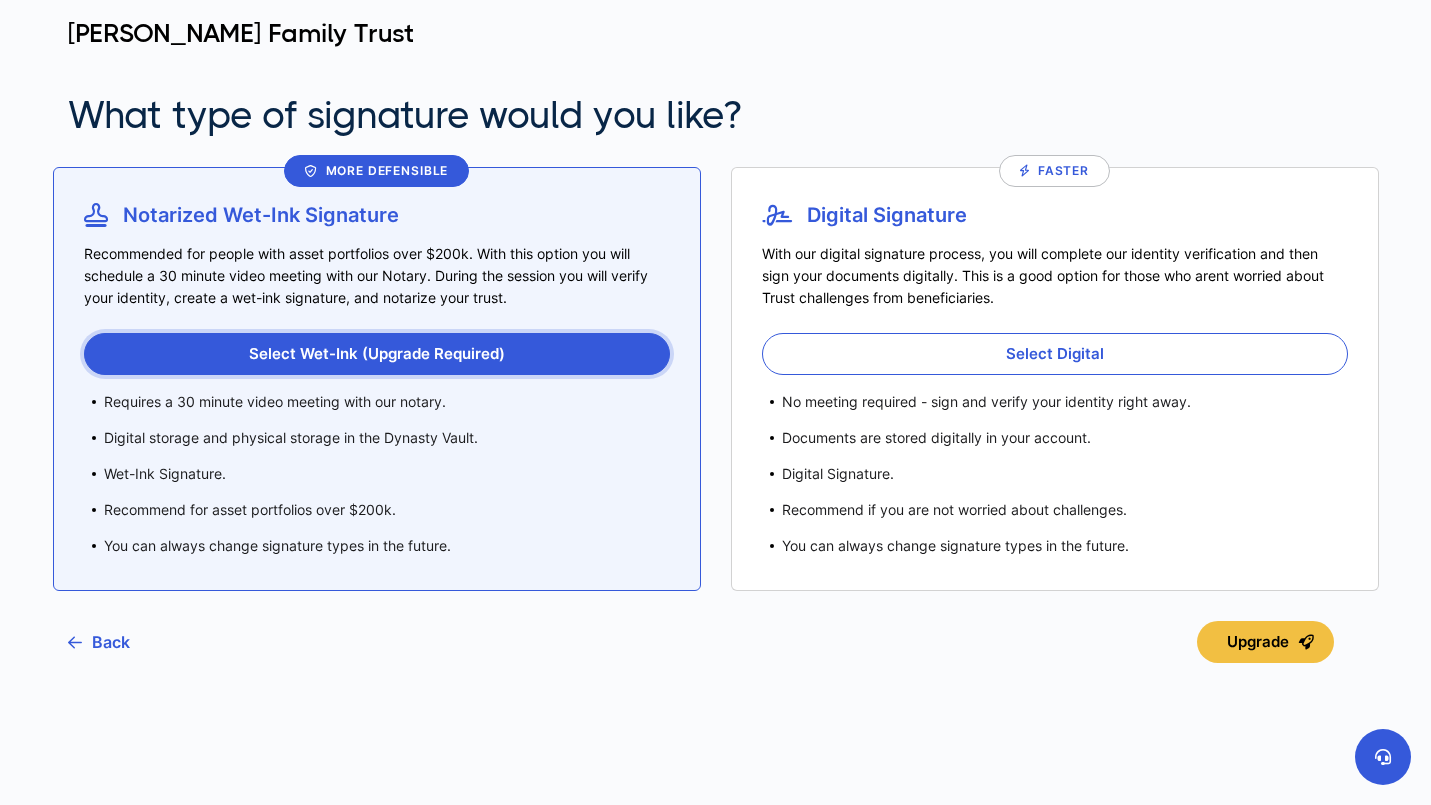 scroll, scrollTop: 181, scrollLeft: 0, axis: vertical 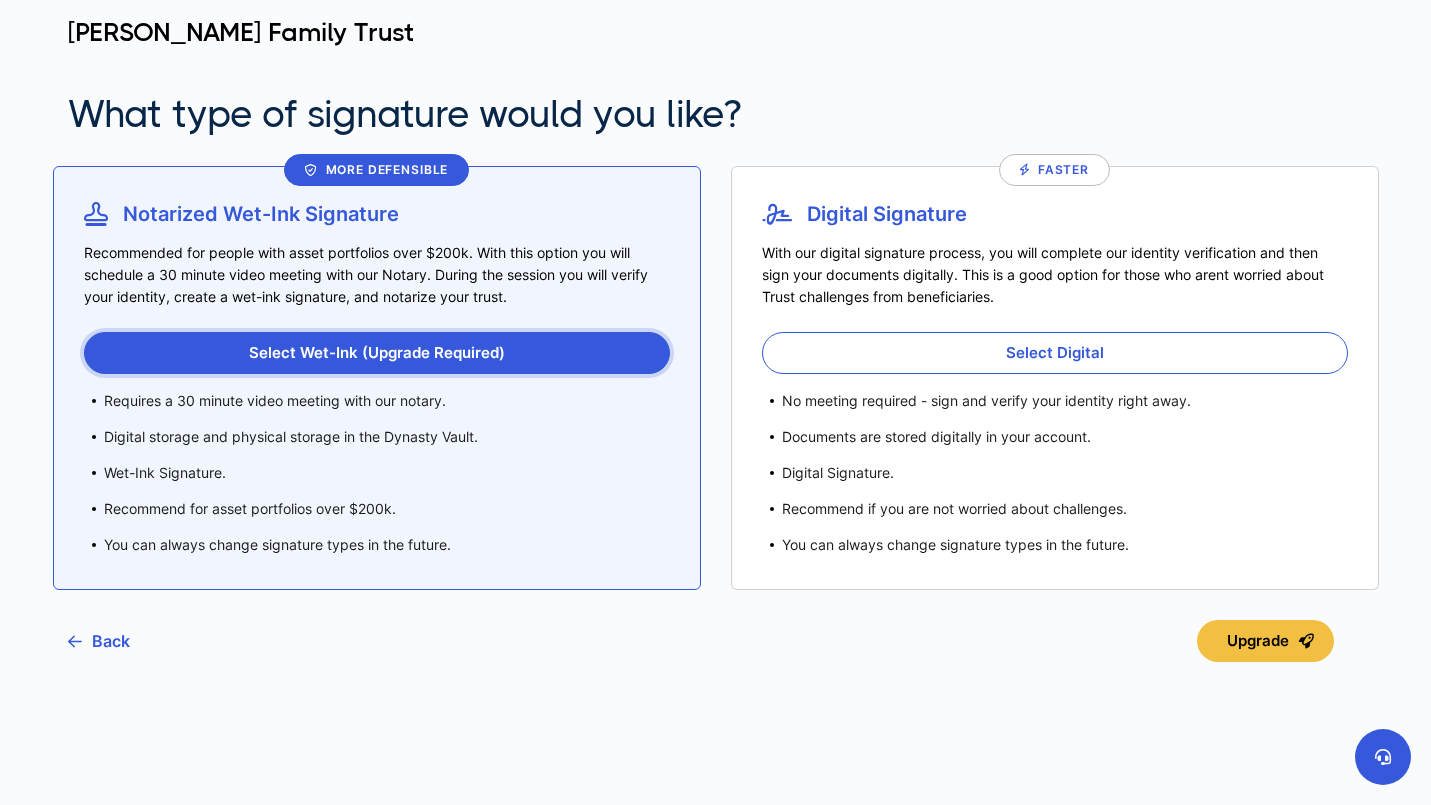 click on "Select Wet-Ink (Upgrade Required)" at bounding box center [377, 353] 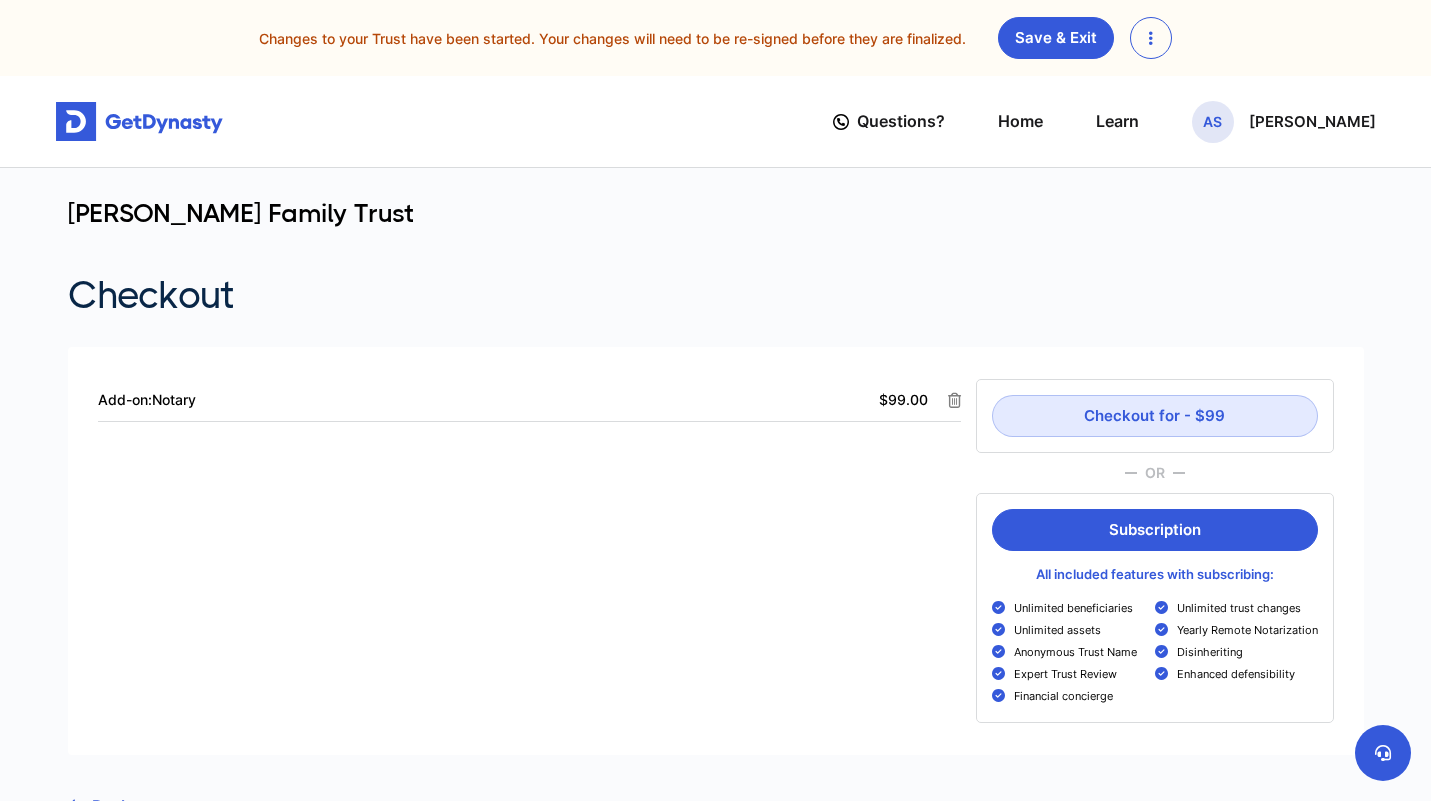 scroll, scrollTop: 0, scrollLeft: 0, axis: both 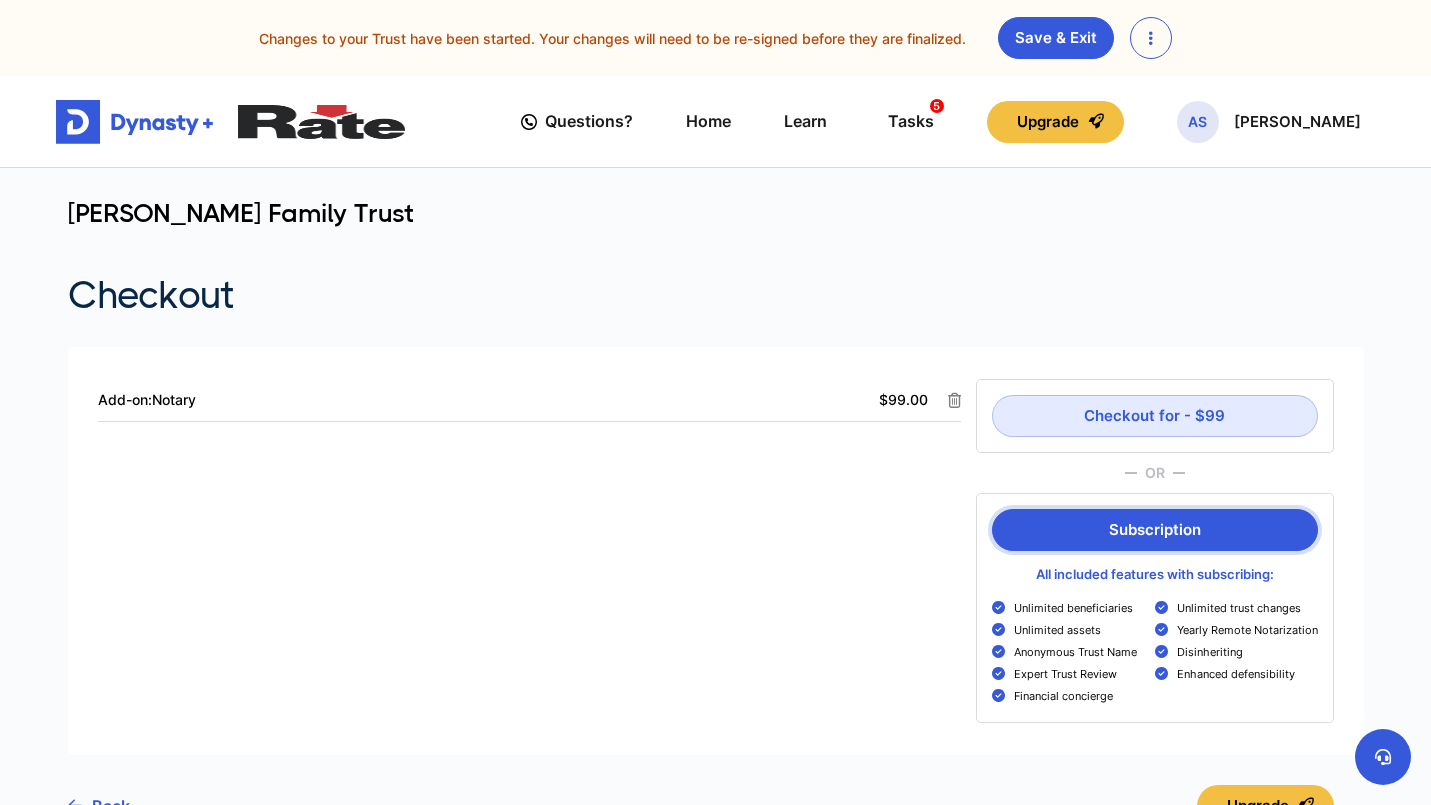 click on "Subscription" at bounding box center [1155, 530] 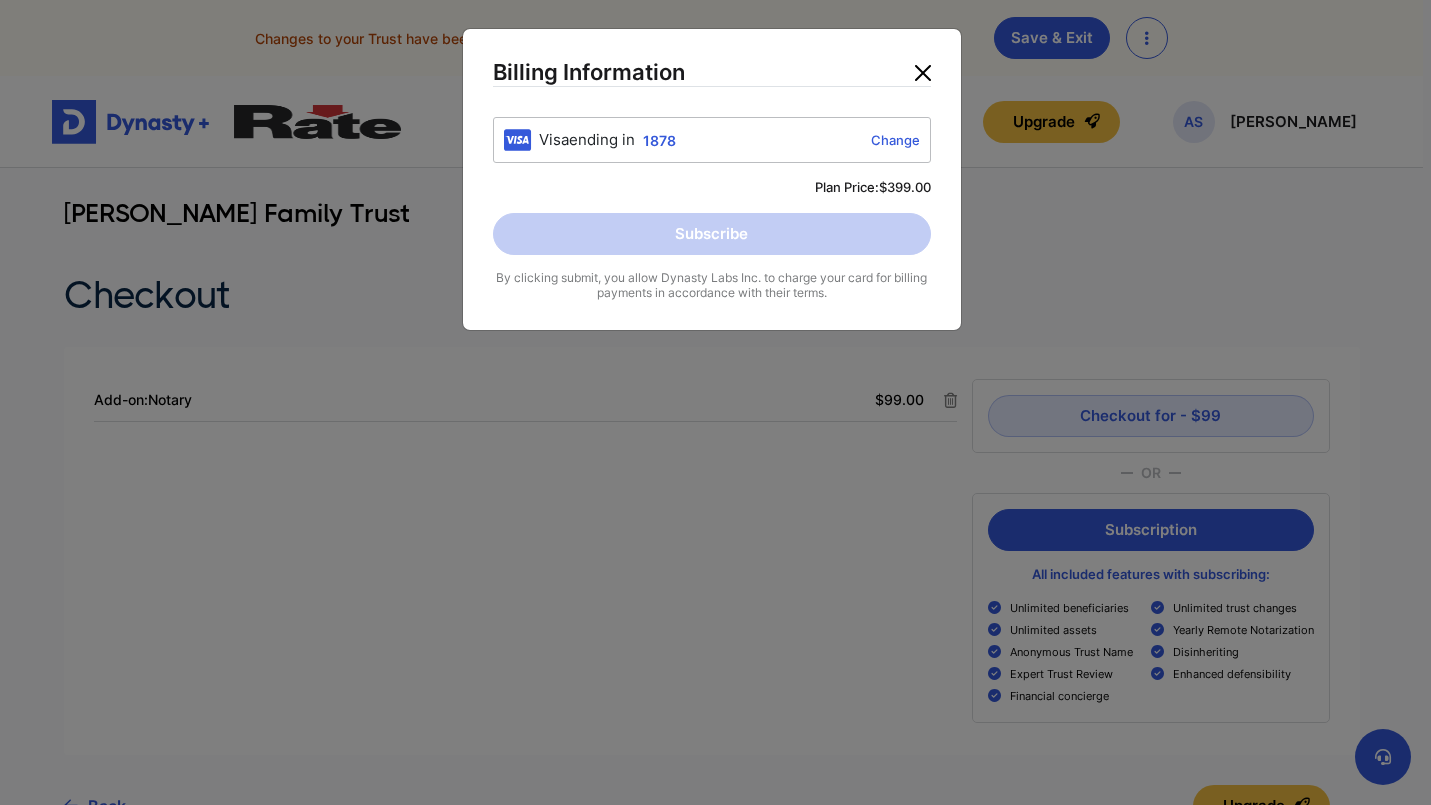click at bounding box center [923, 73] 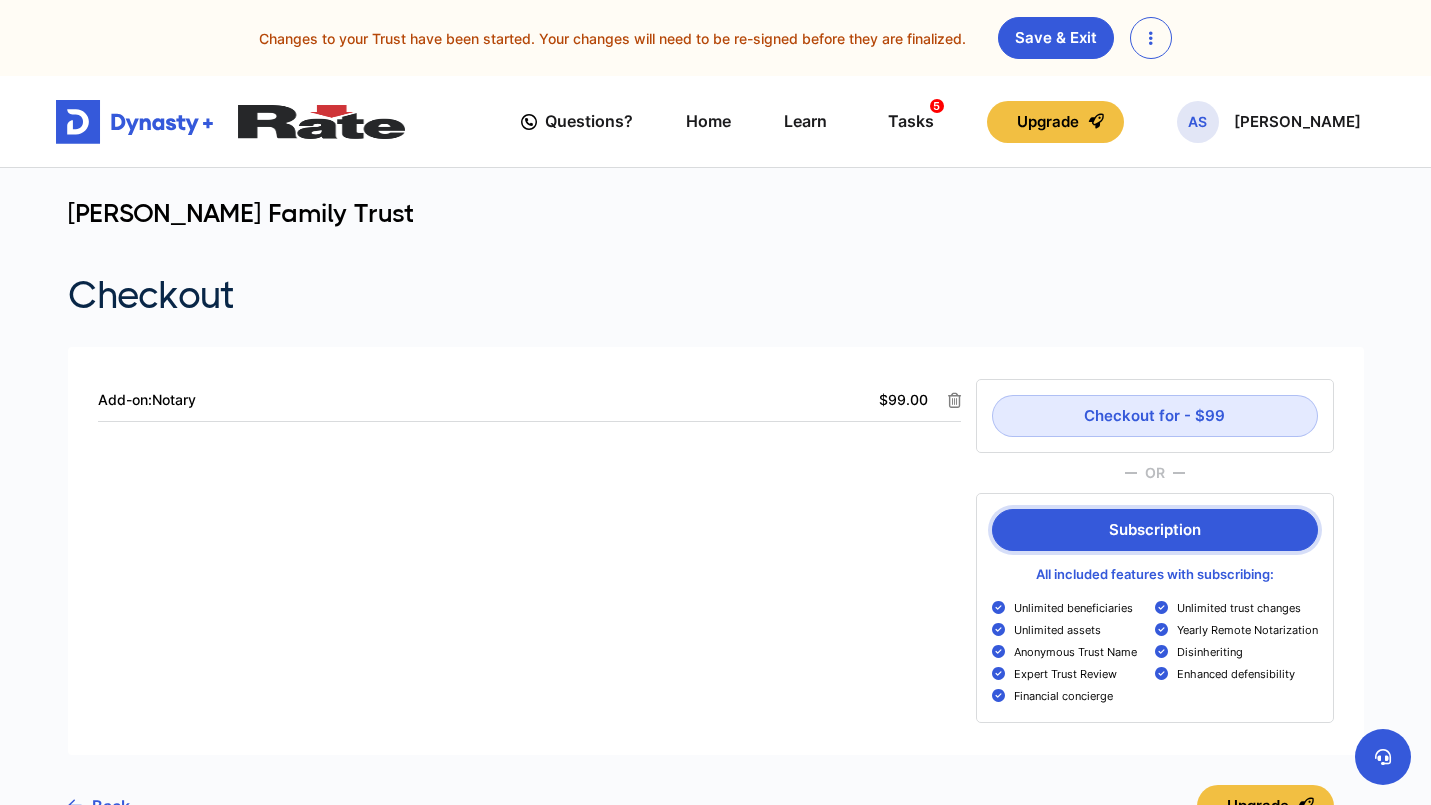 click on "Subscription" at bounding box center [1155, 530] 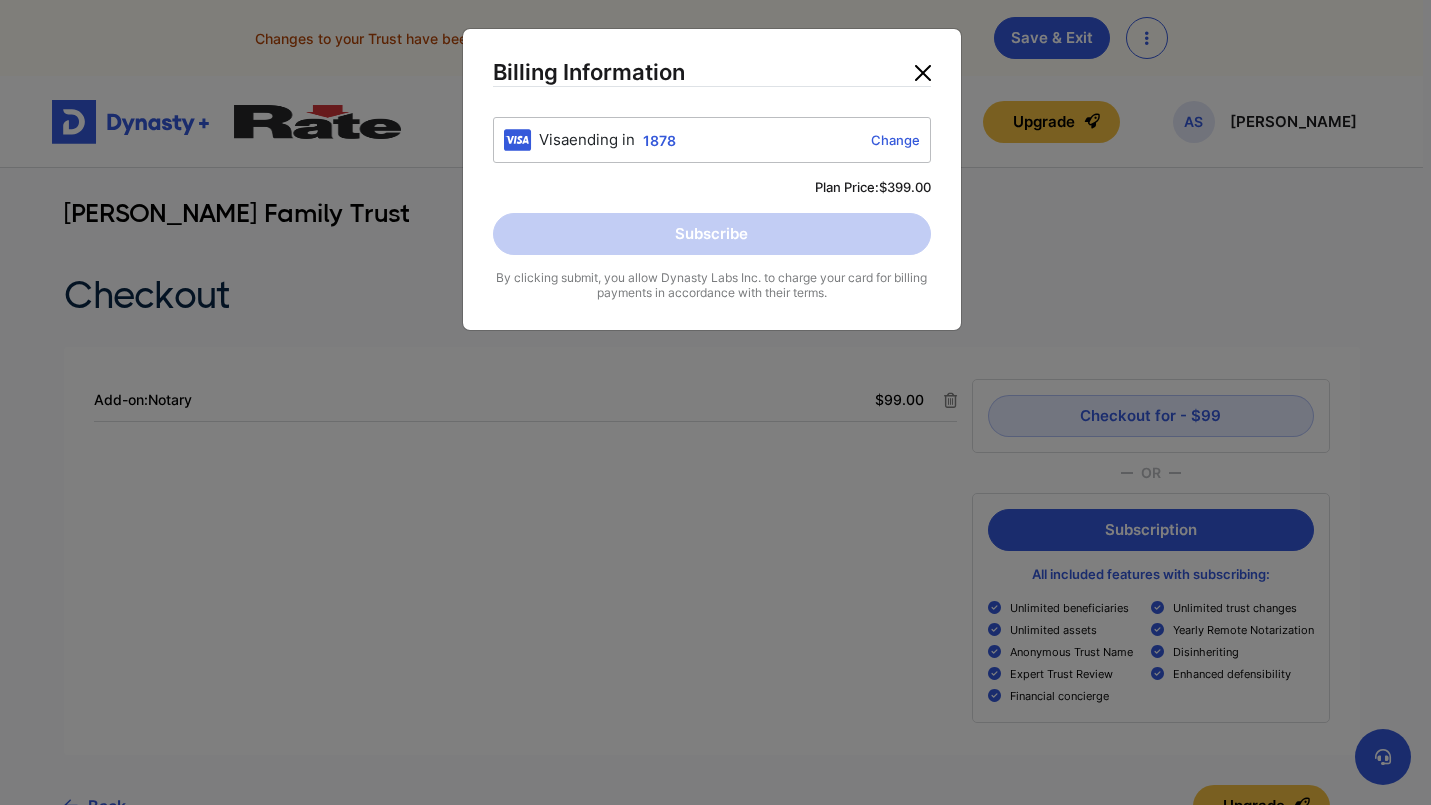 click at bounding box center (923, 73) 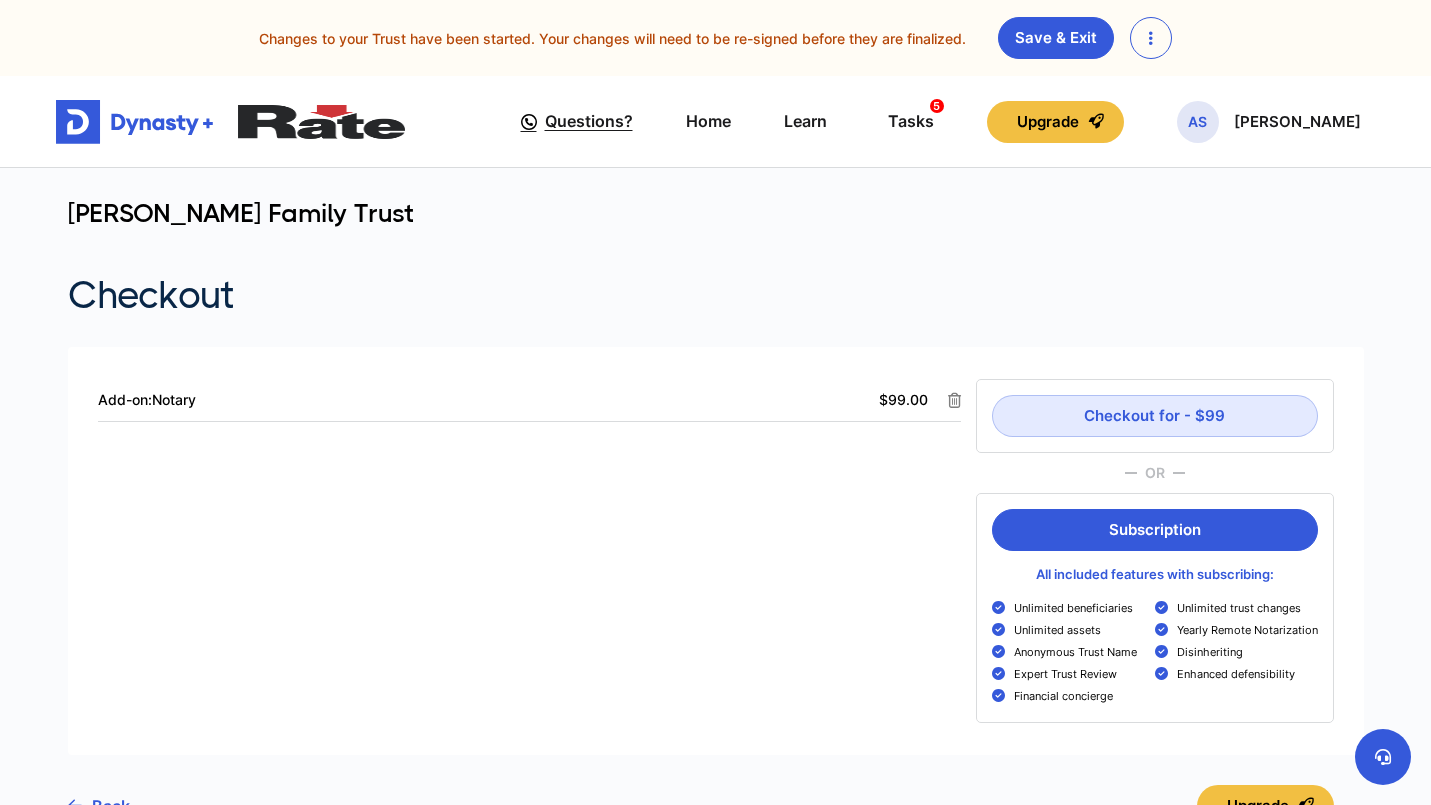 click on "Questions?" at bounding box center (589, 121) 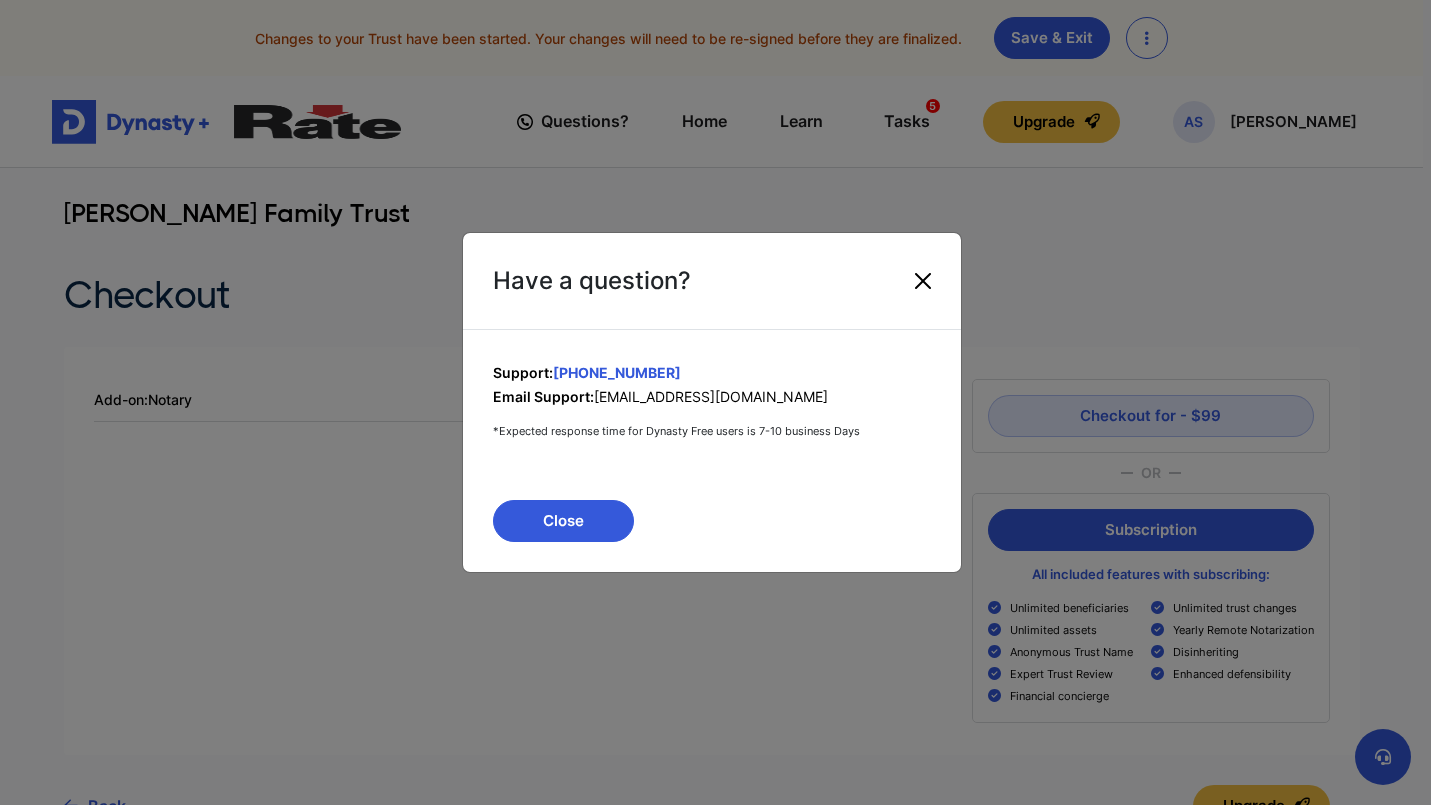 click at bounding box center [923, 281] 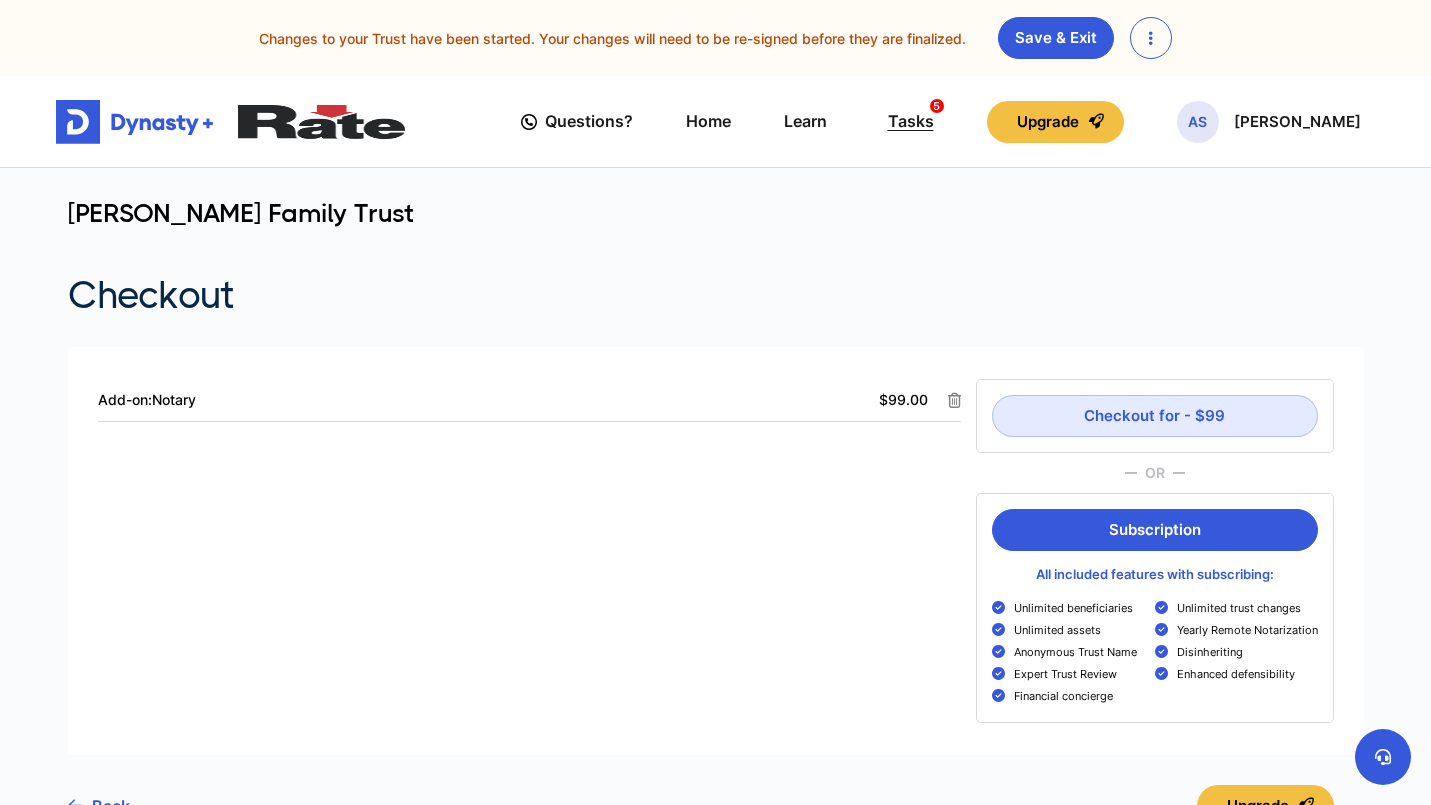 click on "Tasks 5" at bounding box center (911, 121) 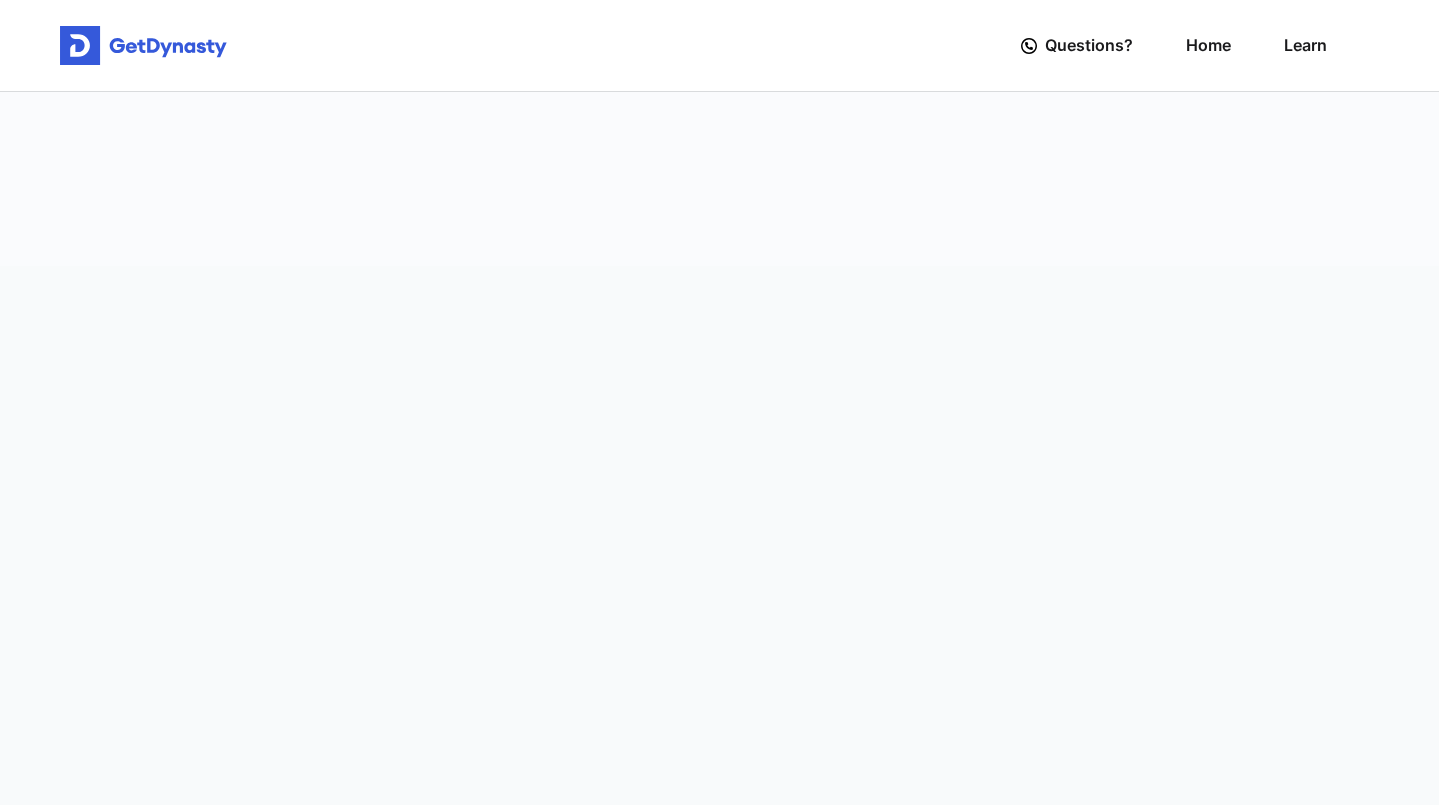 scroll, scrollTop: 0, scrollLeft: 0, axis: both 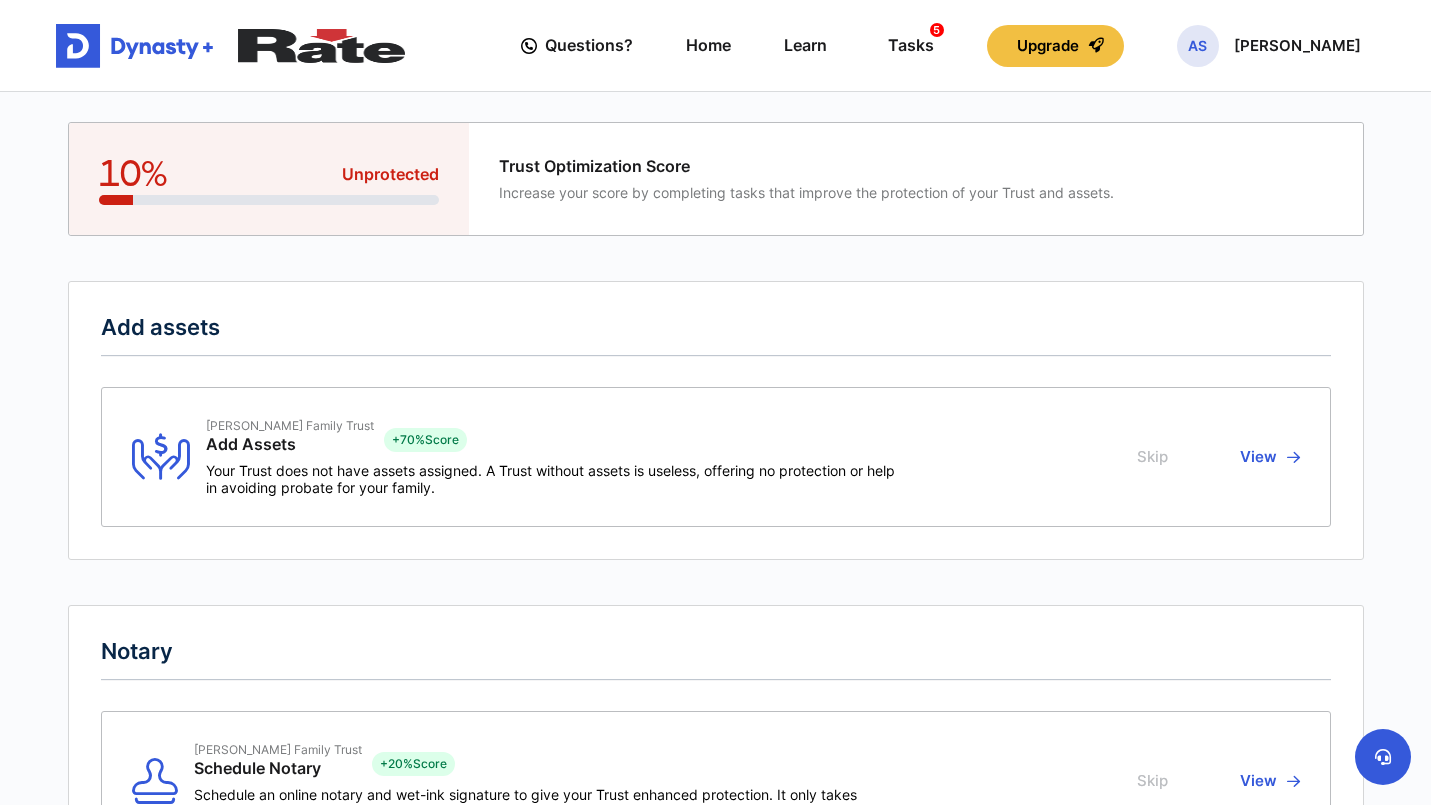 click at bounding box center [321, 46] 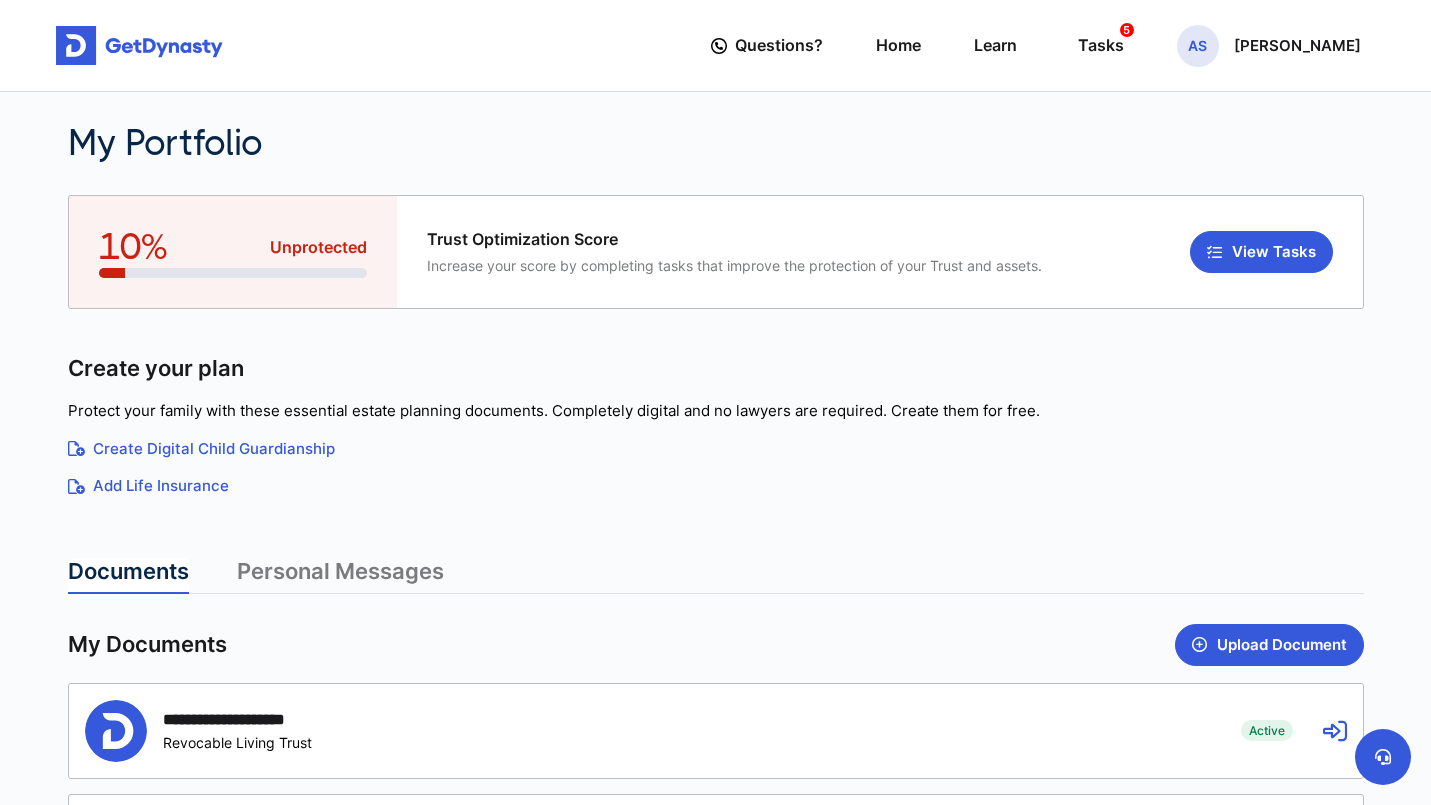scroll, scrollTop: 0, scrollLeft: 0, axis: both 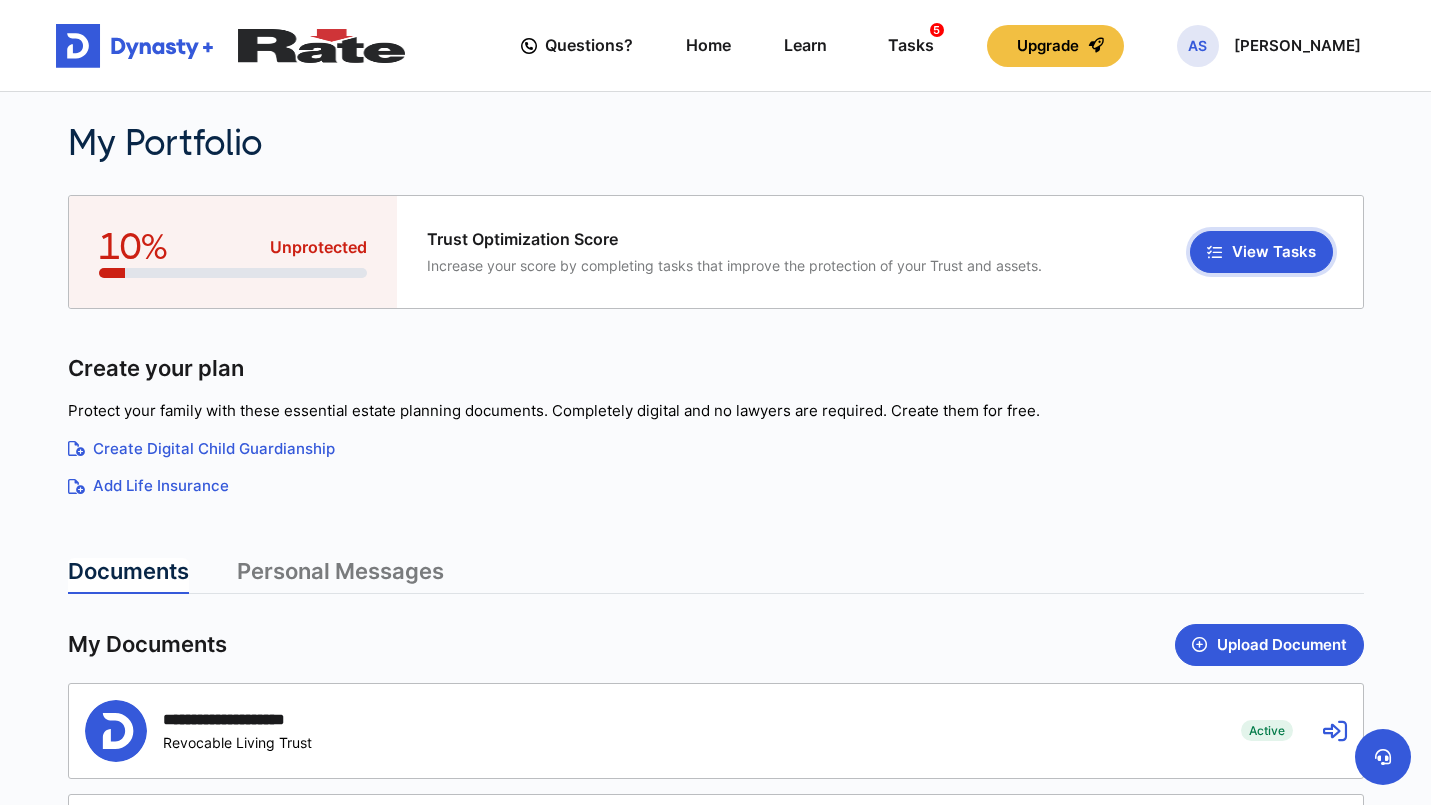 click on "View Tasks" at bounding box center [1261, 252] 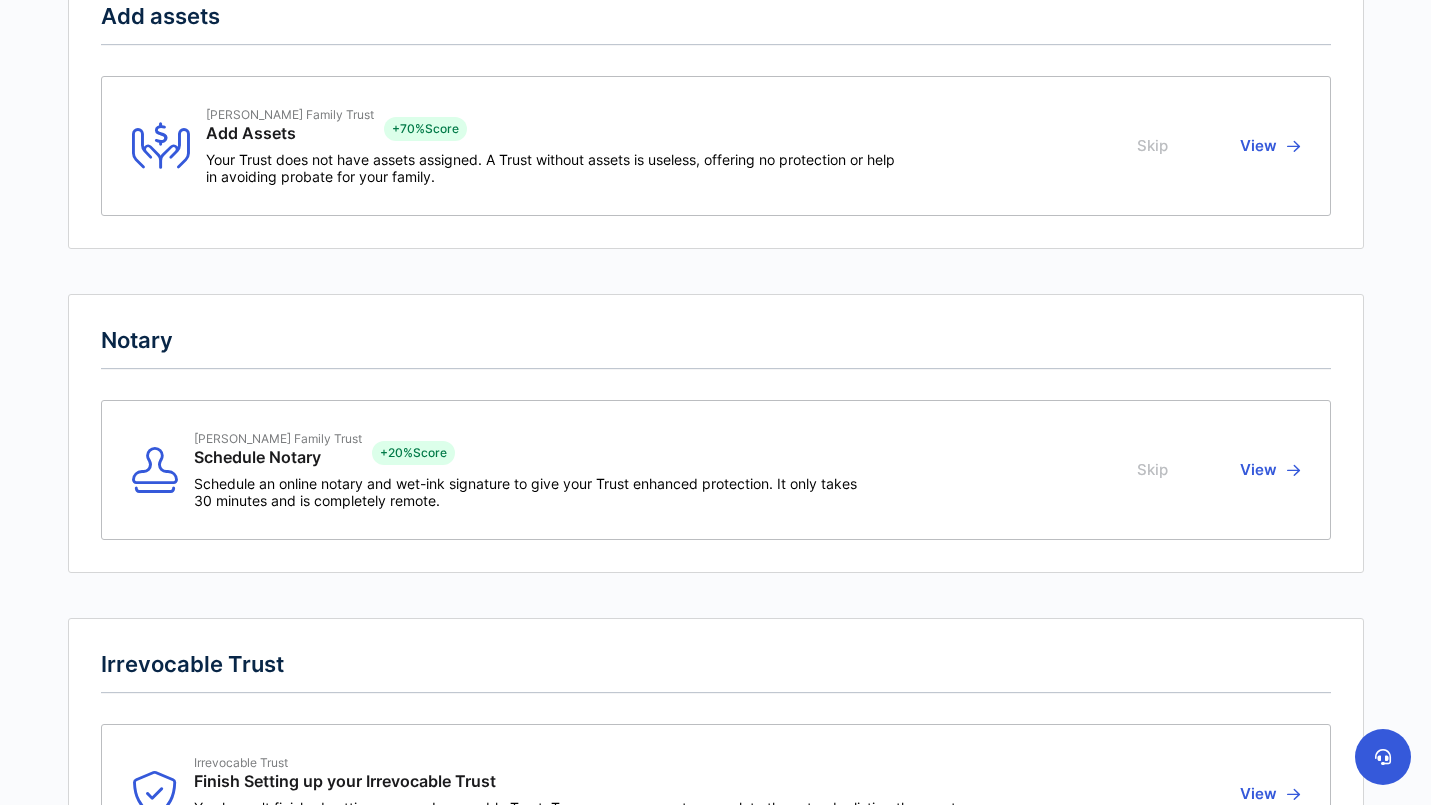 scroll, scrollTop: 316, scrollLeft: 0, axis: vertical 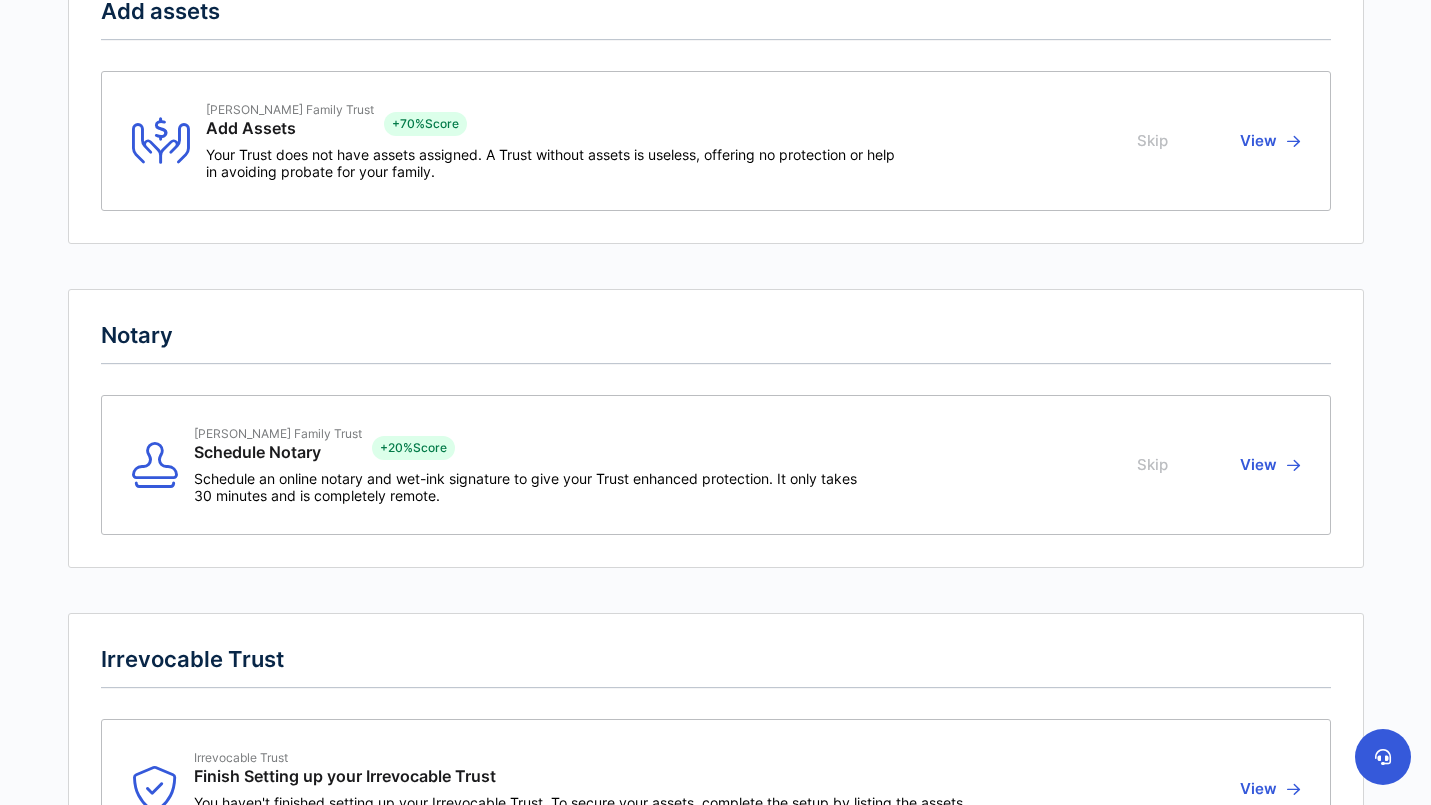 click on "View" at bounding box center (1267, 465) 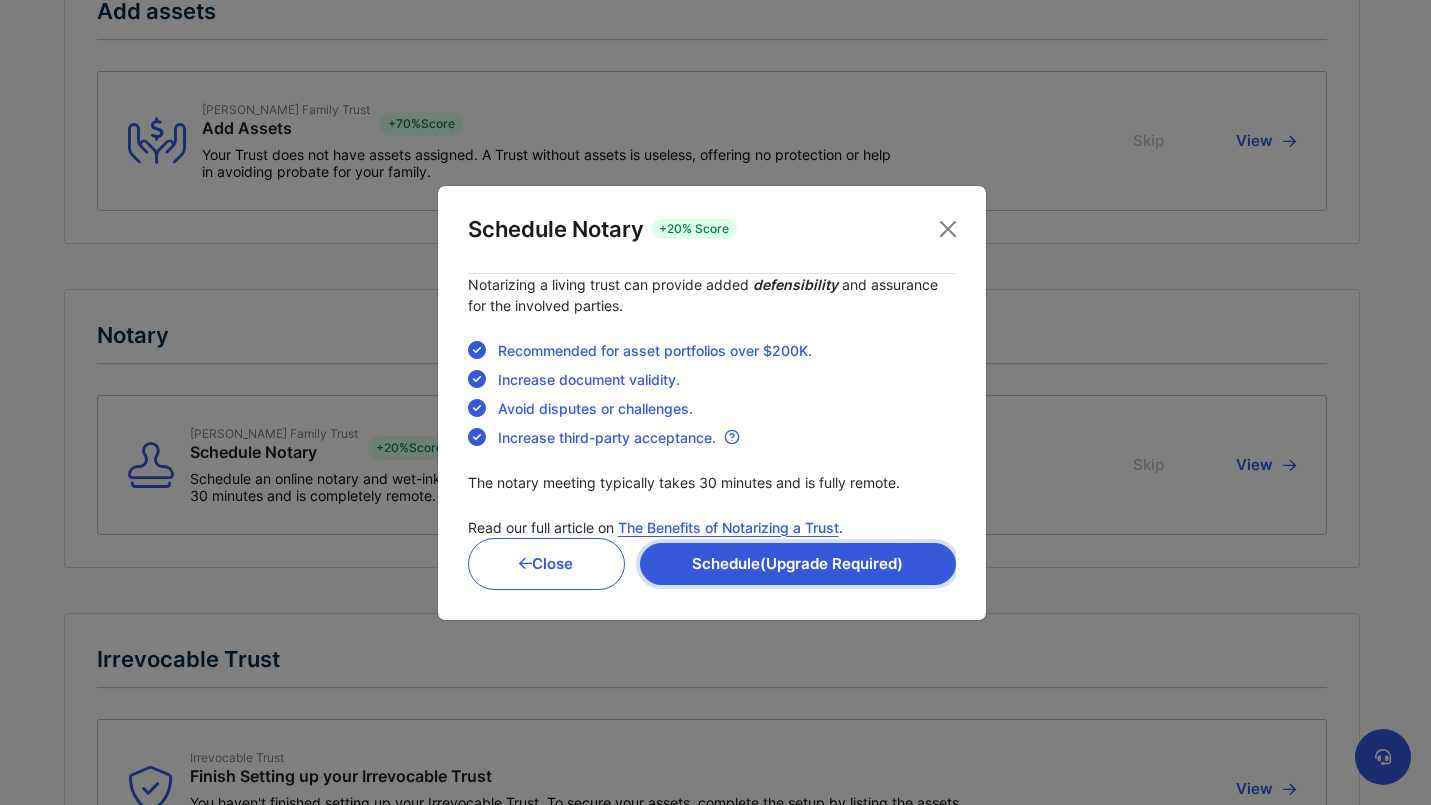 click on "Schedule  (Upgrade Required)" at bounding box center (797, 564) 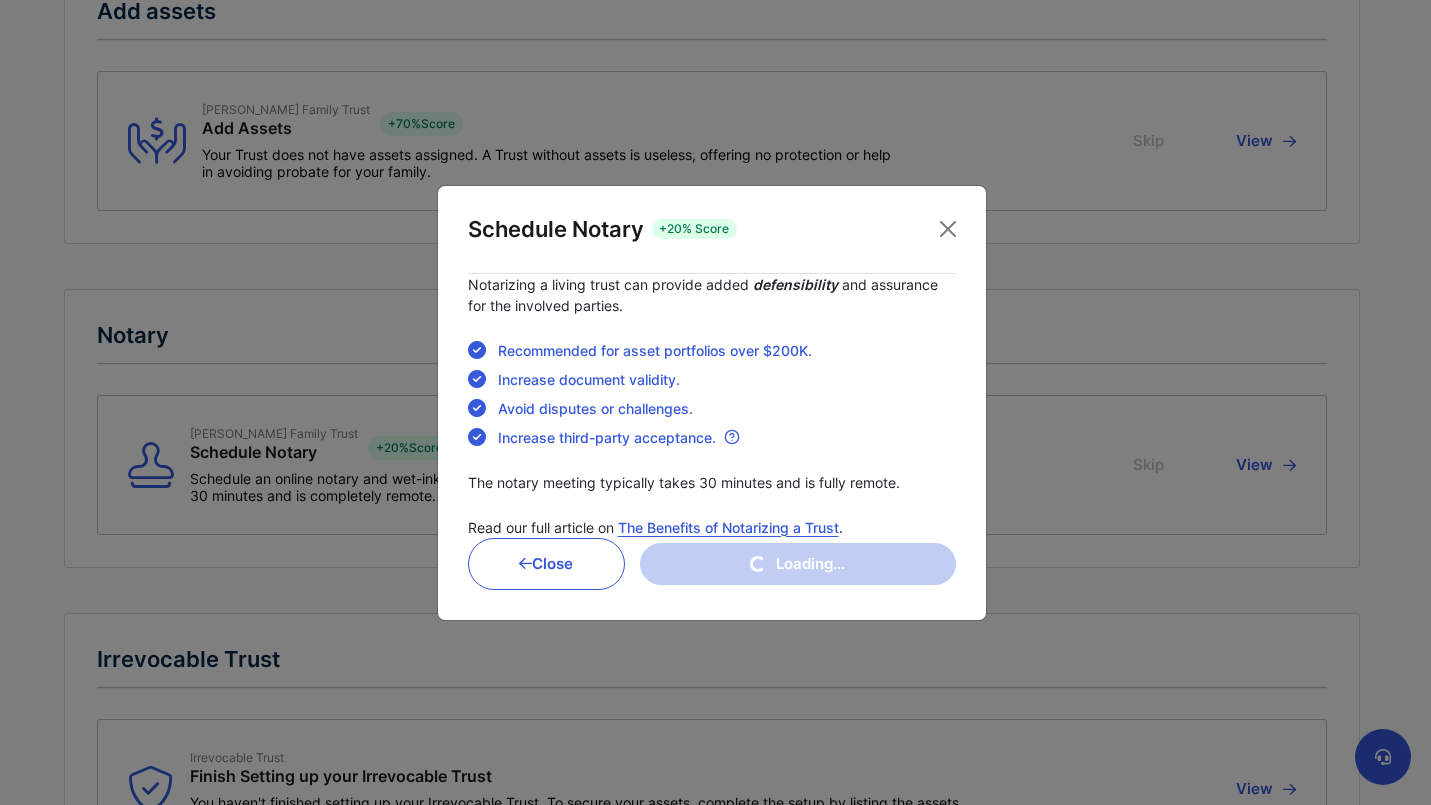 scroll, scrollTop: 0, scrollLeft: 0, axis: both 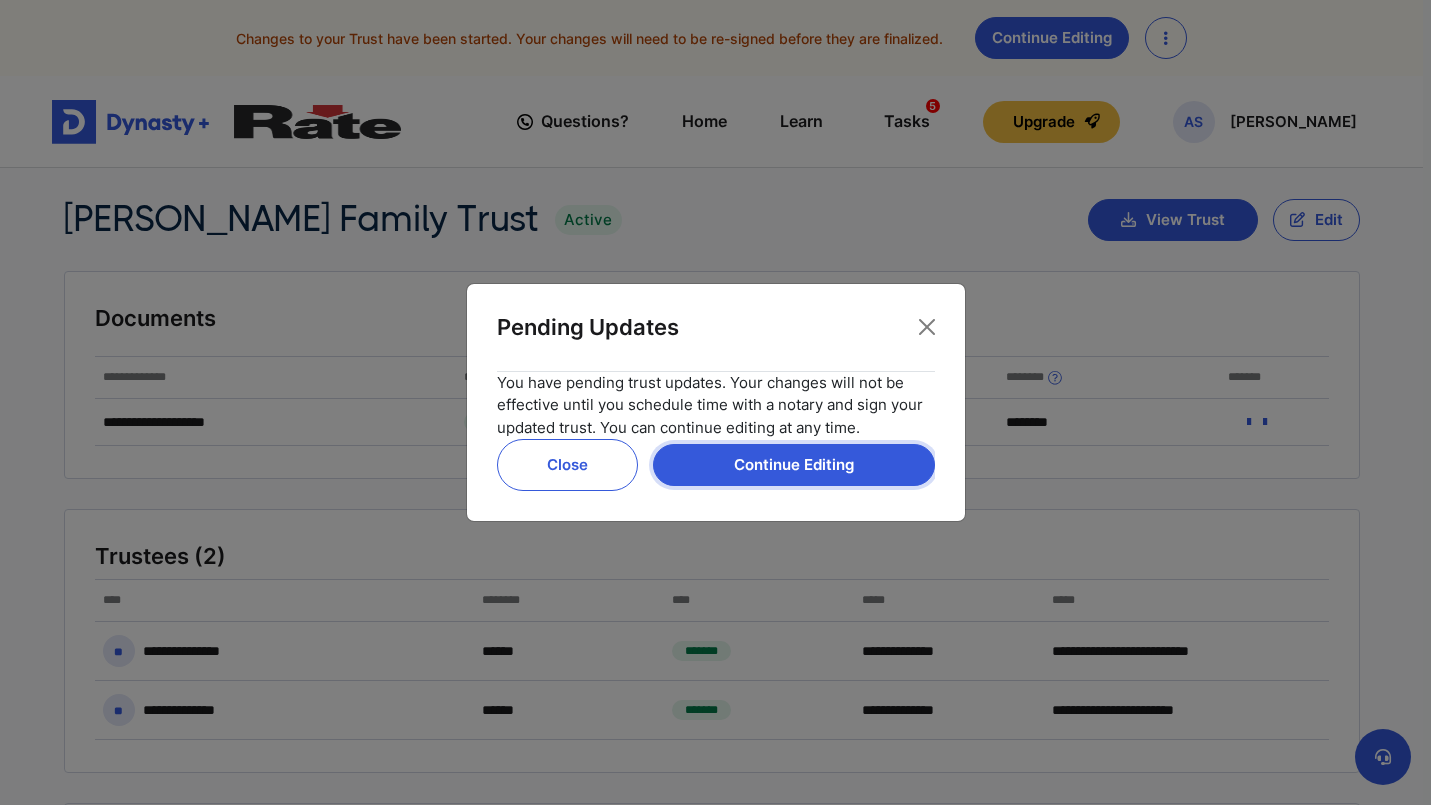 click on "Continue Editing" at bounding box center (794, 465) 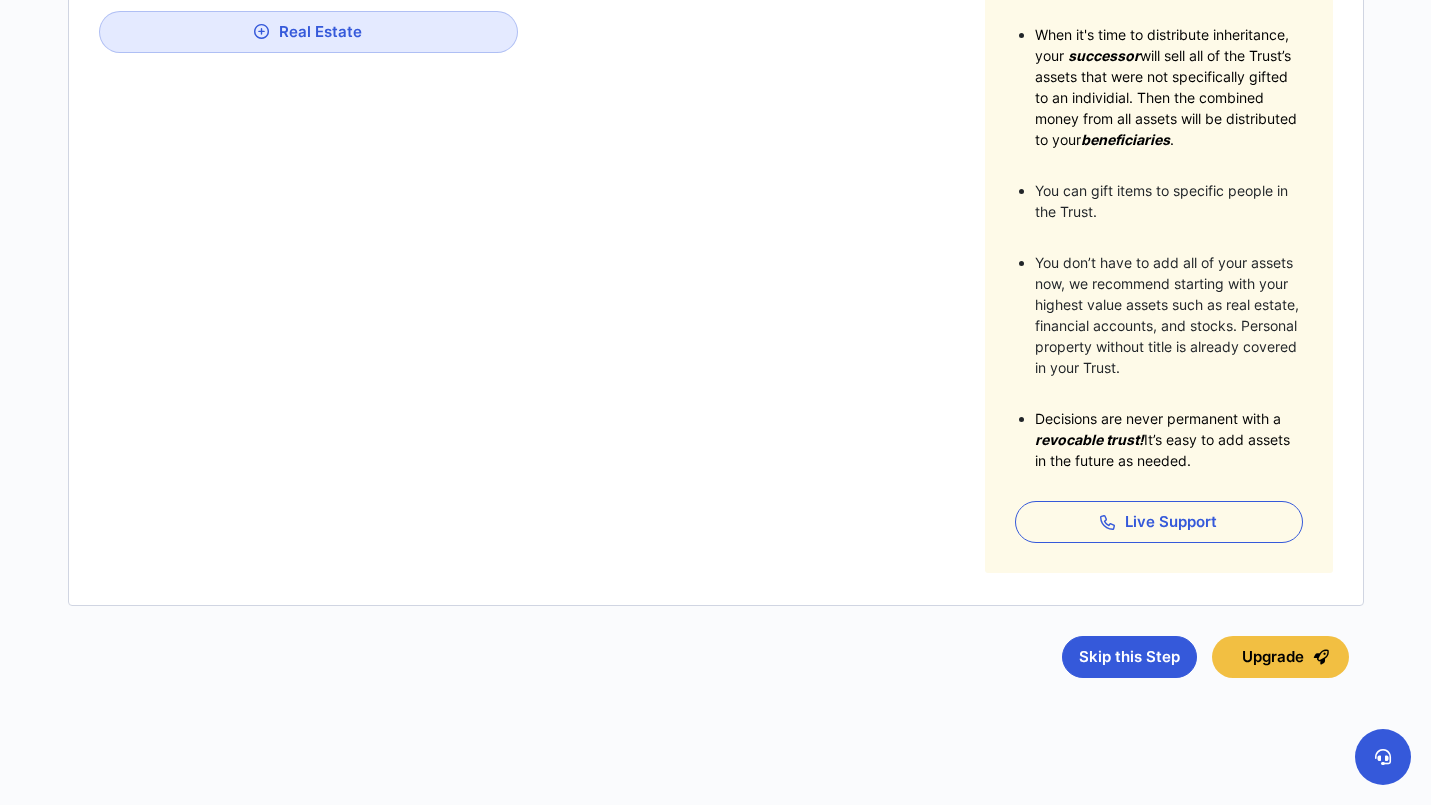 scroll, scrollTop: 522, scrollLeft: 0, axis: vertical 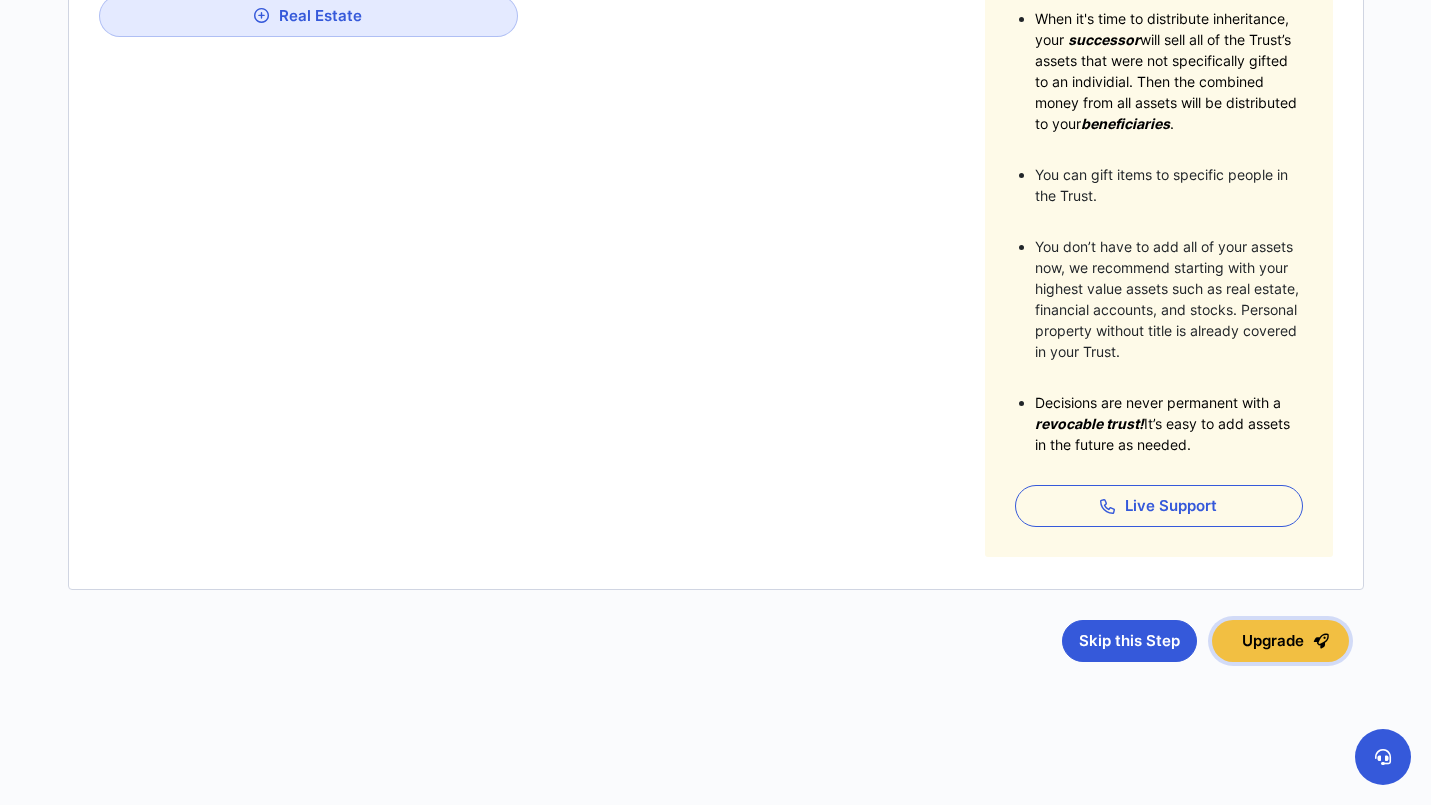 click on "Upgrade" at bounding box center [1280, 641] 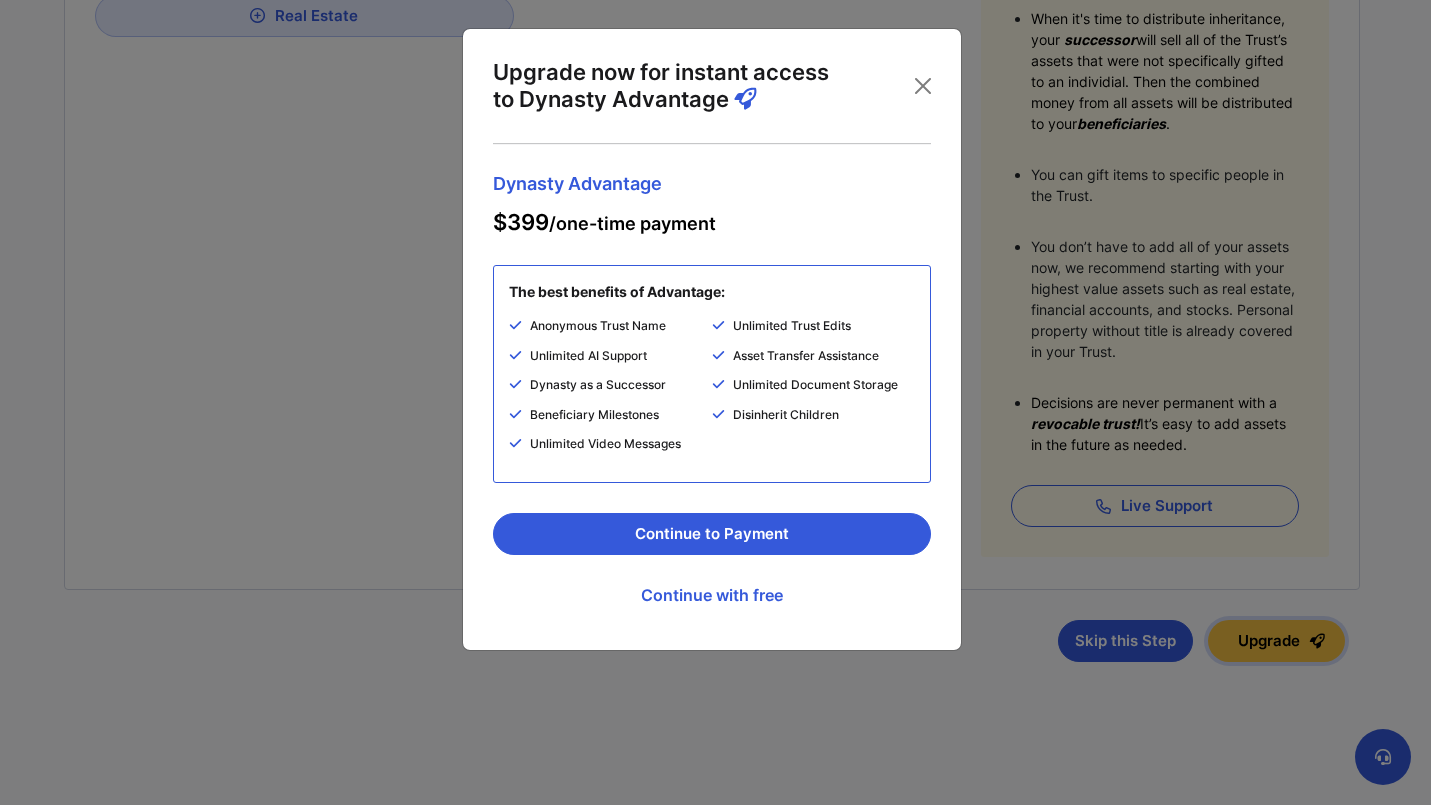 scroll, scrollTop: 521, scrollLeft: 0, axis: vertical 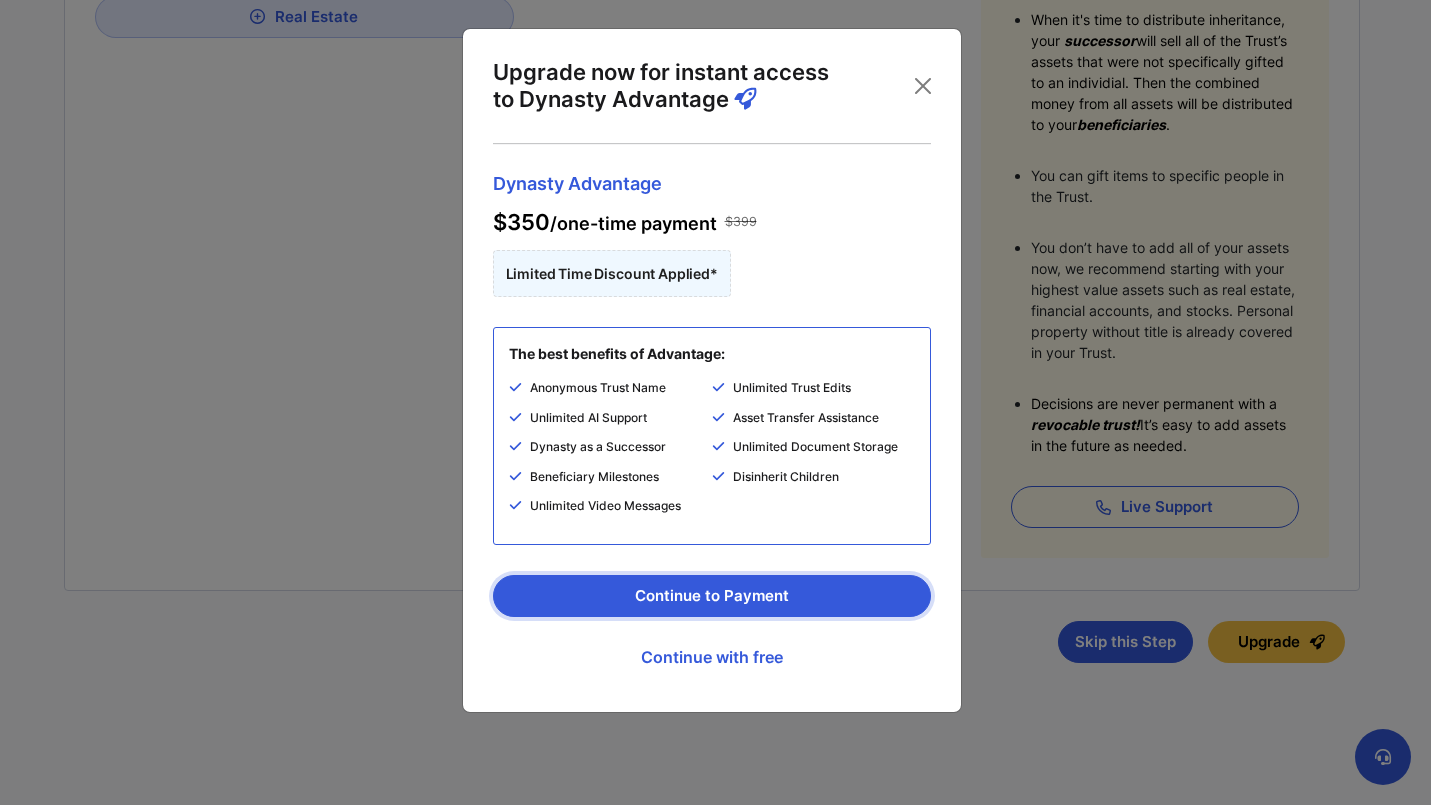 click on "Continue to Payment" at bounding box center [712, 596] 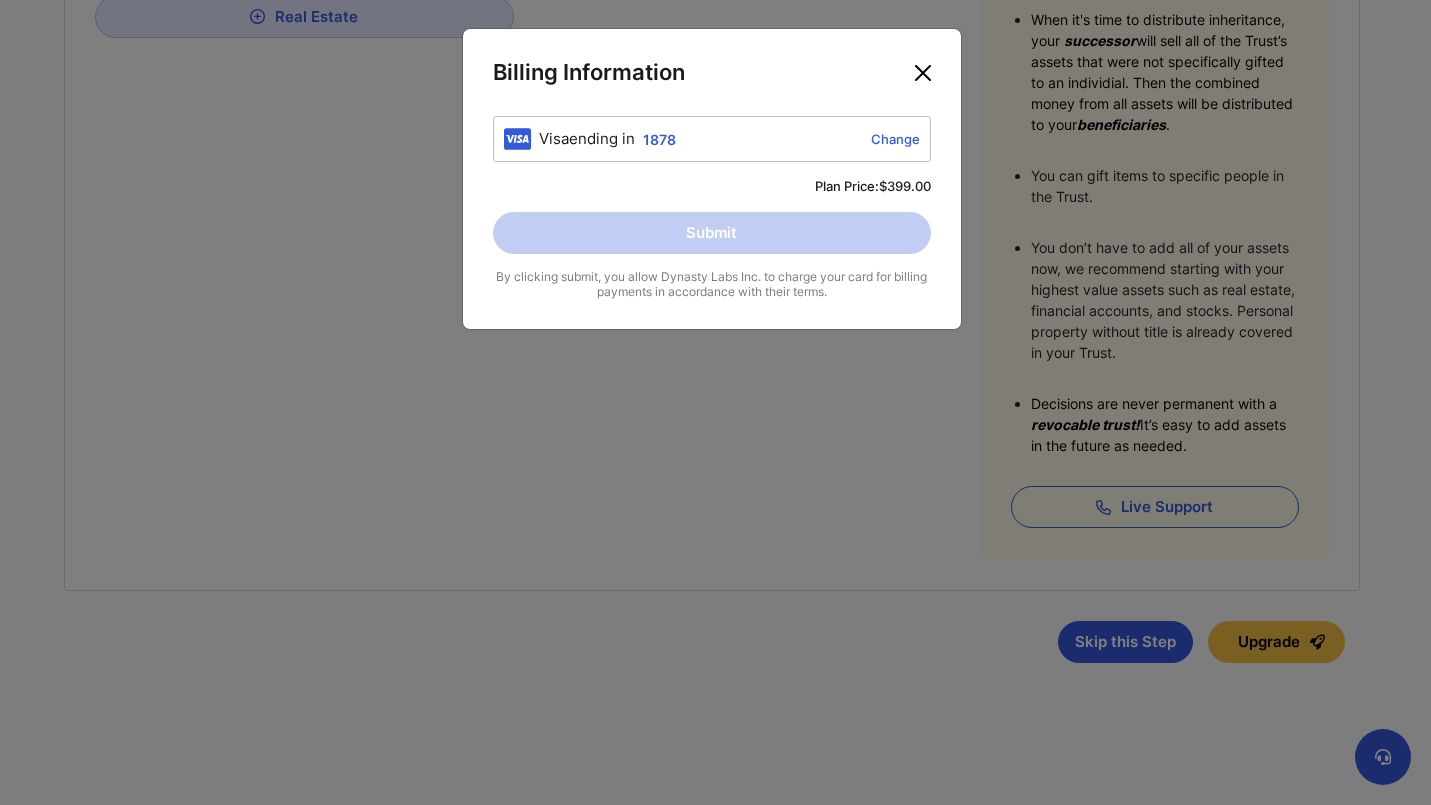 click at bounding box center [923, 73] 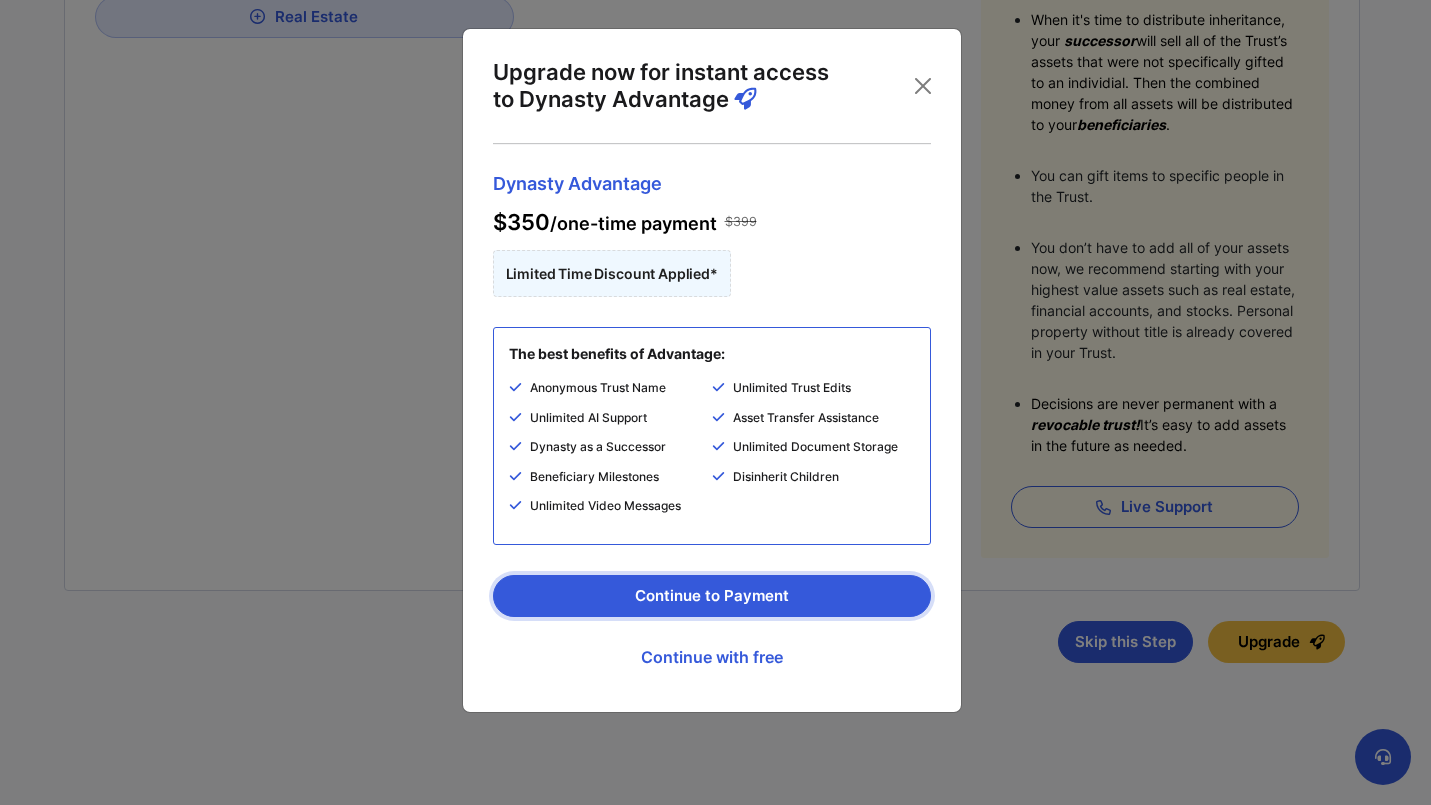 click on "Continue to Payment" at bounding box center [712, 596] 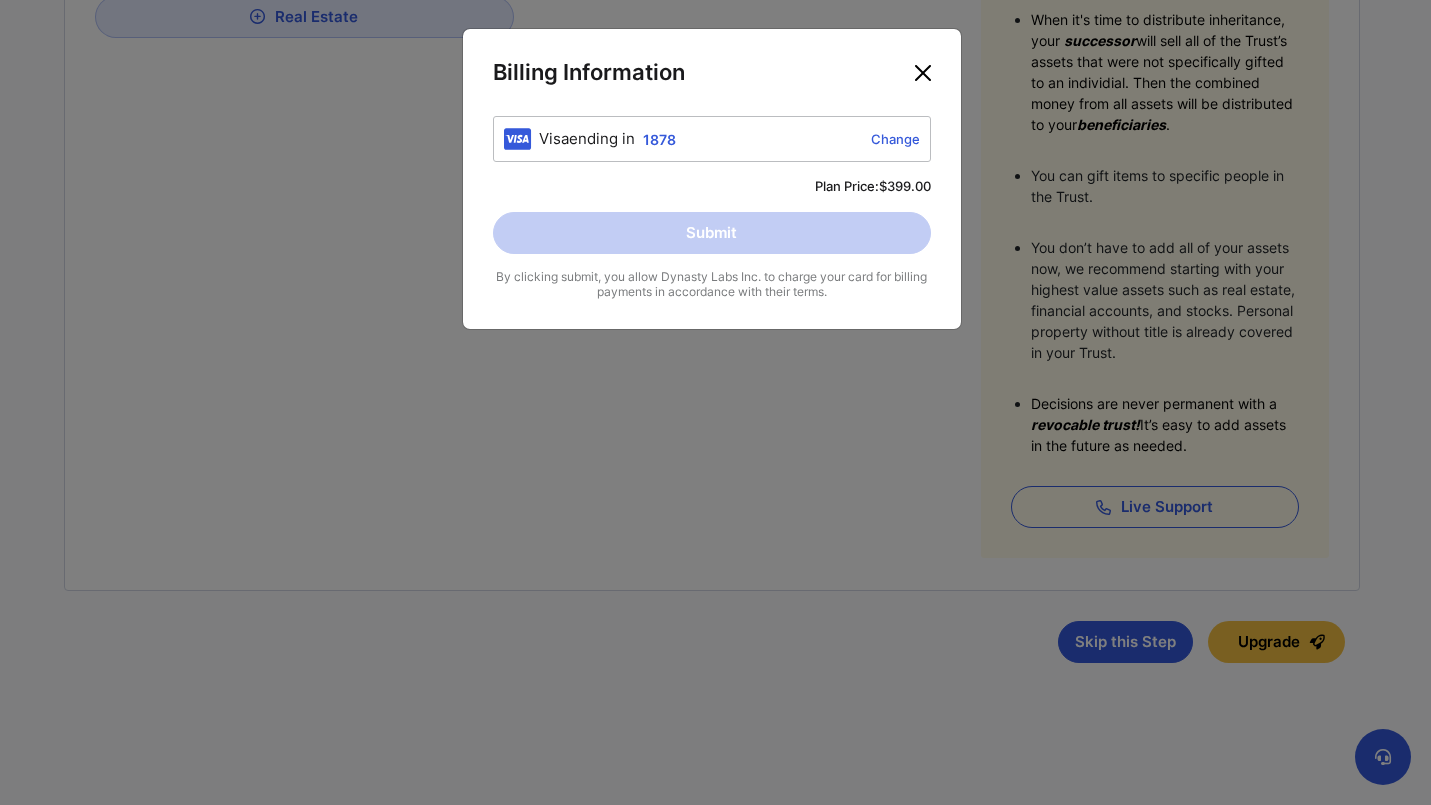 click at bounding box center [923, 73] 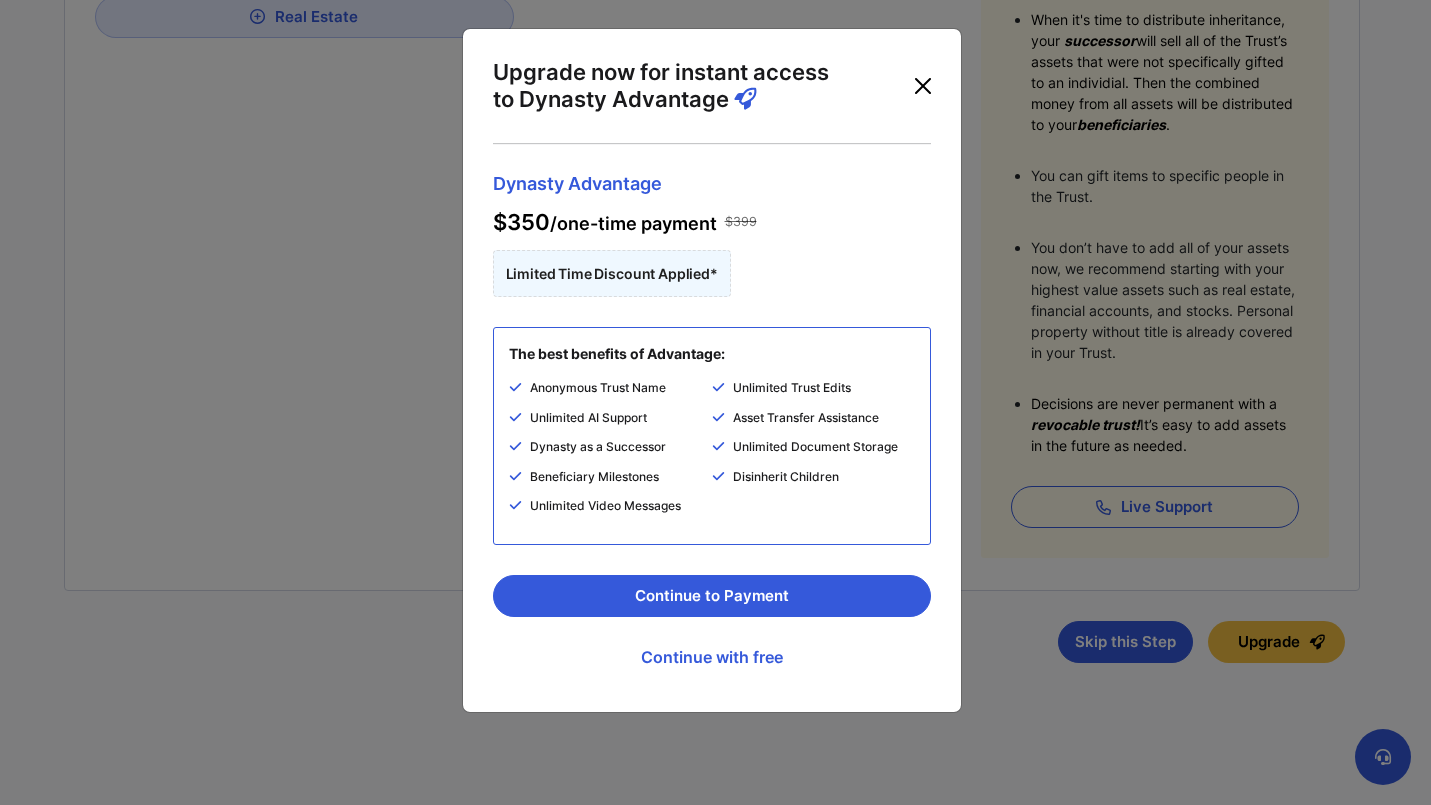click at bounding box center [923, 86] 